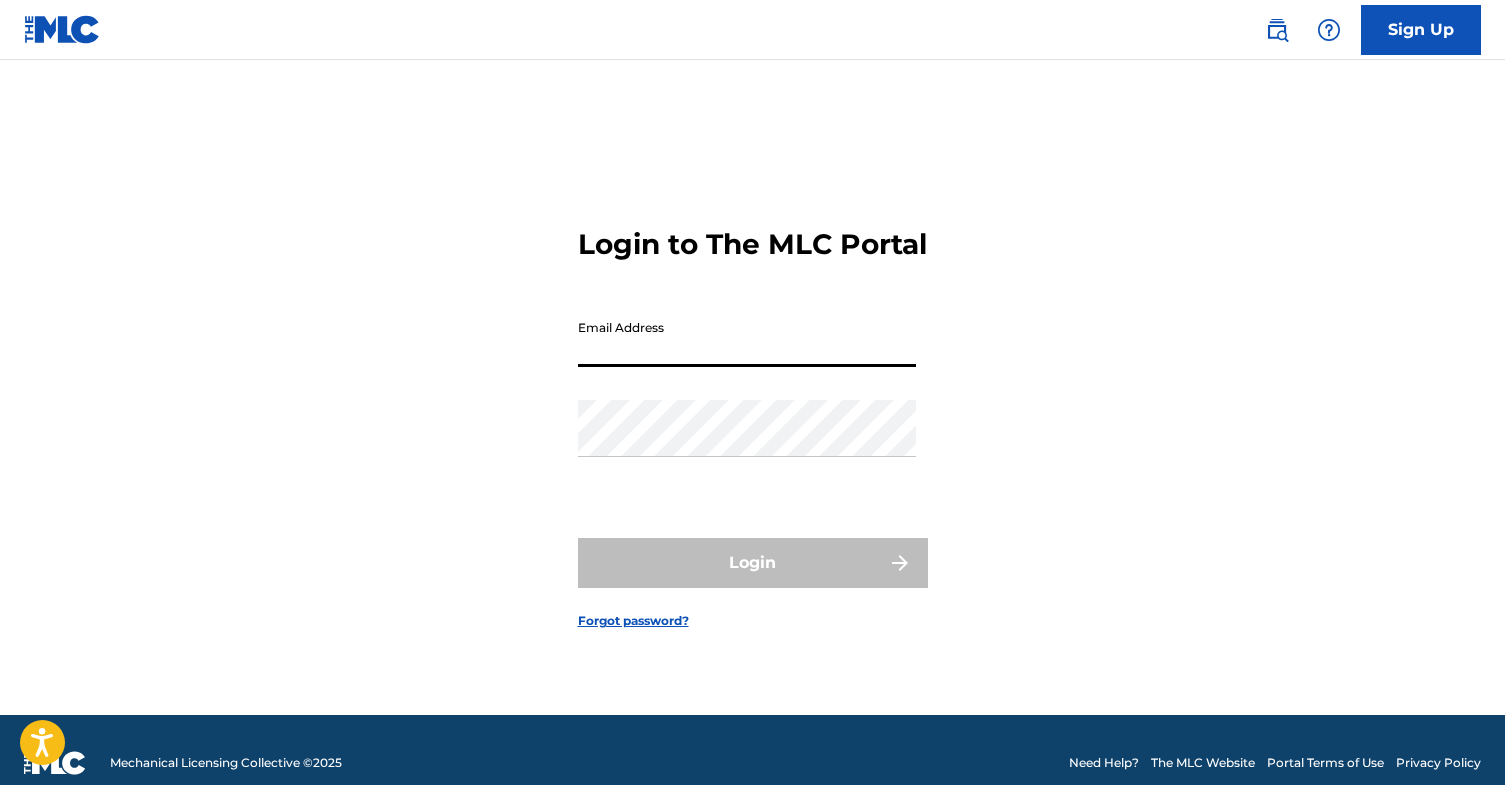 scroll, scrollTop: 0, scrollLeft: 0, axis: both 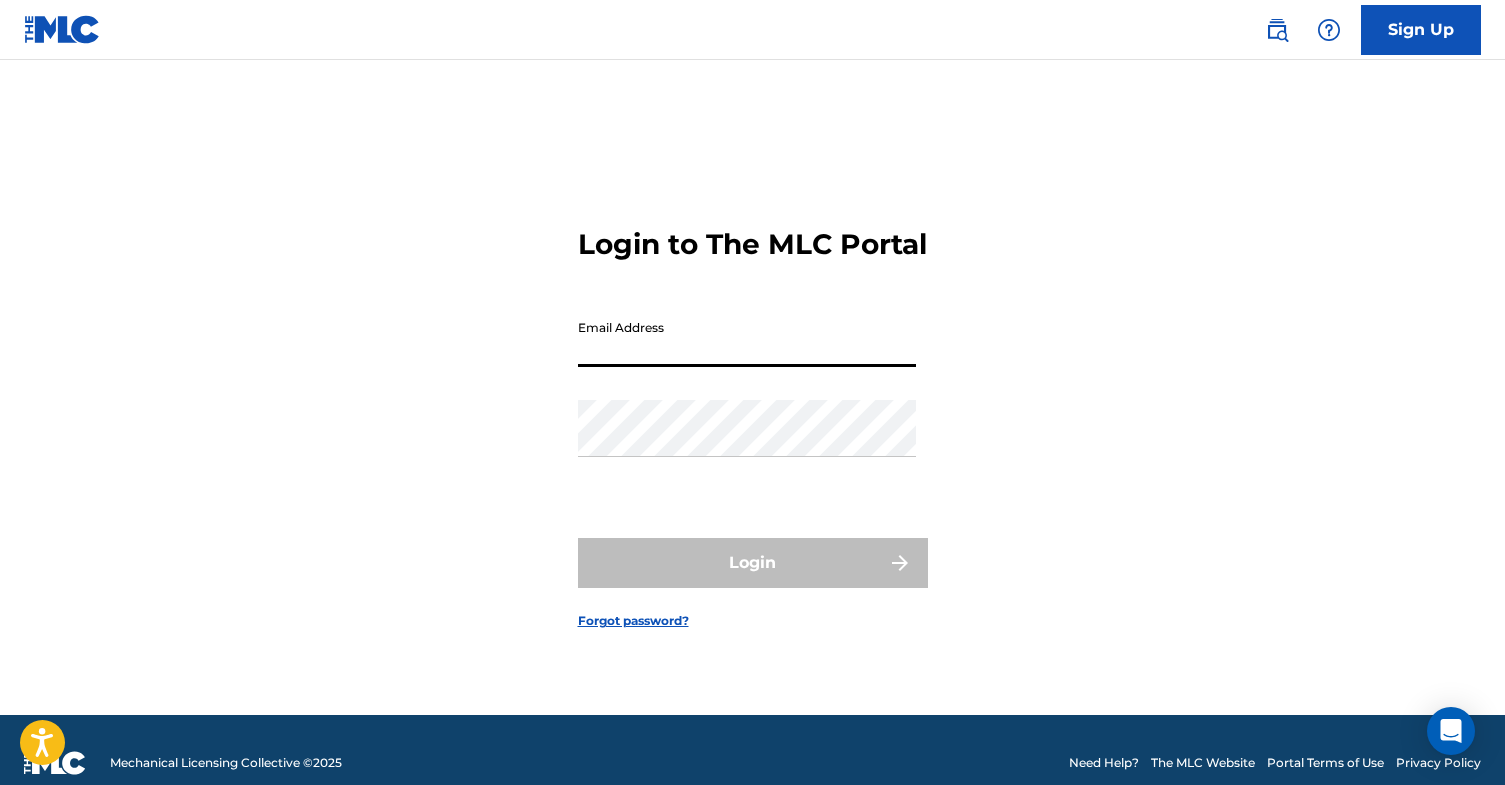 type on "[EMAIL_ADDRESS][DOMAIN_NAME]" 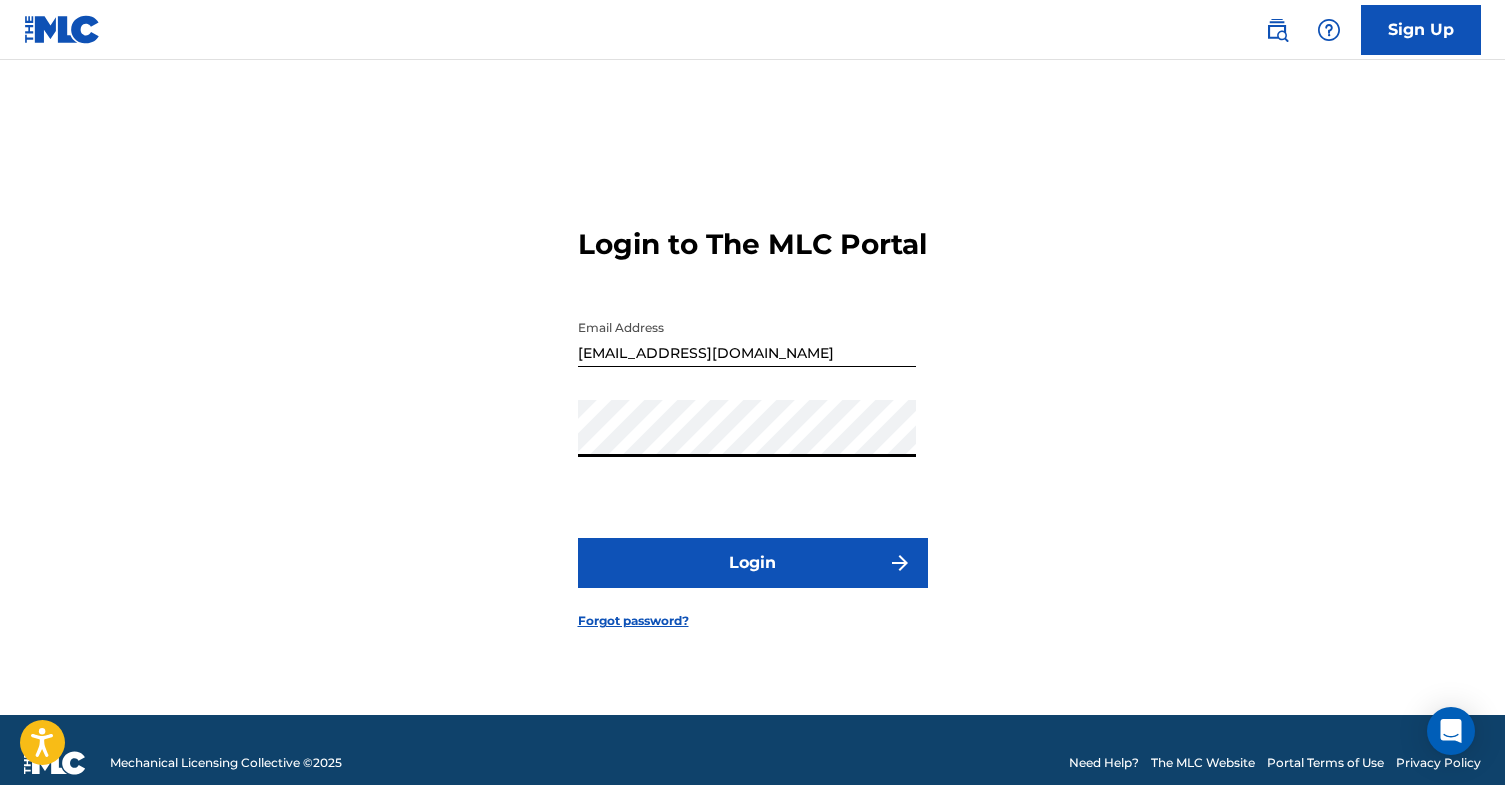click on "Login" at bounding box center (753, 563) 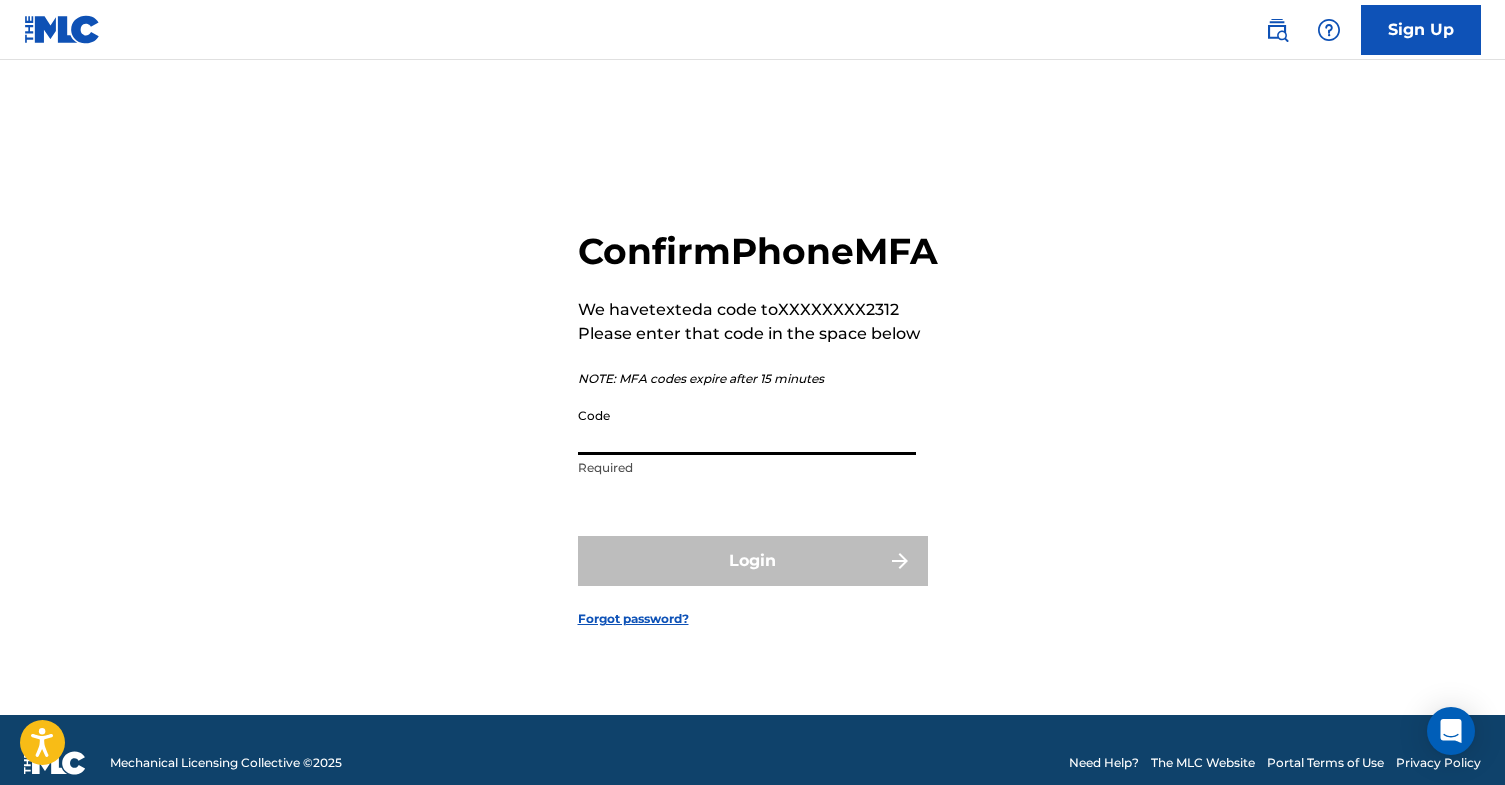 click on "Code" at bounding box center [747, 426] 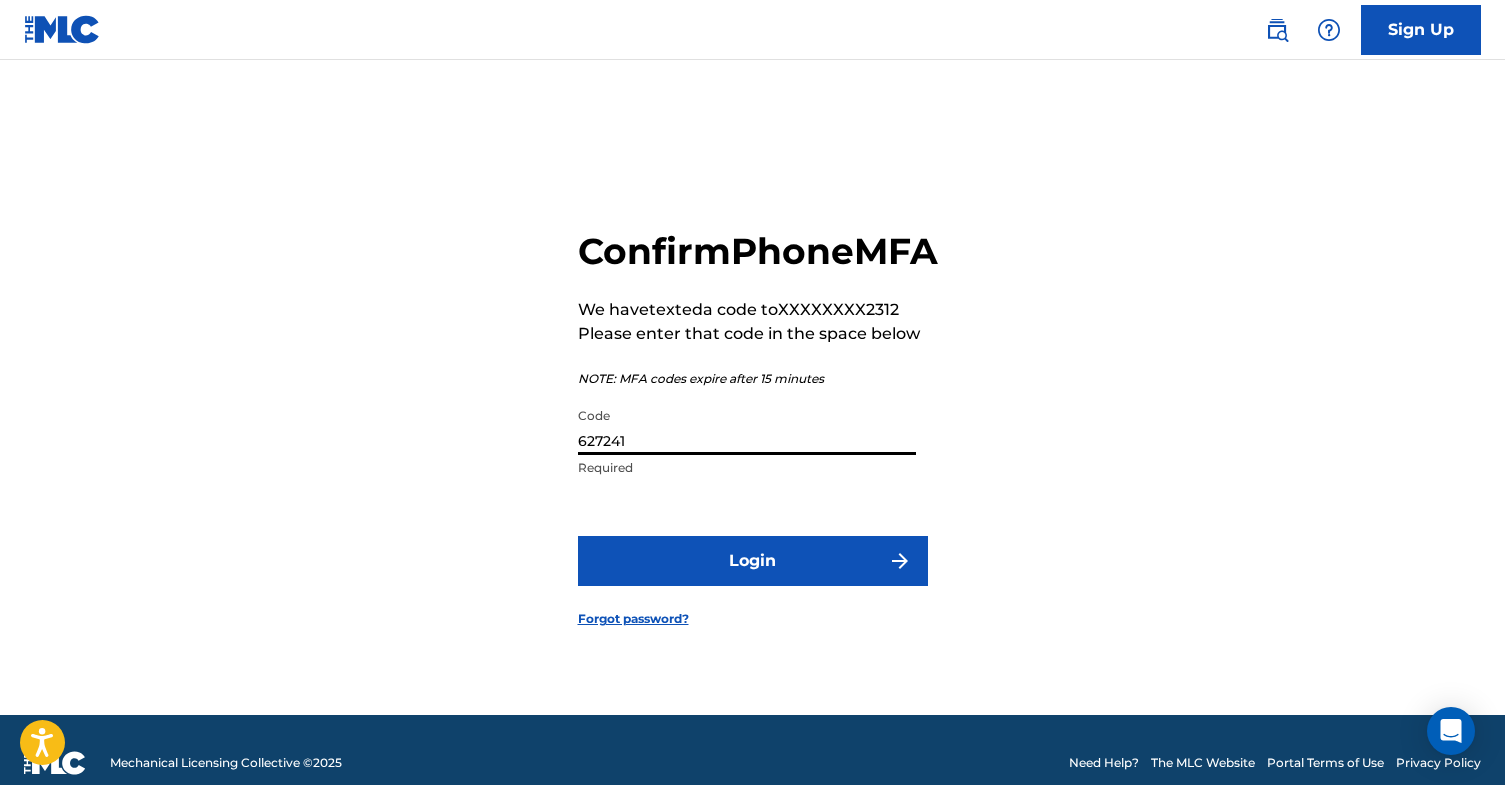type on "627241" 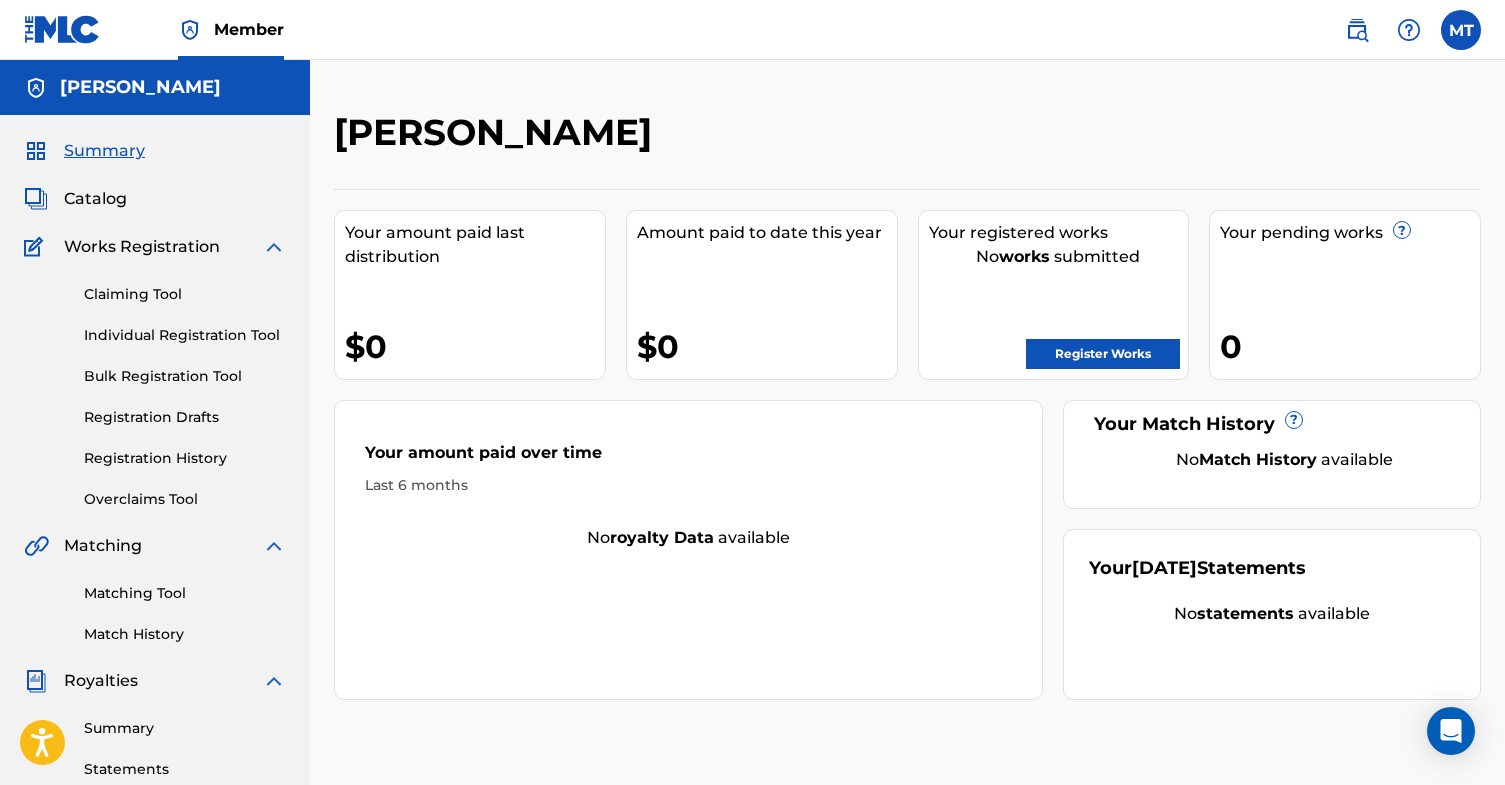 scroll, scrollTop: 0, scrollLeft: 0, axis: both 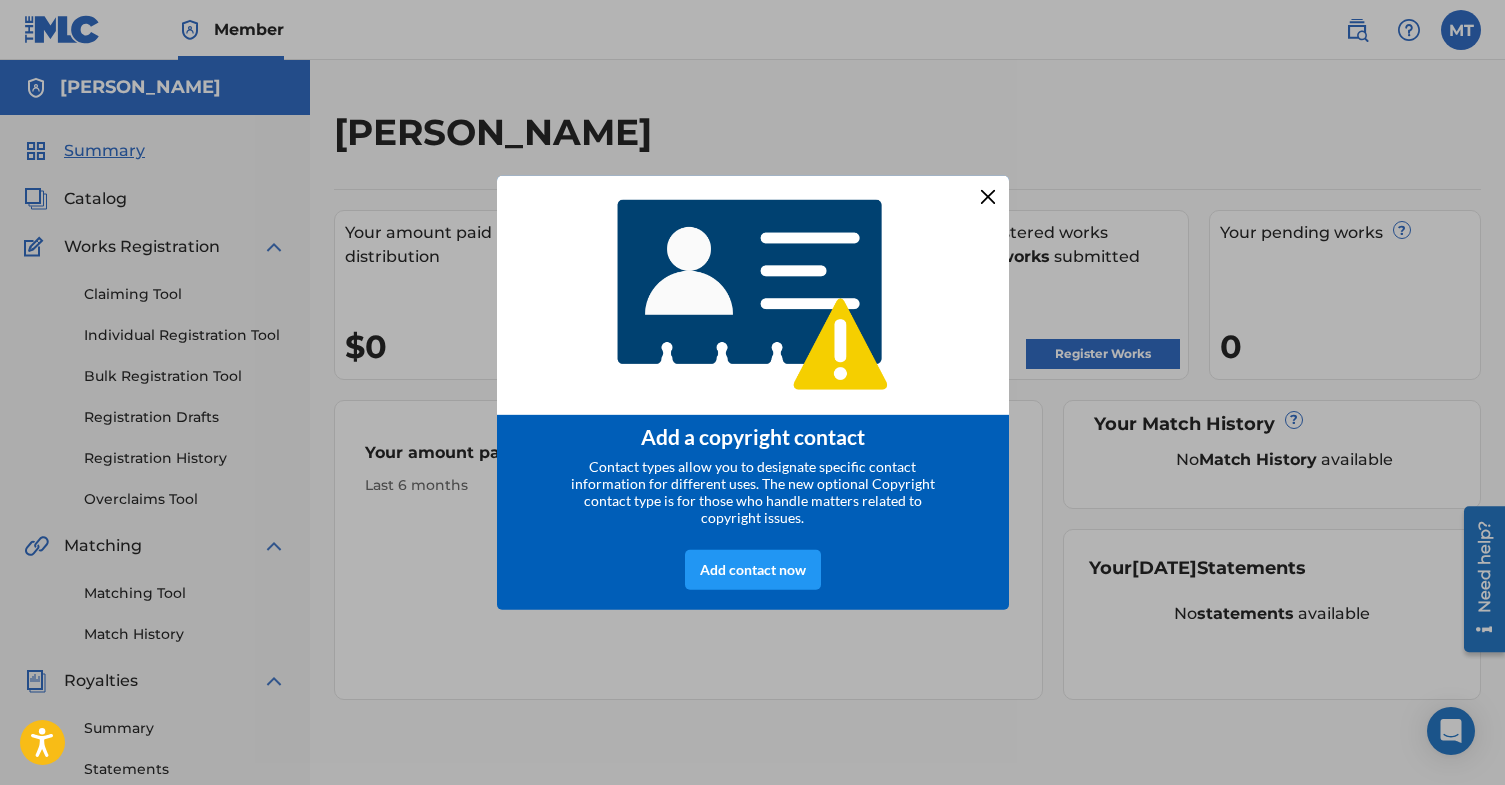 click at bounding box center [987, 196] 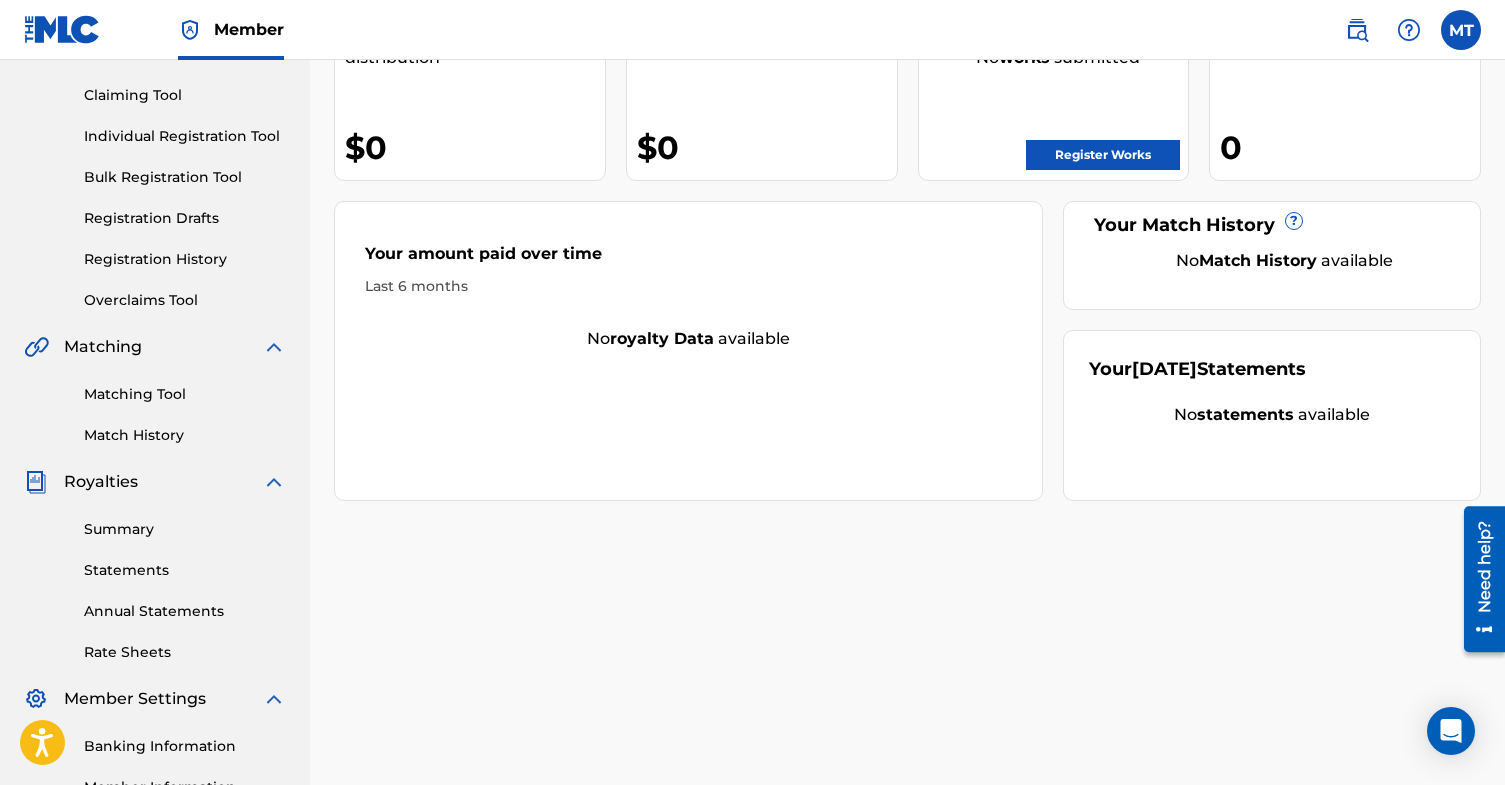 scroll, scrollTop: 0, scrollLeft: 0, axis: both 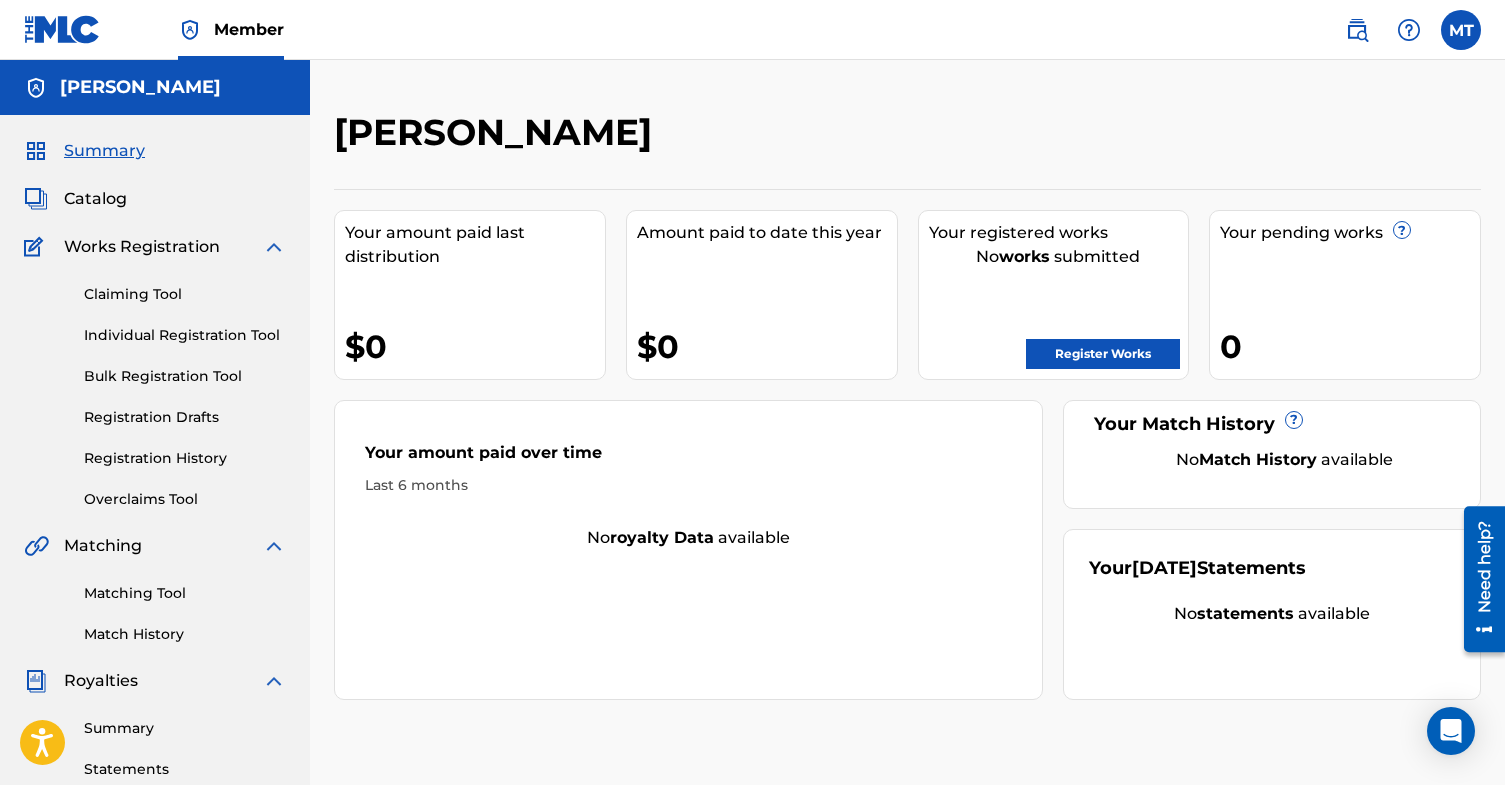 click on "Summary Catalog Works Registration Claiming Tool Individual Registration Tool Bulk Registration Tool Registration Drafts Registration History Overclaims Tool Matching Matching Tool Match History Royalties Summary Statements Annual Statements Rate Sheets Member Settings Banking Information Member Information User Permissions Contact Information Member Benefits" at bounding box center (155, 629) 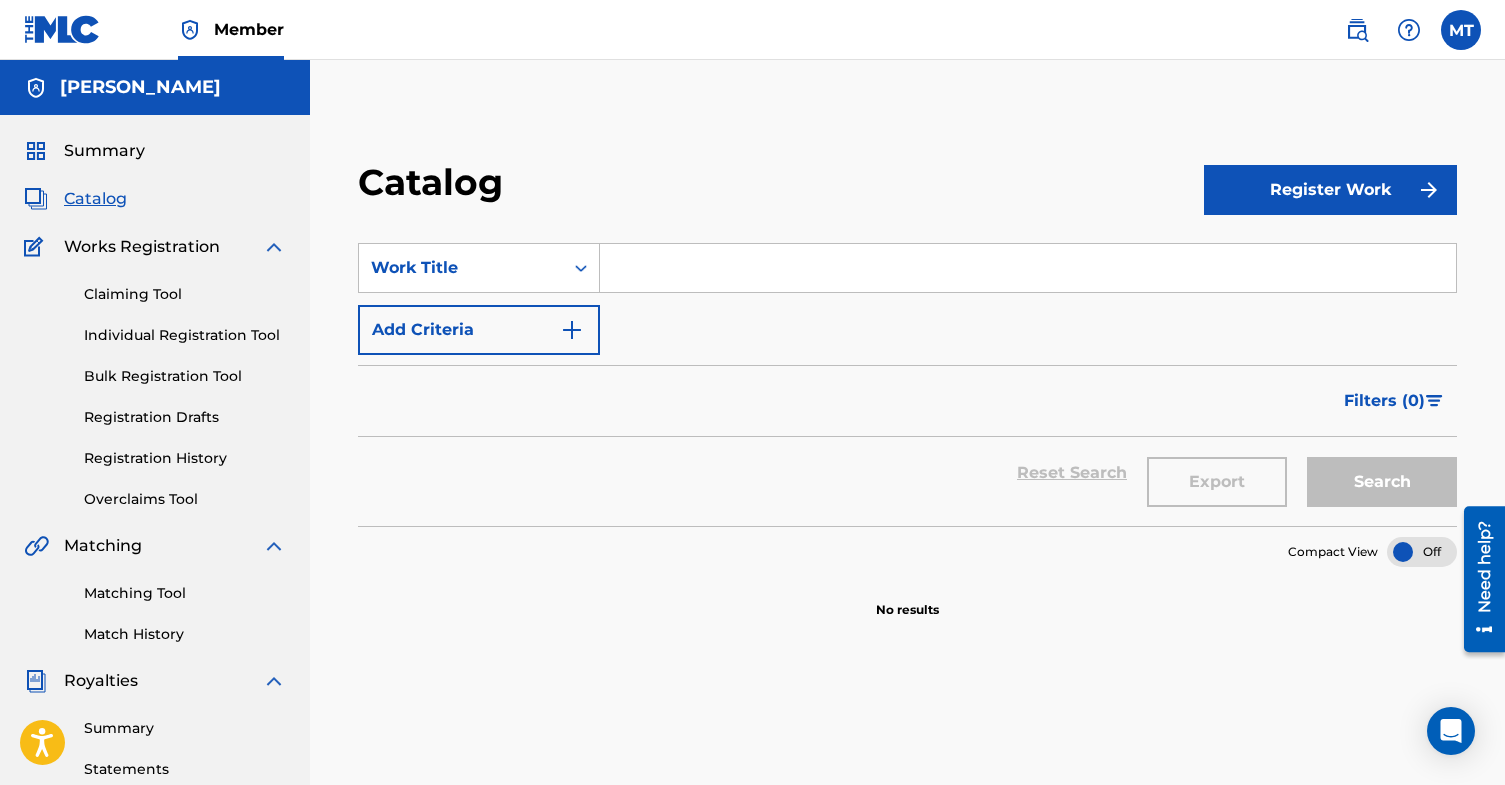scroll, scrollTop: 52, scrollLeft: 0, axis: vertical 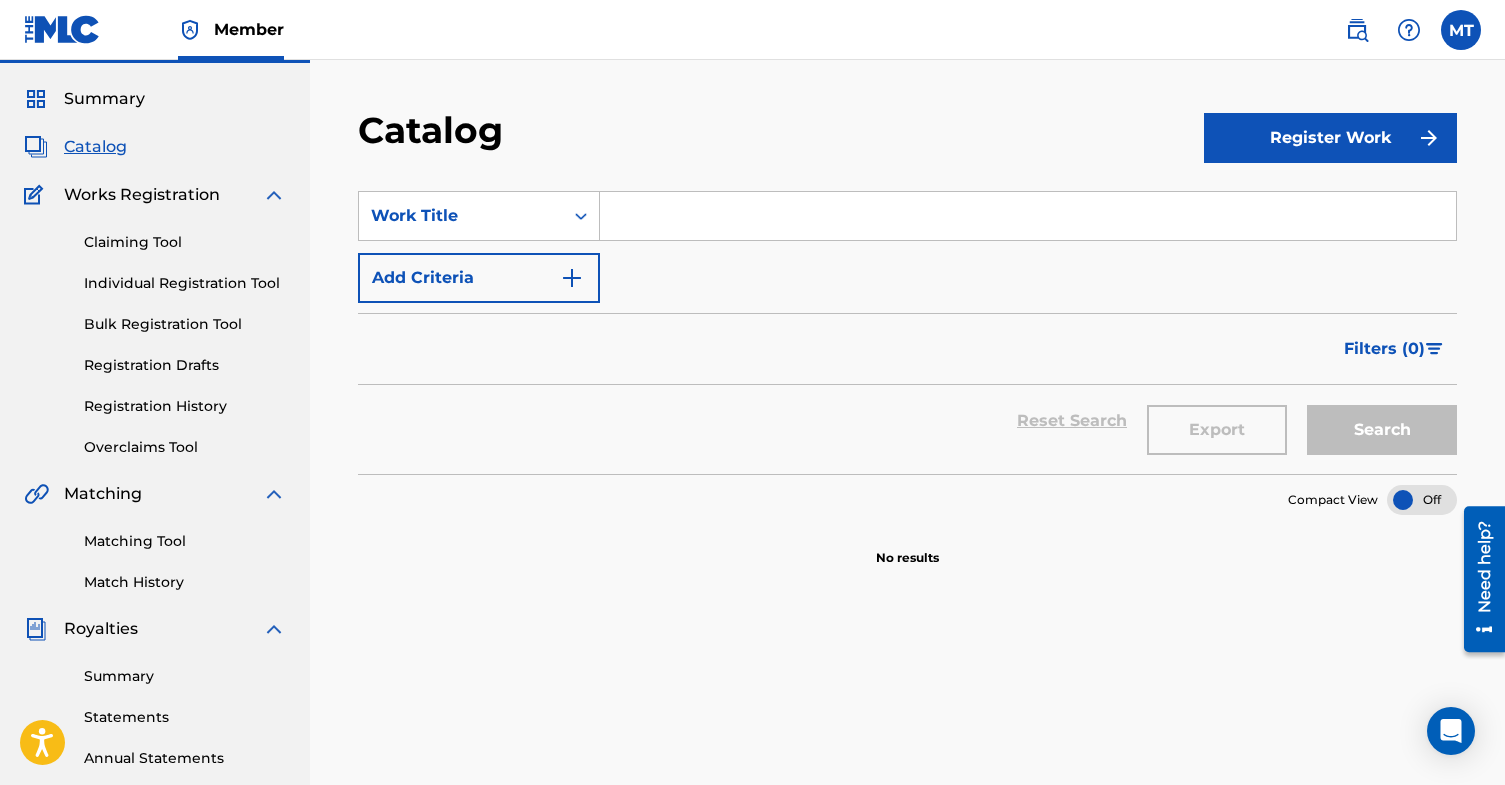 click at bounding box center [1028, 216] 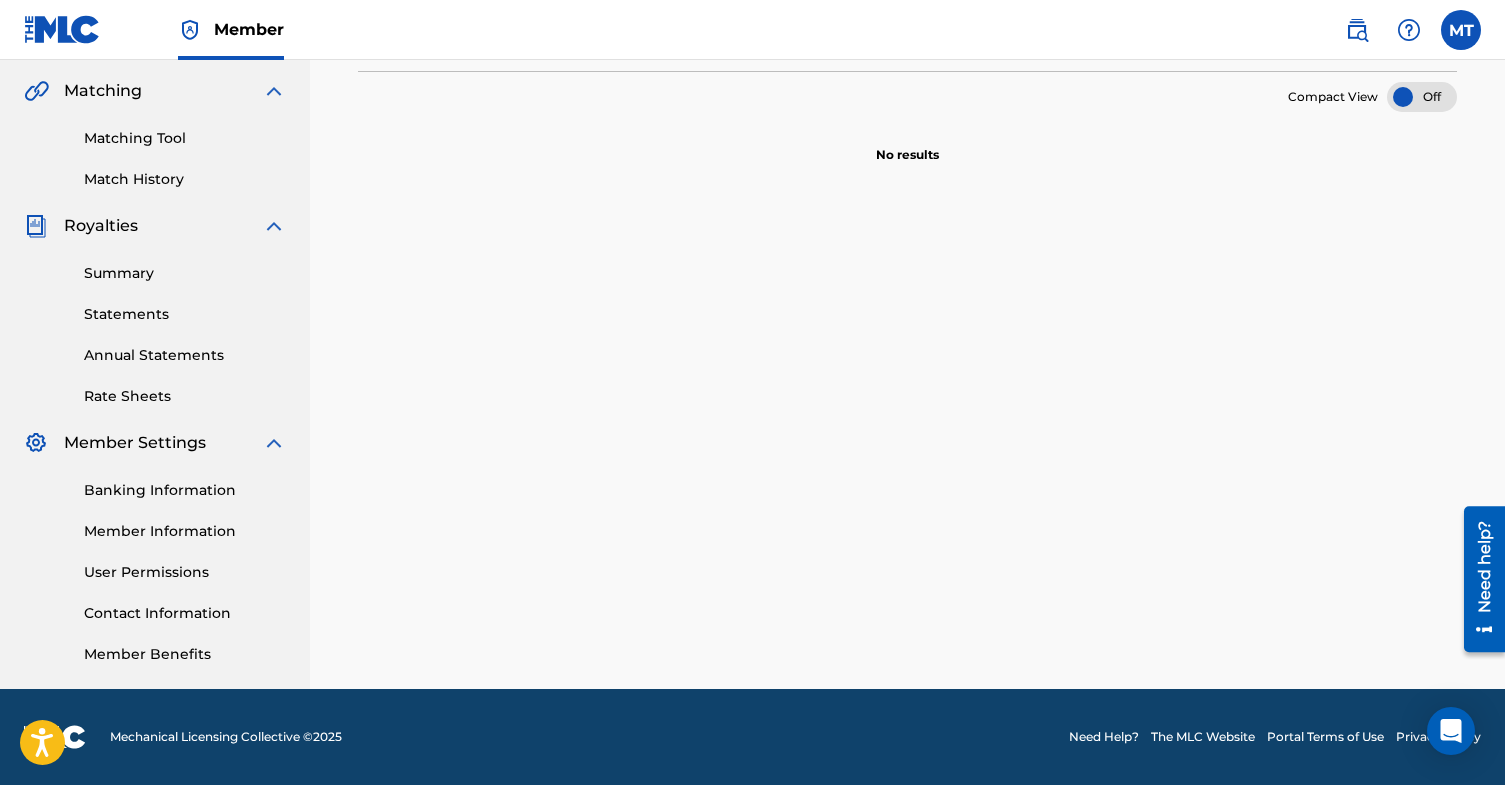 scroll, scrollTop: 0, scrollLeft: 0, axis: both 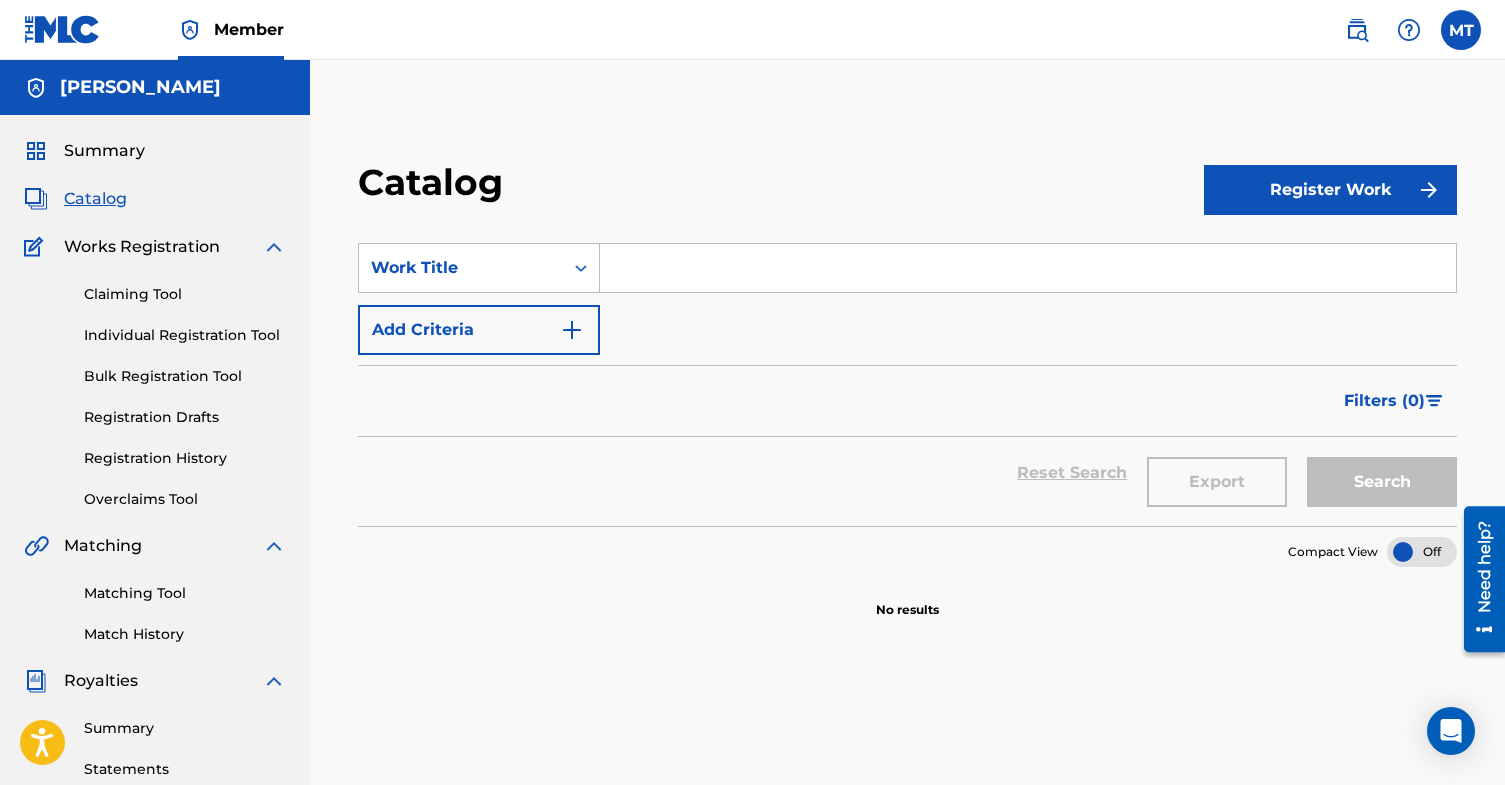 click on "Register Work" at bounding box center (1330, 190) 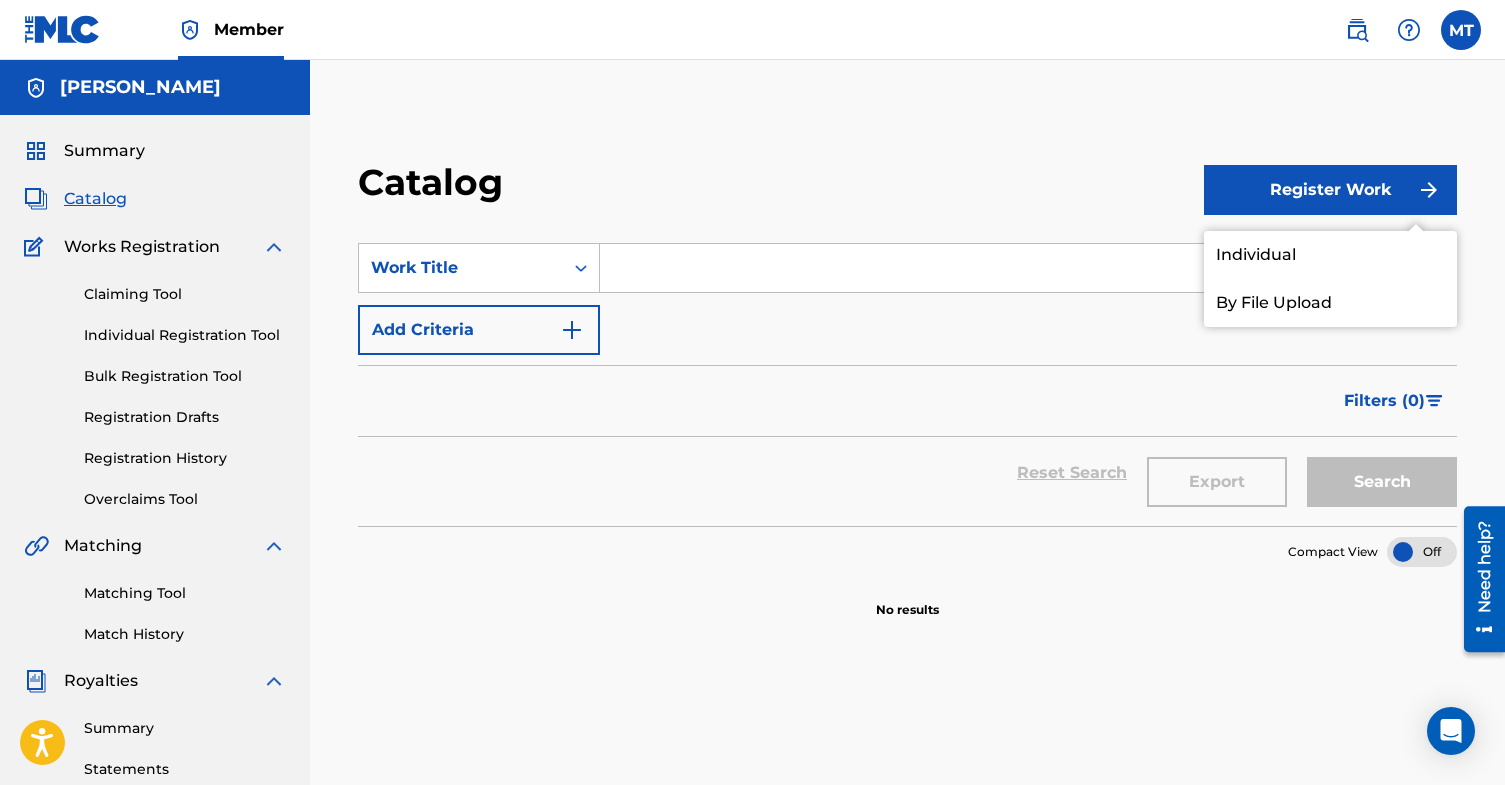 click on "Individual" at bounding box center [1330, 255] 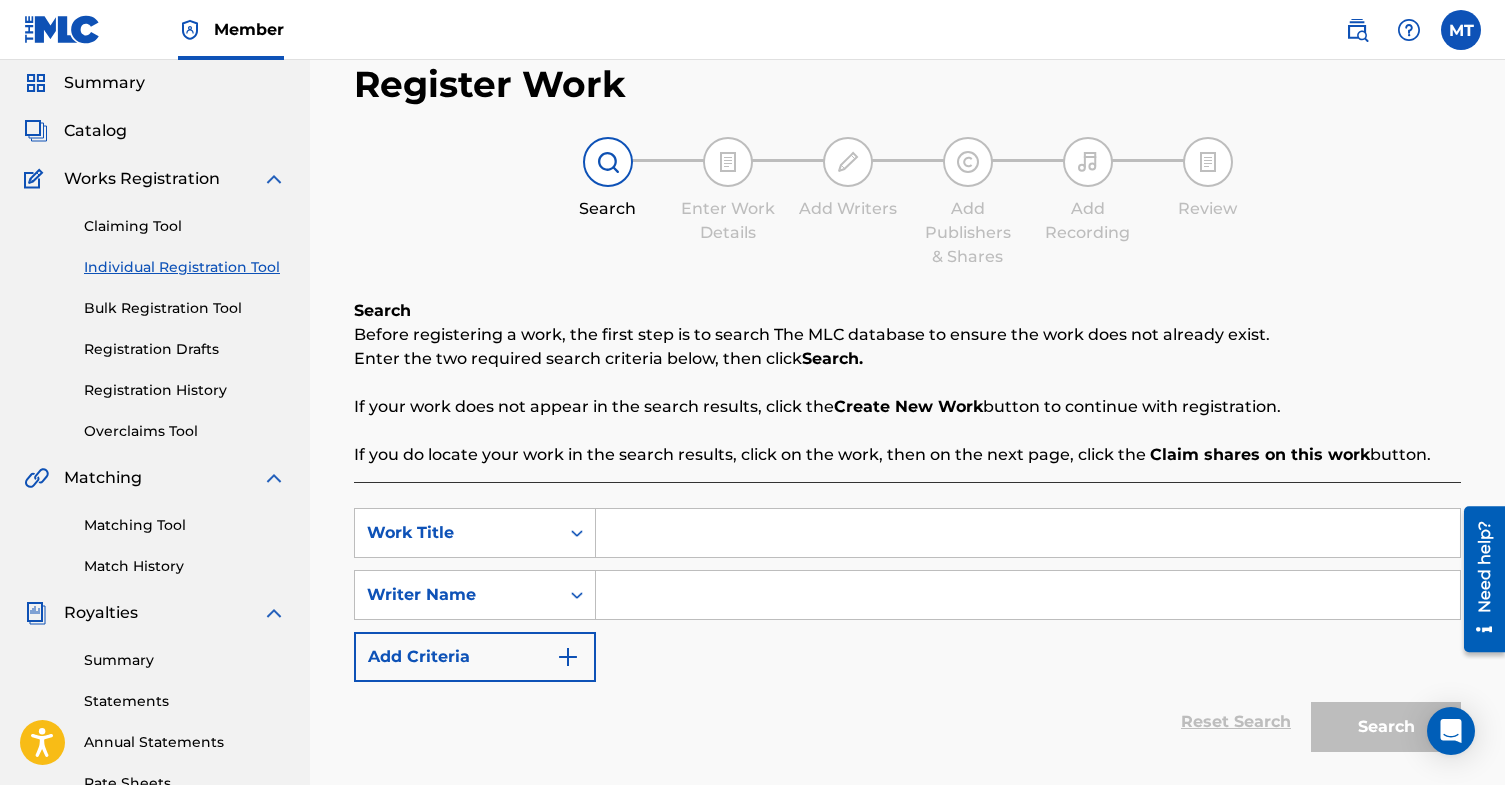 scroll, scrollTop: 176, scrollLeft: 0, axis: vertical 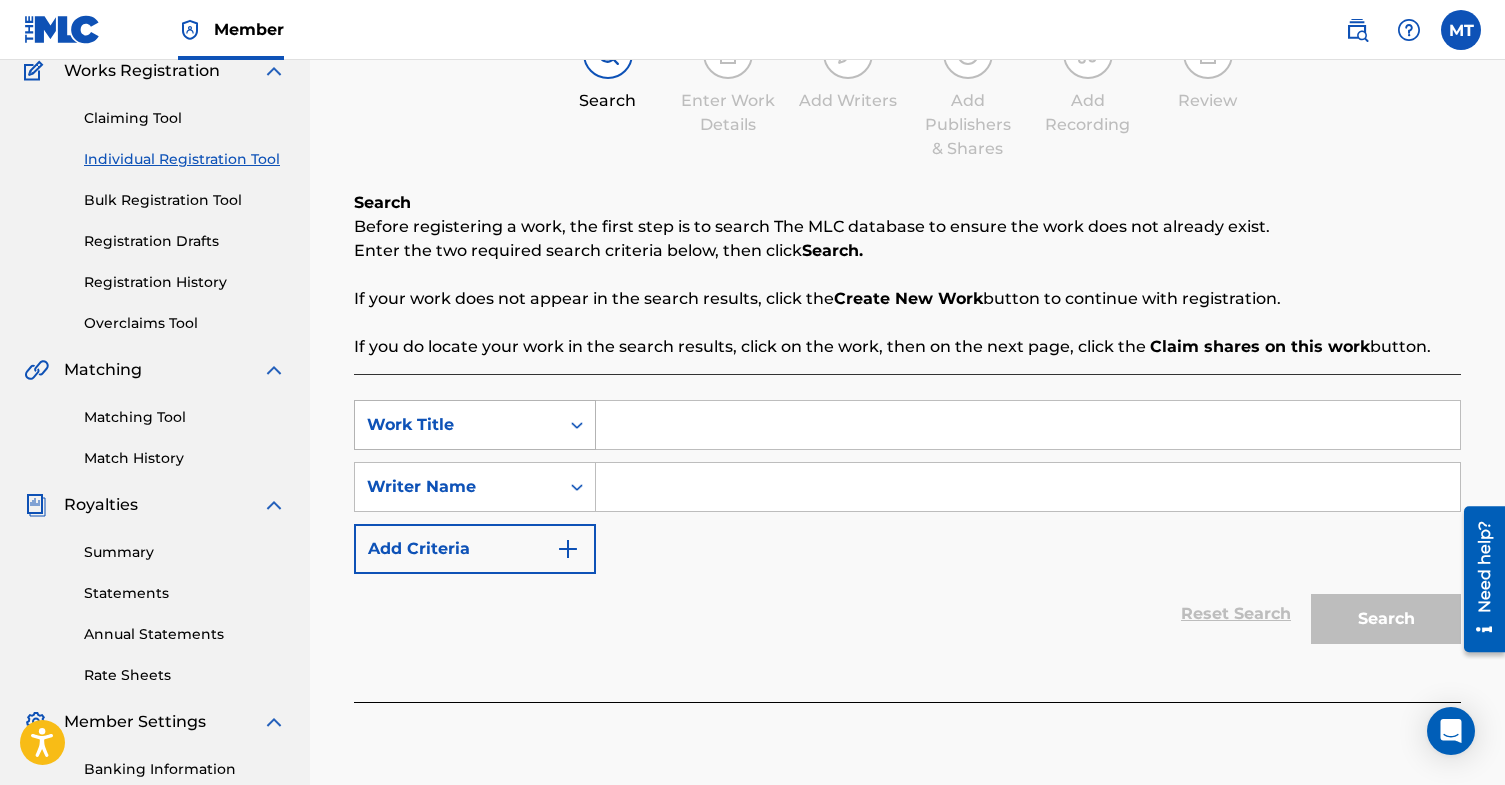 click on "Work Title" at bounding box center [457, 425] 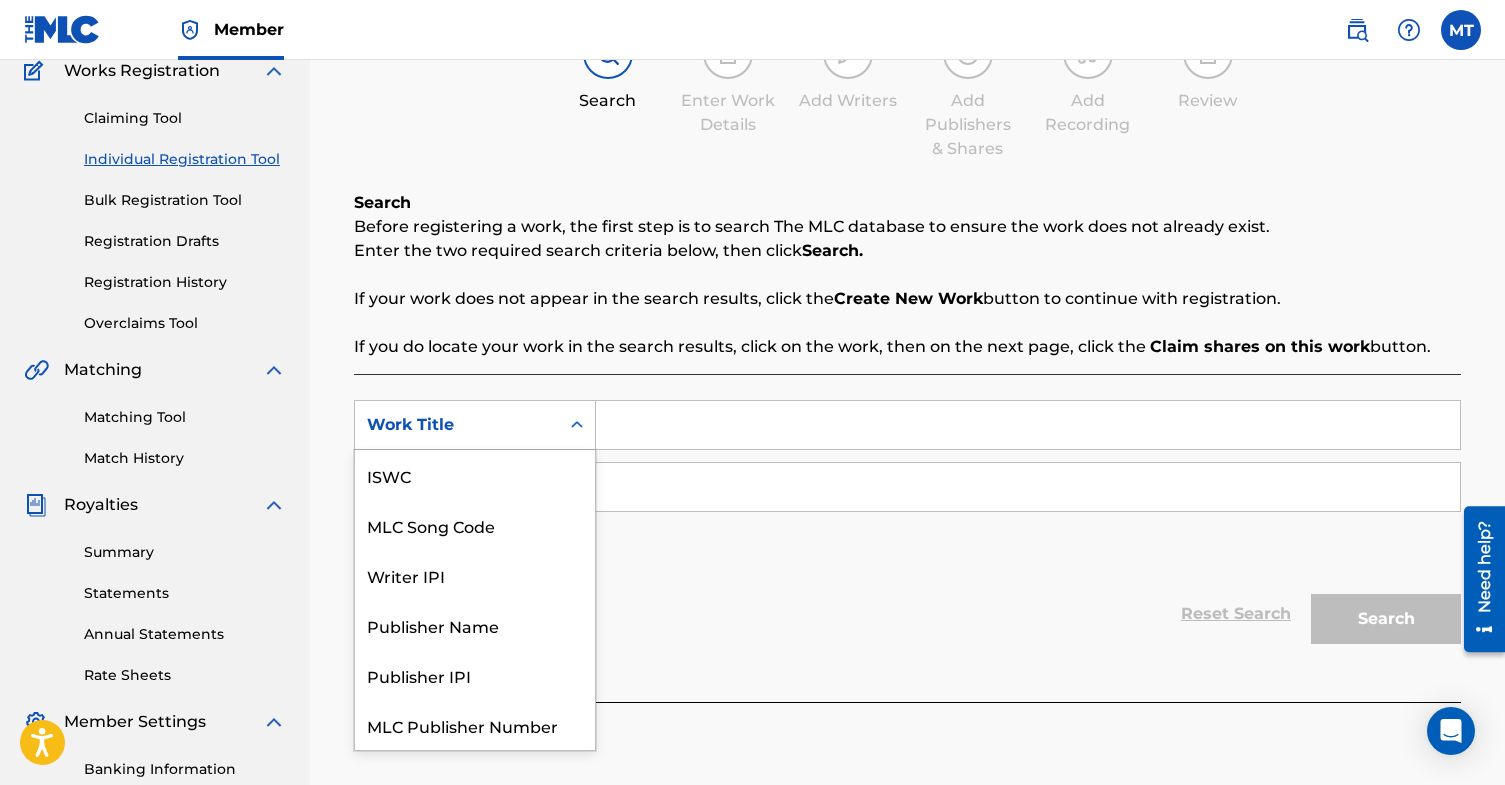 scroll, scrollTop: 50, scrollLeft: 0, axis: vertical 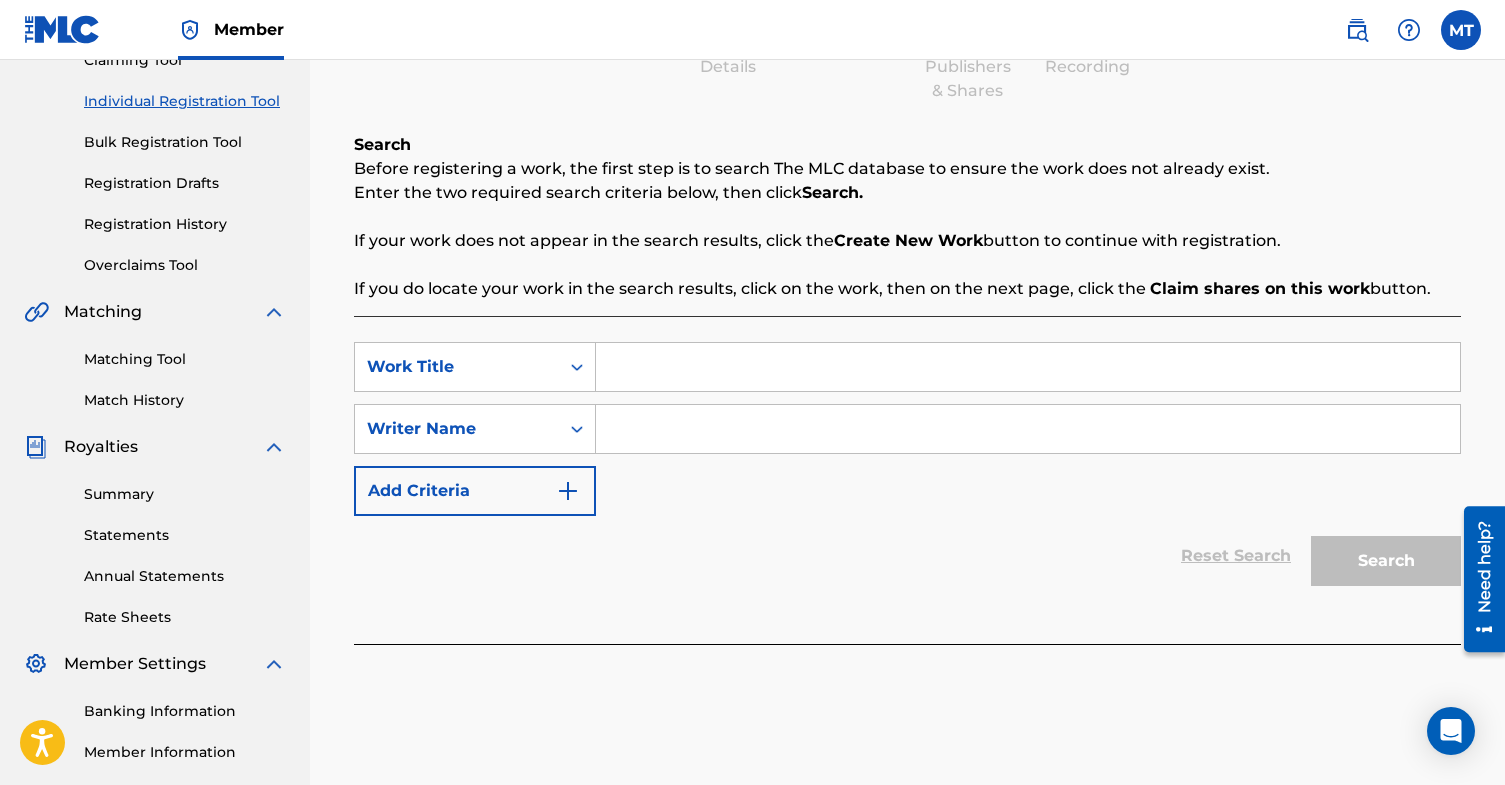 click on "Register Work Search Enter Work Details Add Writers Add Publishers & Shares Add Recording Review Search Before registering a work, the first step is to search The MLC database to ensure the work does not already exist. Enter the two required search criteria below, then click   Search.  If your work does not appear in the search results, click the  Create New Work   button to continue with registration. If you do locate your work in the search results, click on the work, then on the next page, click the   Claim shares on this work  button. SearchWithCriteria7f0aea7d-aee4-483c-a8c0-4535f4d74f28 Work Title SearchWithCriteria85fe867f-c79d-4268-b7a1-a89aefc85c60 Writer Name Add Criteria Reset Search Search" at bounding box center (907, 393) 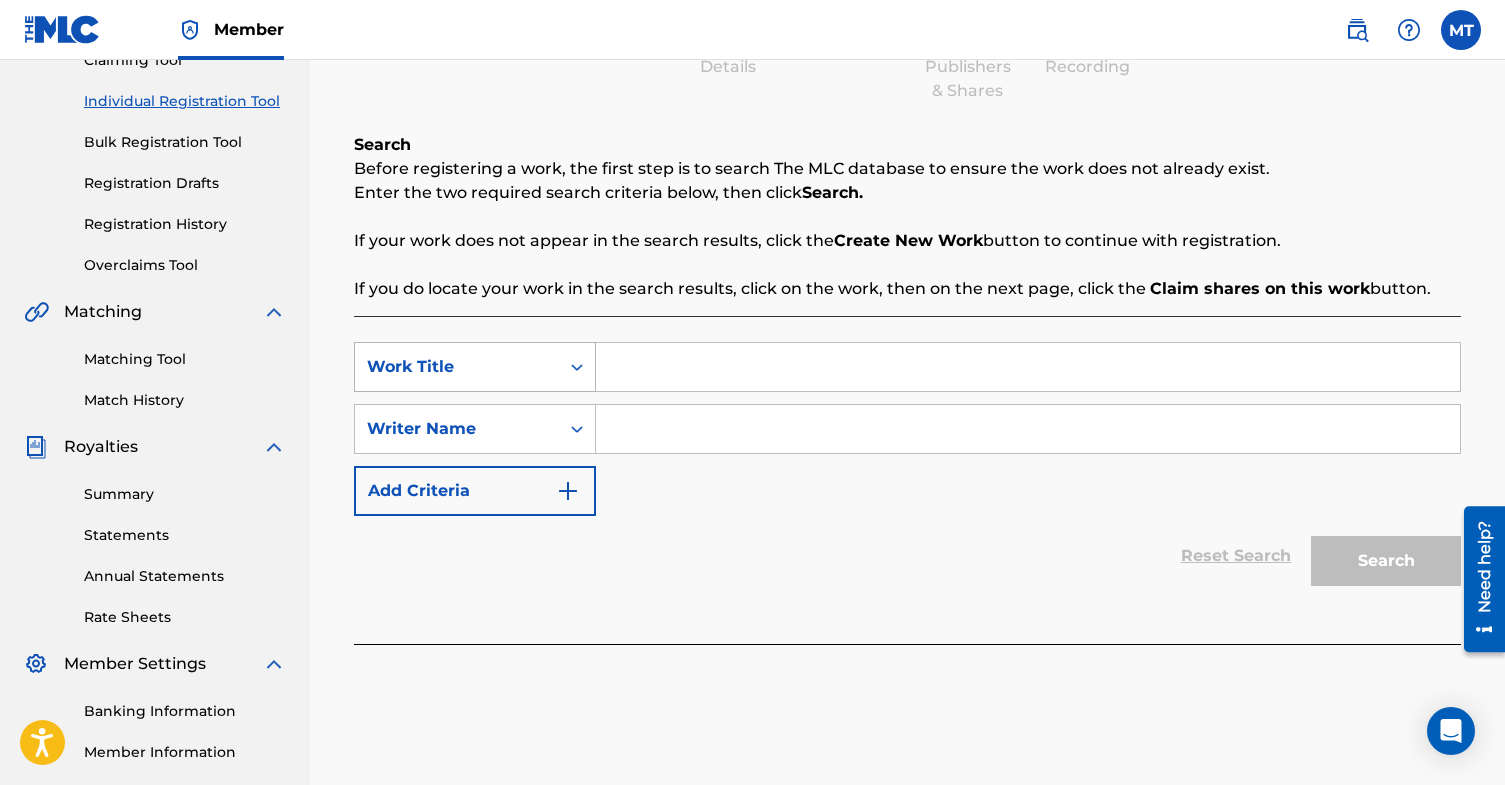click on "Work Title" at bounding box center [457, 367] 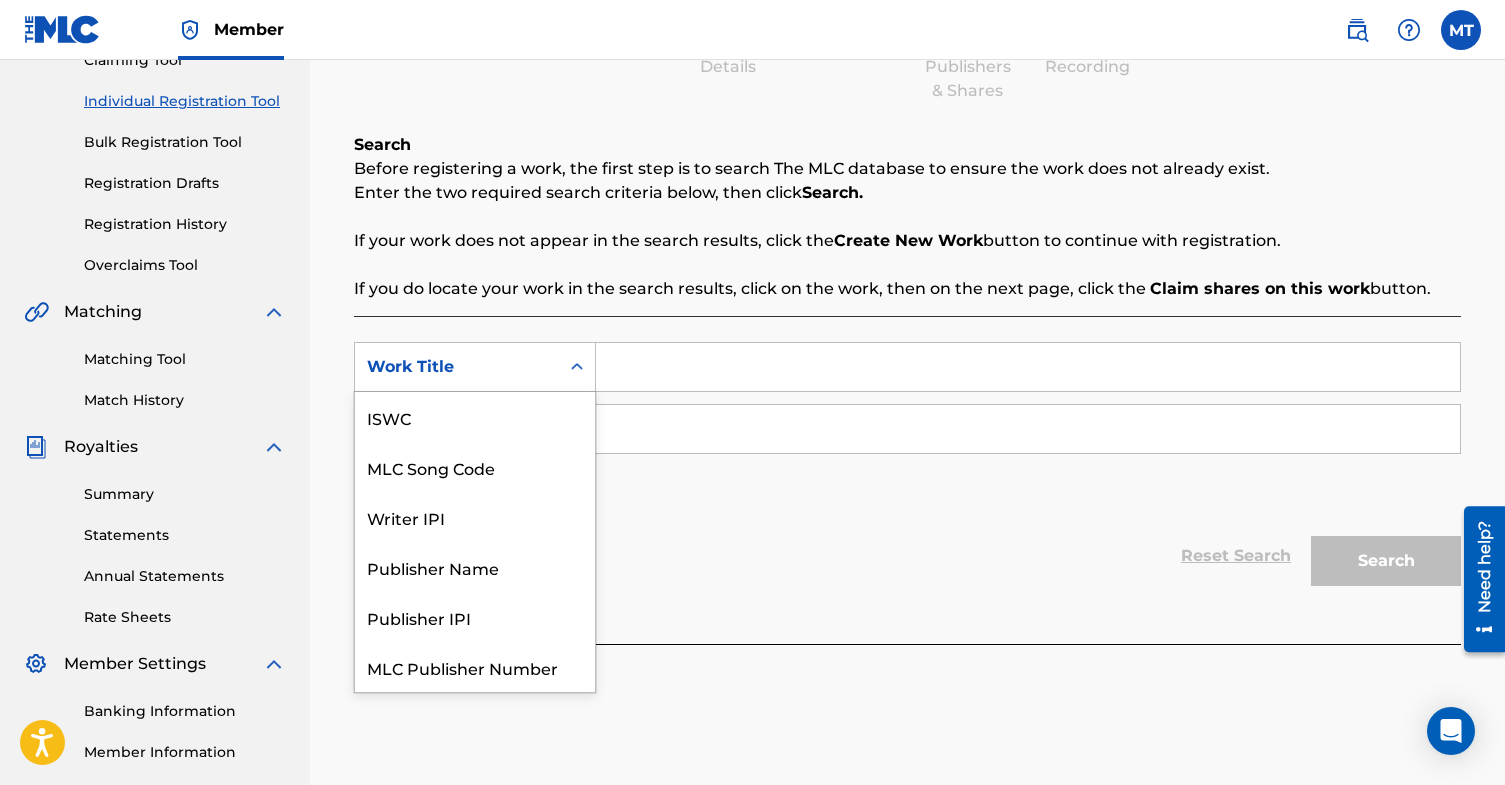 scroll, scrollTop: 50, scrollLeft: 0, axis: vertical 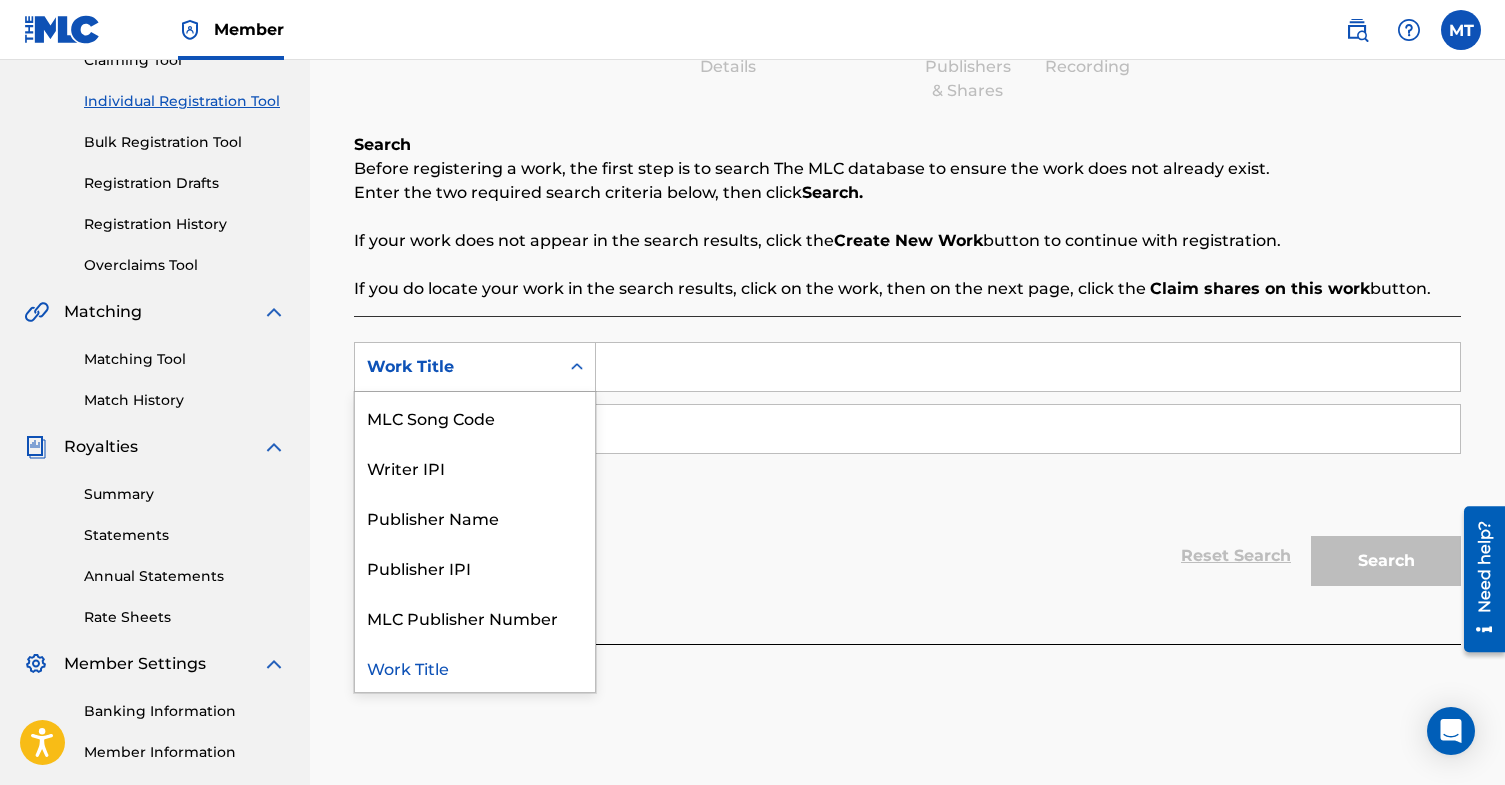 click on "Reset Search Search" at bounding box center (907, 556) 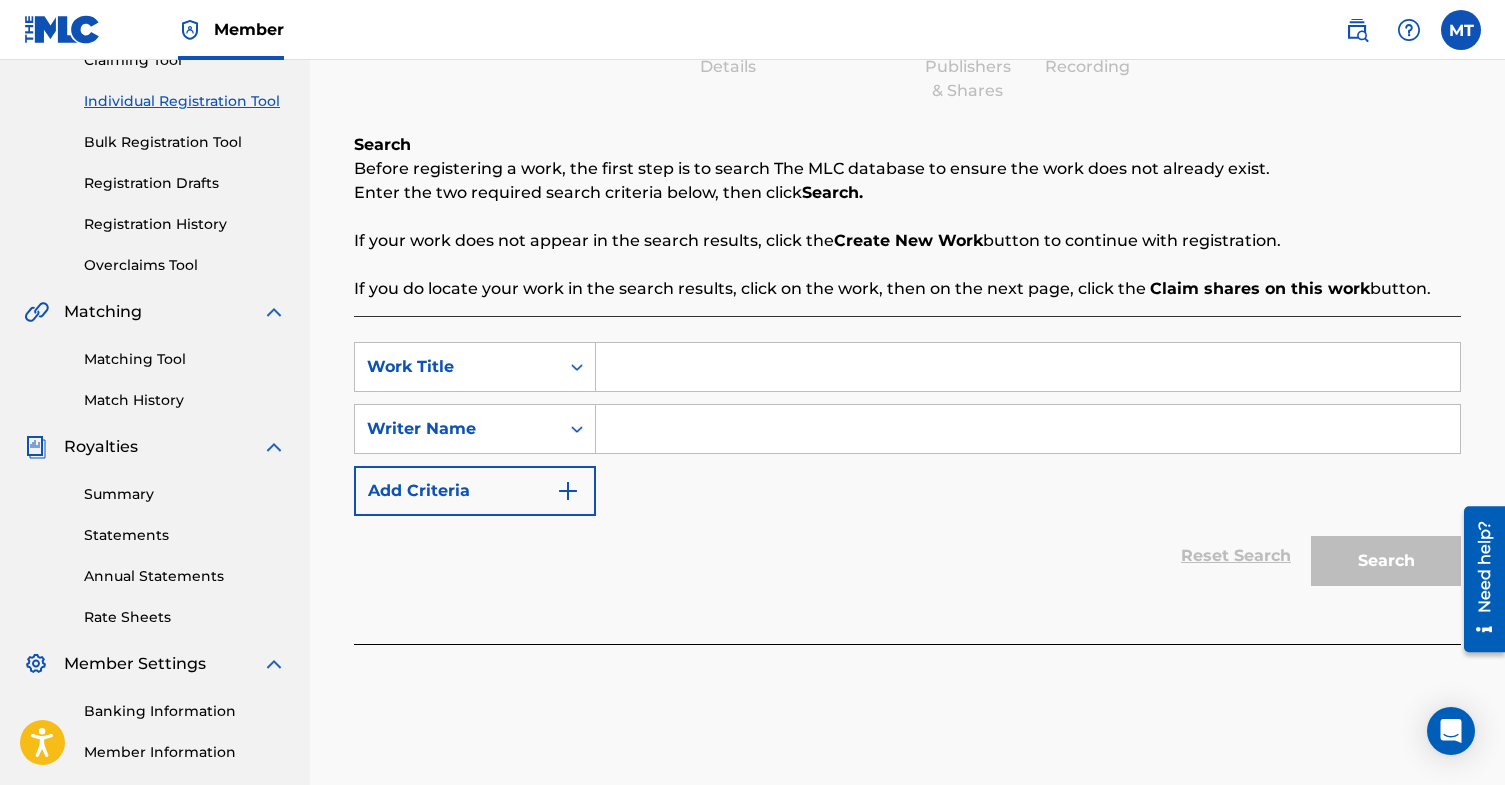 click on "Enter the two required search criteria below, then click   Search." at bounding box center [907, 193] 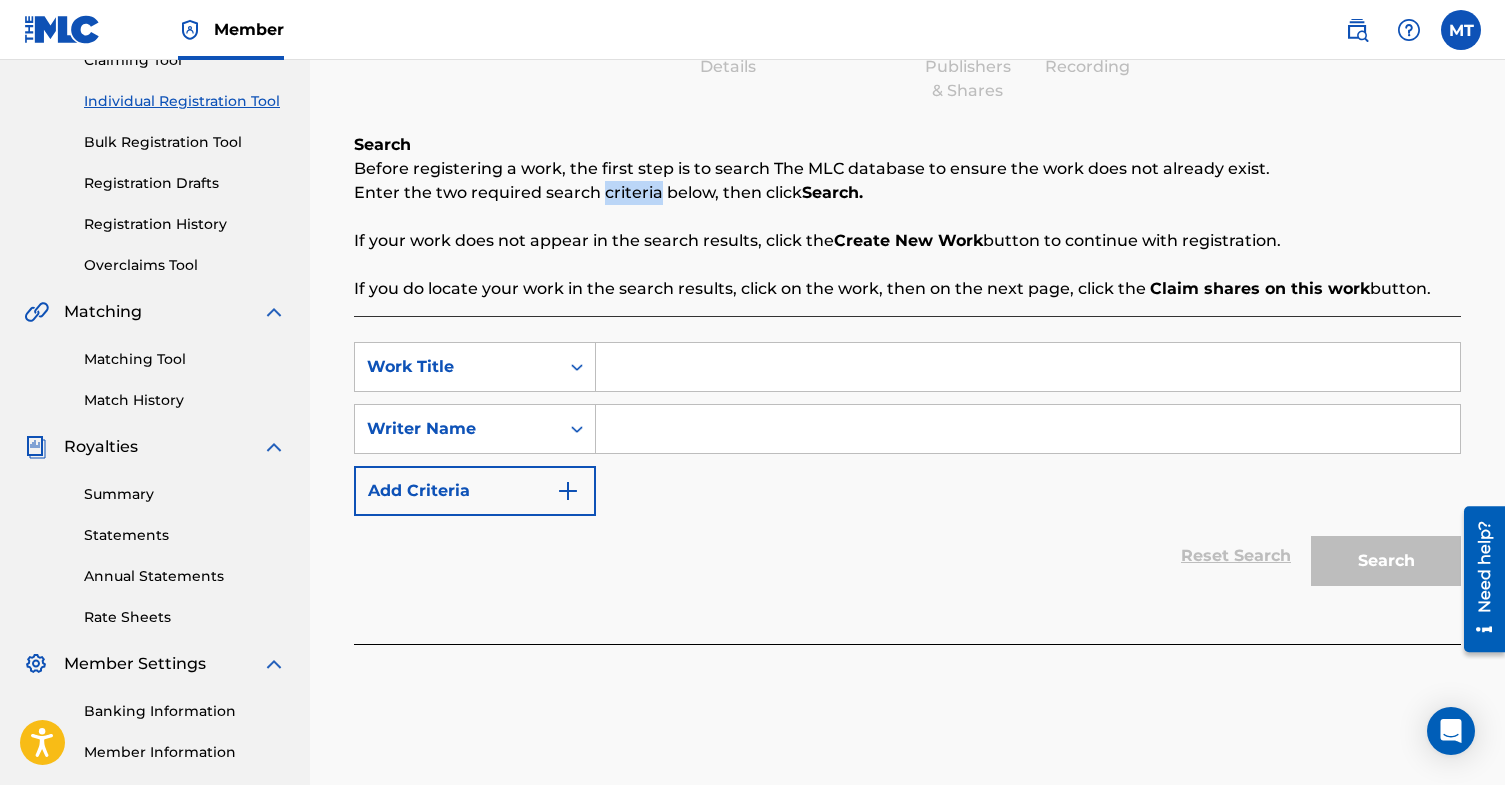 click on "Search Before registering a work, the first step is to search The MLC database to ensure the work does not already exist. Enter the two required search criteria below, then click   Search.  If your work does not appear in the search results, click the  Create New Work   button to continue with registration. If you do locate your work in the search results, click on the work, then on the next page, click the   Claim shares on this work  button." at bounding box center [907, 217] 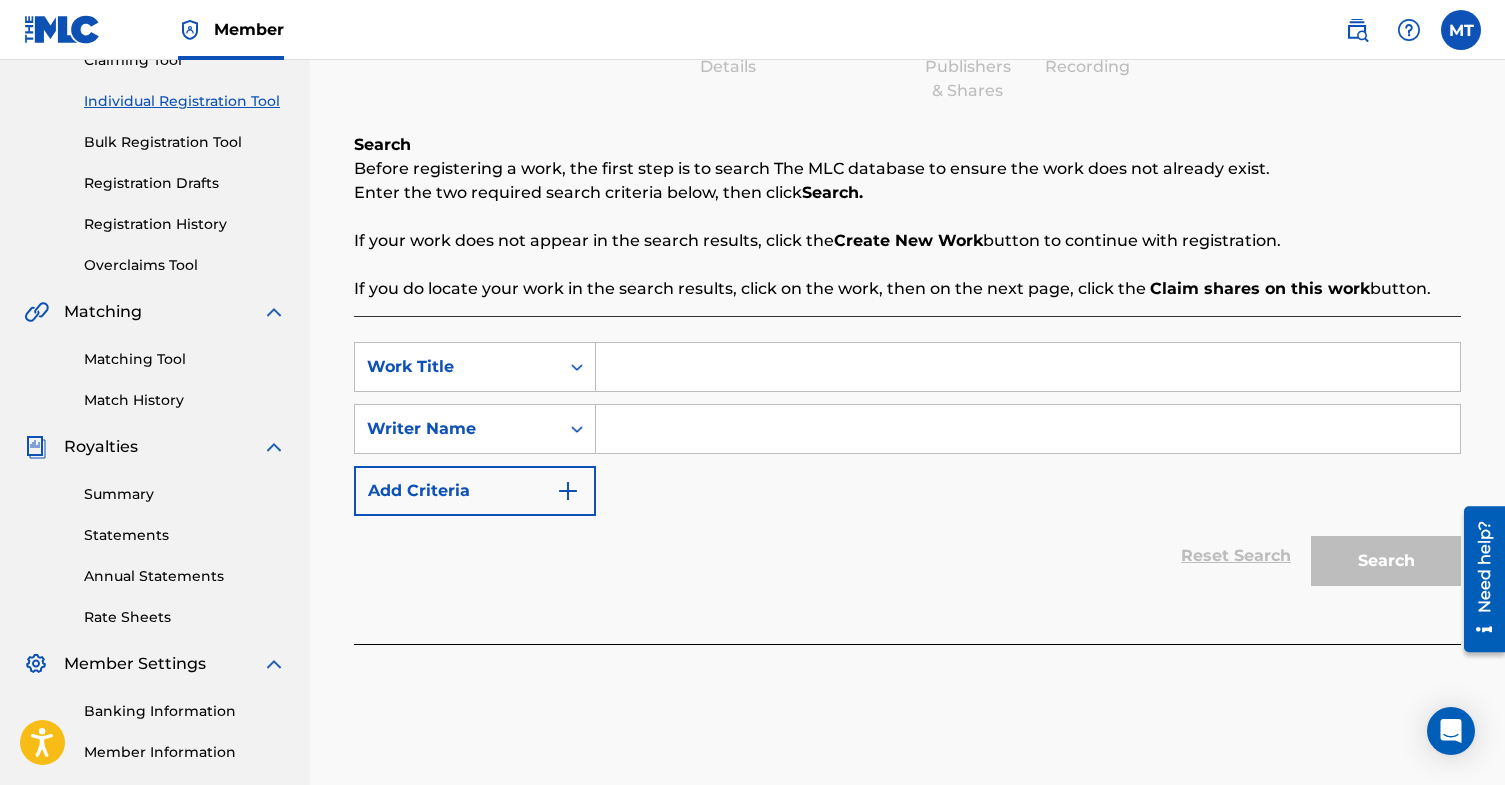 click on "Search Before registering a work, the first step is to search The MLC database to ensure the work does not already exist. Enter the two required search criteria below, then click   Search.  If your work does not appear in the search results, click the  Create New Work   button to continue with registration. If you do locate your work in the search results, click on the work, then on the next page, click the   Claim shares on this work  button." at bounding box center (907, 217) 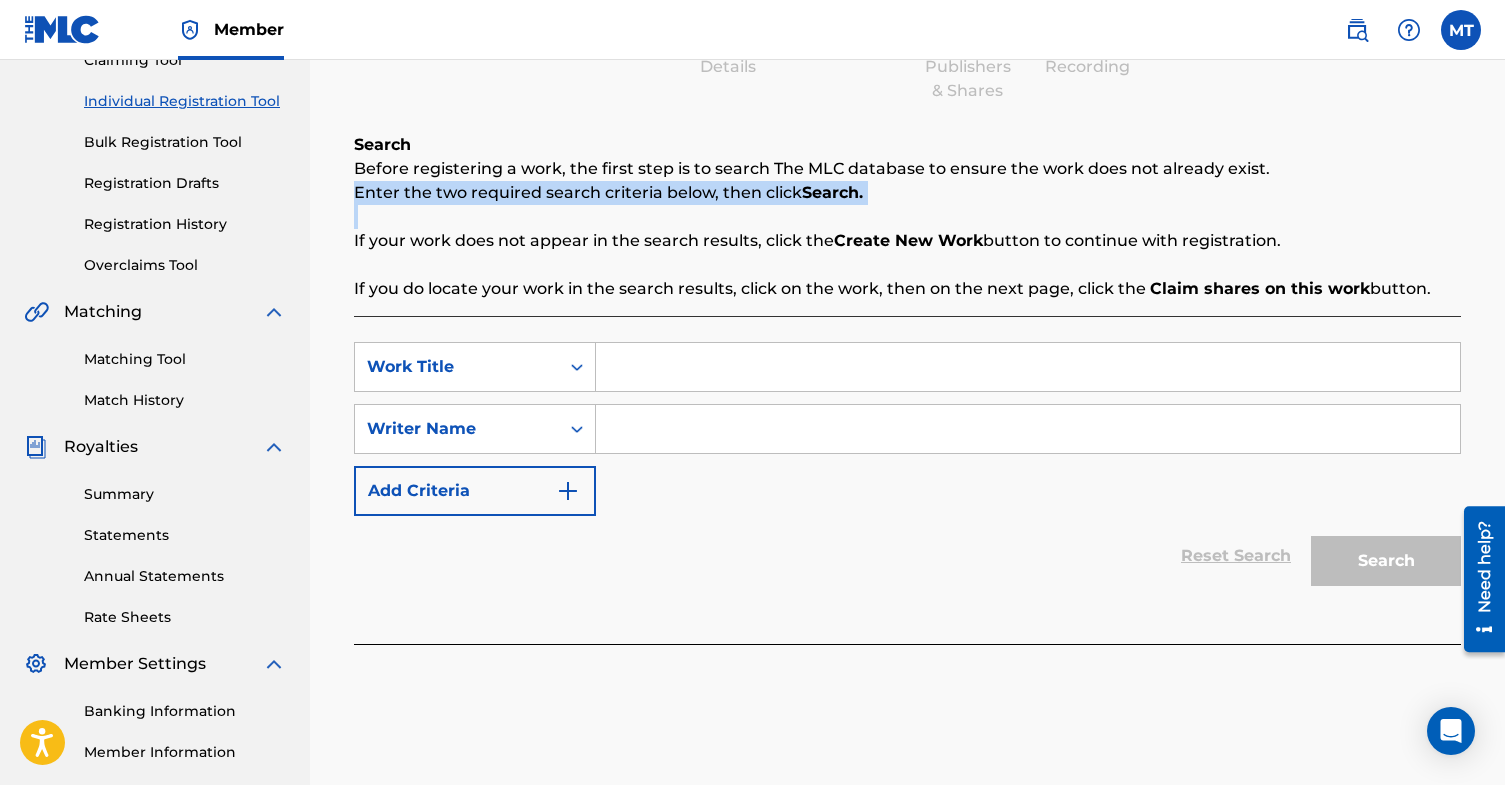click on "Search Before registering a work, the first step is to search The MLC database to ensure the work does not already exist. Enter the two required search criteria below, then click   Search.  If your work does not appear in the search results, click the  Create New Work   button to continue with registration. If you do locate your work in the search results, click on the work, then on the next page, click the   Claim shares on this work  button." at bounding box center (907, 217) 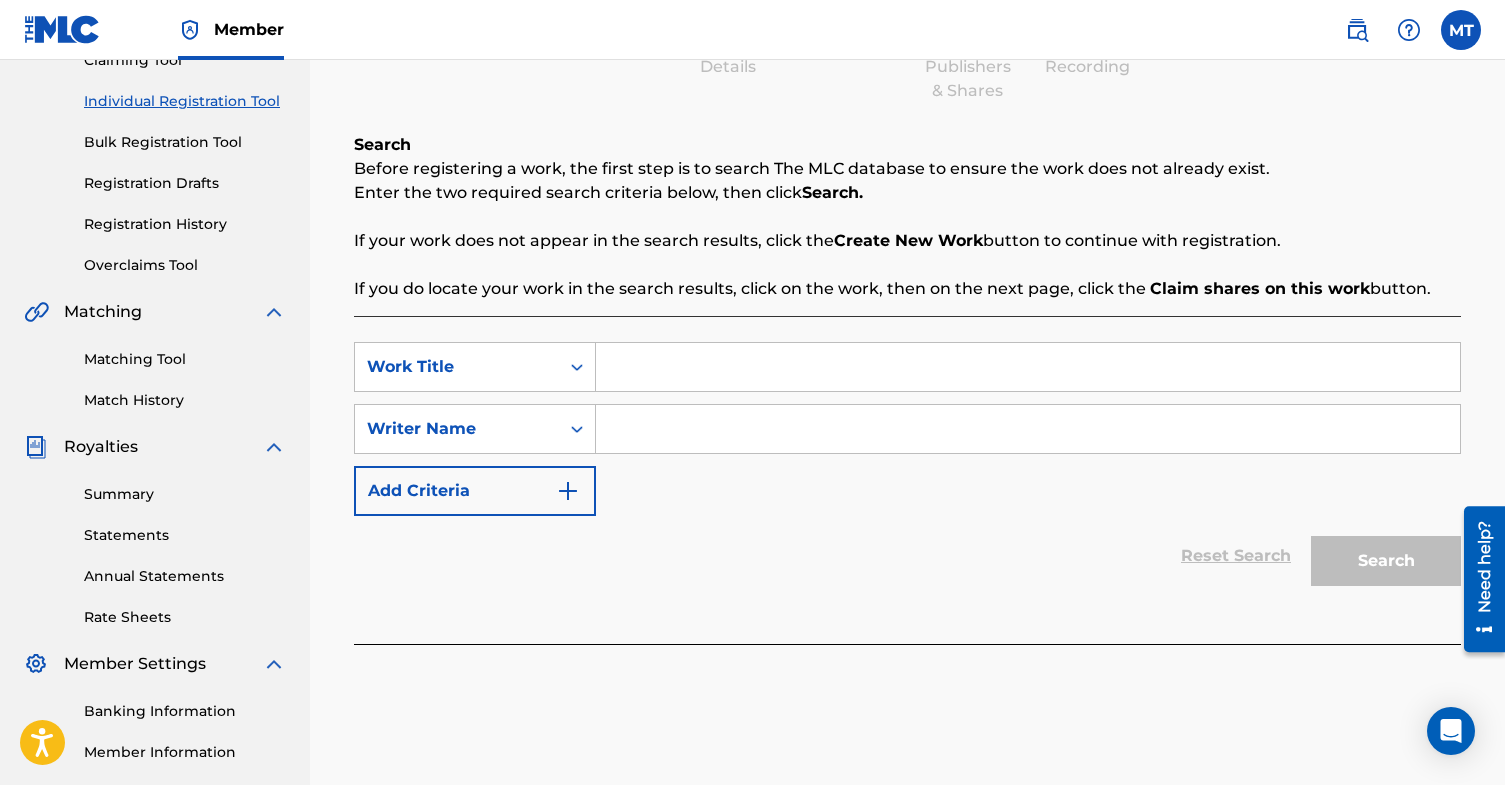 click on "Enter the two required search criteria below, then click   Search." at bounding box center (907, 193) 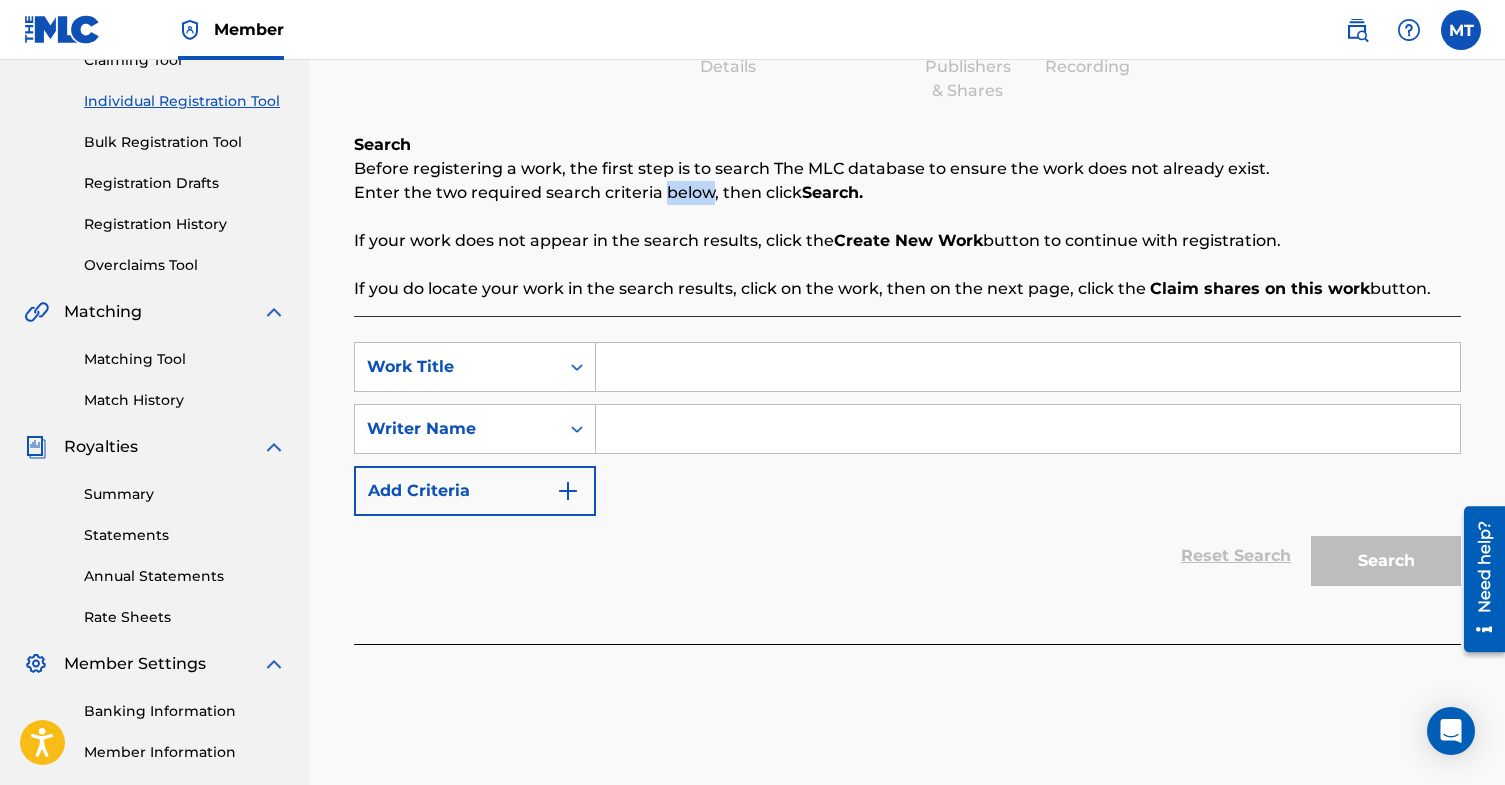 click on "Enter the two required search criteria below, then click   Search." at bounding box center (907, 193) 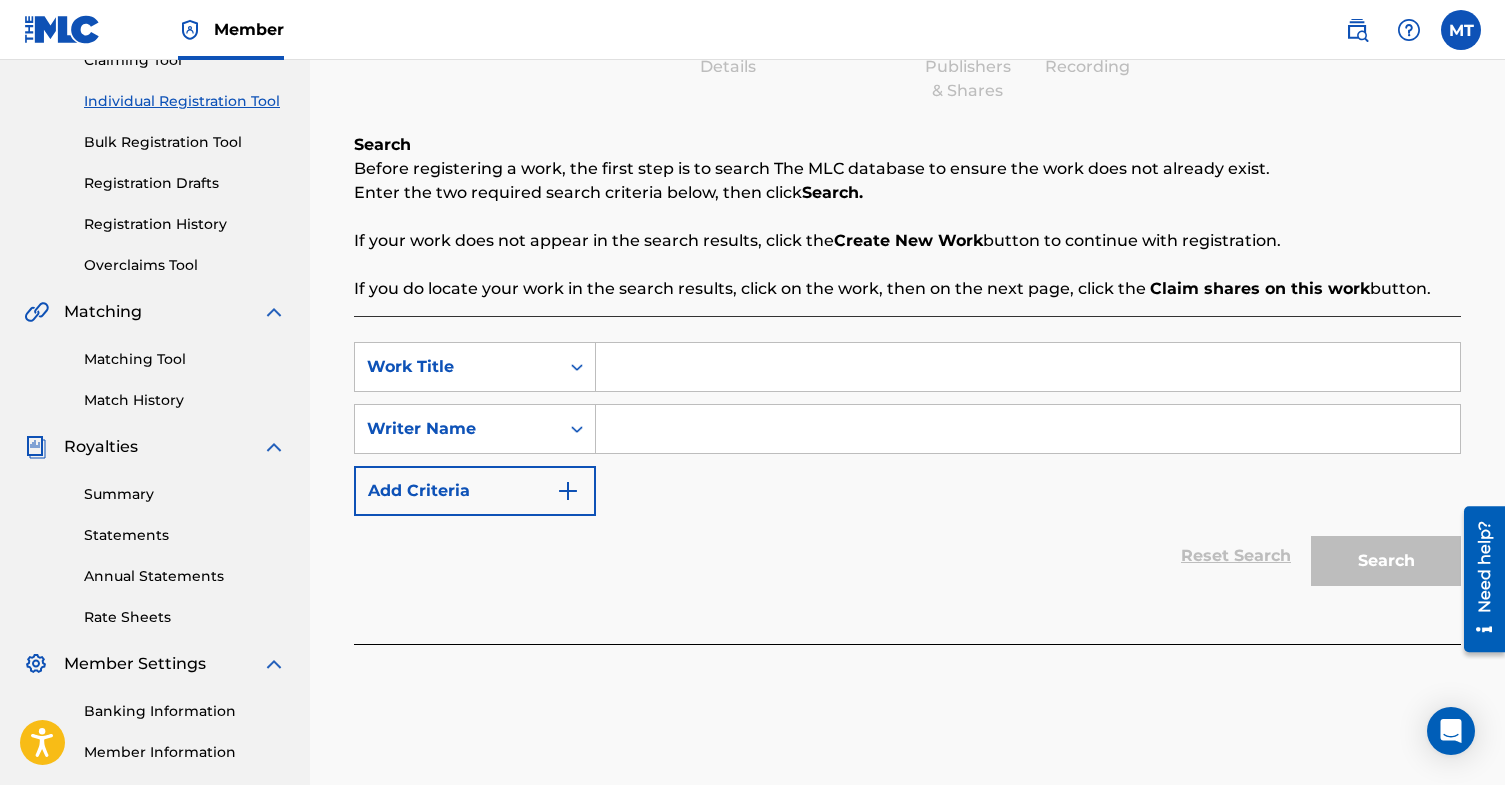 click on "Search Before registering a work, the first step is to search The MLC database to ensure the work does not already exist. Enter the two required search criteria below, then click   Search.  If your work does not appear in the search results, click the  Create New Work   button to continue with registration. If you do locate your work in the search results, click on the work, then on the next page, click the   Claim shares on this work  button." at bounding box center (907, 217) 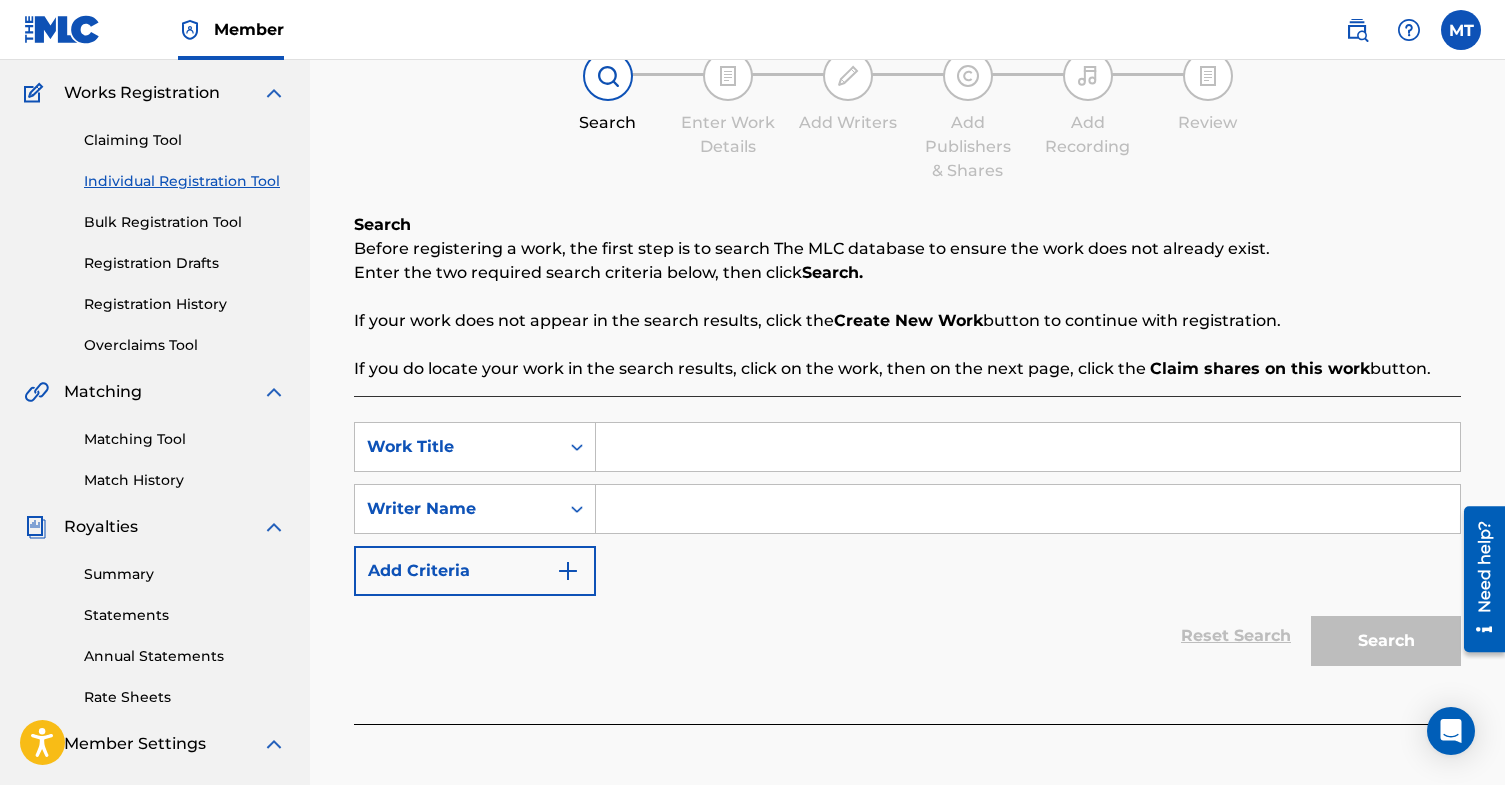 scroll, scrollTop: 156, scrollLeft: 0, axis: vertical 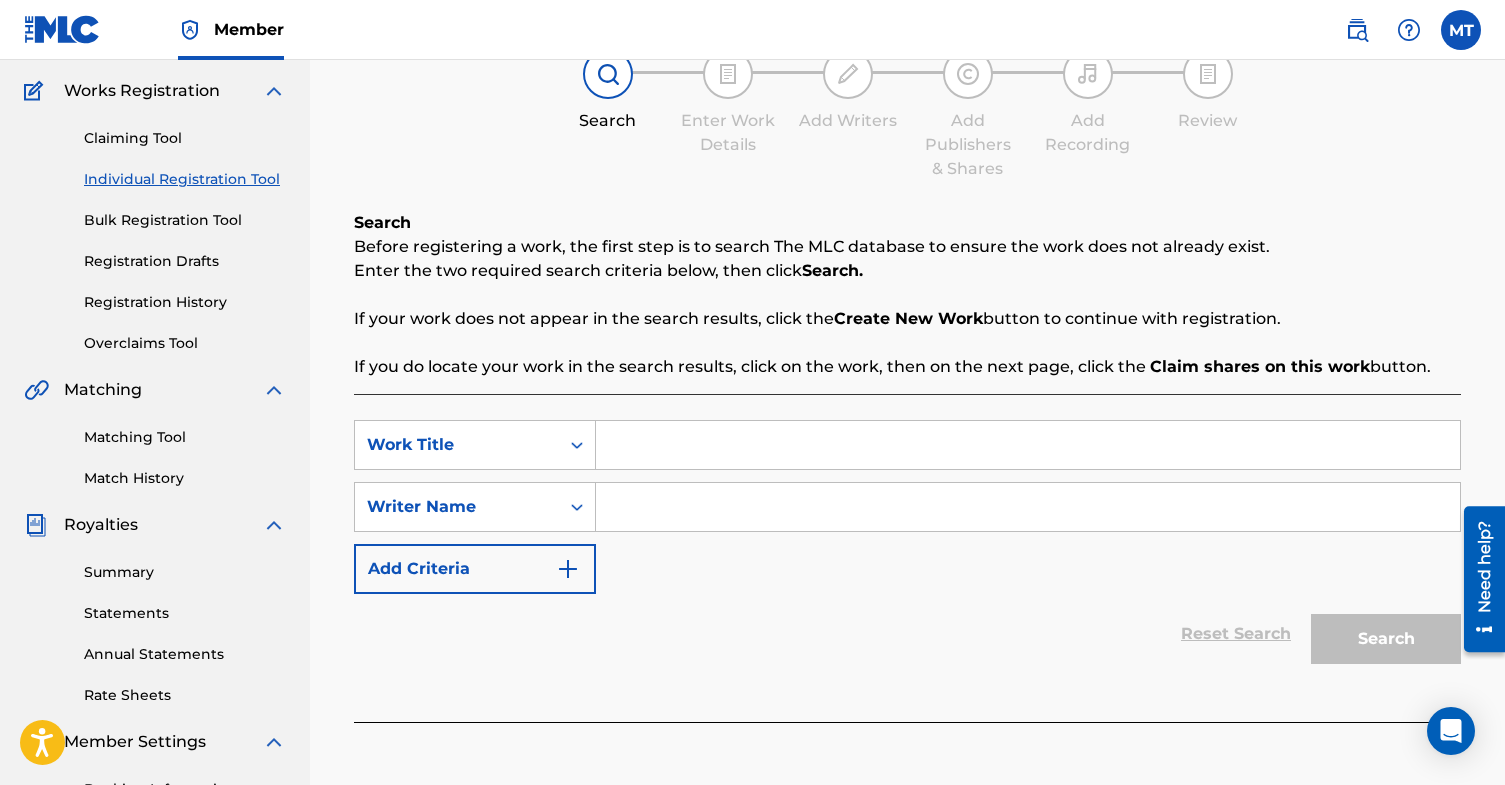 click at bounding box center (1028, 445) 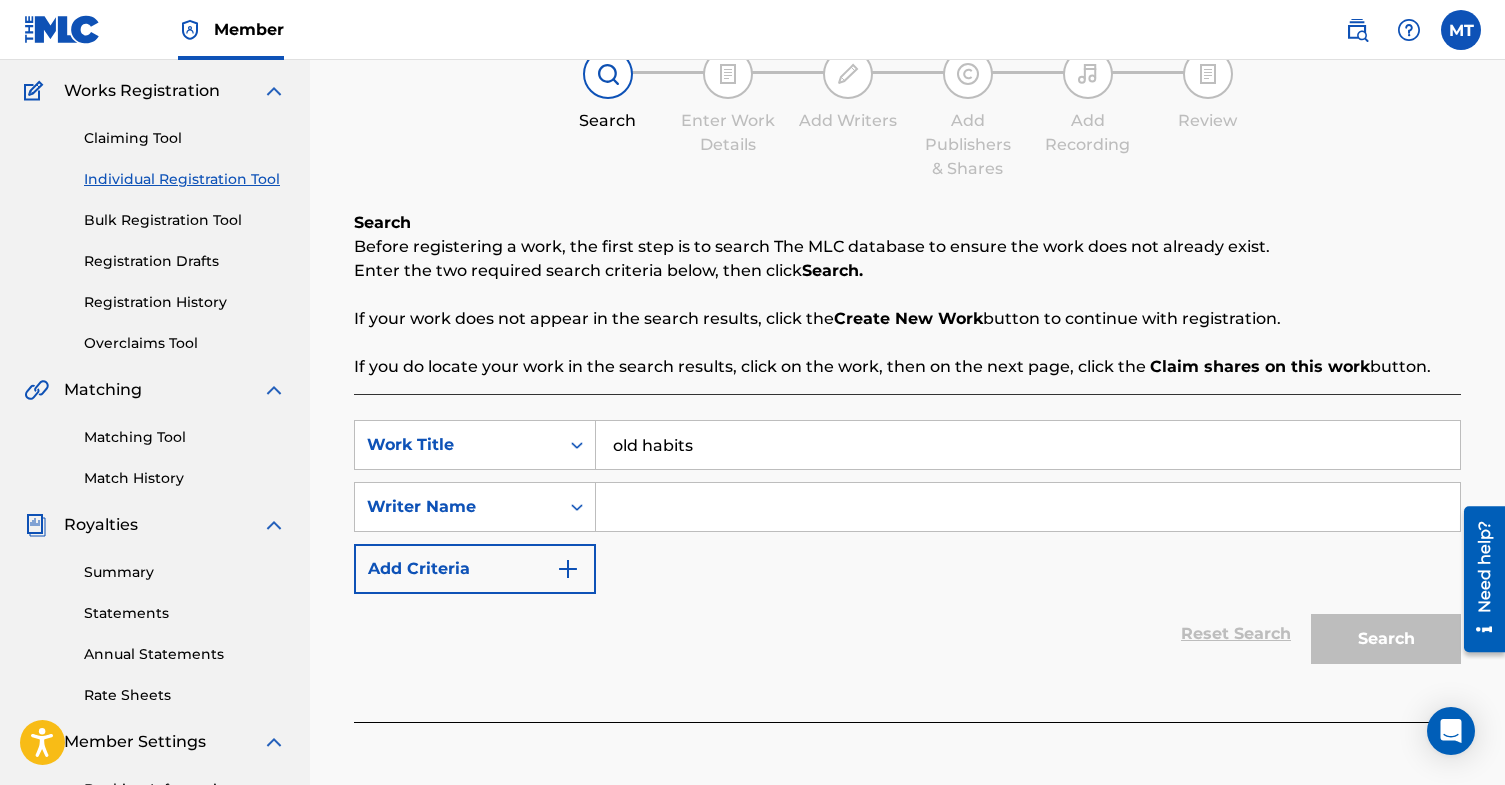 type on "old habits" 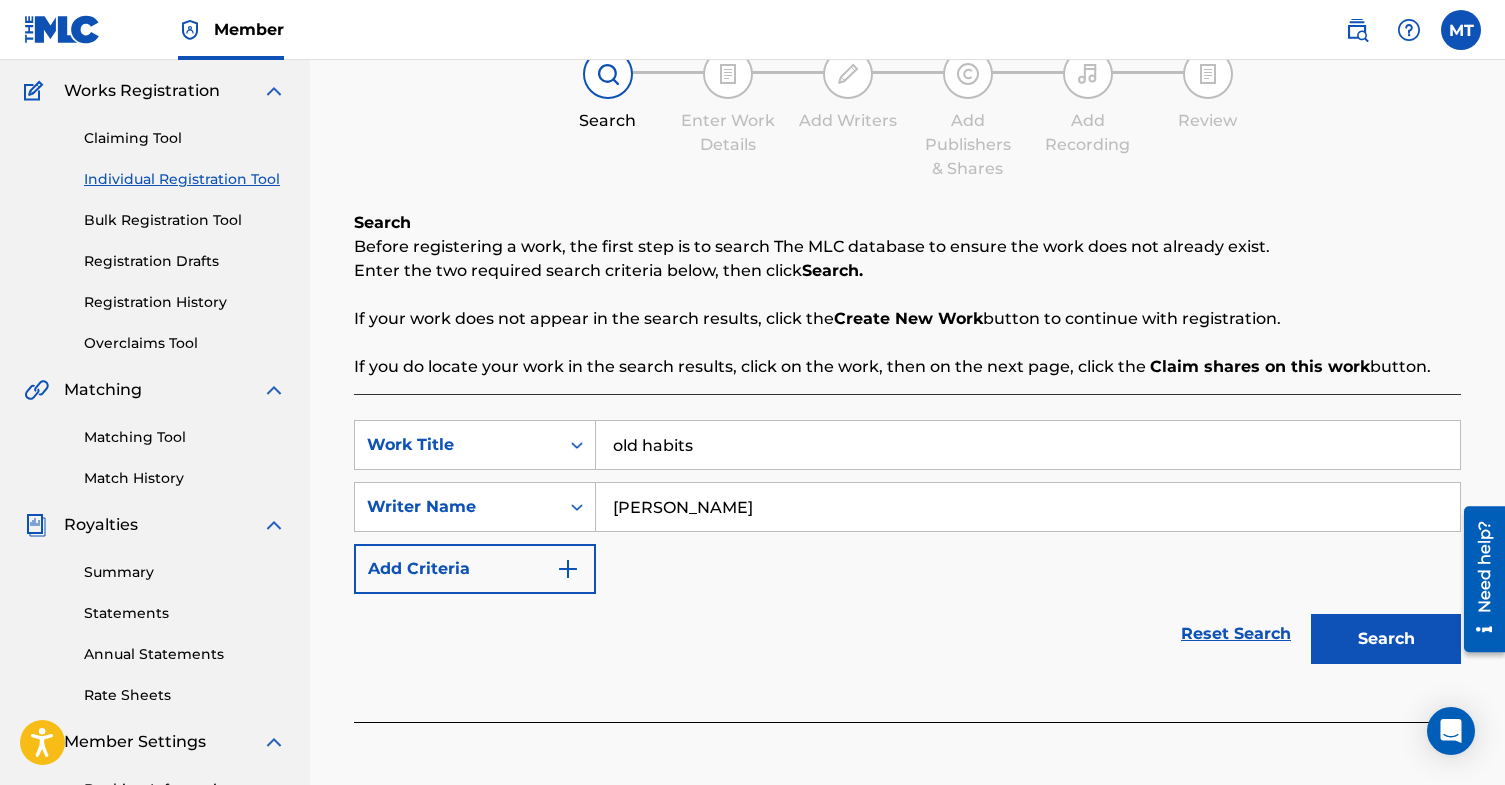 type on "[PERSON_NAME]" 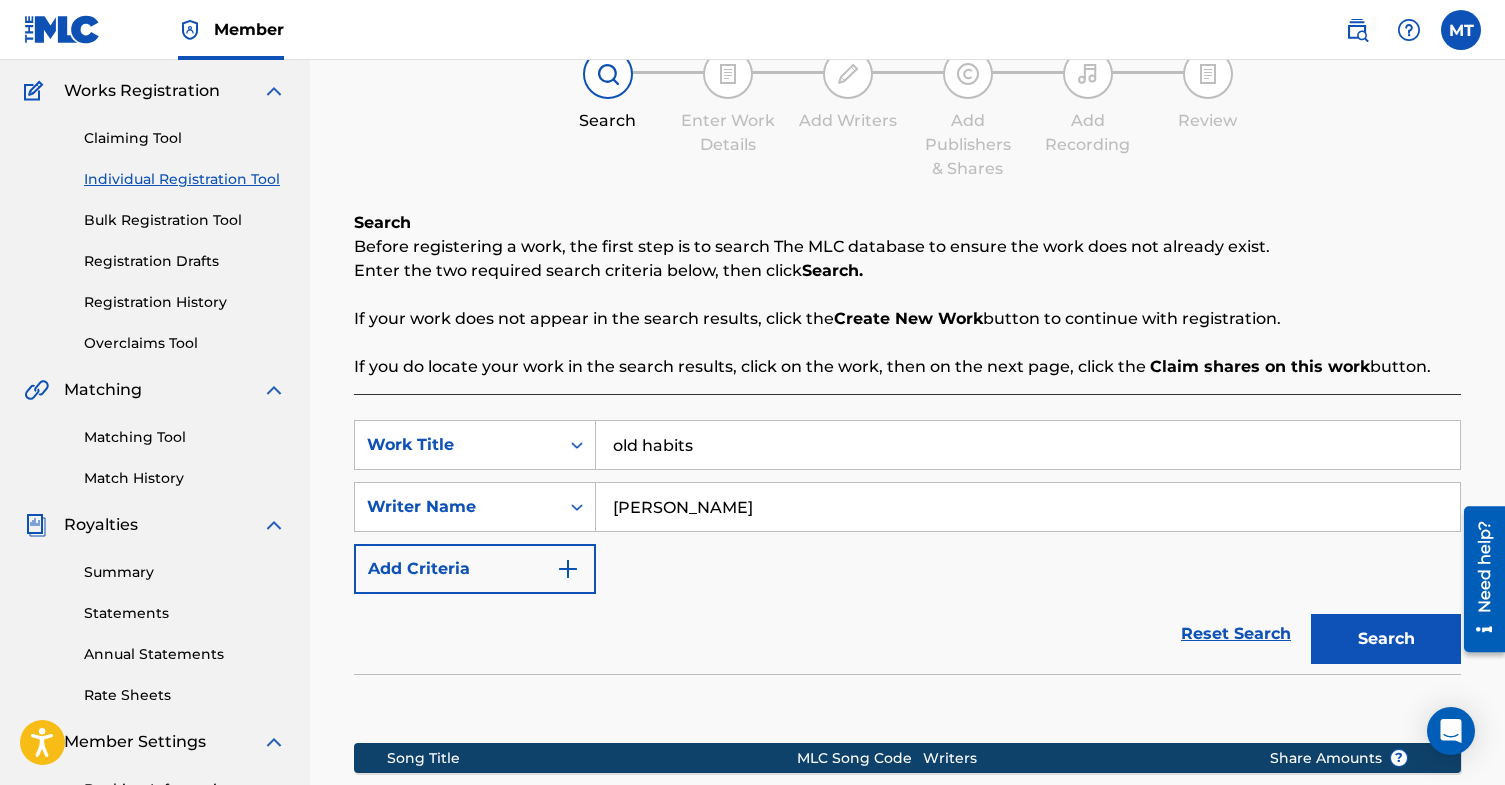 scroll, scrollTop: 460, scrollLeft: 0, axis: vertical 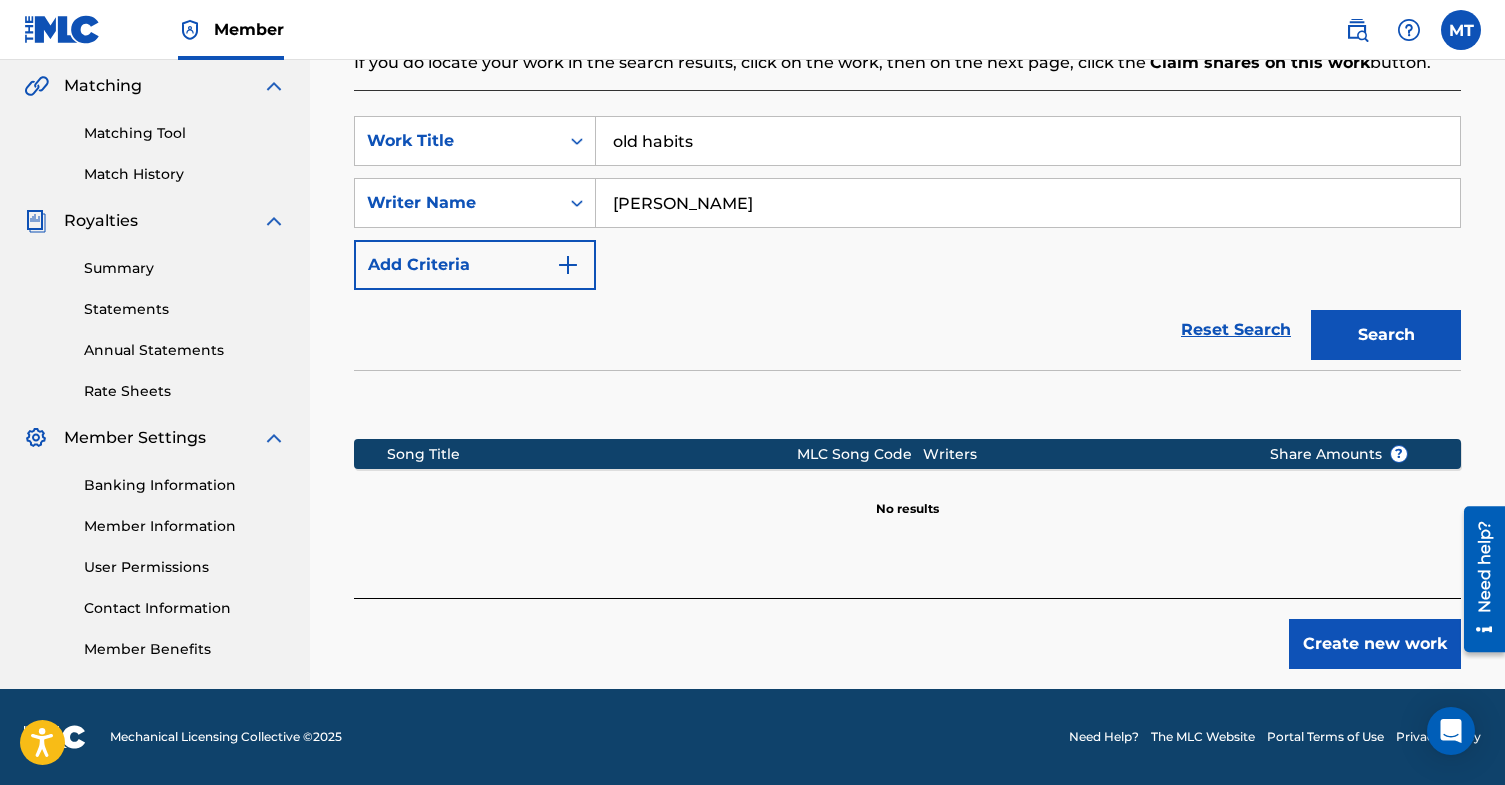click on "Create new work" at bounding box center [1375, 644] 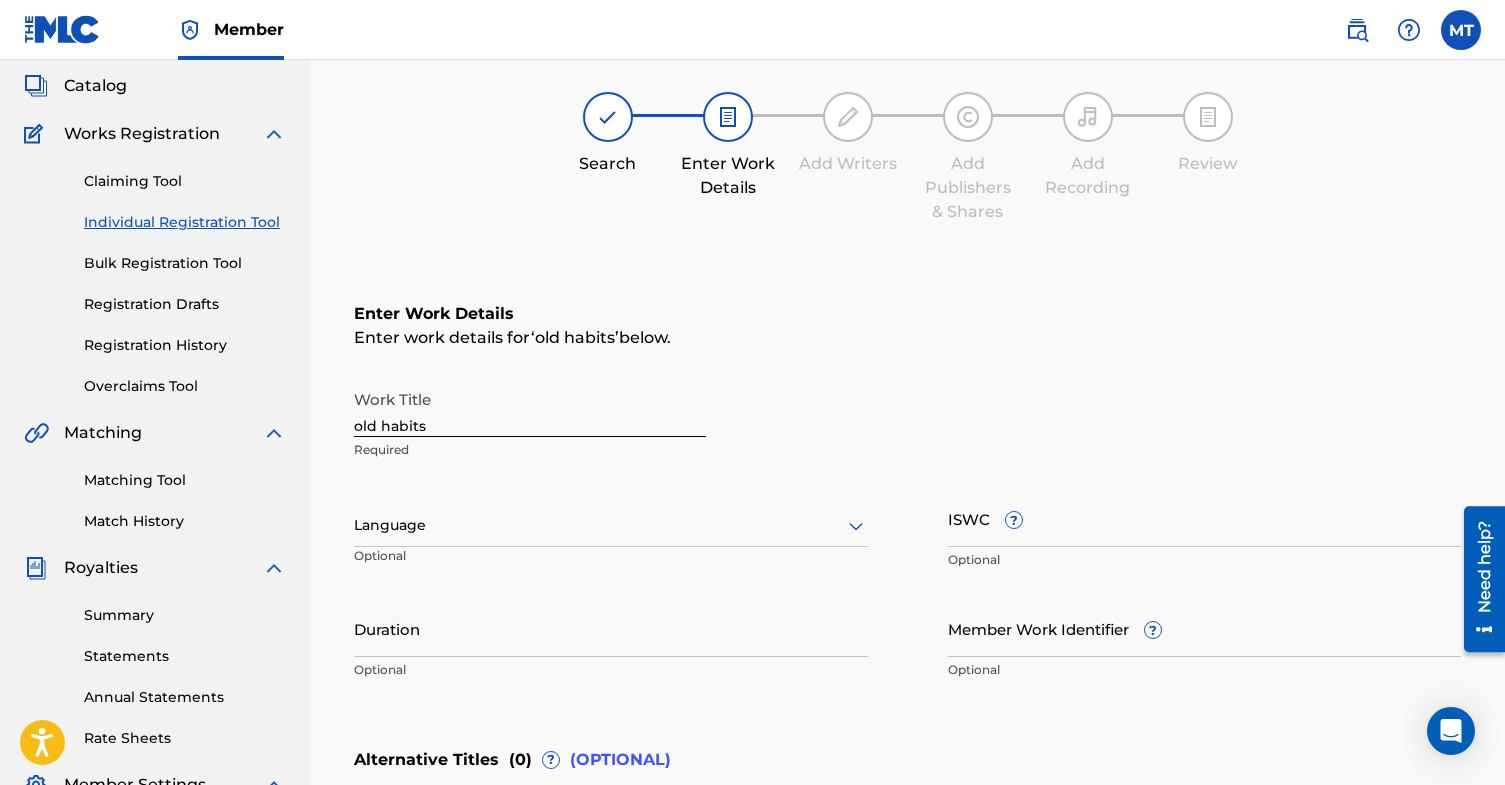 scroll, scrollTop: 218, scrollLeft: 0, axis: vertical 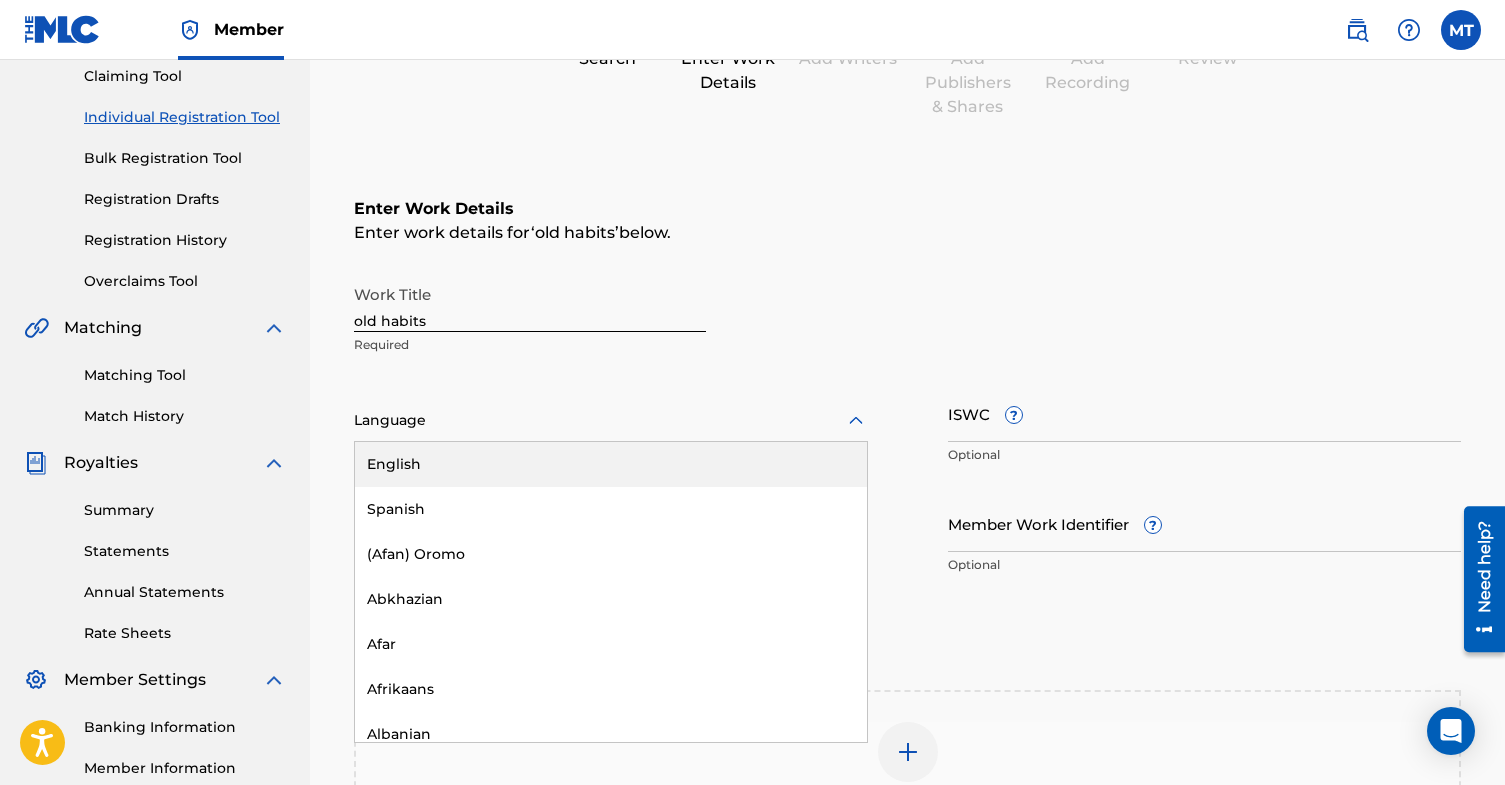 click at bounding box center (611, 420) 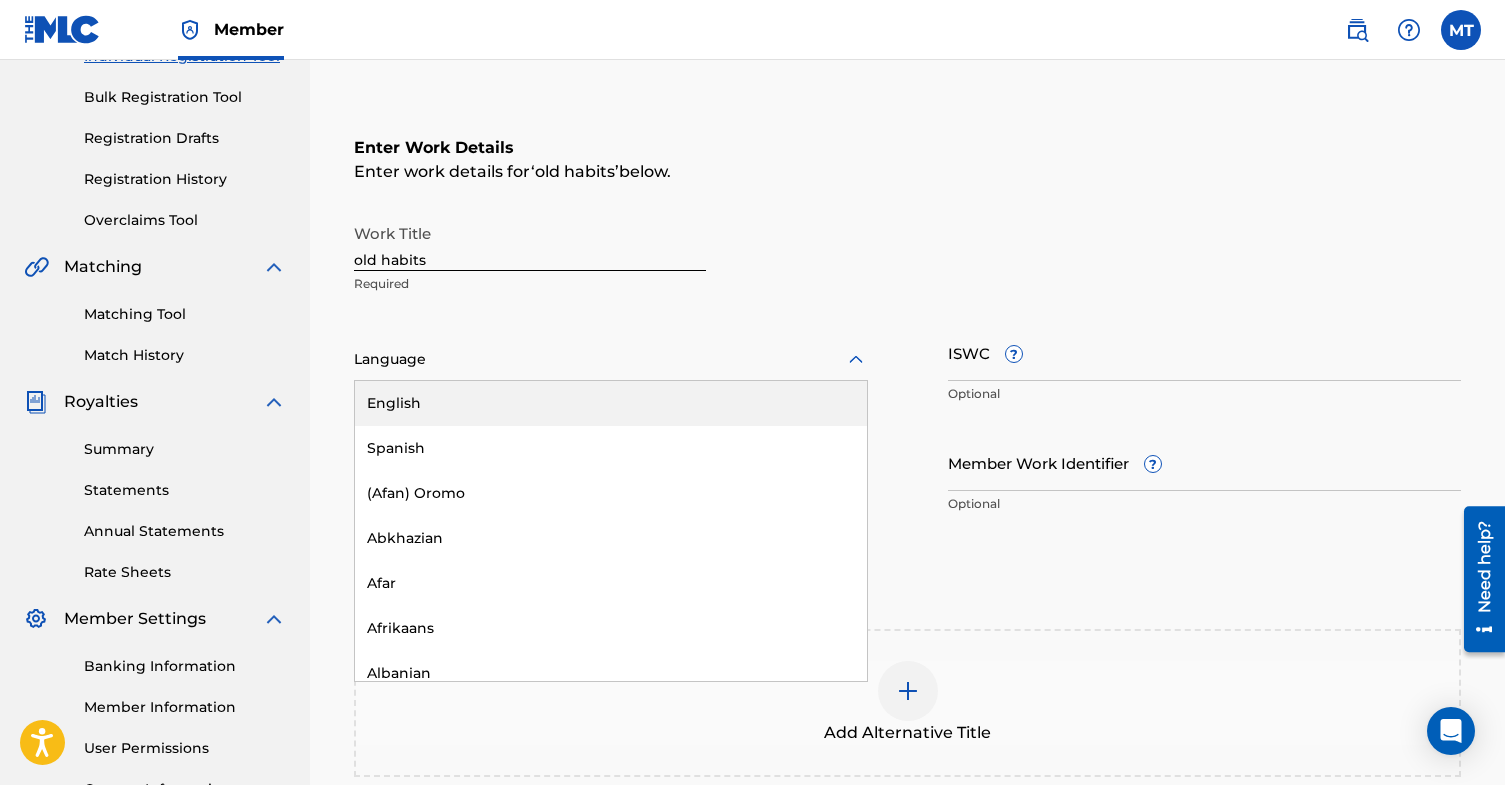 scroll, scrollTop: 299, scrollLeft: 0, axis: vertical 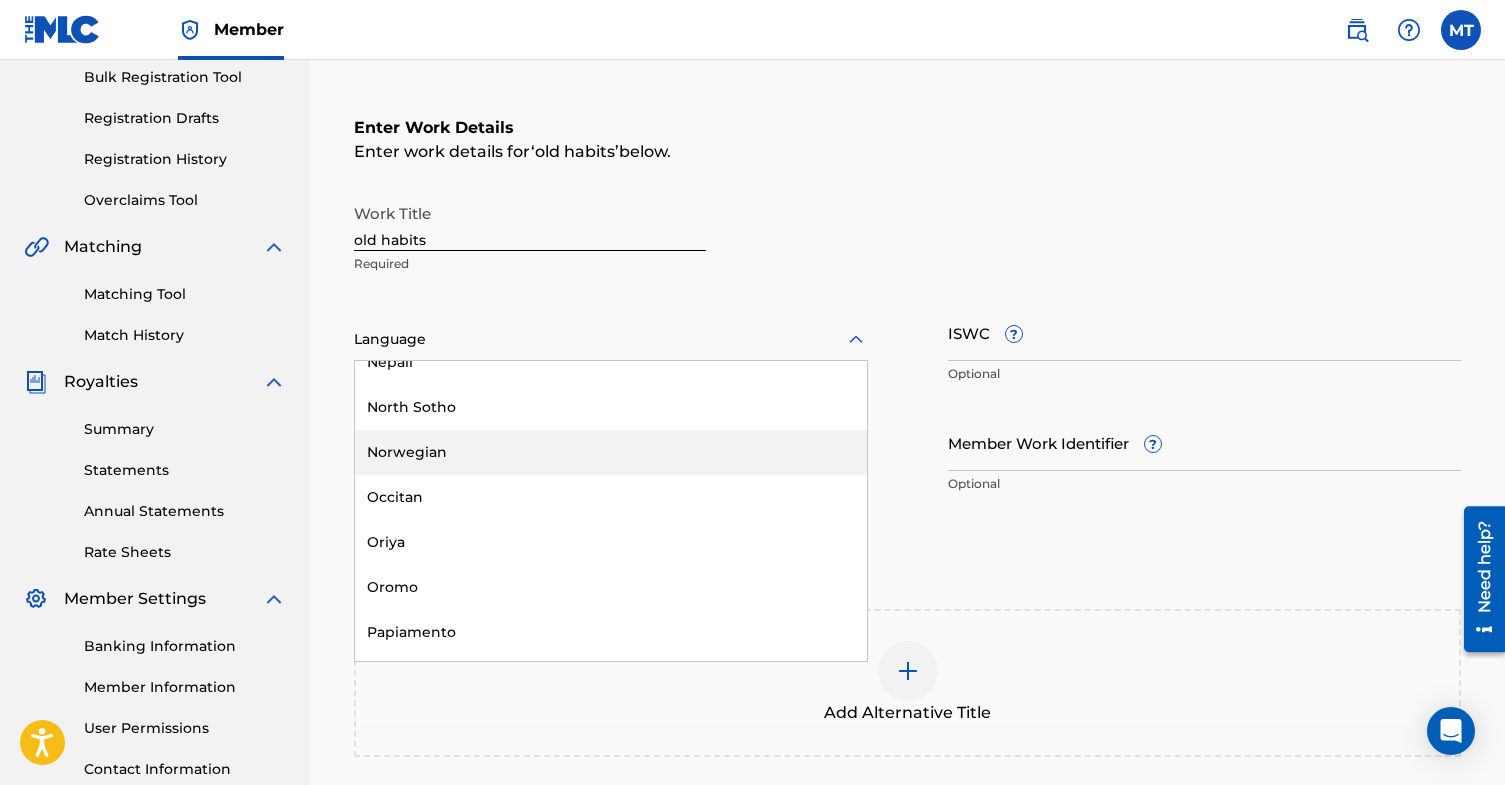 click on "Enter Work Details Enter work details for  ‘ old habits ’  below. Work Title   old habits Required Norwegian, 87 of 153. 153 results available. Use Up and Down to choose options, press Enter to select the currently focused option, press Escape to exit the menu, press Tab to select the option and exit the menu. Language English Spanish (Afan) Oromo Abkhazian Afar Afrikaans Albanian Amharic Arabic Armenian Assamese Aymara Azerbaijani Bashkir Basque Bengali Bhutani Bihari Bislama Breton Bulgarian Burmese Byelorussian Cambodian Catalan Chinese Corsican Croatian Czech Danish Dutch Esperanto Estonian Faeroese Farsi Fiji Finnish French Frisian Galician Georgian German Greek Greenlandic Guarani Gujarati Hausa Hawaii Hebrew Hindi Hungarian Icelandic Indonesian Interlingua Interlingue Inupiak Irish Italian Japanese Javanese Kannada Kashmiri Kazakh Kinyarwanda Kirghiz Kirundi Korean Kurdish Laothian Latin Latvian Lingala Lithuanian Macedonian Malagasy Malay Malayalam Maltese Maori Marathi Moldavian Mongolian Nauru" at bounding box center (907, 310) 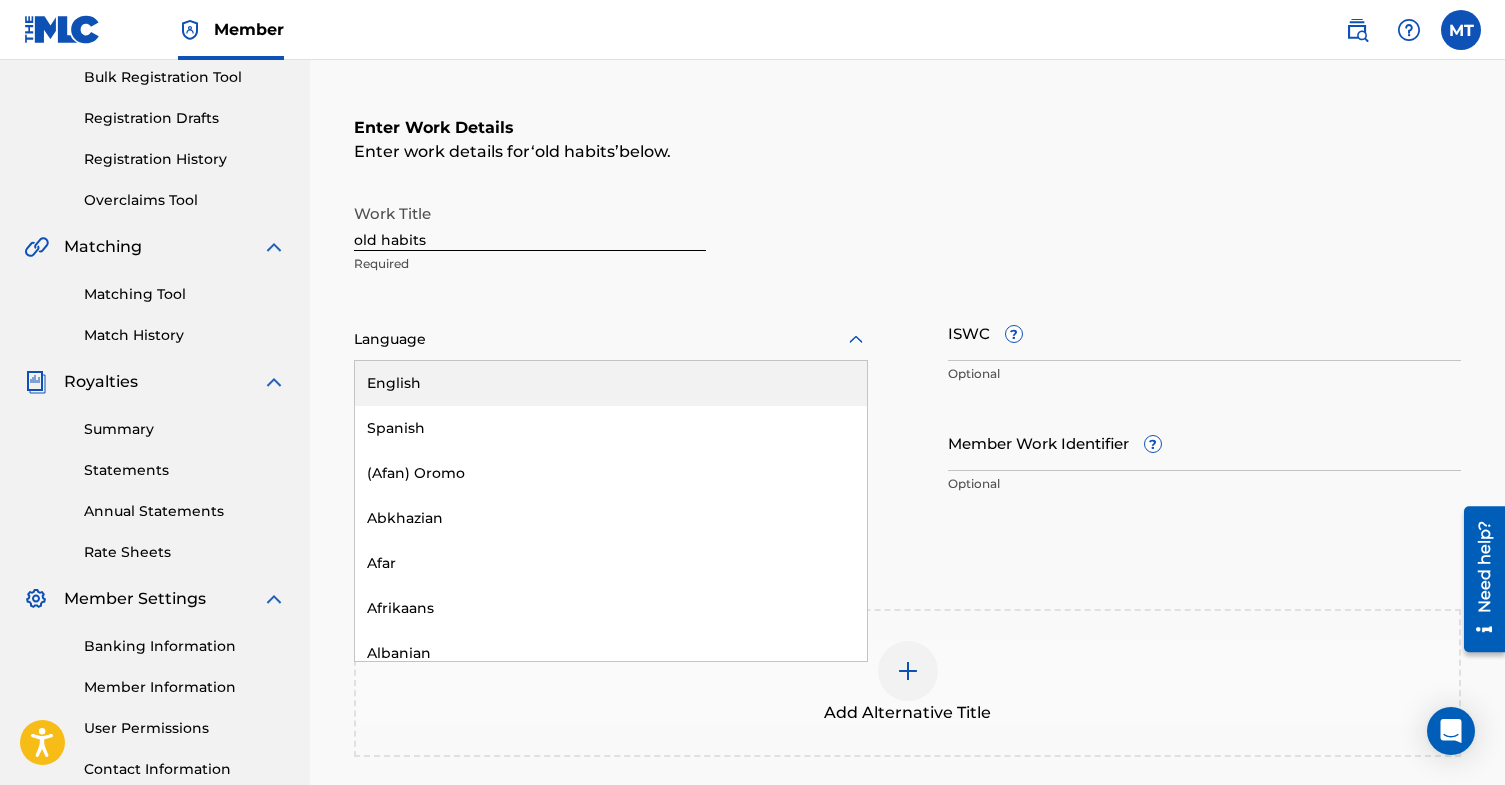 click at bounding box center (611, 339) 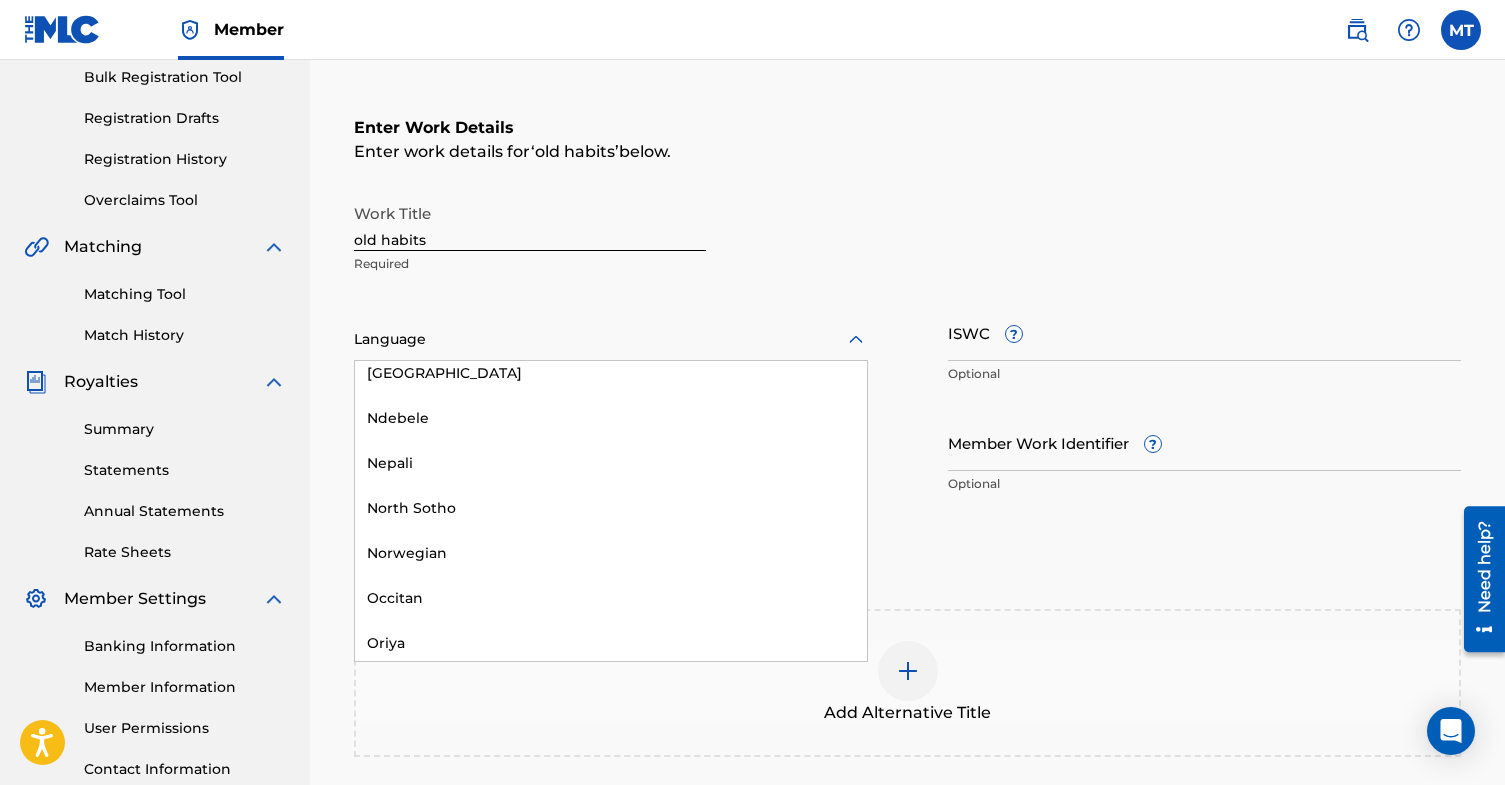 scroll, scrollTop: 4886, scrollLeft: 0, axis: vertical 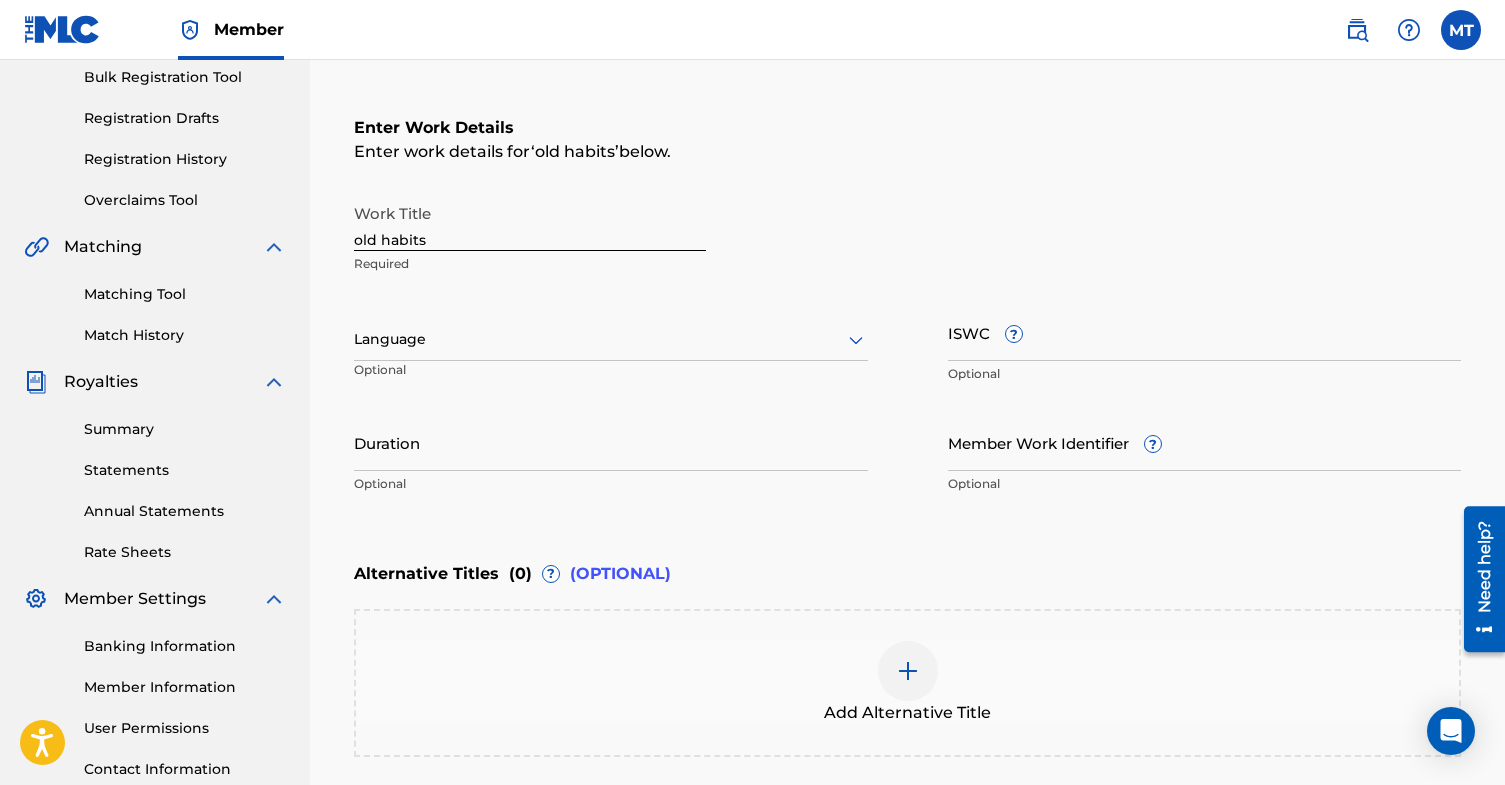 click on "Work Title   old habits Required" at bounding box center [907, 239] 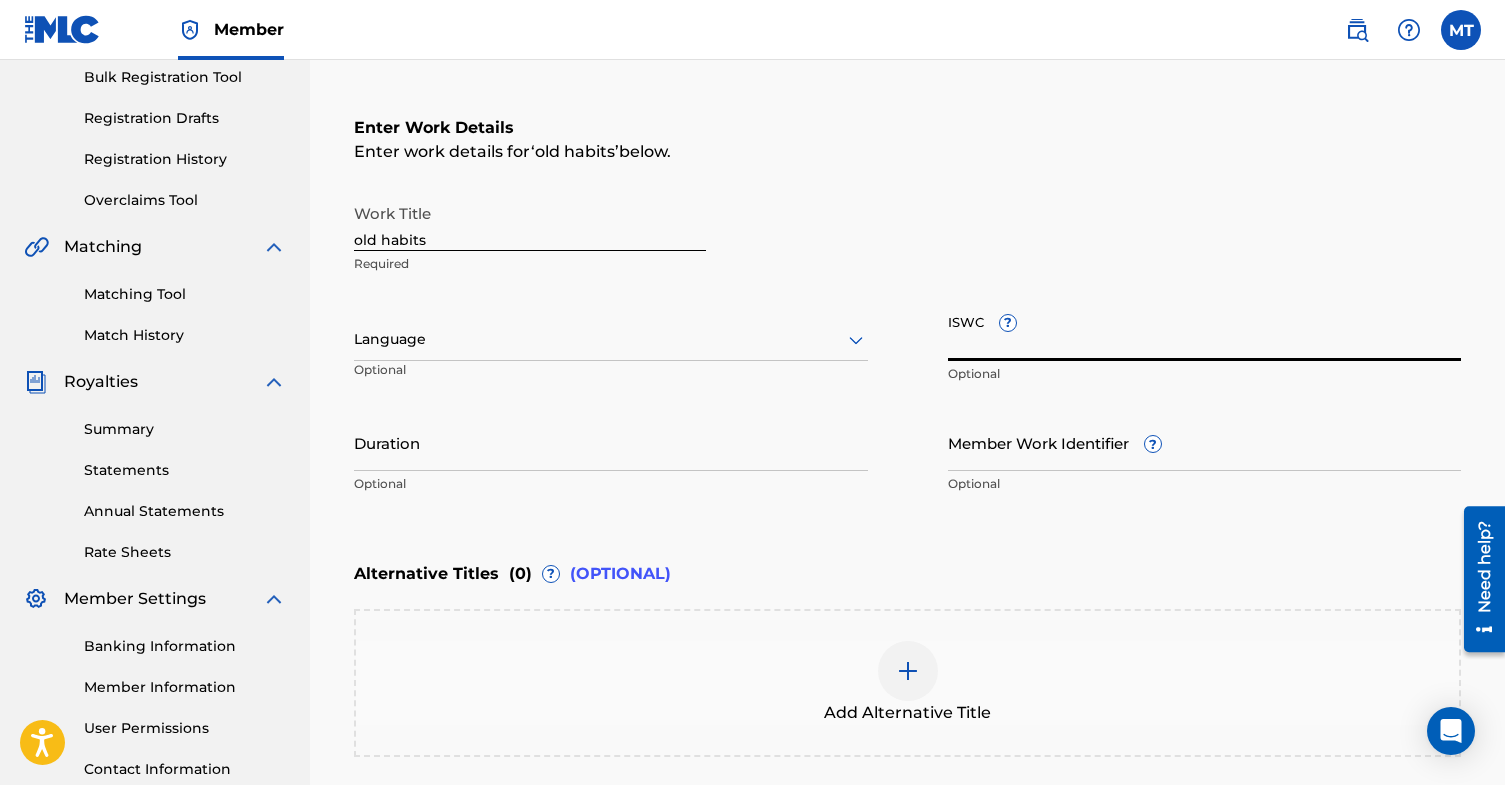 click on "ISWC   ?" at bounding box center (1205, 332) 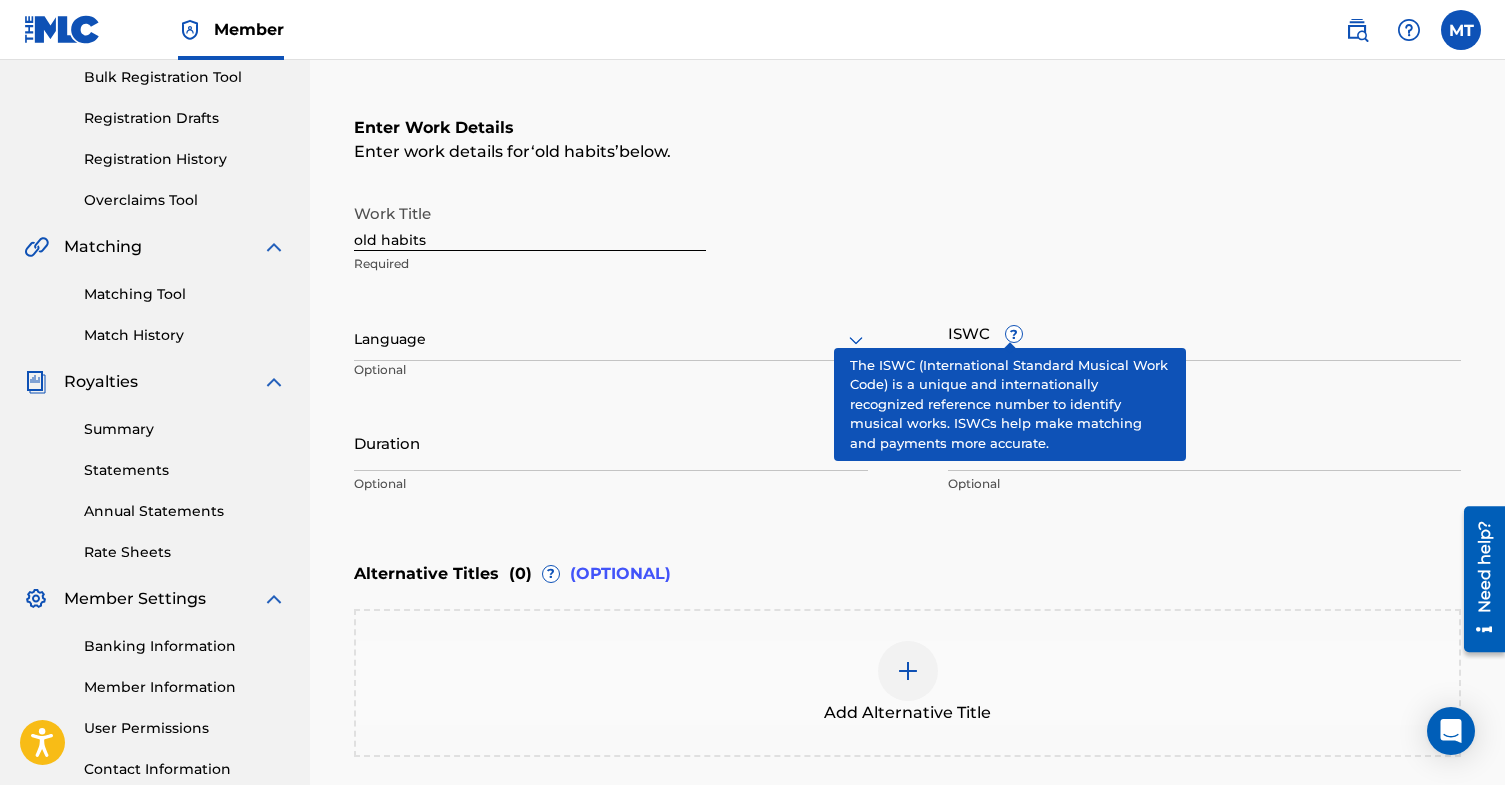 click on "?" at bounding box center (1014, 334) 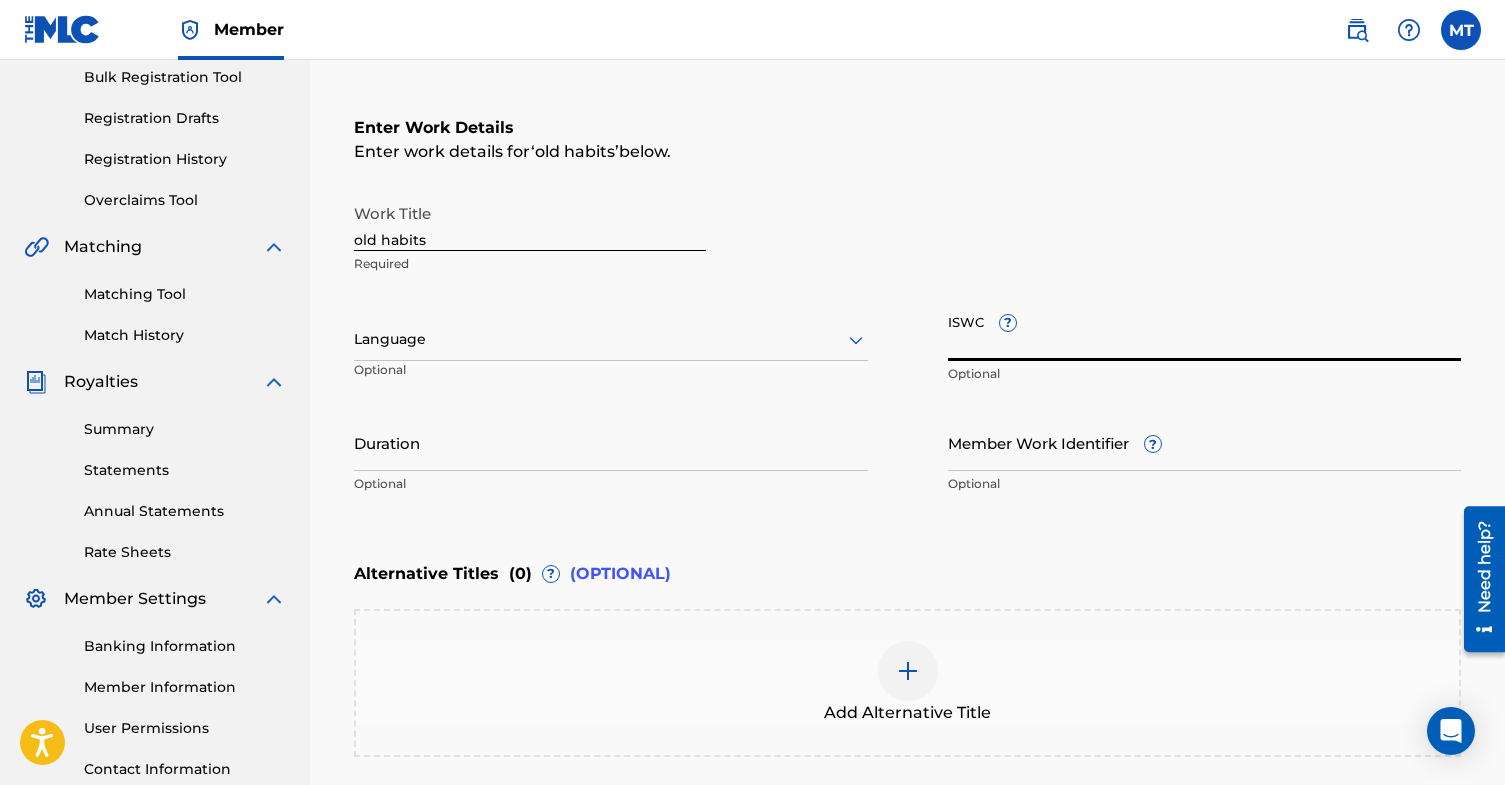 click on "ISWC   ?" at bounding box center [1205, 332] 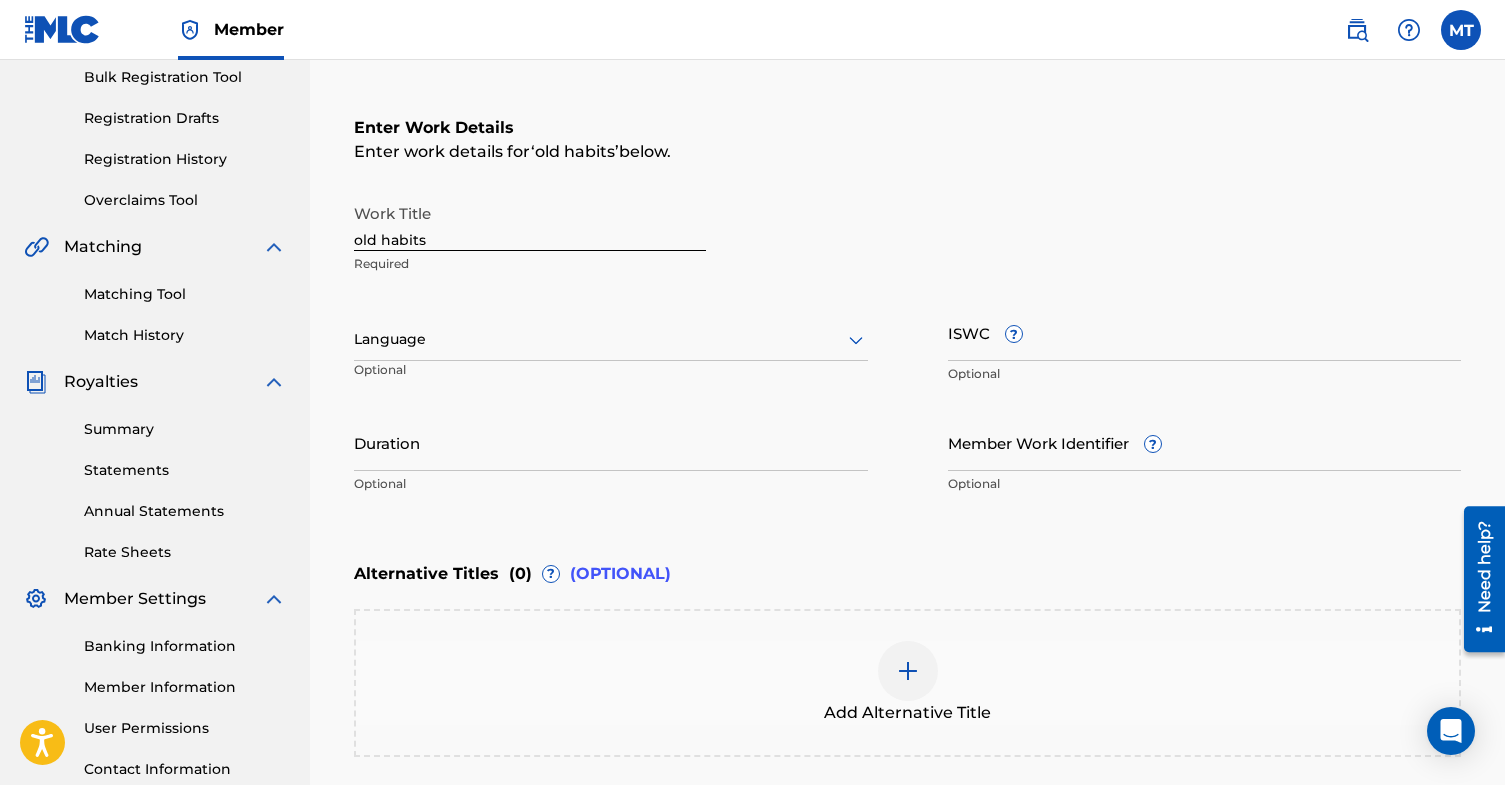 click on "Enter Work Details Enter work details for  ‘ old habits ’  below. Work Title   old habits Required Language Optional ISWC   ? Optional Duration   Optional Member Work Identifier   ? Optional" at bounding box center [907, 310] 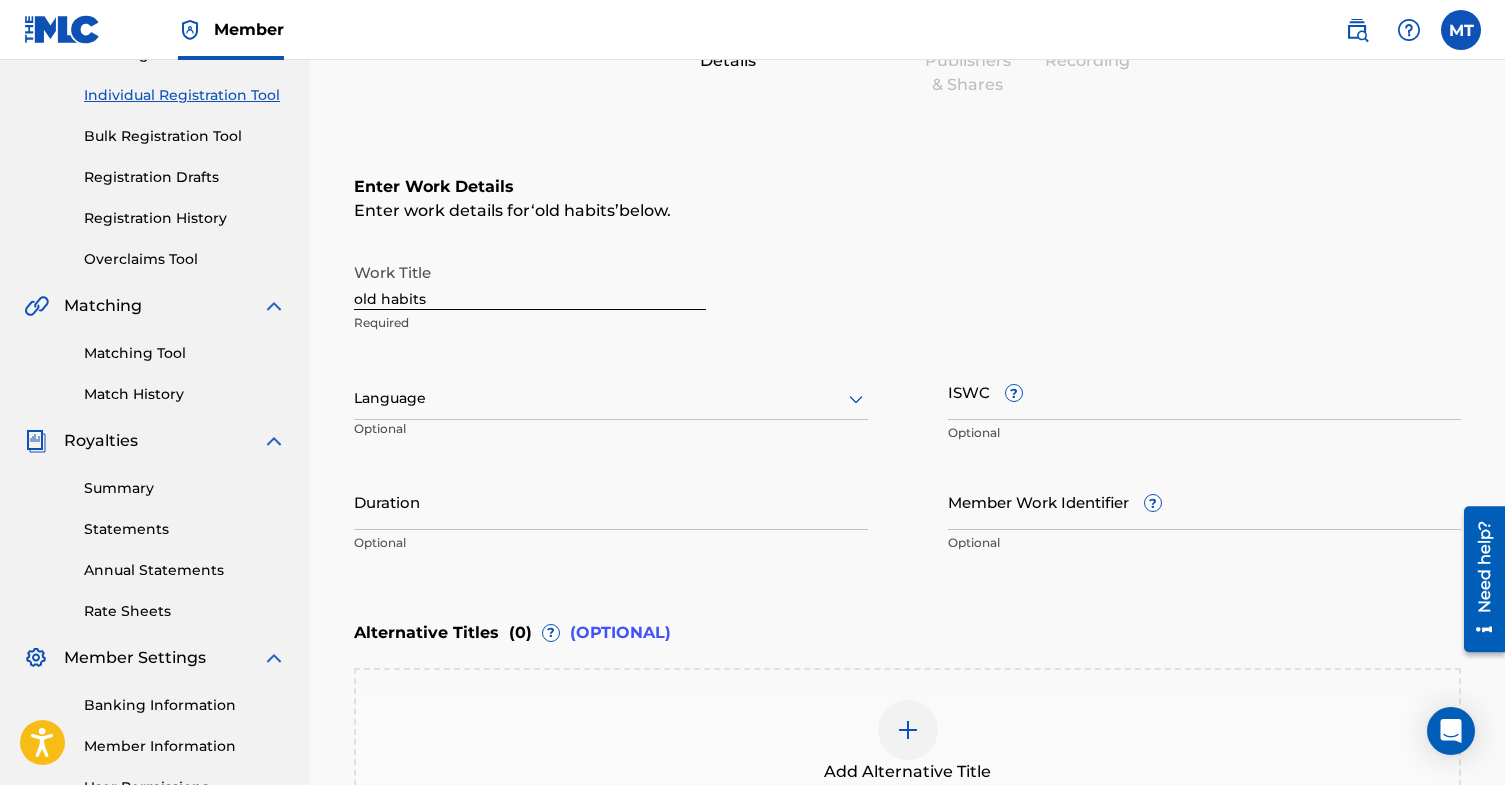 scroll, scrollTop: 346, scrollLeft: 0, axis: vertical 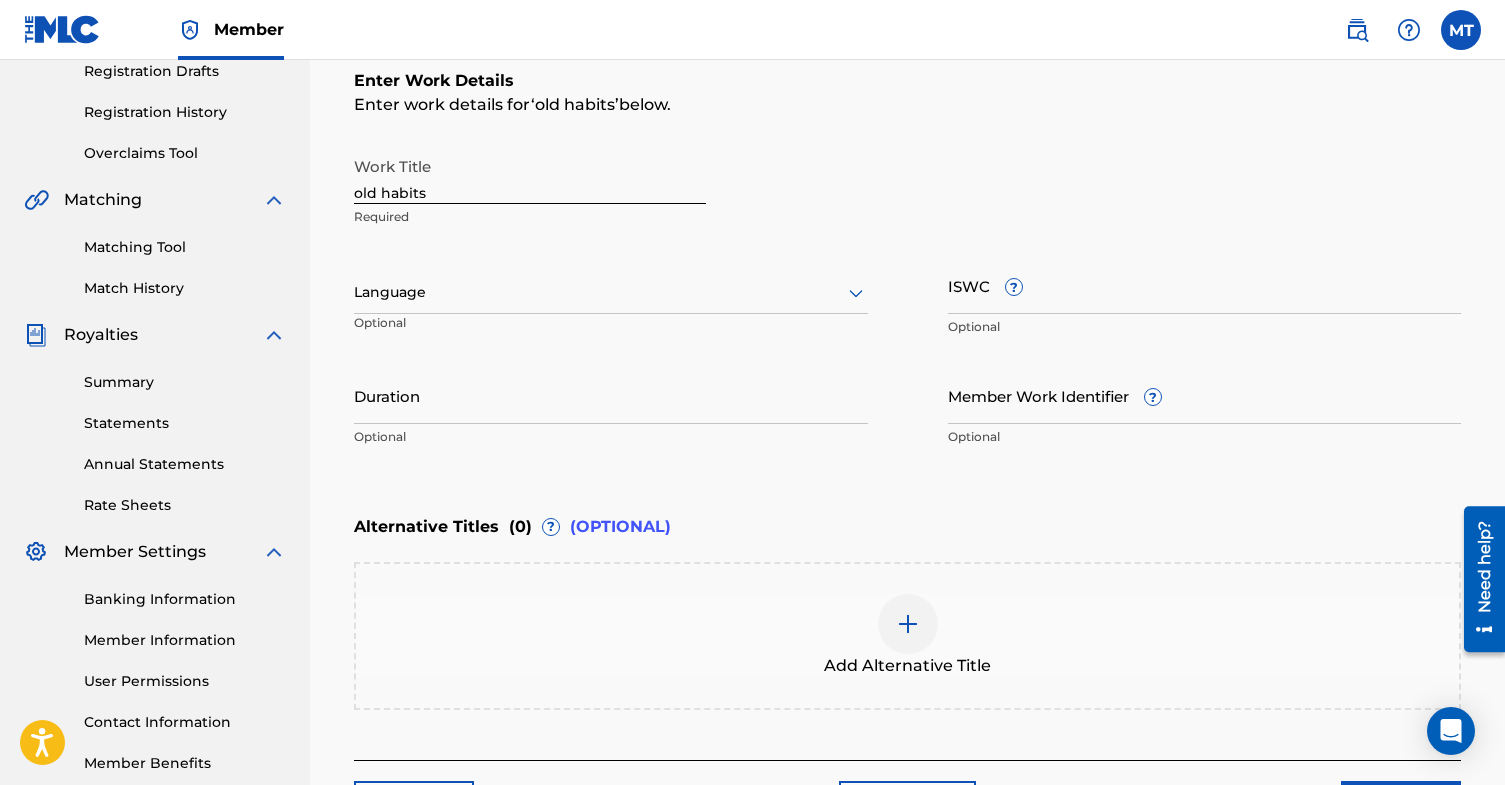 click on "ISWC   ?" at bounding box center (1205, 285) 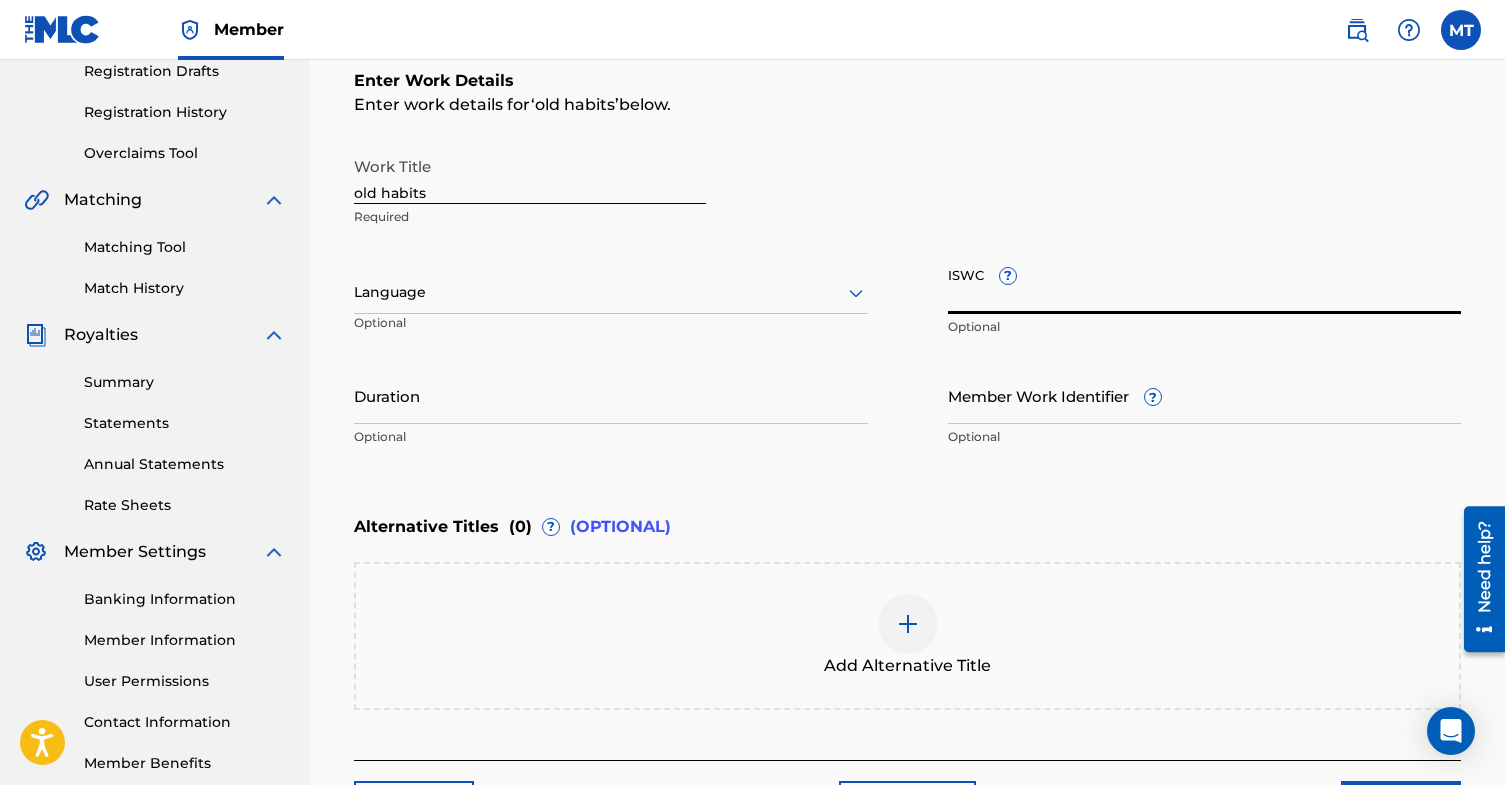 paste on "T3234861560" 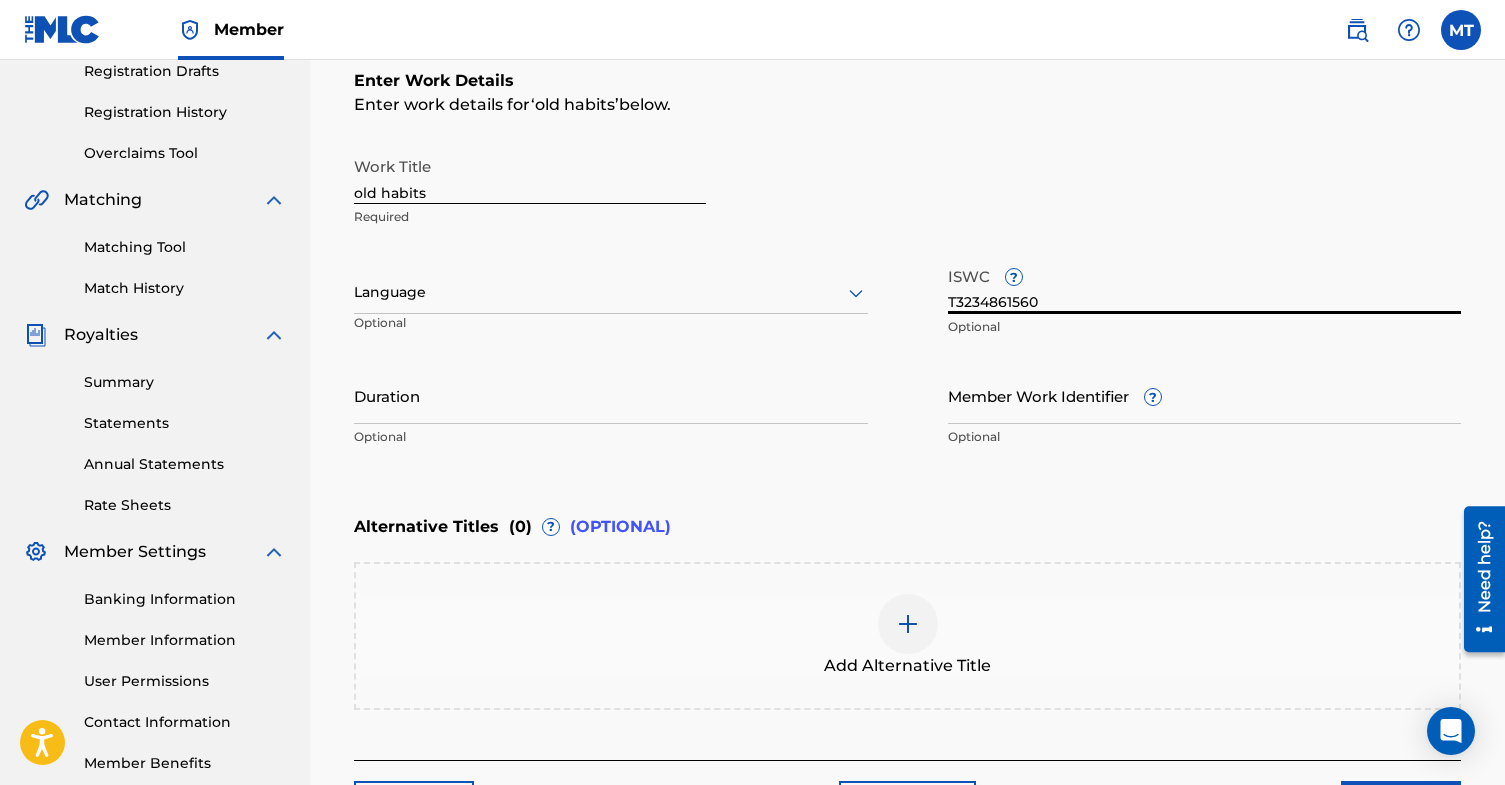 type on "T3234861560" 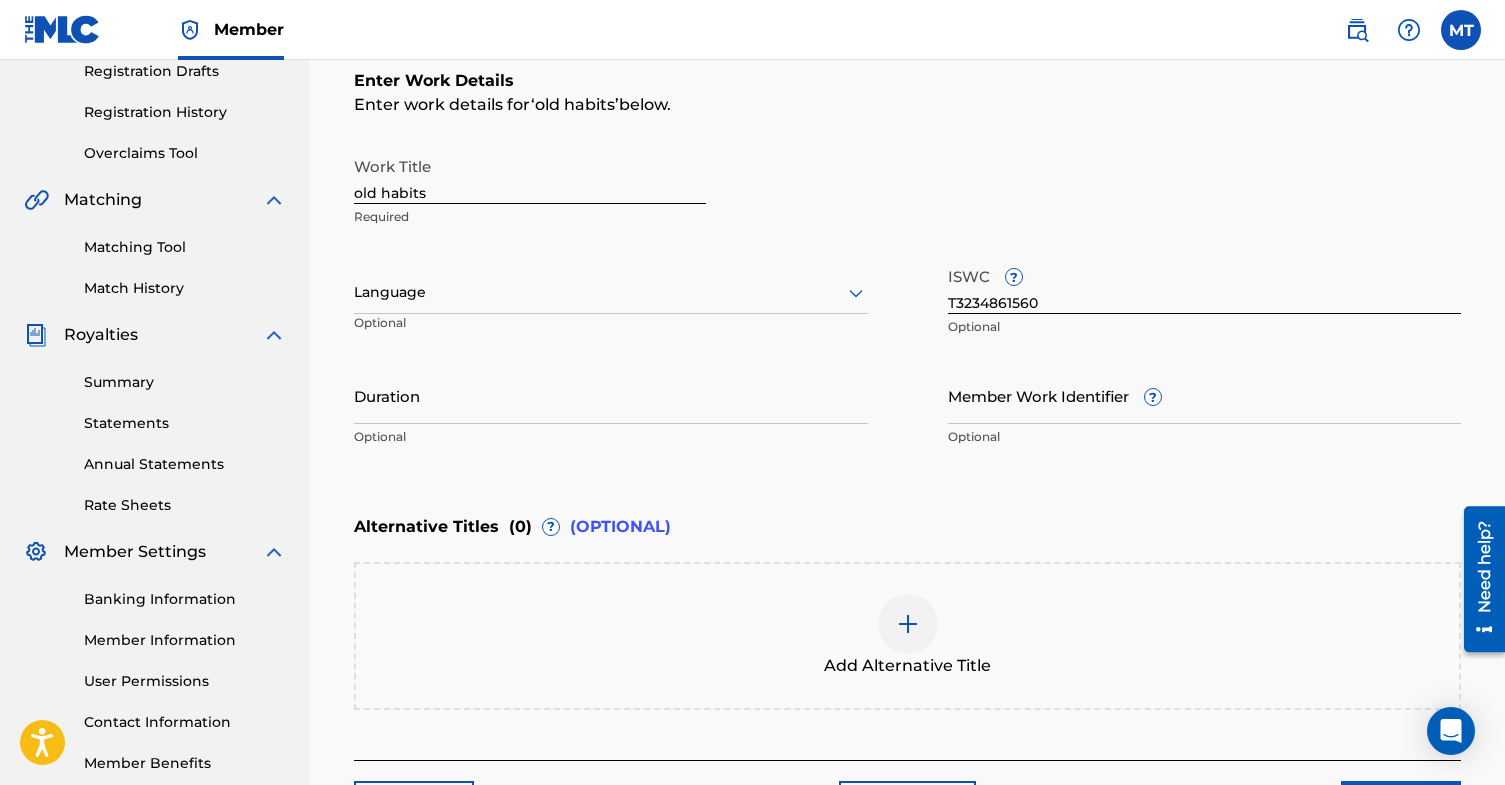 click on "Work Title   old habits Required Language Optional ISWC   ? T3234861560 Optional Duration   Optional Member Work Identifier   ? Optional" at bounding box center (907, 302) 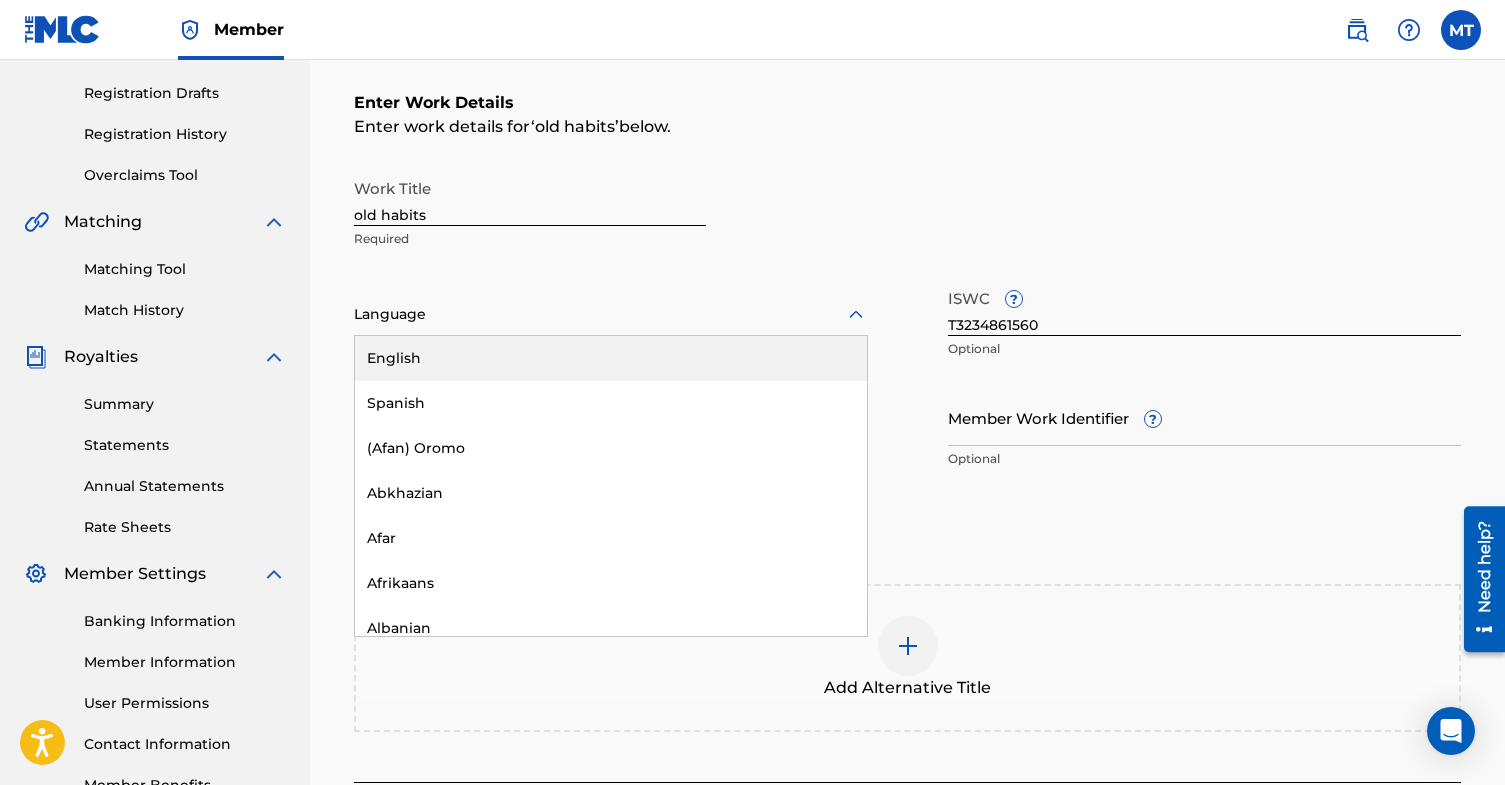 click on "Language" at bounding box center [611, 315] 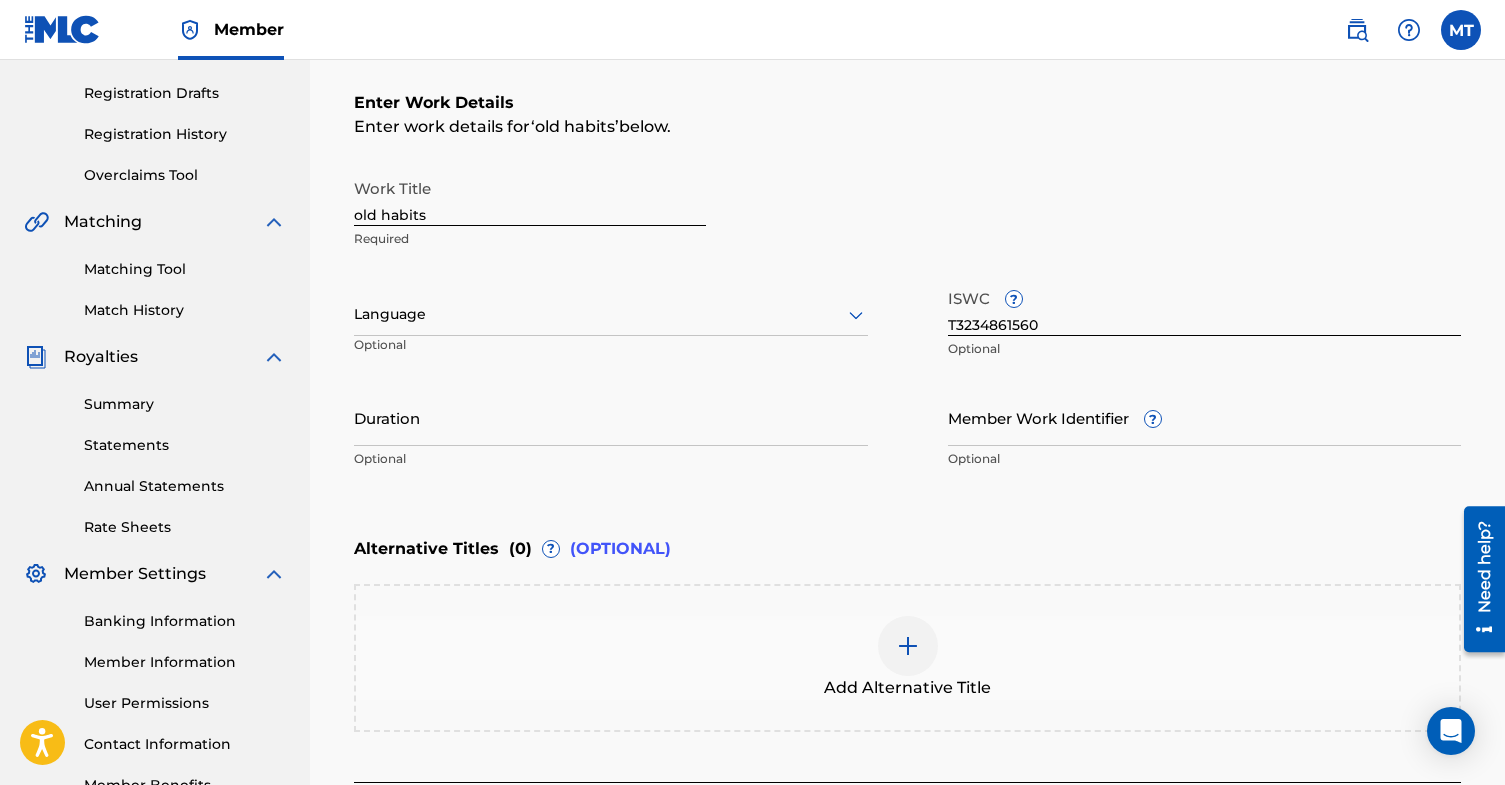 click on "Required" at bounding box center (530, 239) 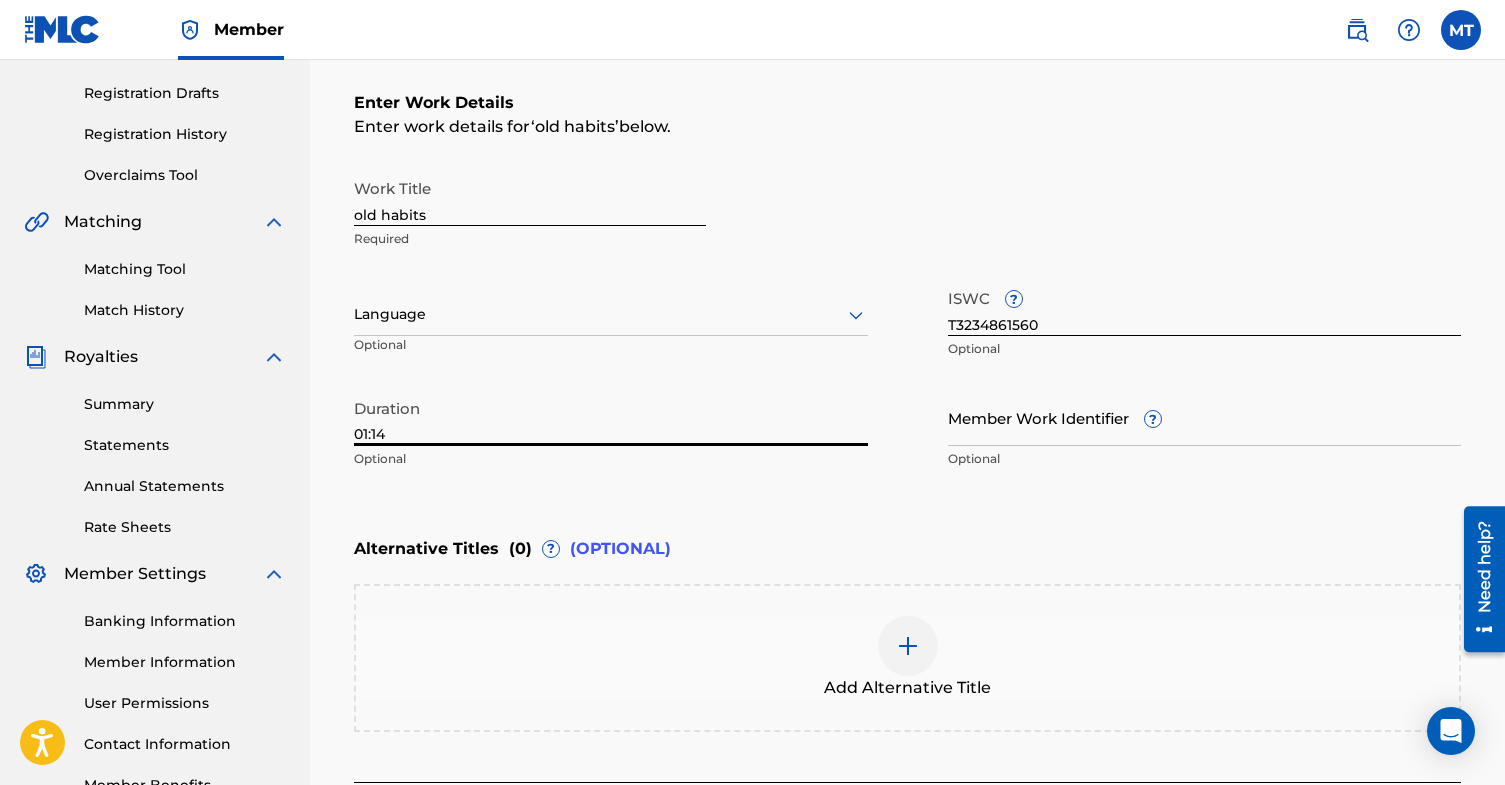 type on "01:14" 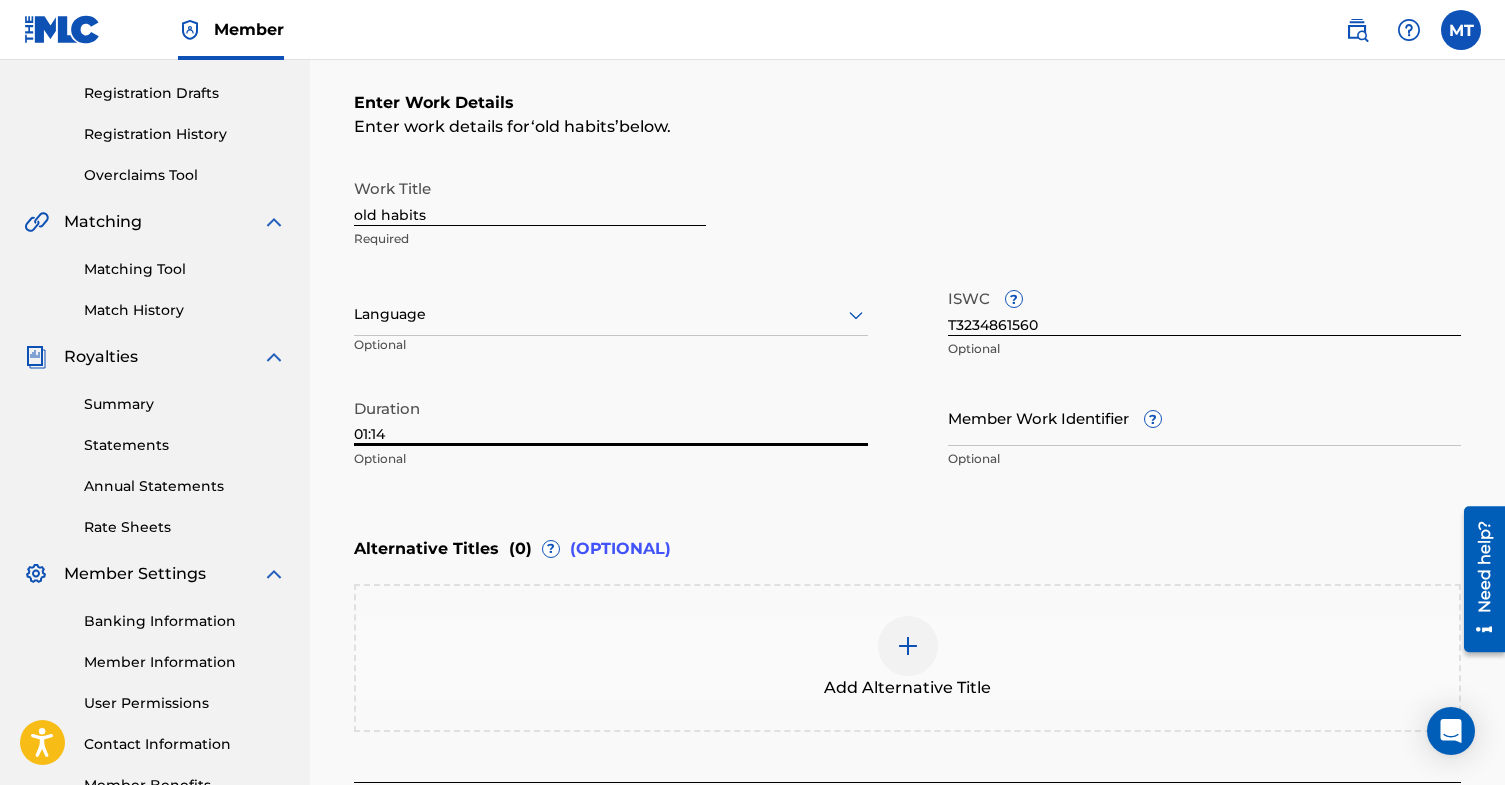 click on "01:14" at bounding box center (611, 417) 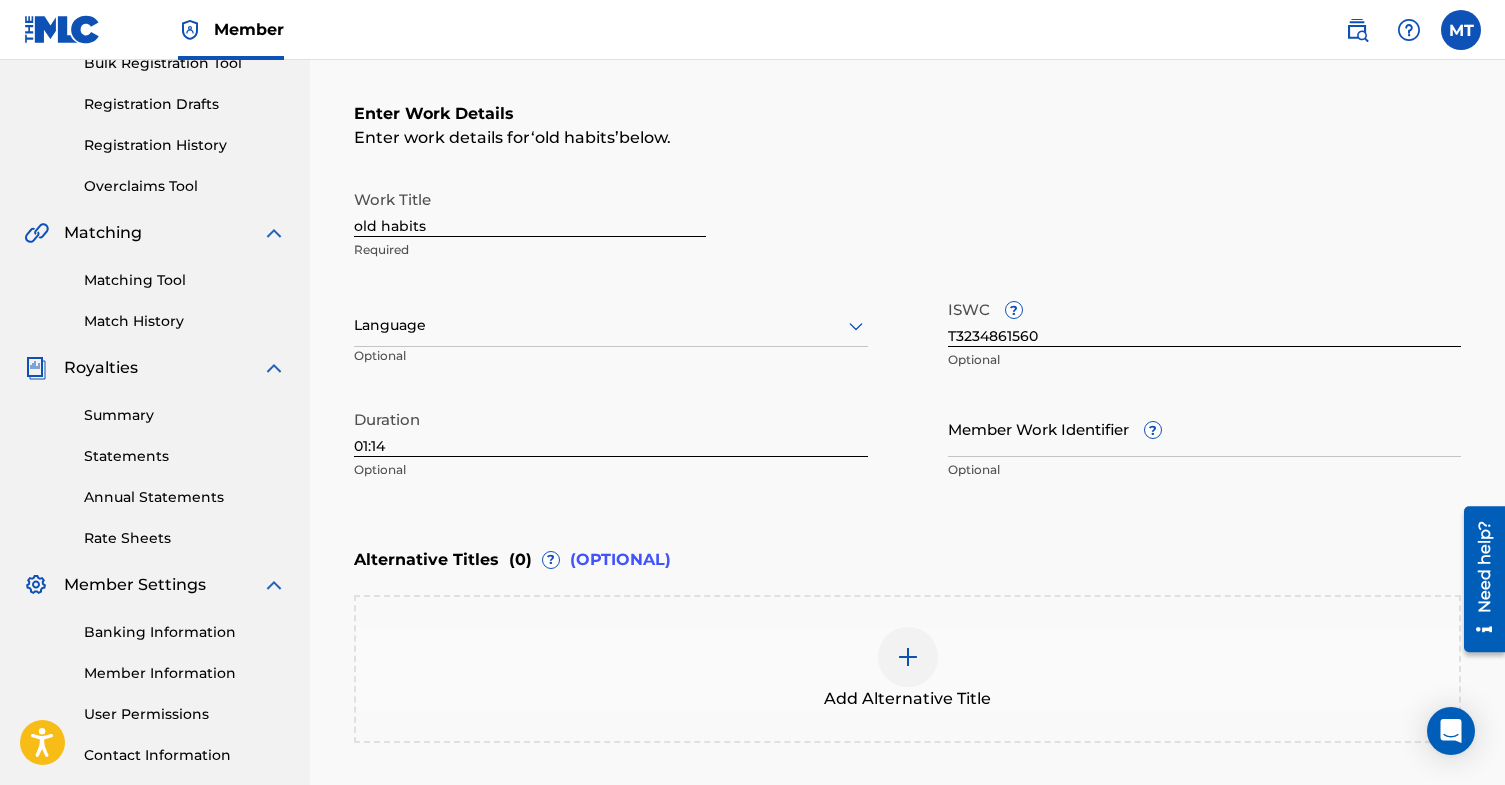 scroll, scrollTop: 310, scrollLeft: 0, axis: vertical 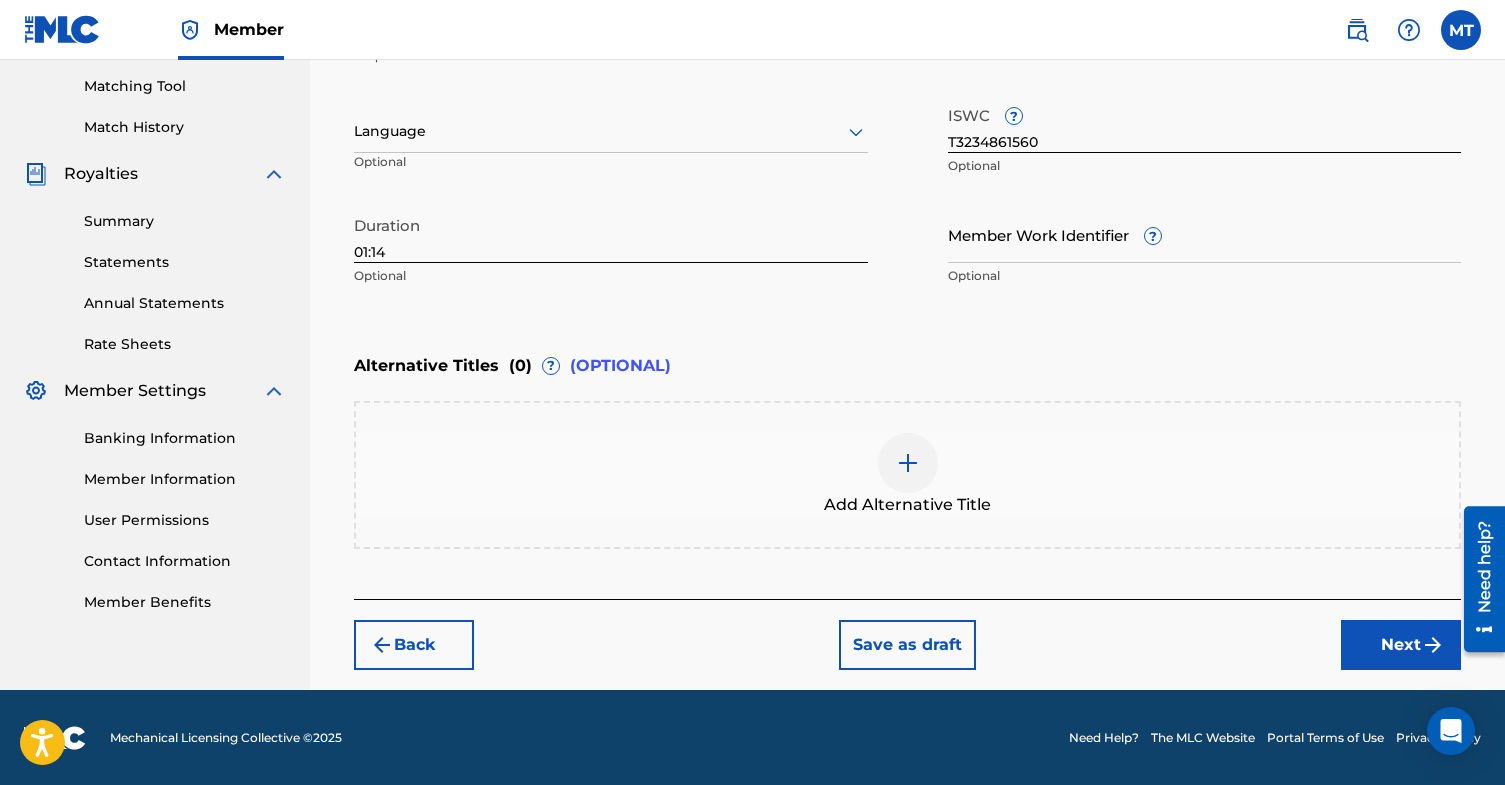 click on "Next" at bounding box center (1401, 645) 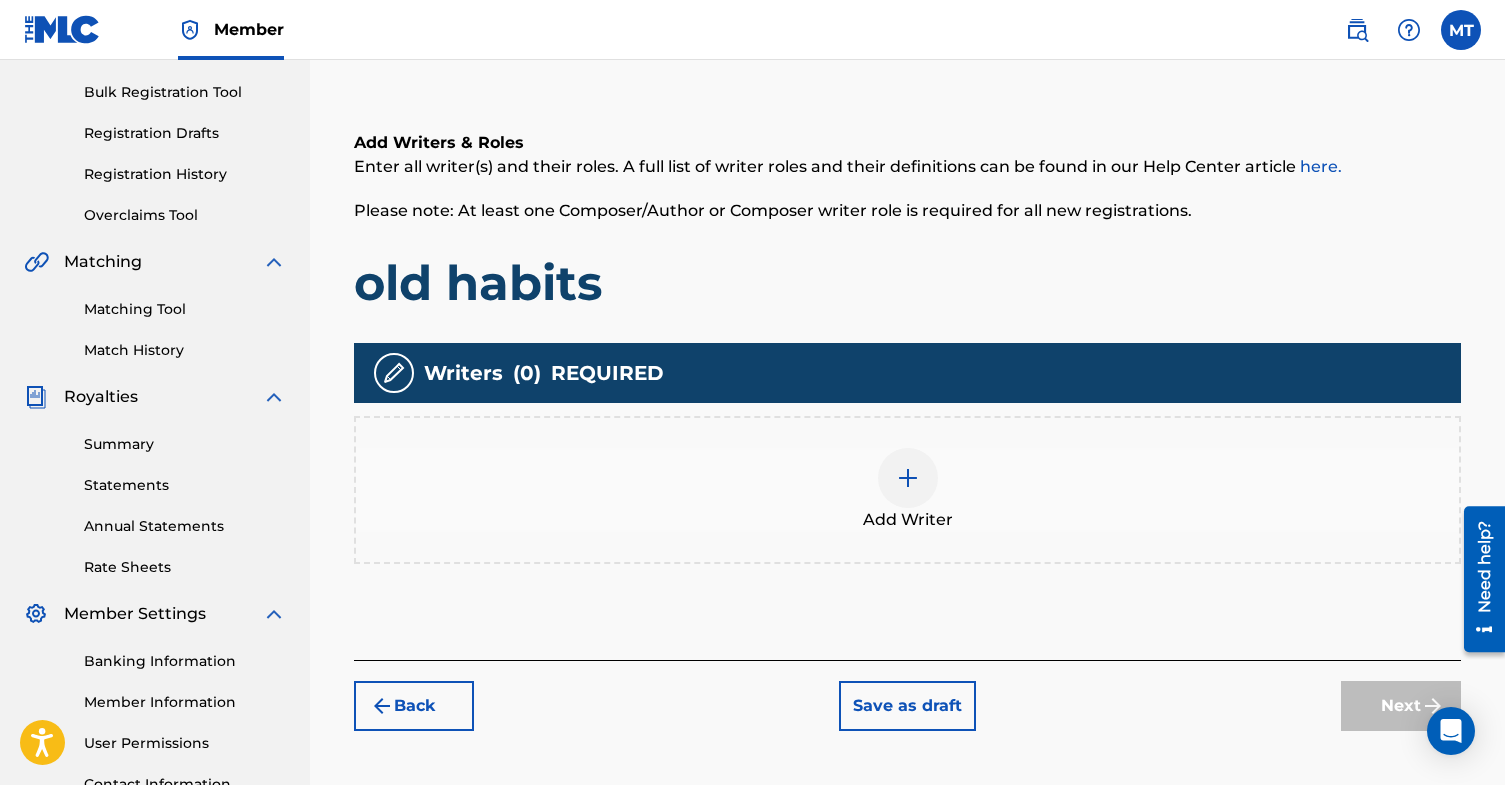 scroll, scrollTop: 333, scrollLeft: 0, axis: vertical 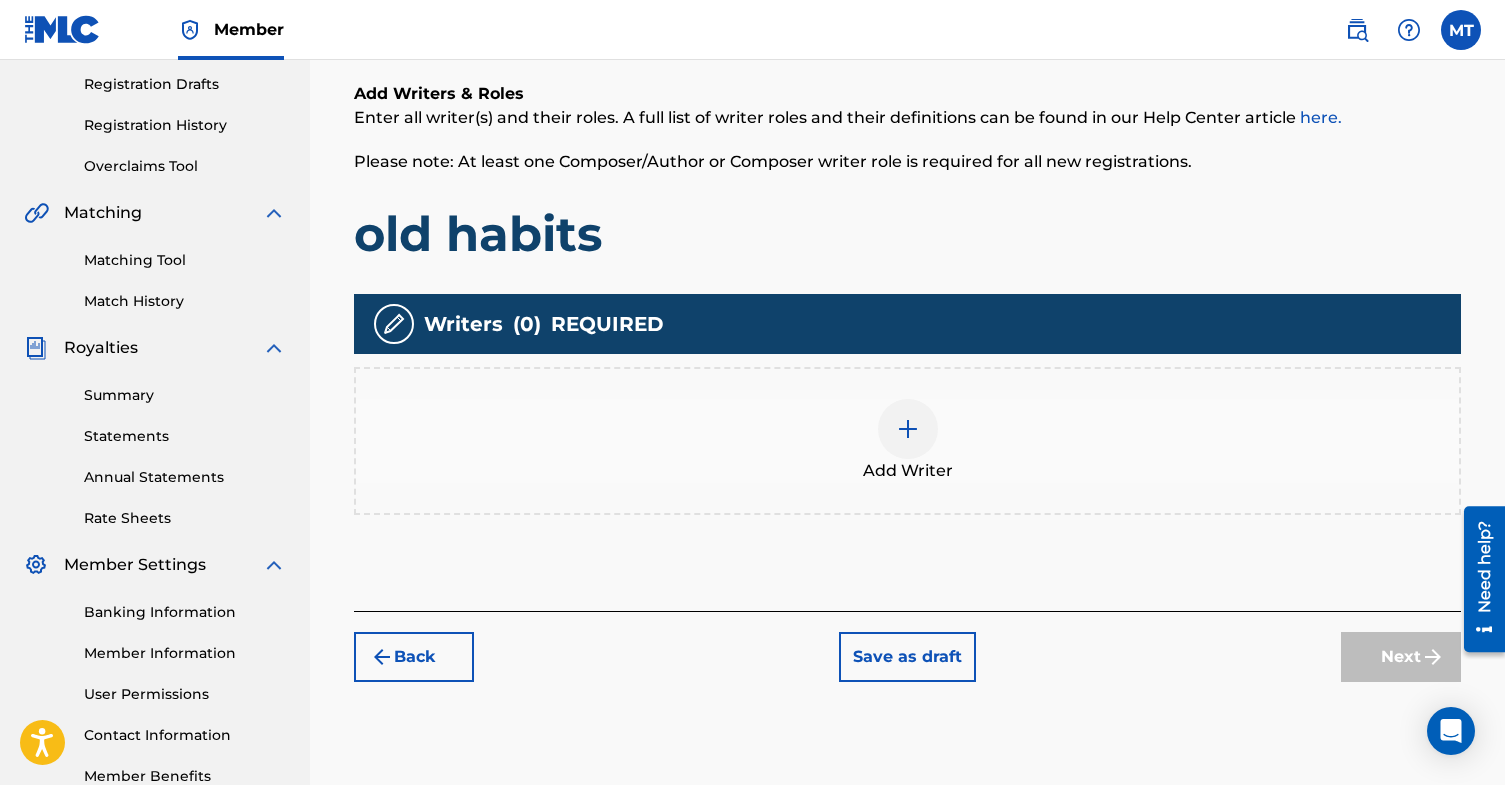 click on "Add Writer" at bounding box center (907, 441) 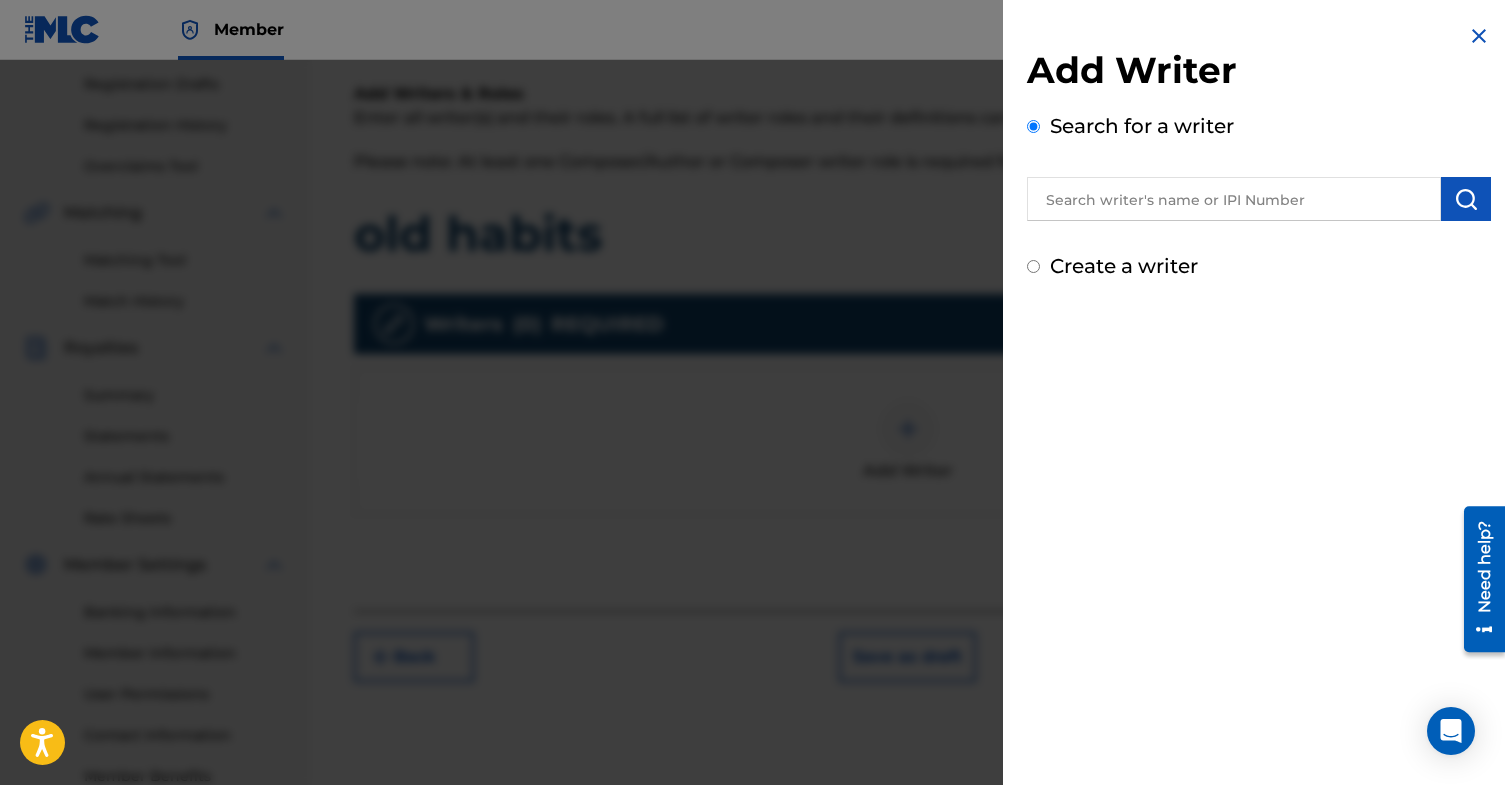click at bounding box center [1234, 199] 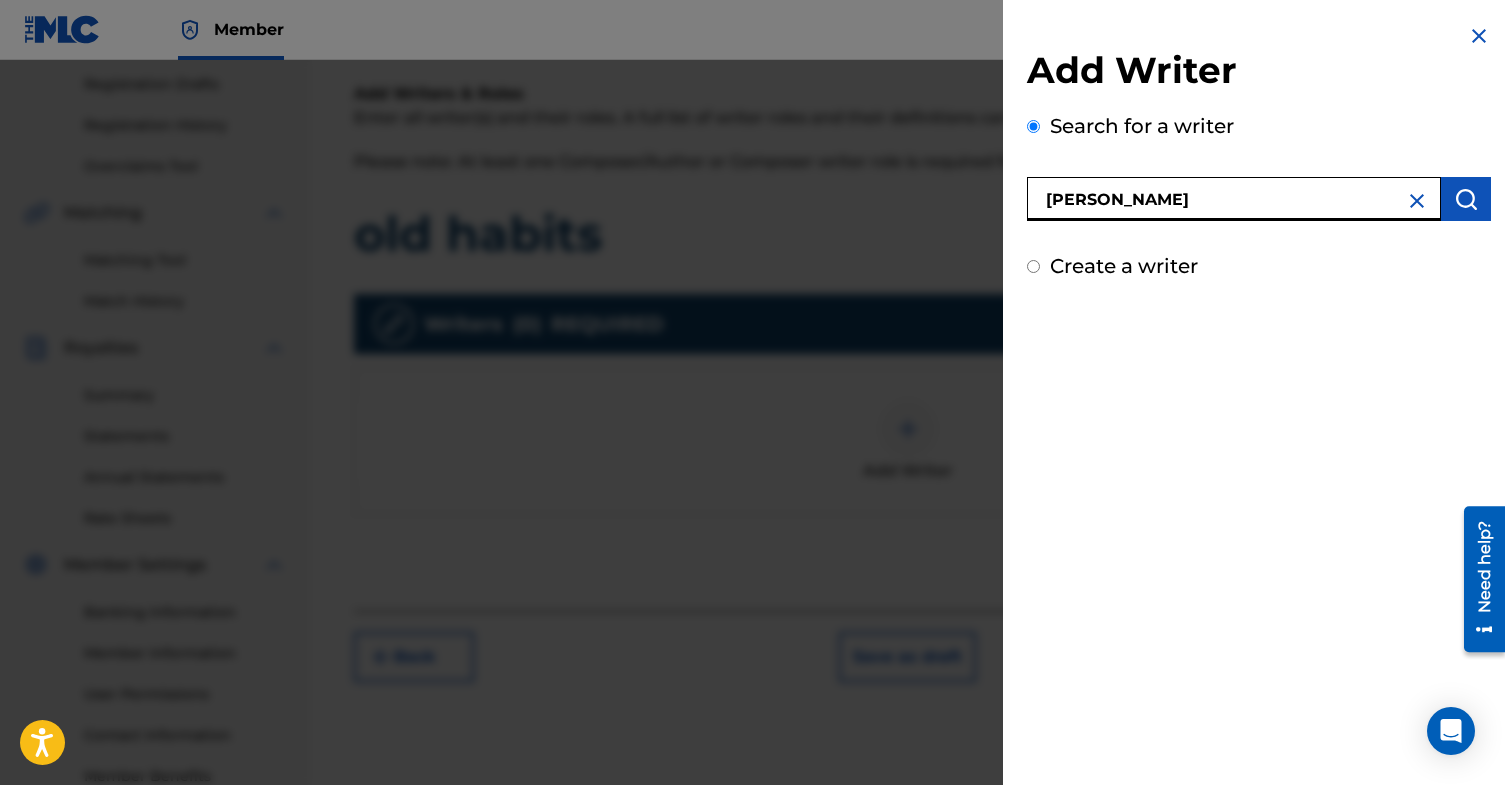 type on "[PERSON_NAME]" 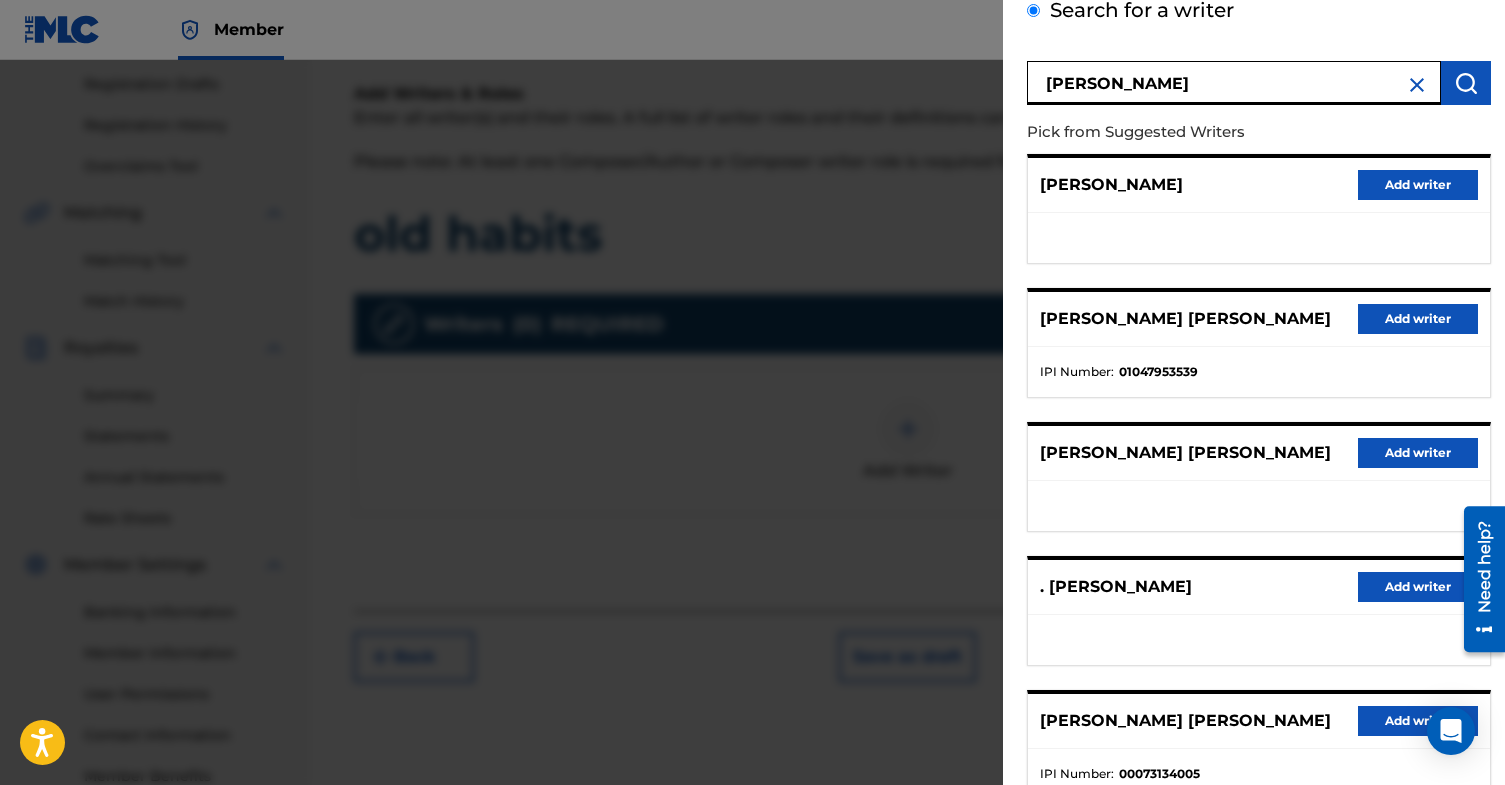 scroll, scrollTop: 257, scrollLeft: 0, axis: vertical 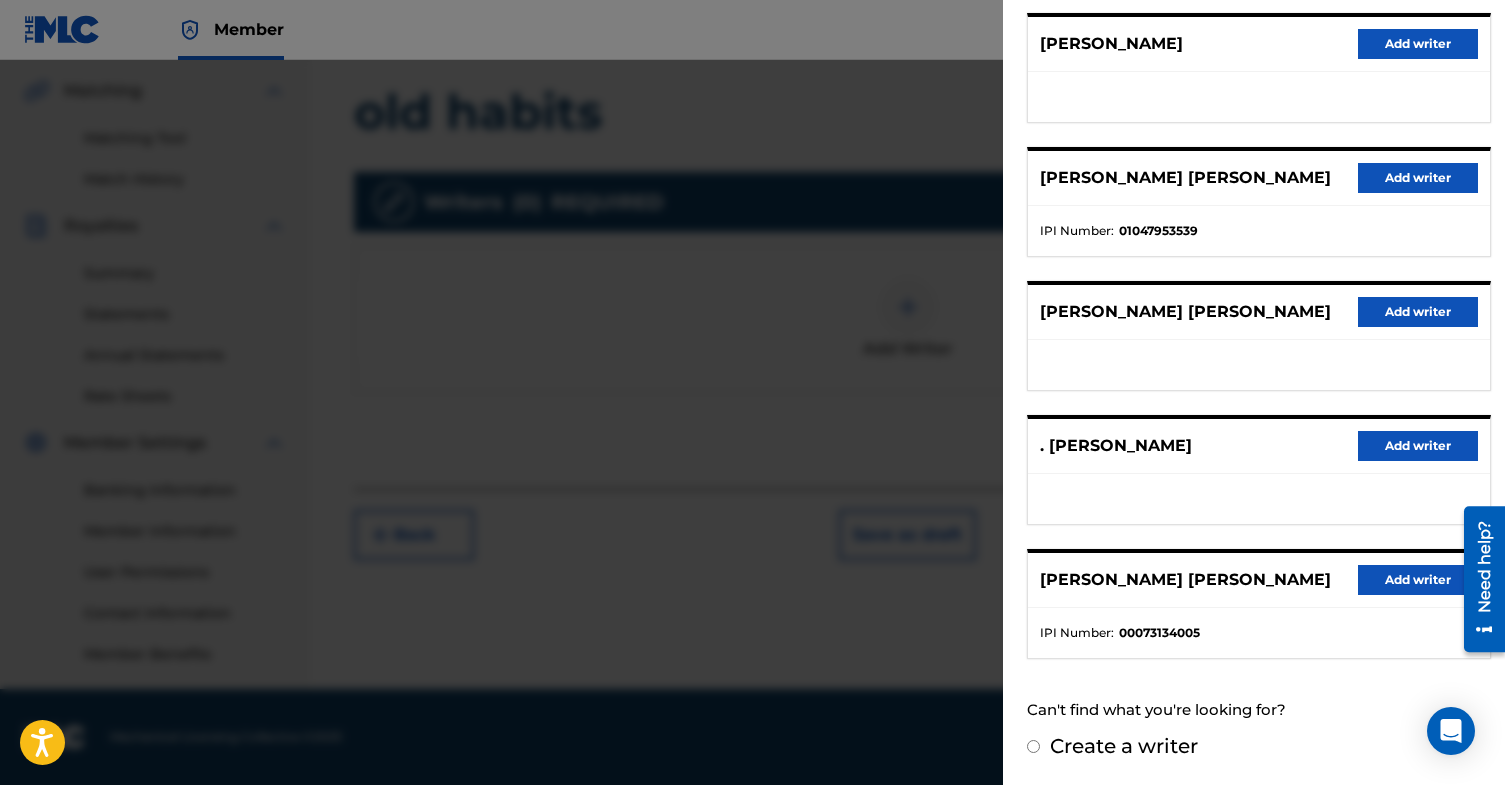 click on "Create a writer" at bounding box center [1124, 746] 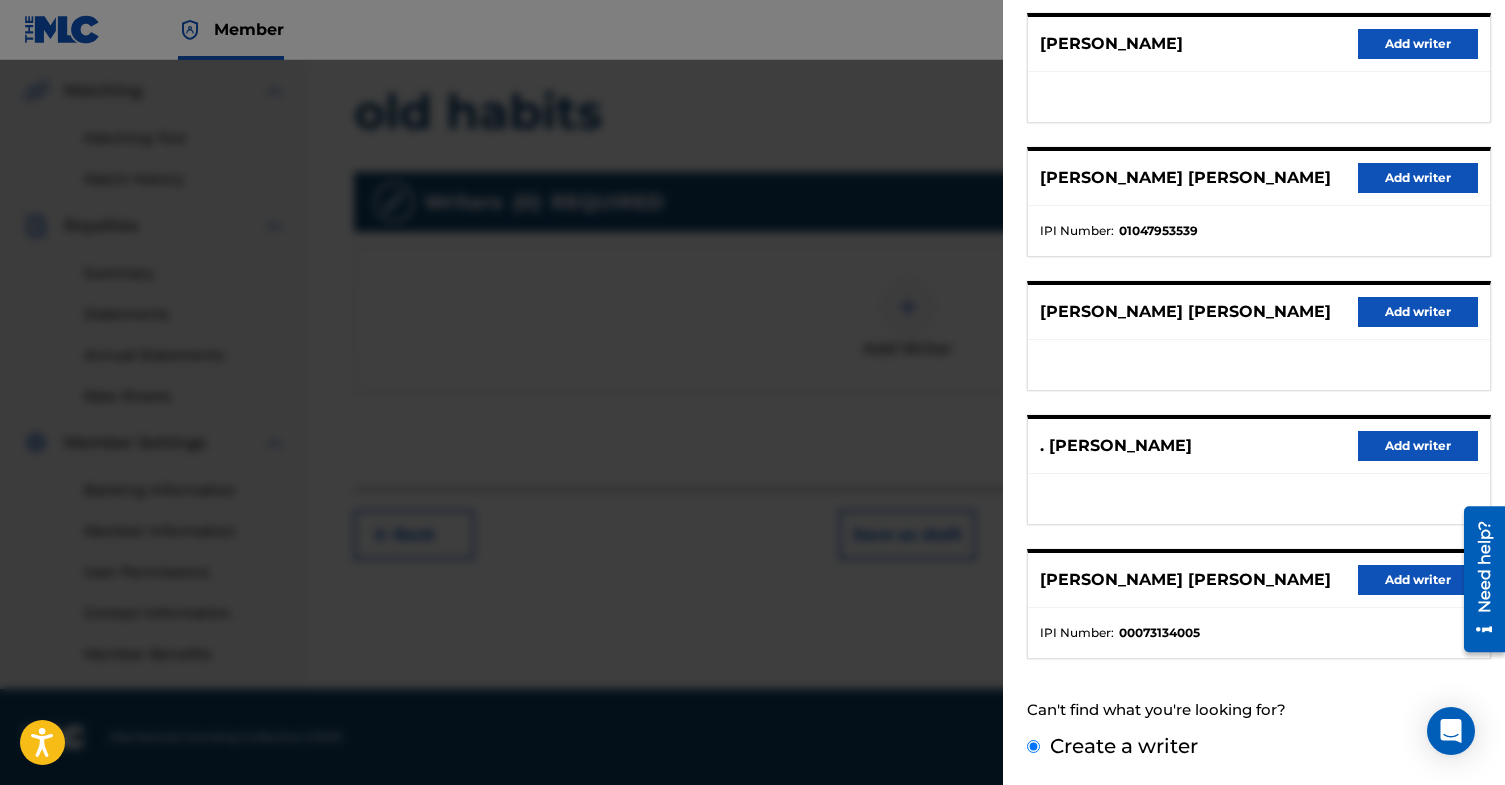 click on "Create a writer" at bounding box center [1033, 746] 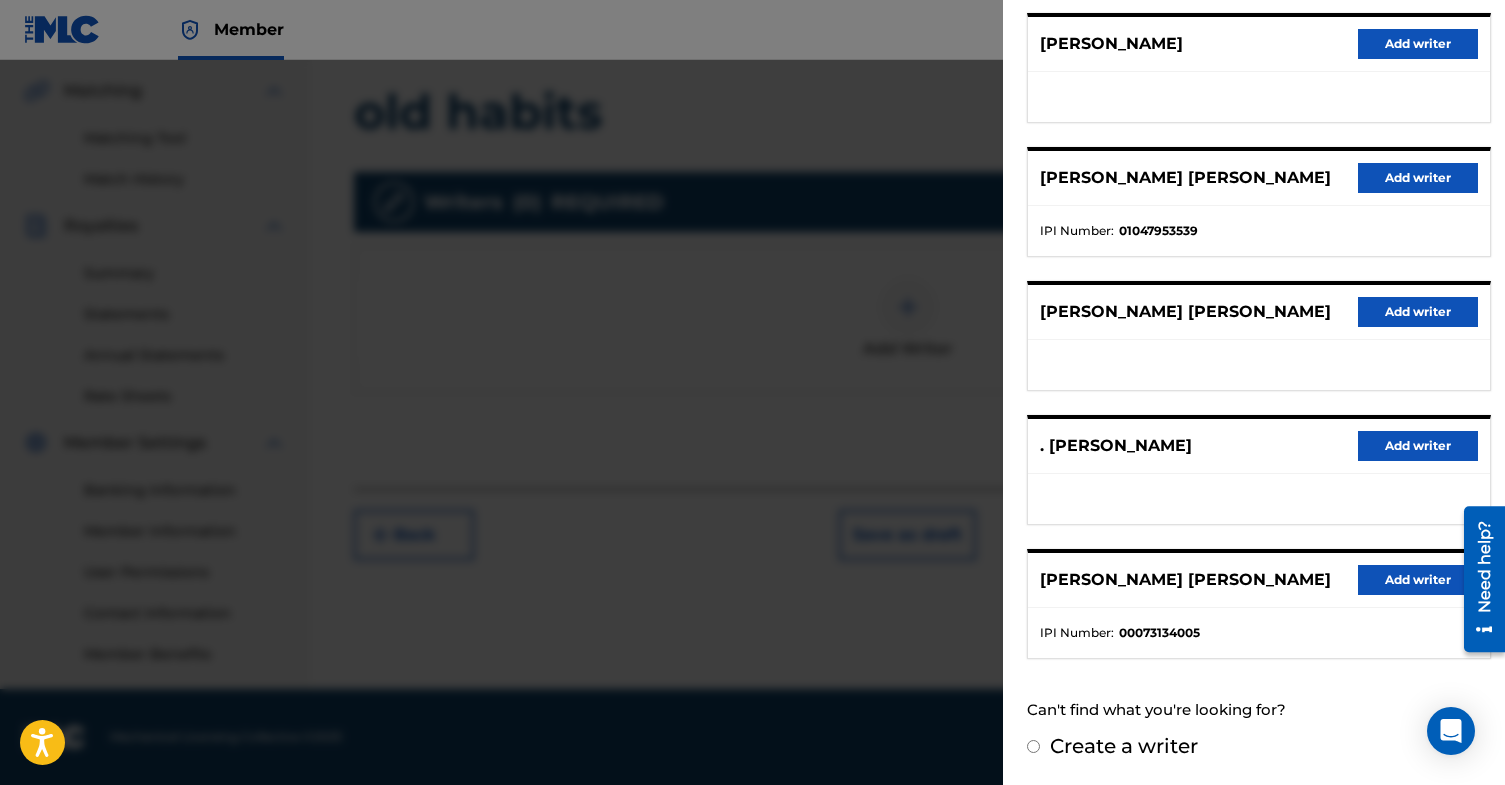 radio on "false" 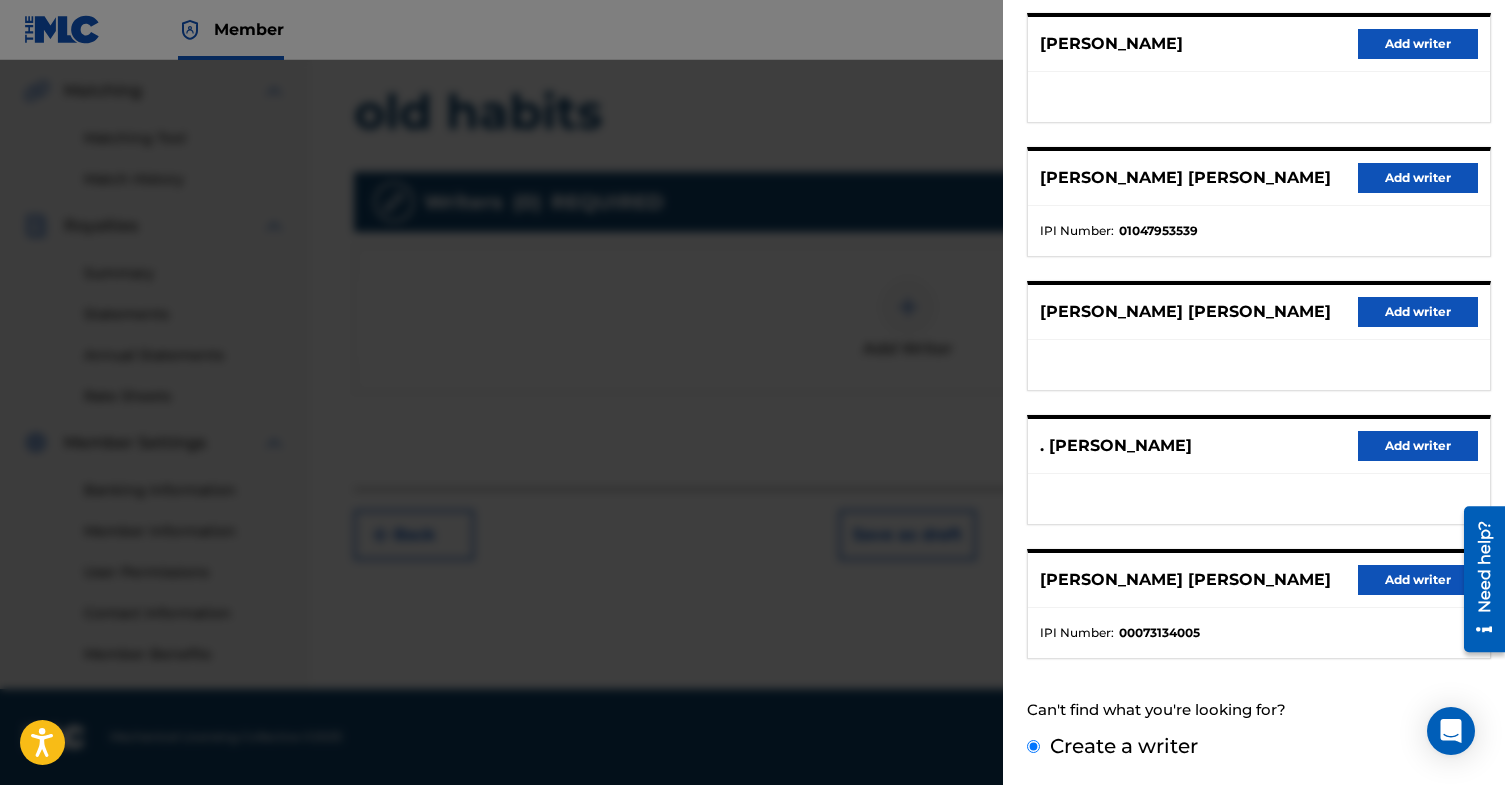 scroll, scrollTop: 18, scrollLeft: 0, axis: vertical 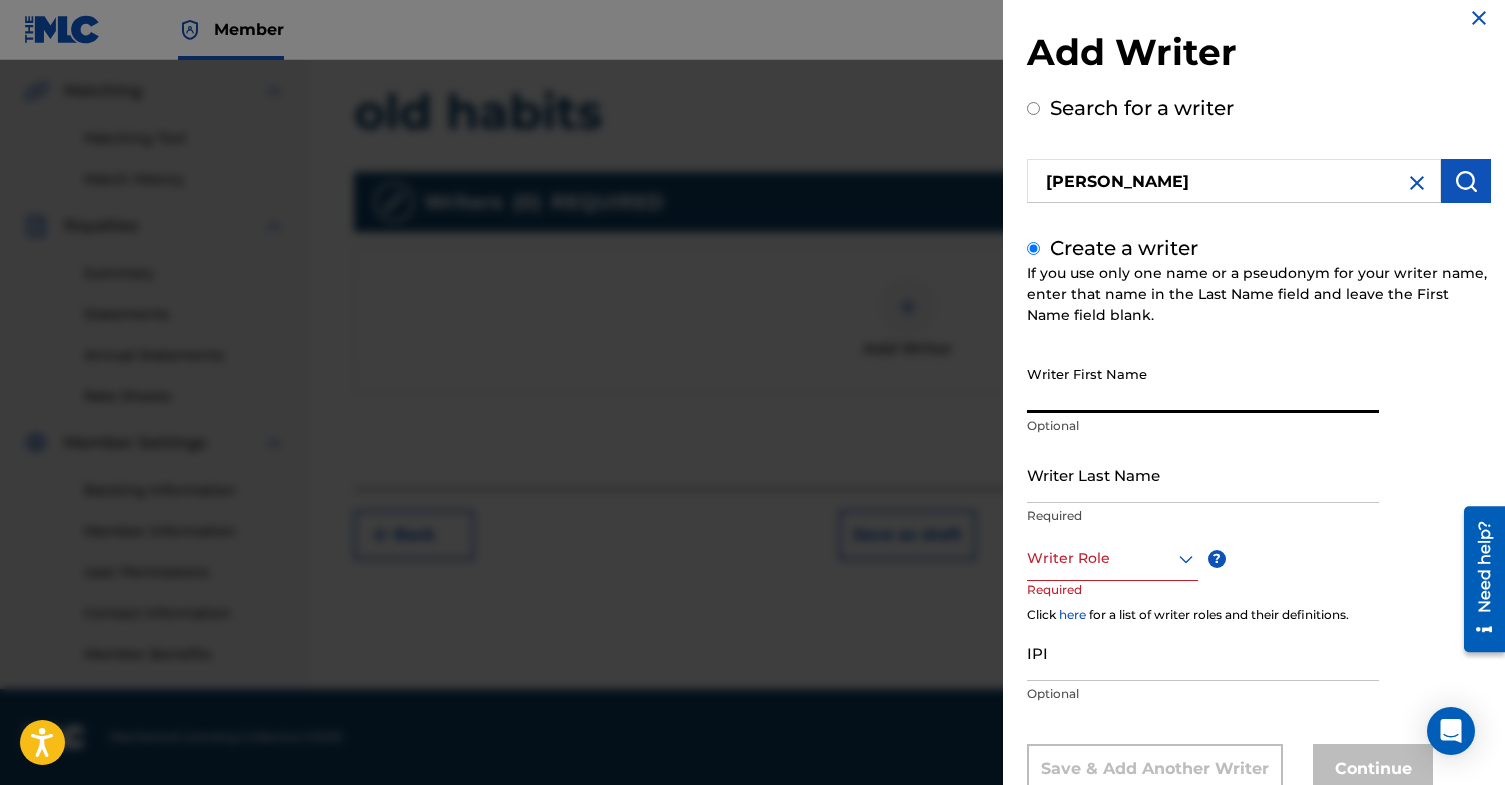 click on "Writer First Name" at bounding box center [1203, 384] 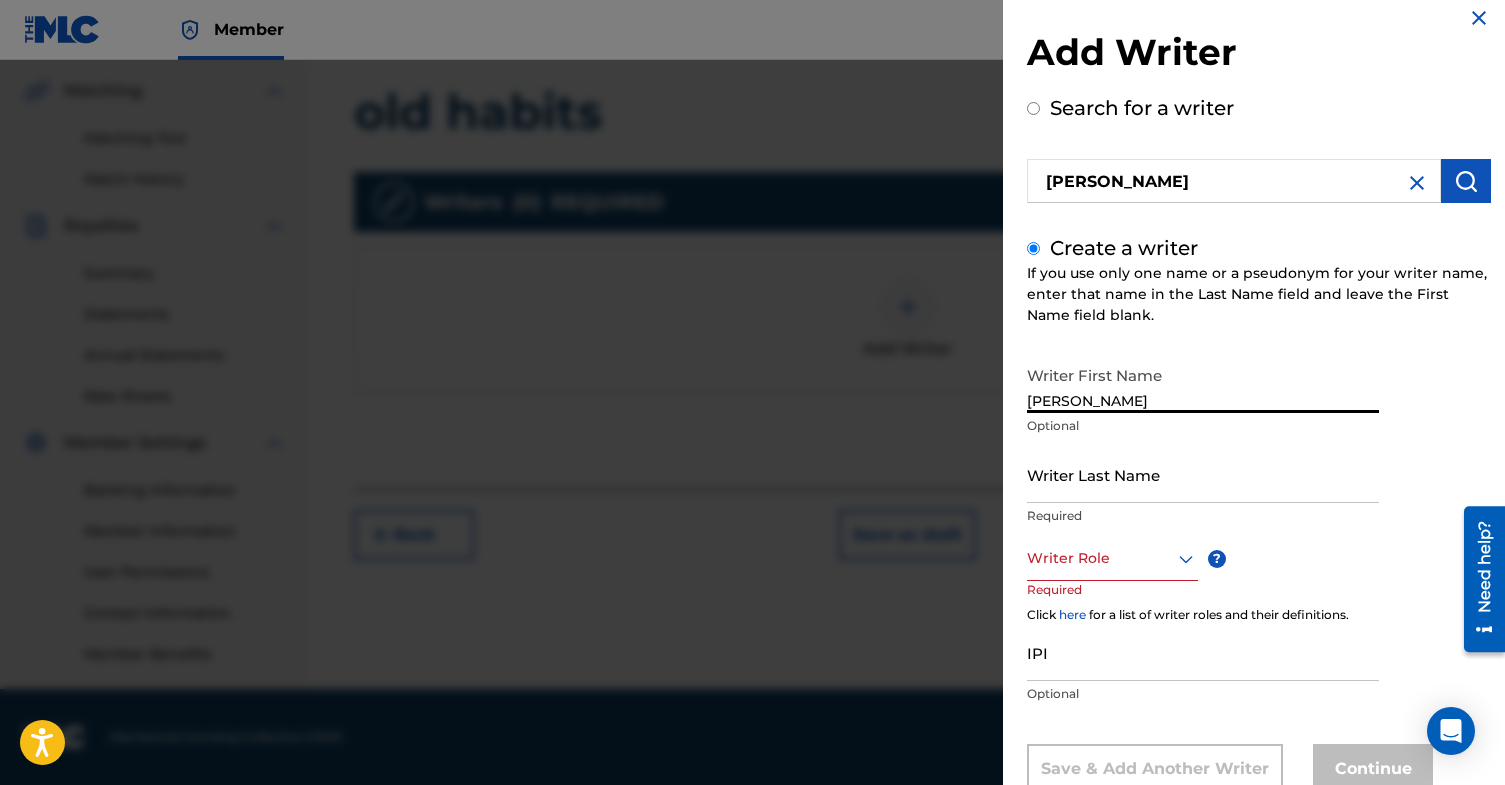 type on "[PERSON_NAME]" 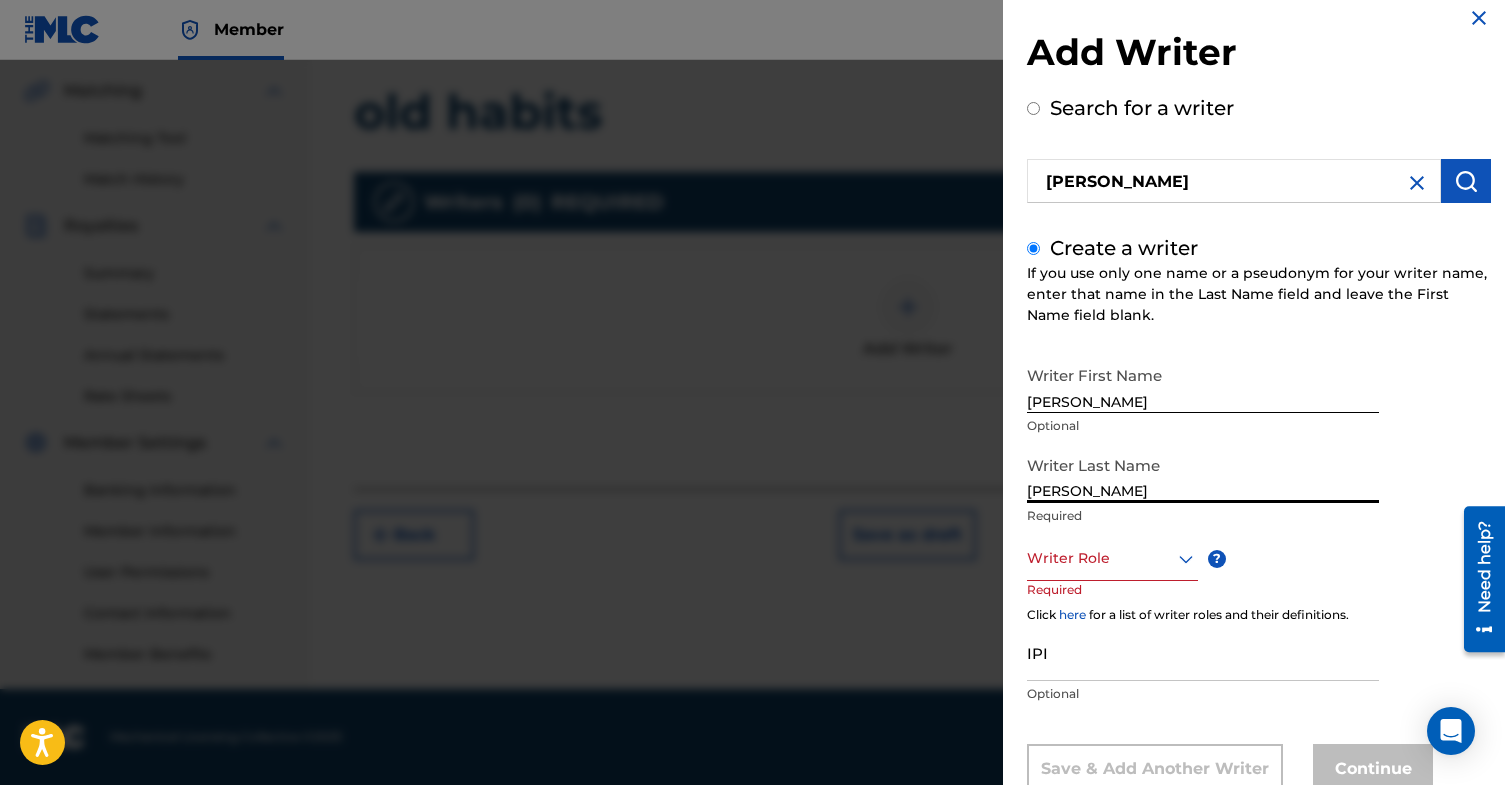type on "[PERSON_NAME]" 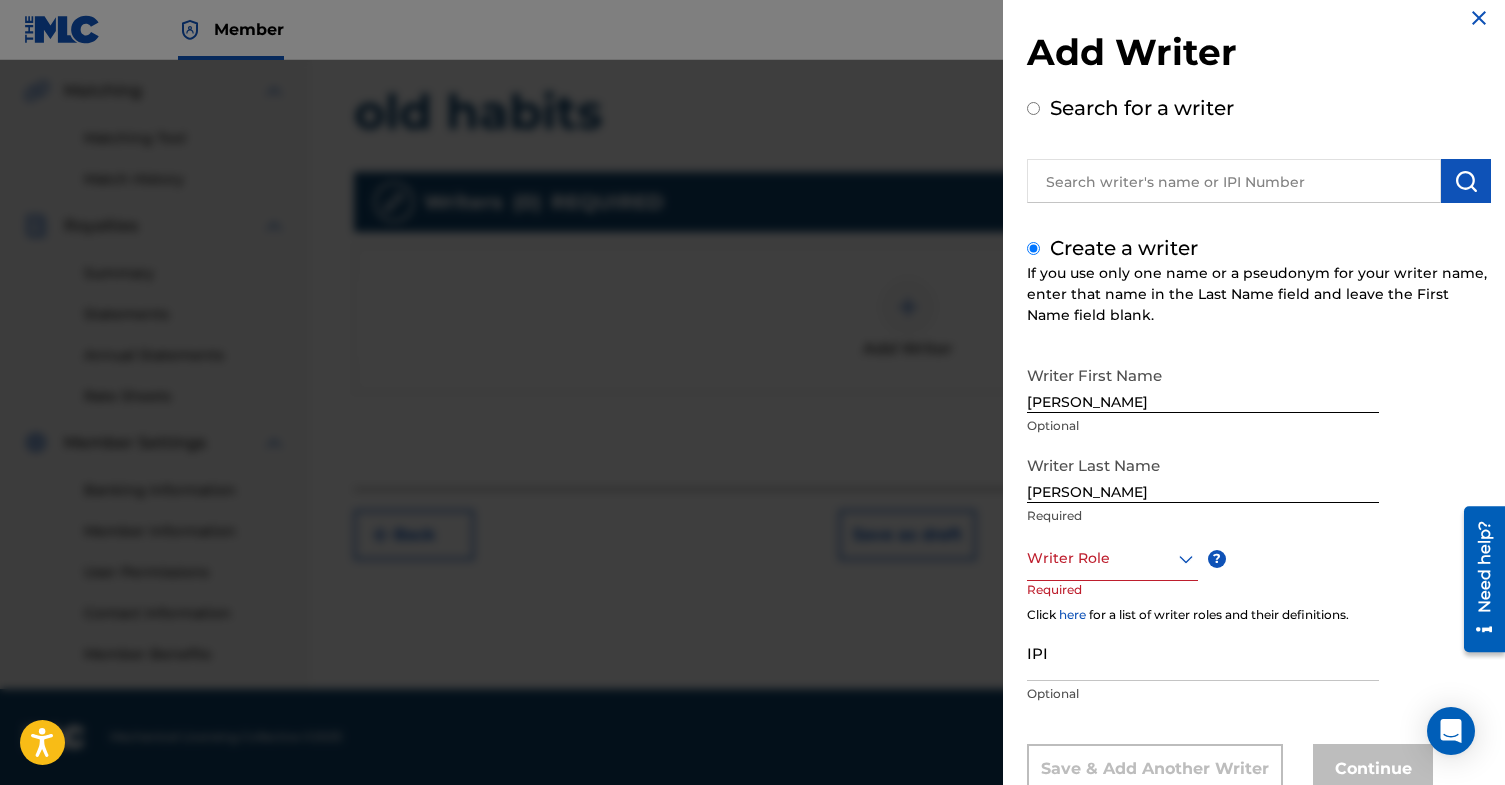 click on "If you use only one name or a pseudonym for your writer name, enter that name in the Last Name field and leave the First Name field blank." at bounding box center [1259, 294] 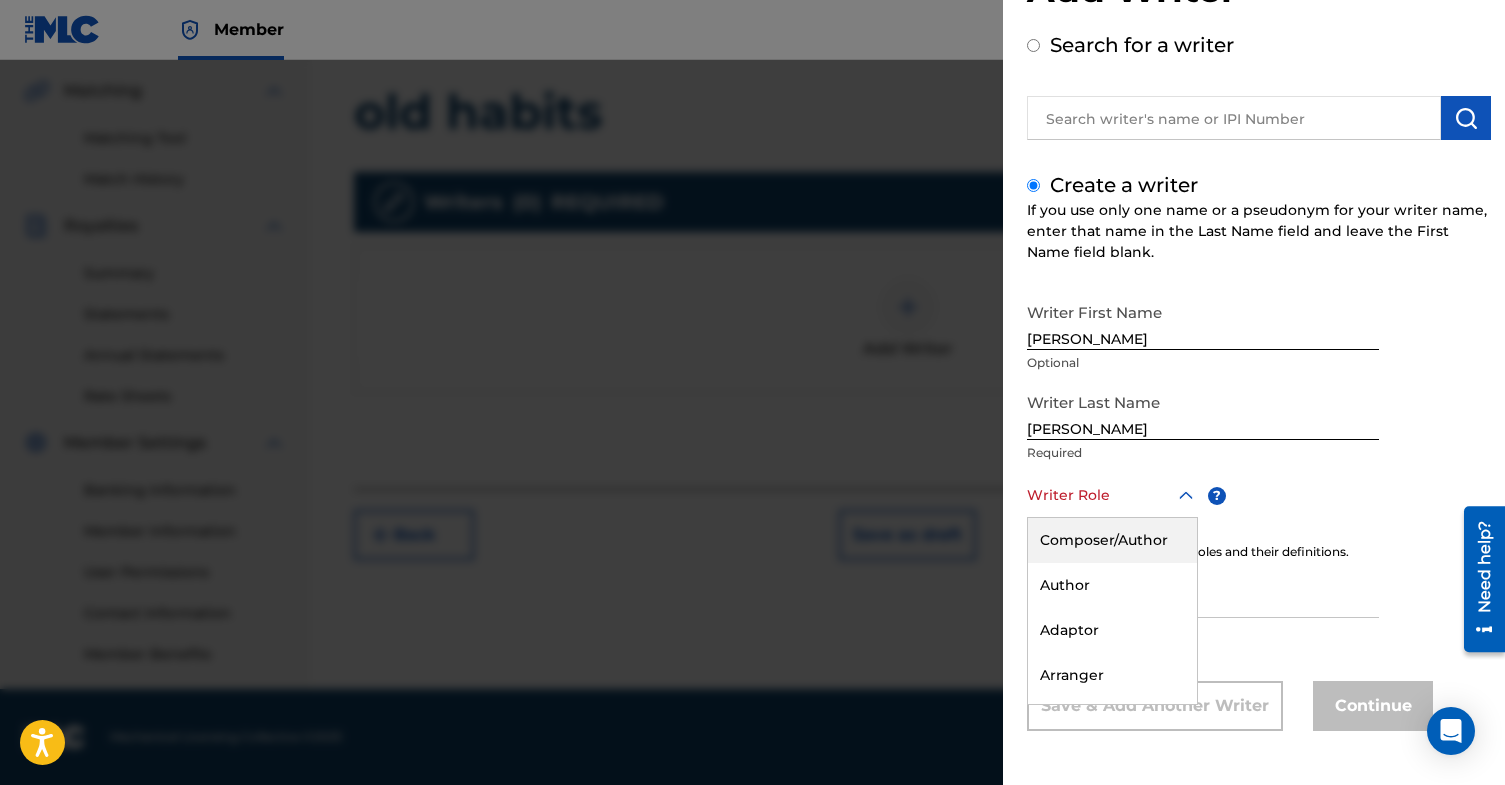 scroll, scrollTop: 81, scrollLeft: 0, axis: vertical 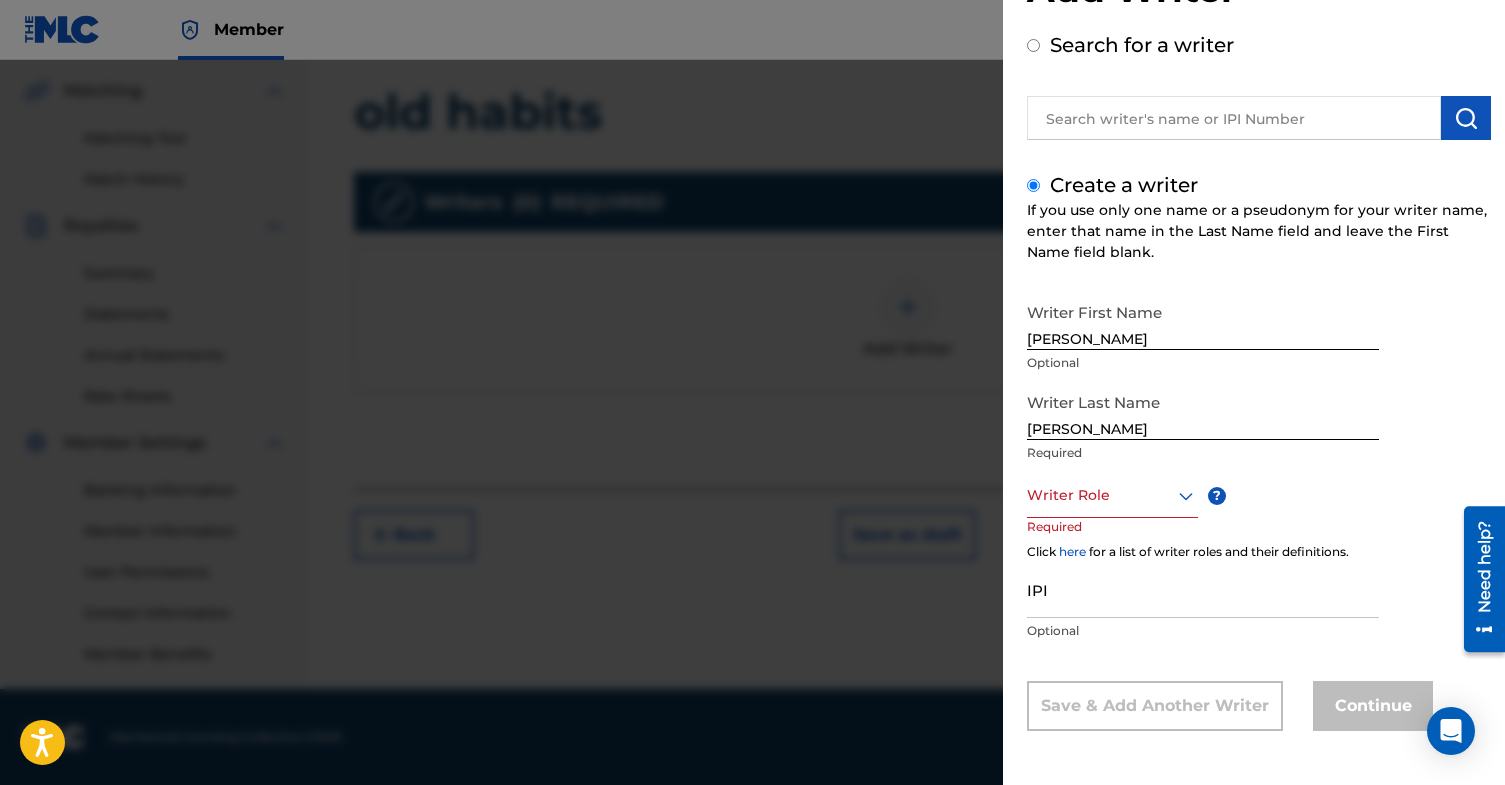 click on "Writer Role" at bounding box center (1112, 495) 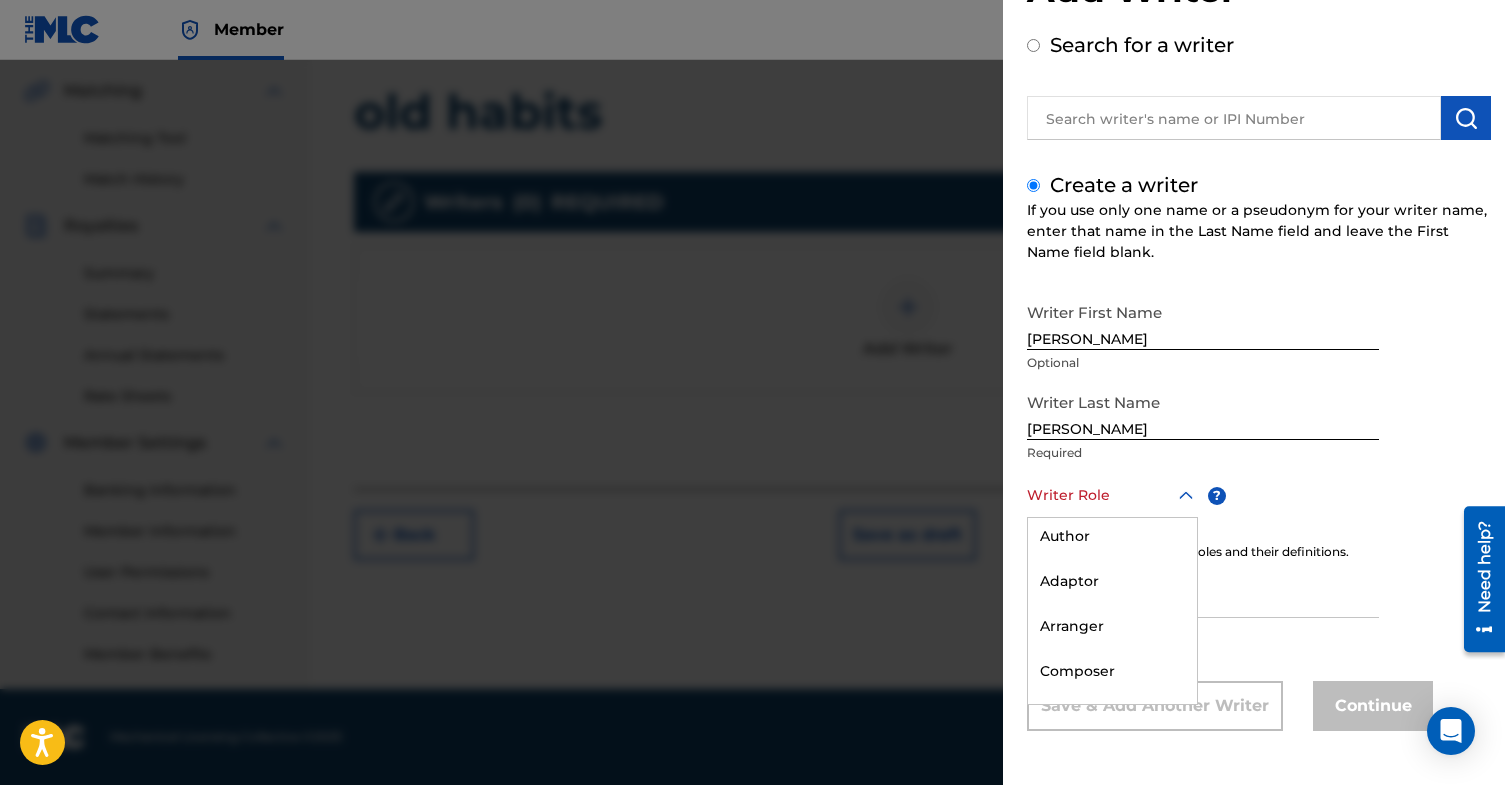 scroll, scrollTop: 174, scrollLeft: 0, axis: vertical 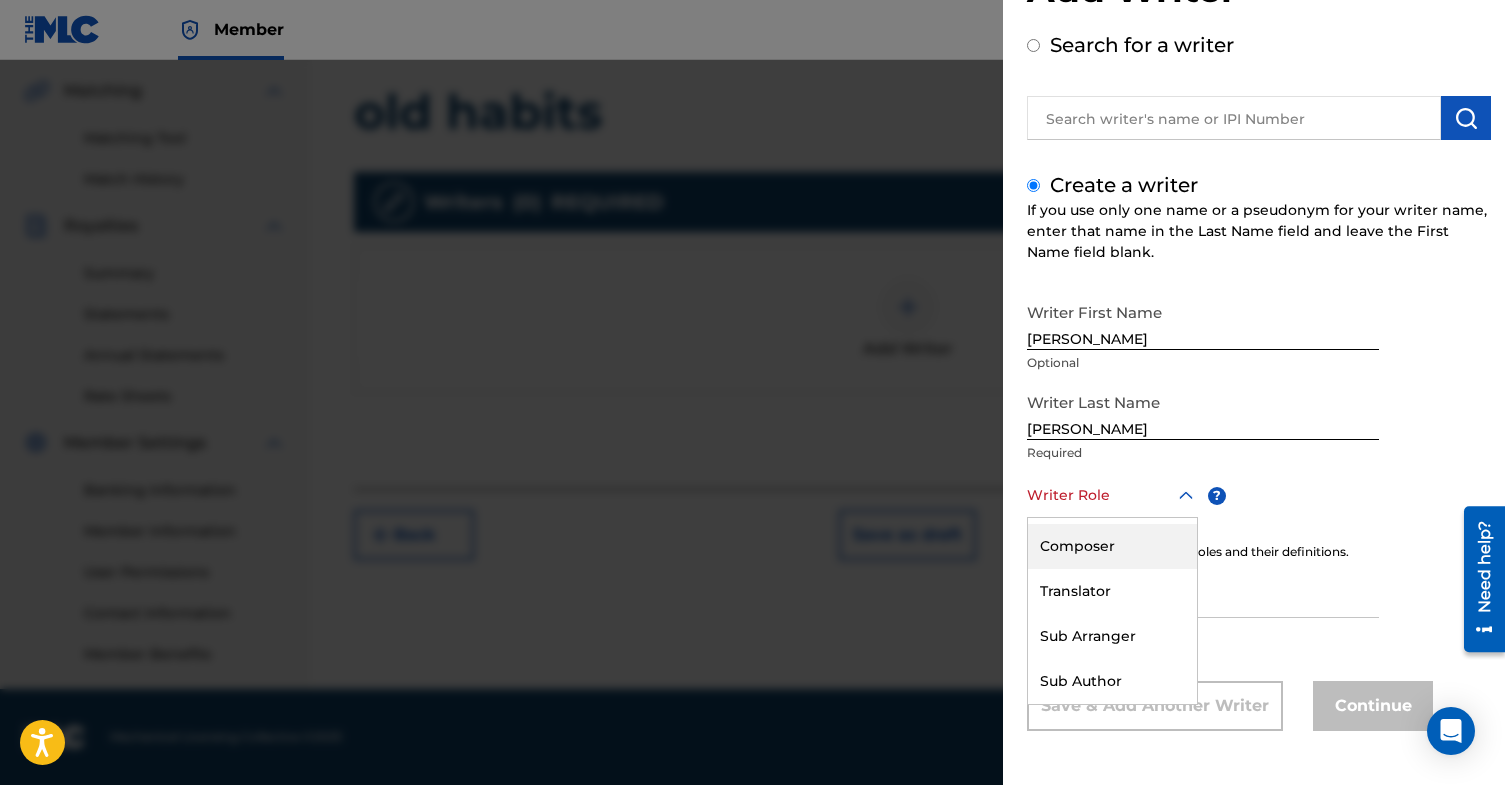 click on "Composer" at bounding box center [1112, 546] 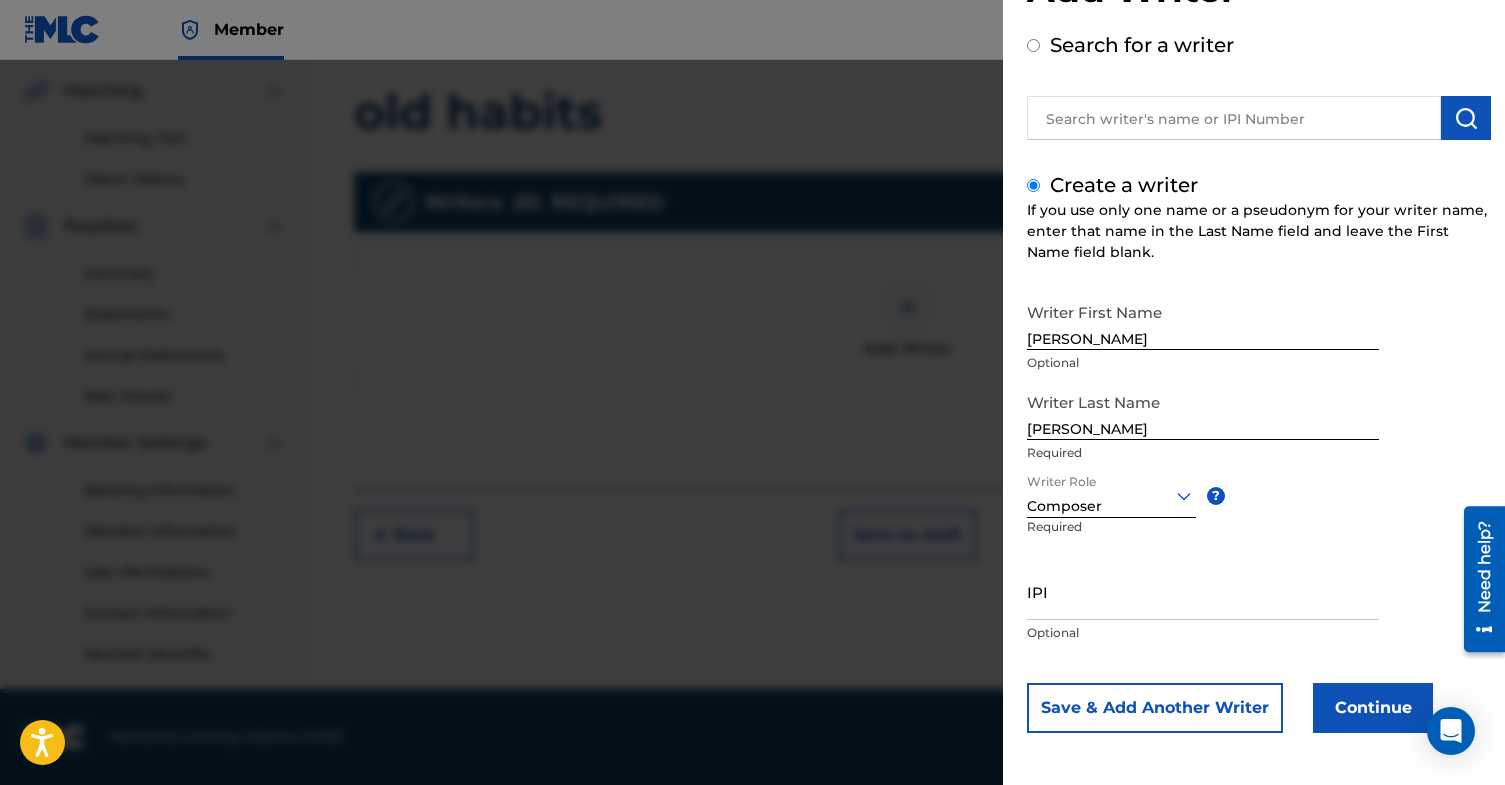 click on "IPI" at bounding box center [1203, 591] 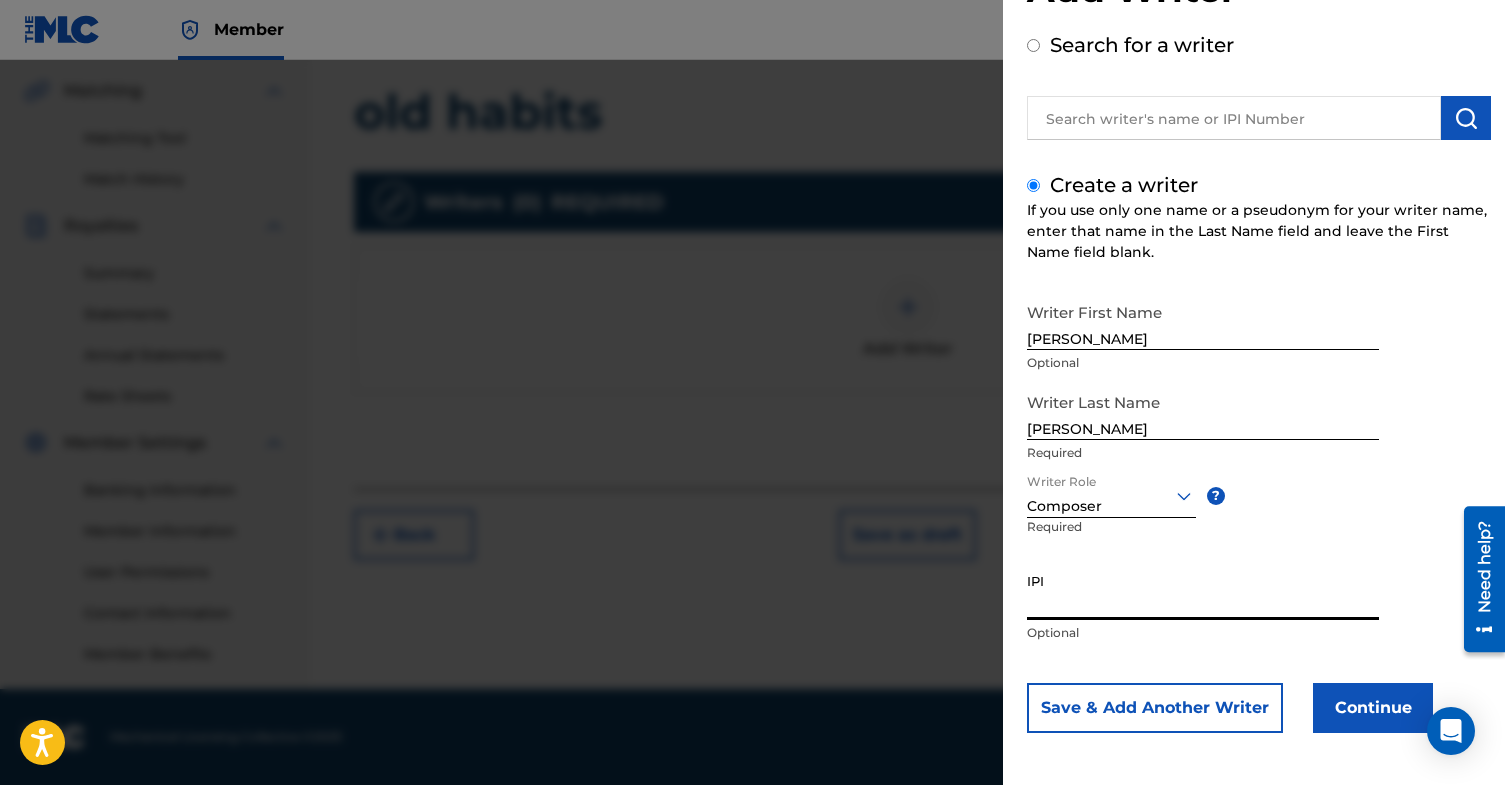 click on "IPI" at bounding box center [1203, 591] 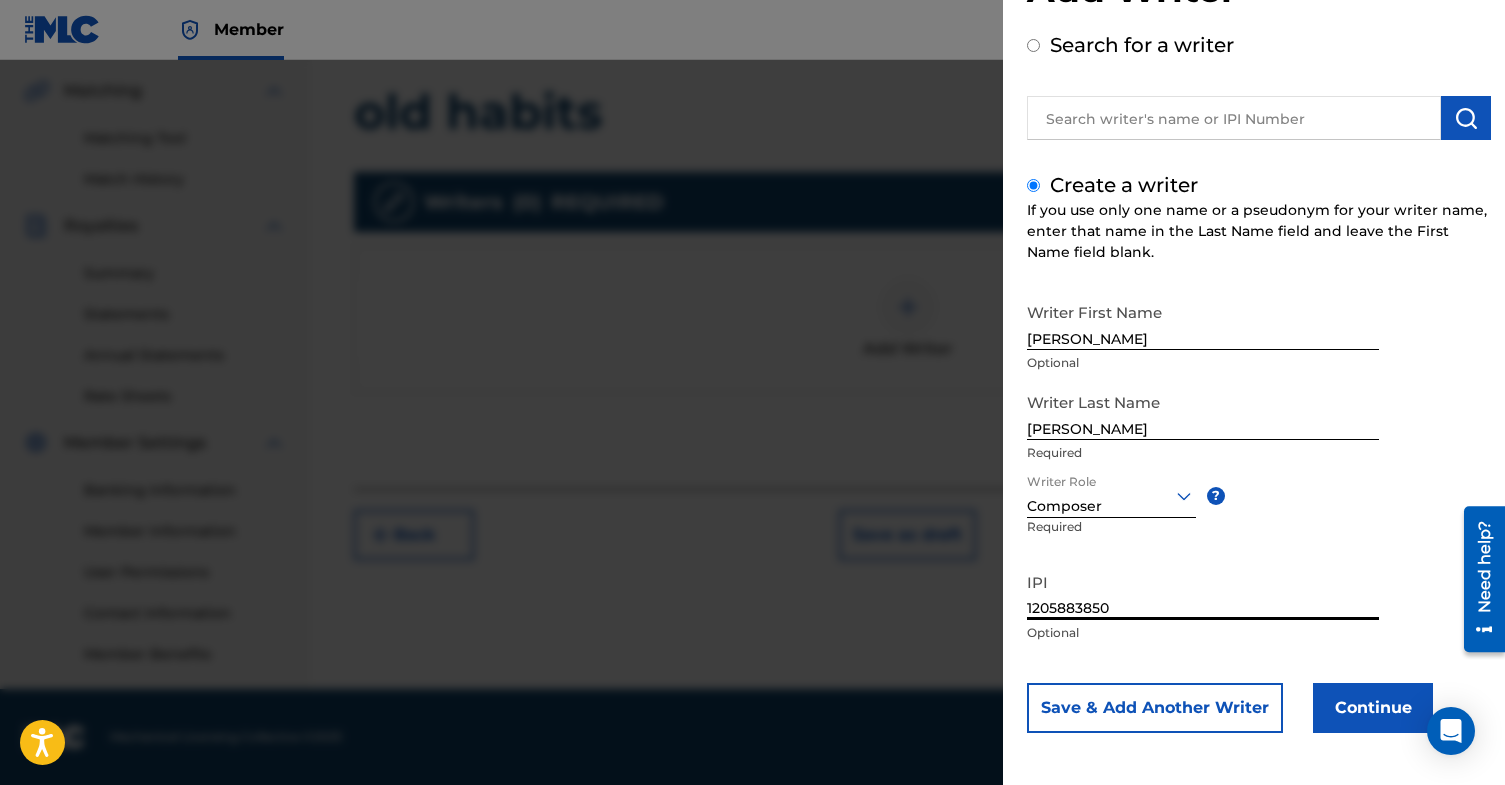 type on "1205883850" 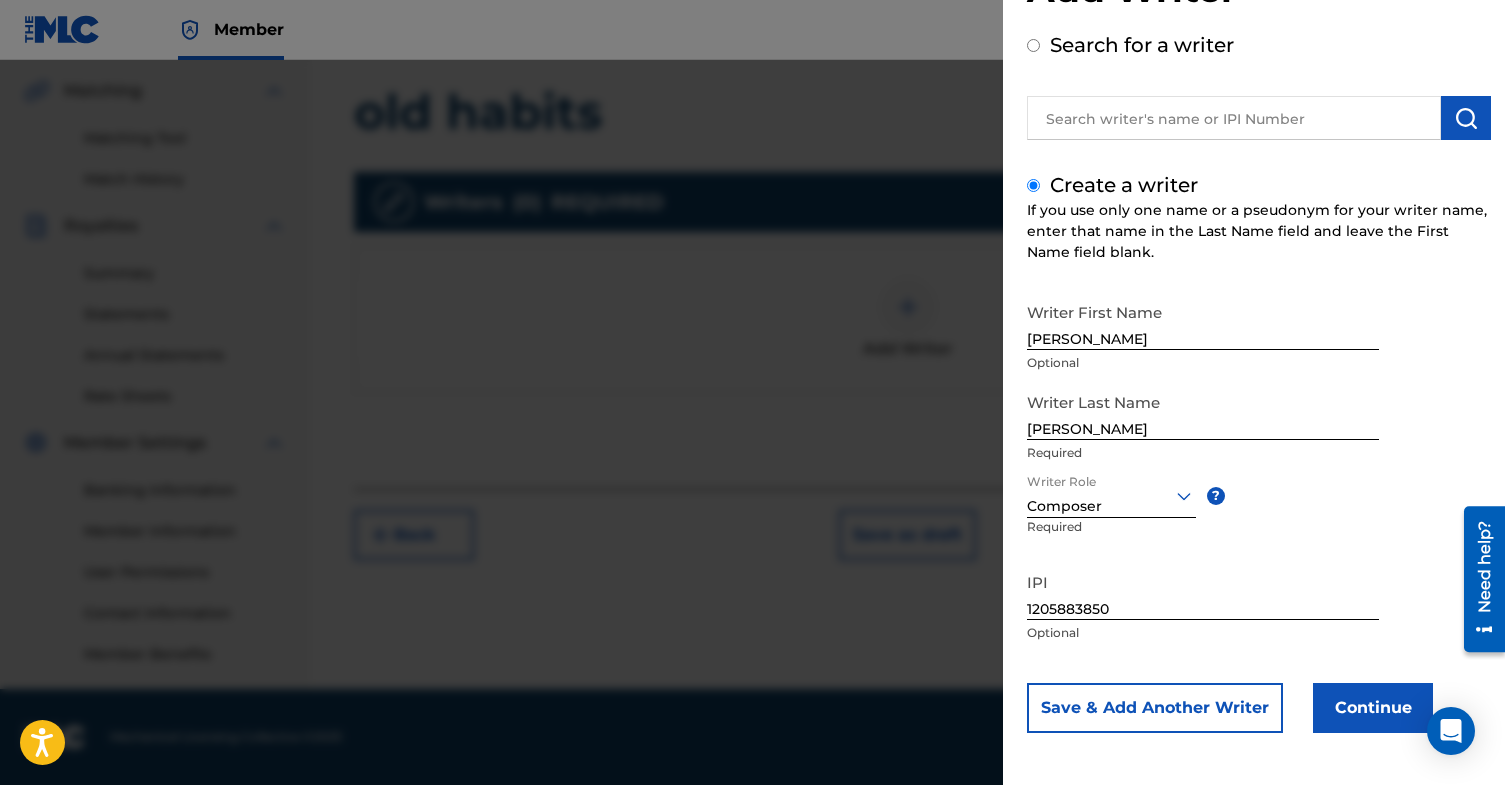 click on "Continue" at bounding box center (1373, 708) 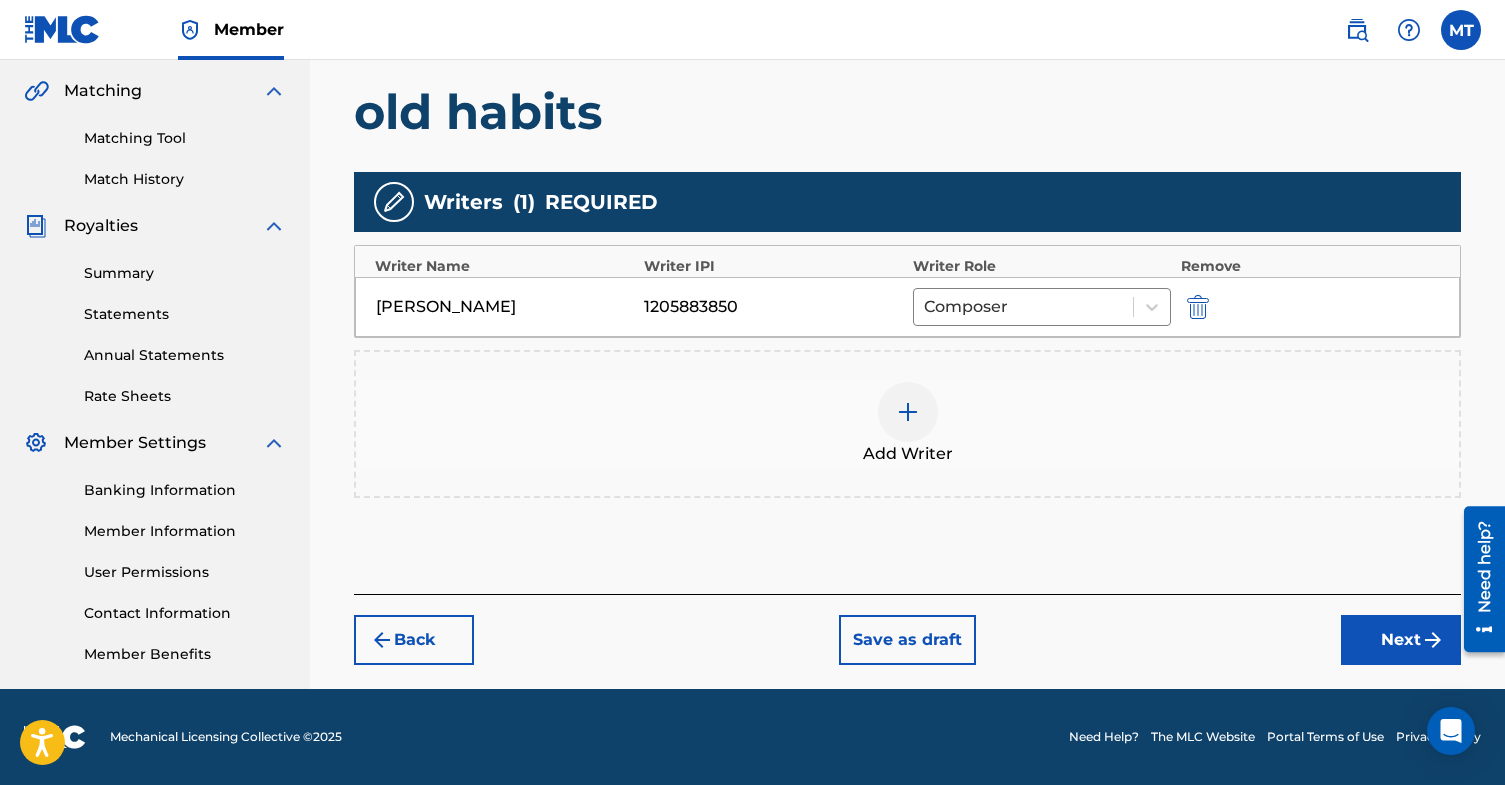 click on "Add Writers & Roles Enter all writer(s) and their roles. A full list of writer roles and their definitions can be found in our Help Center article   here. Please note: At least one Composer/Author or Composer writer role is required for all new registrations. old habits Writers ( 1 ) REQUIRED Writer Name Writer IPI Writer Role Remove Matthew Tirona 1205883850 Composer Add Writer" at bounding box center [907, 253] 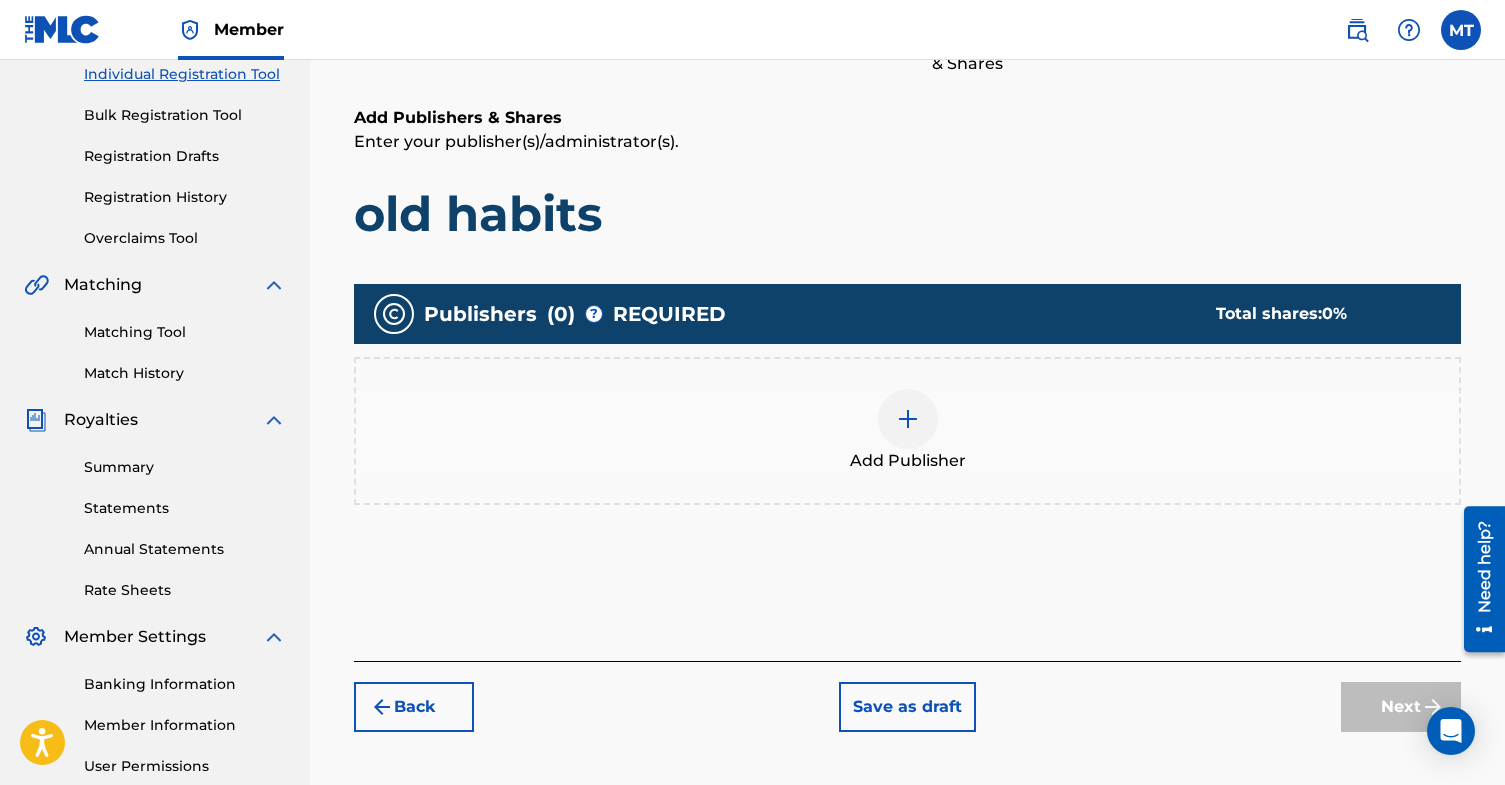 scroll, scrollTop: 270, scrollLeft: 0, axis: vertical 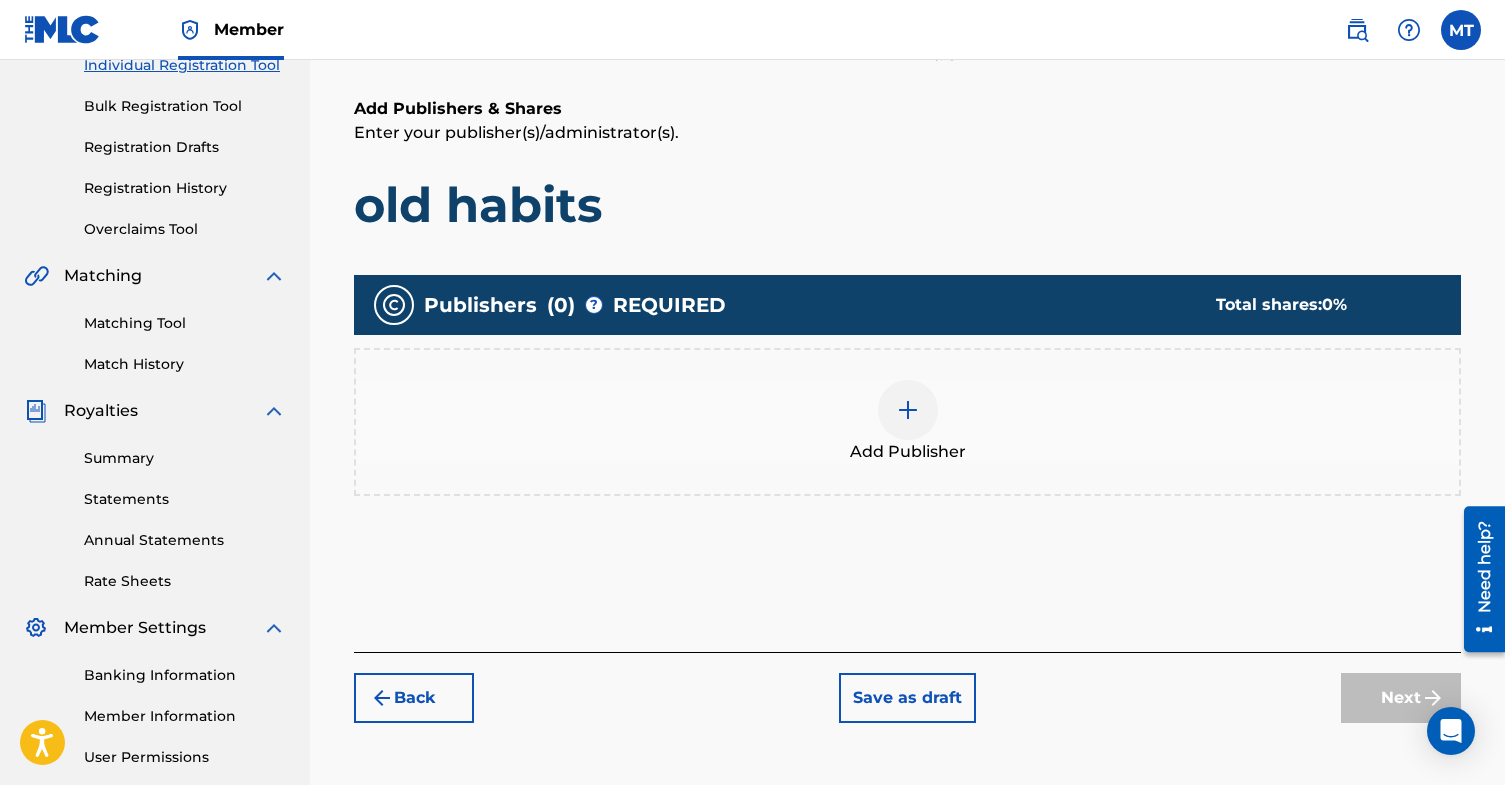 click at bounding box center (908, 410) 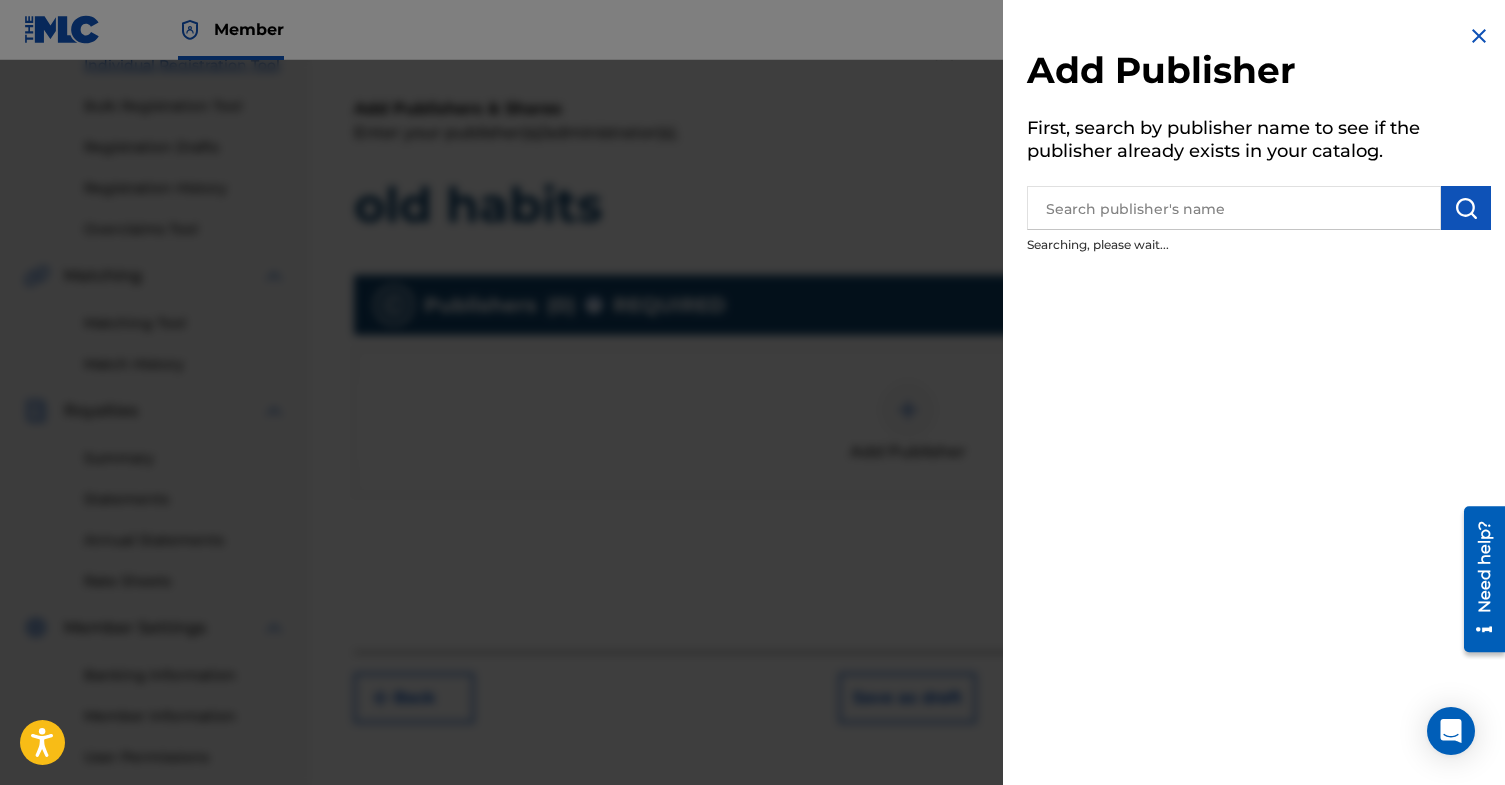 click at bounding box center (1234, 208) 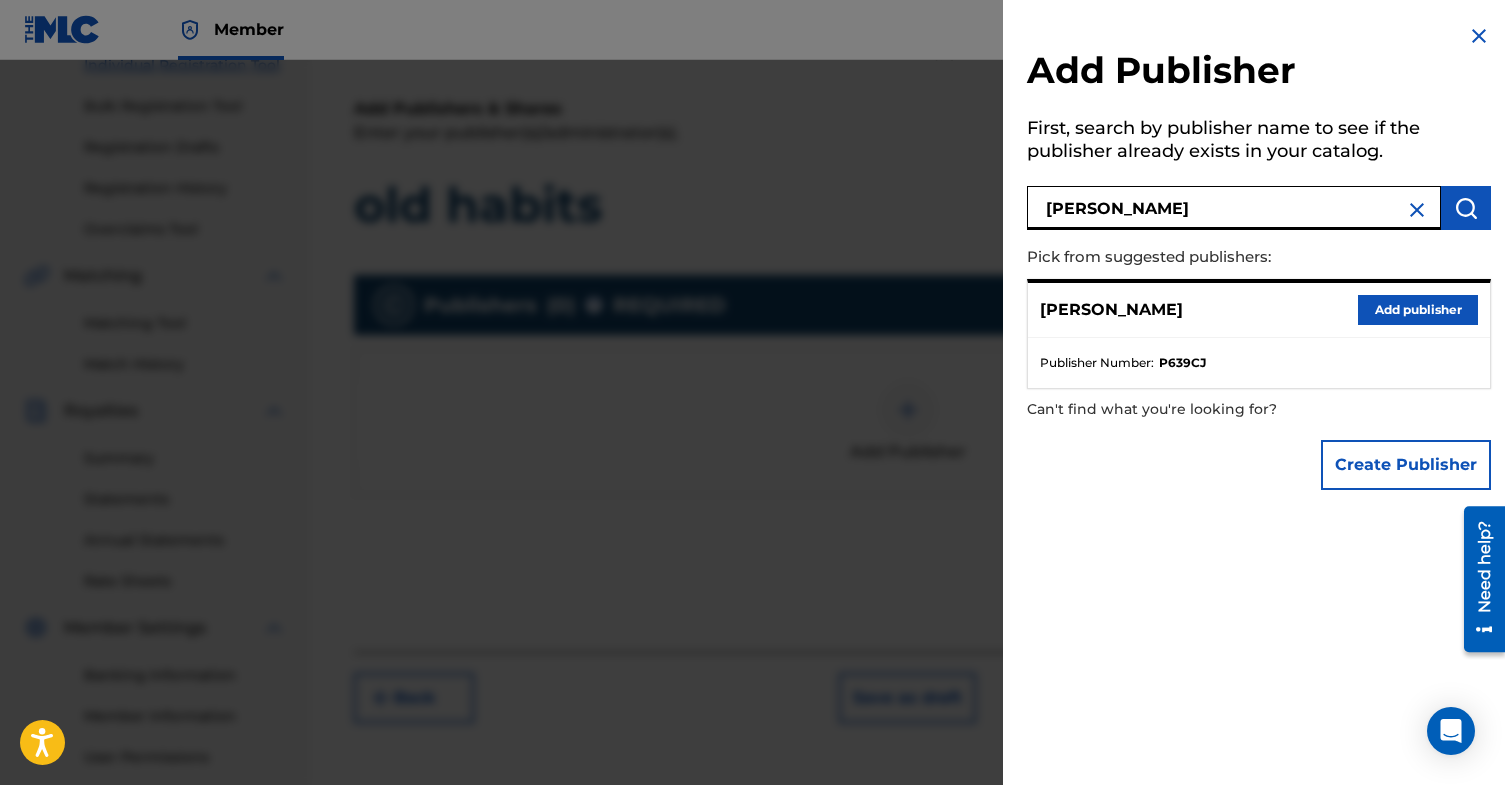 type on "Matth" 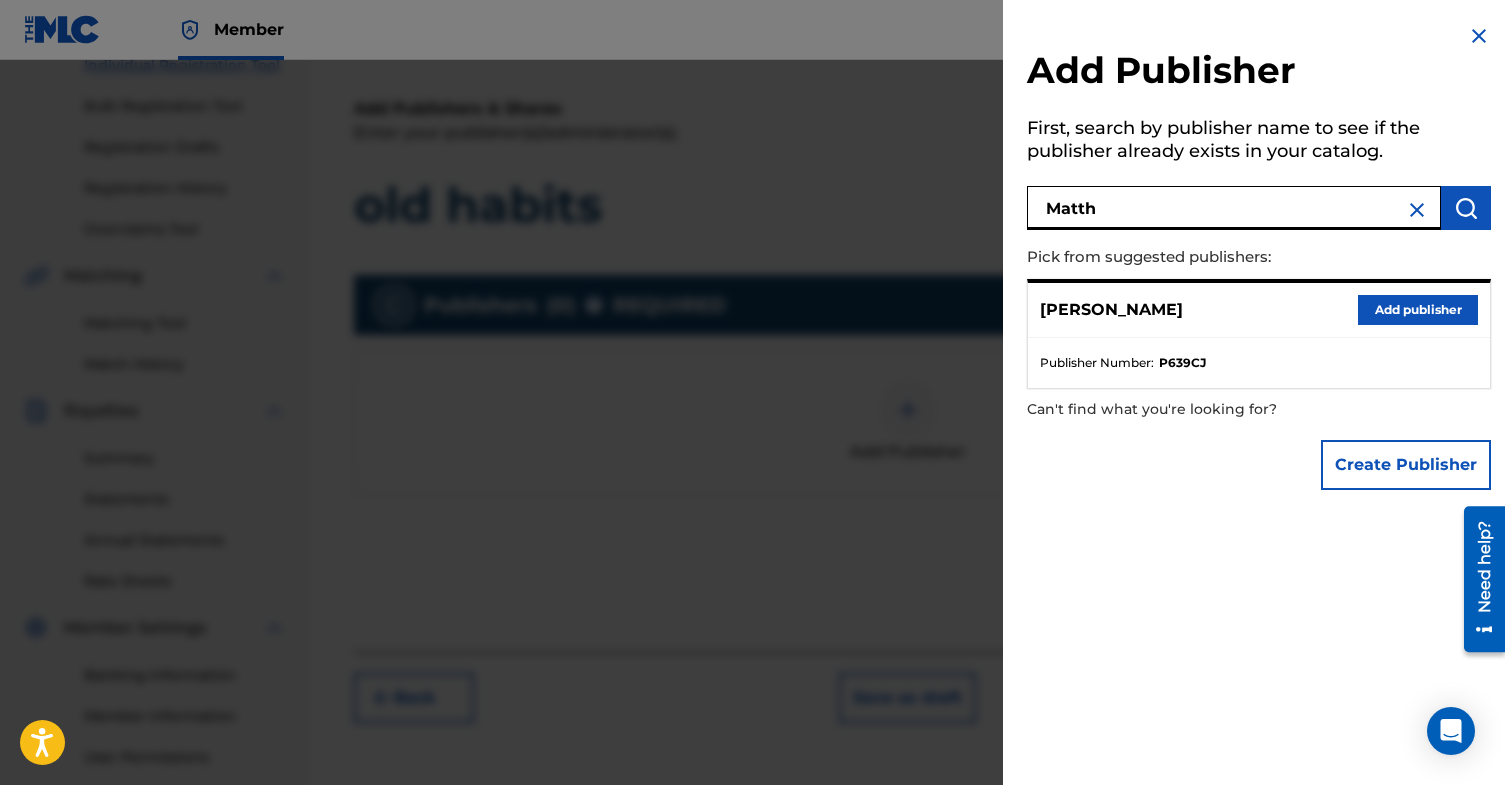 type 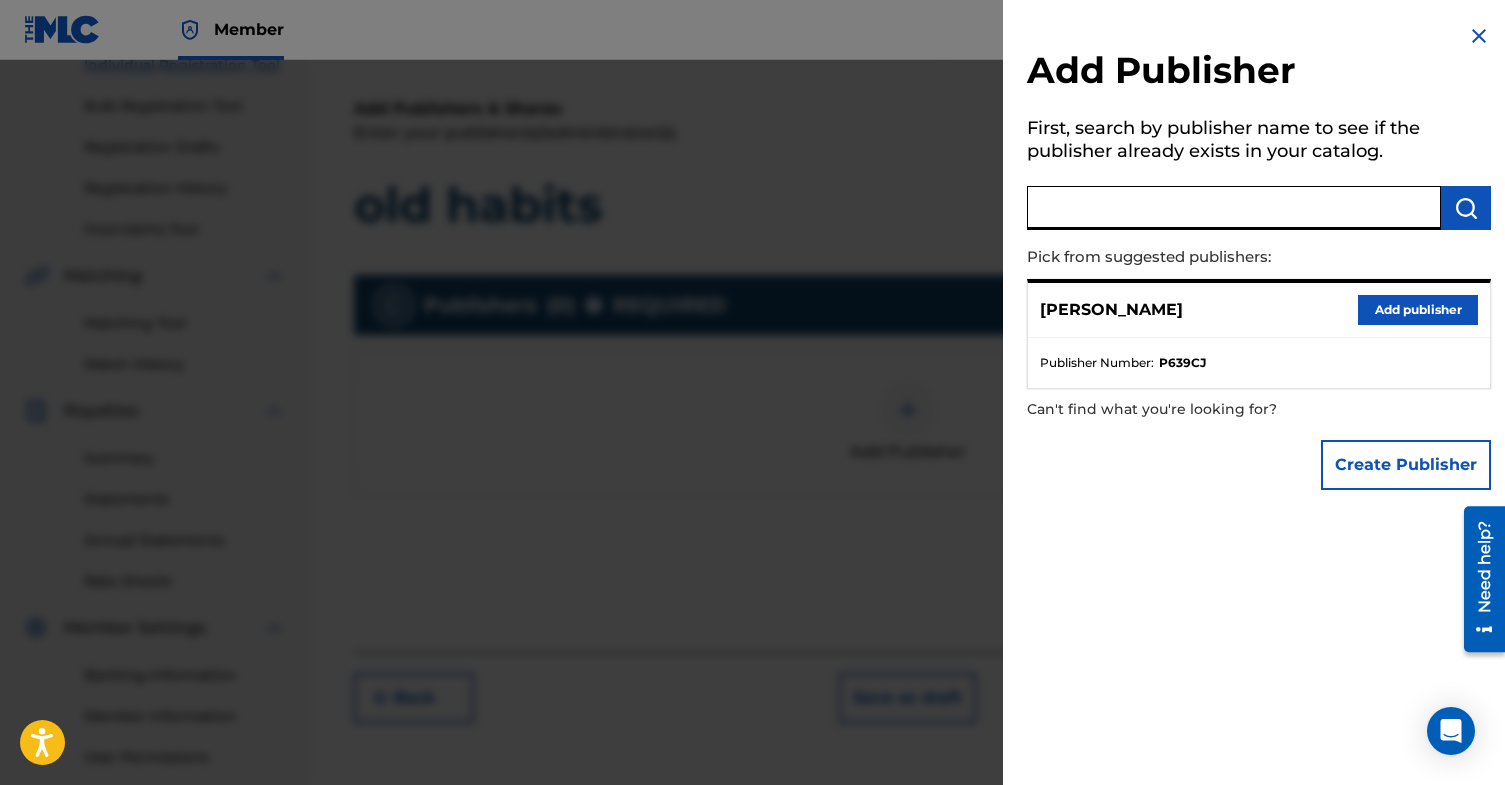 click on "First, search by publisher name to see if the publisher already exists in your catalog." at bounding box center [1259, 142] 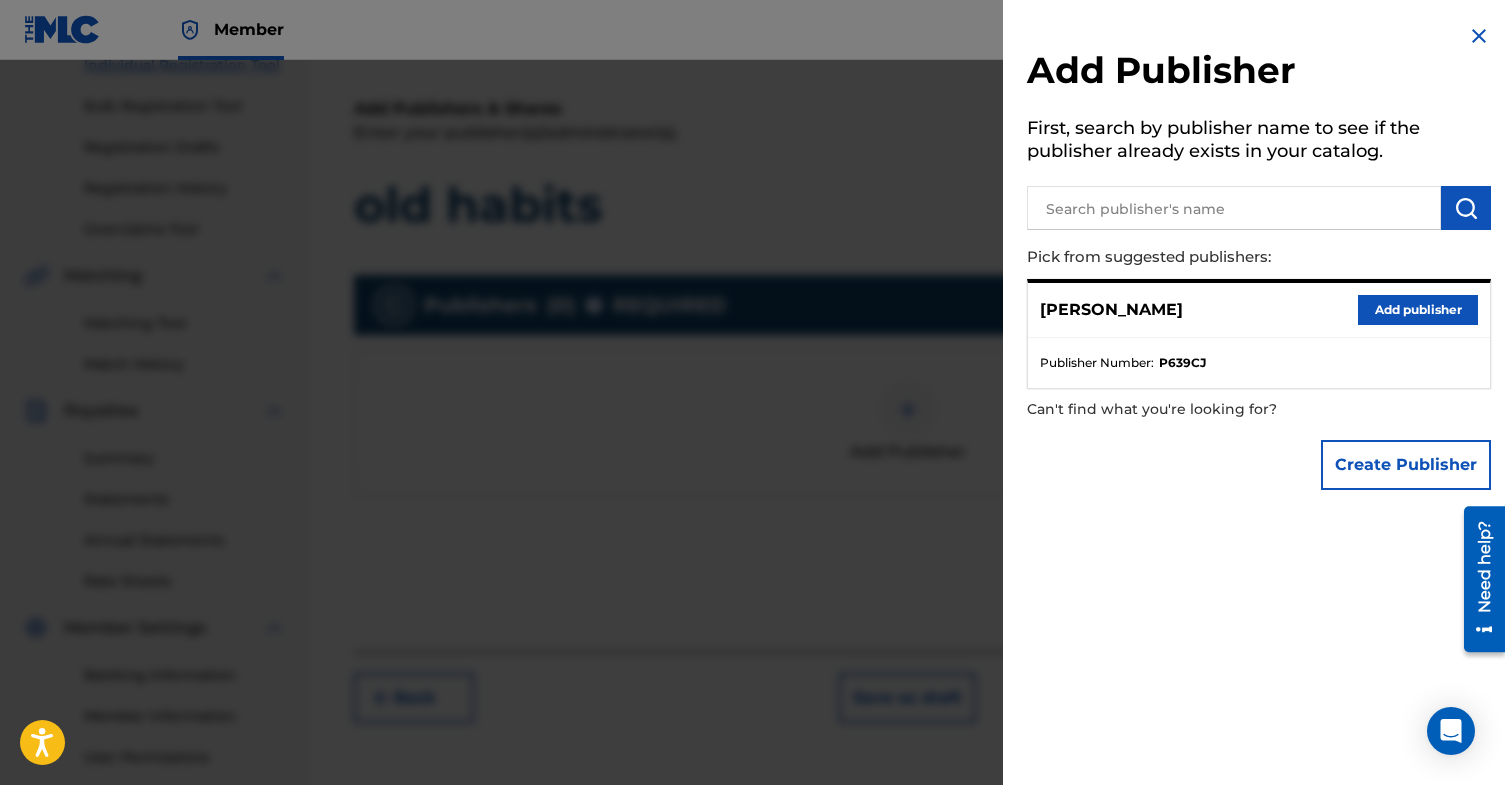 click on "Add publisher" at bounding box center [1418, 310] 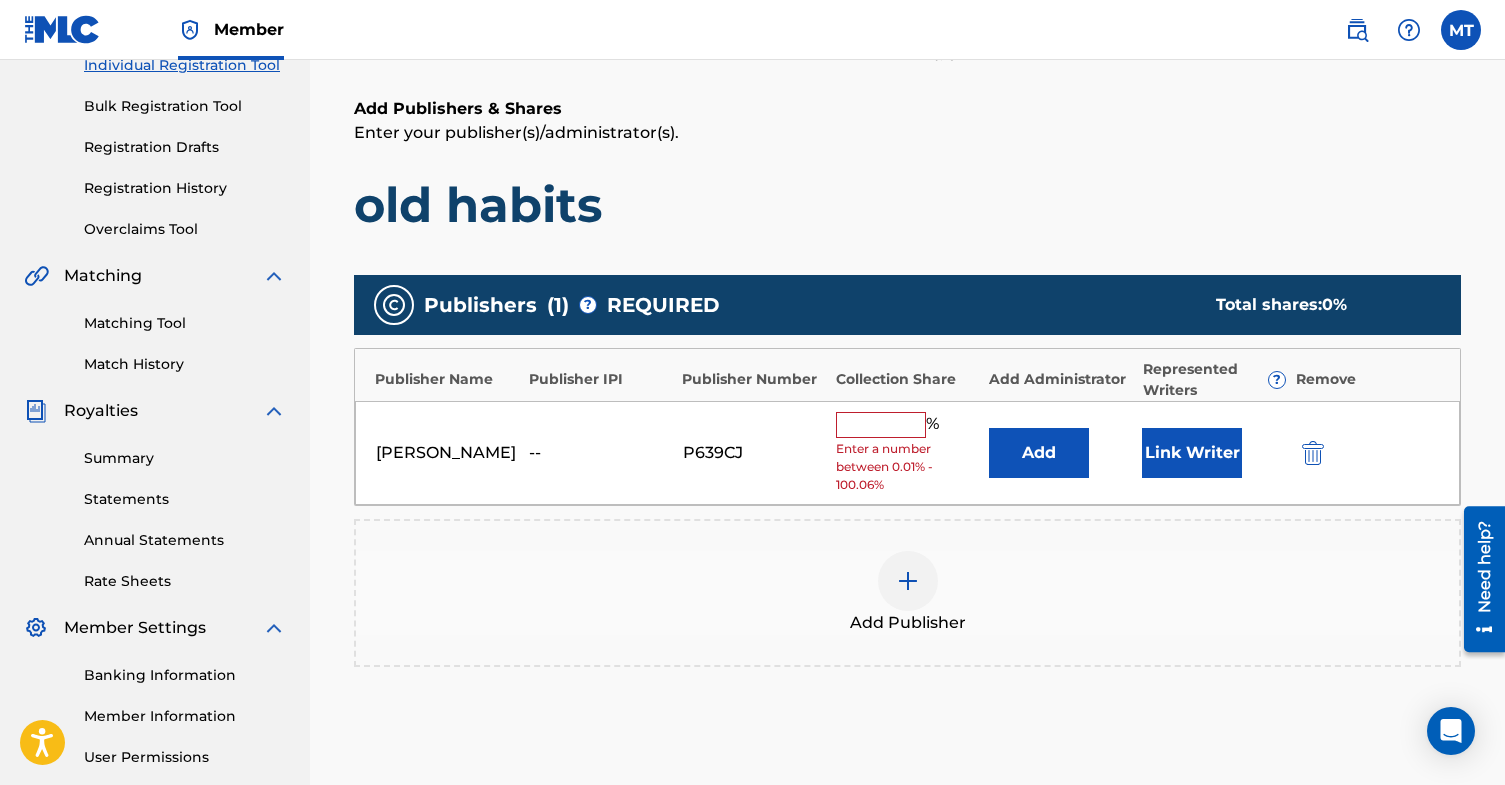click at bounding box center (881, 425) 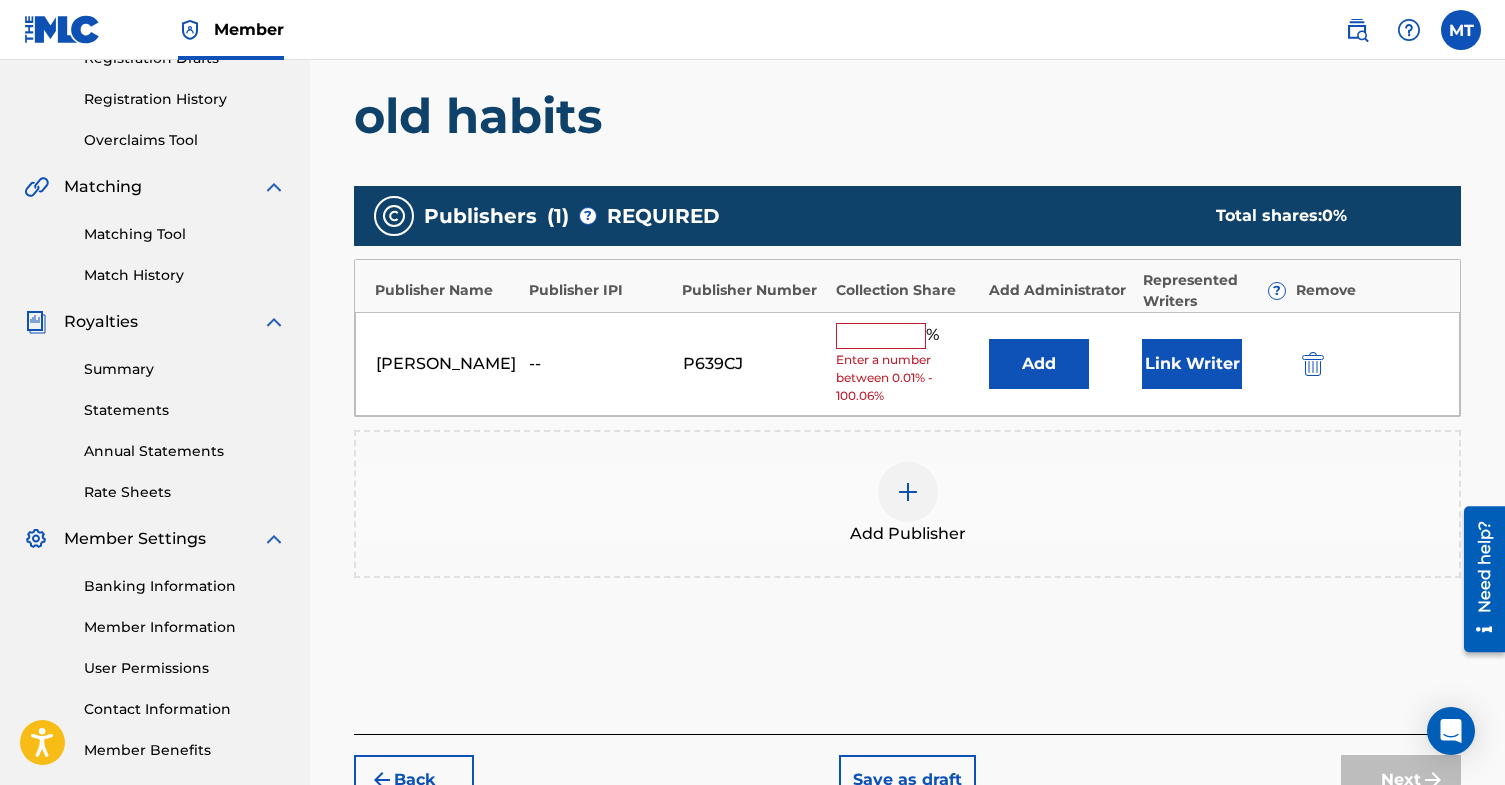 scroll, scrollTop: 367, scrollLeft: 0, axis: vertical 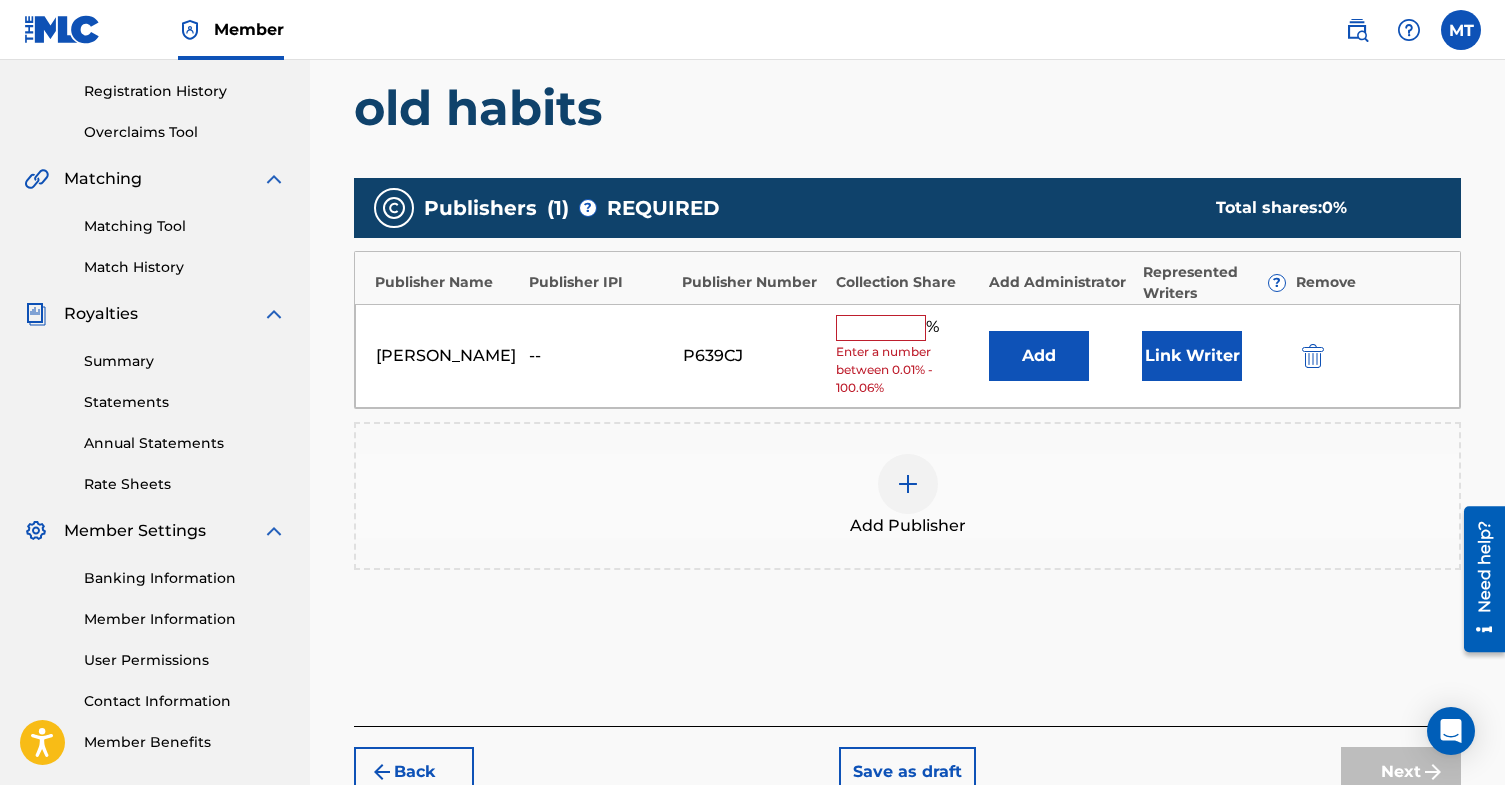 click on "Link Writer" at bounding box center [1192, 356] 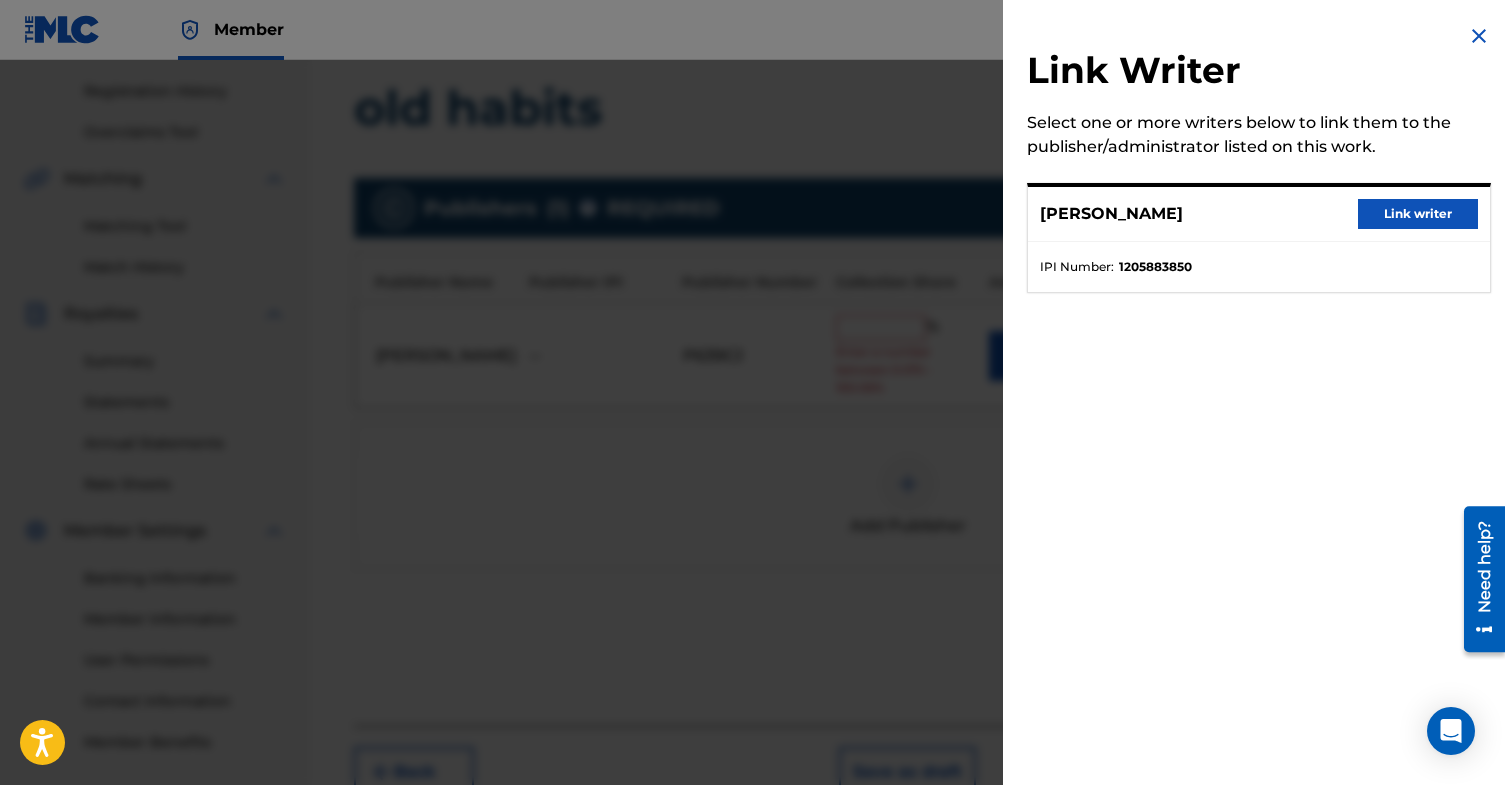 click on "Link writer" at bounding box center (1418, 214) 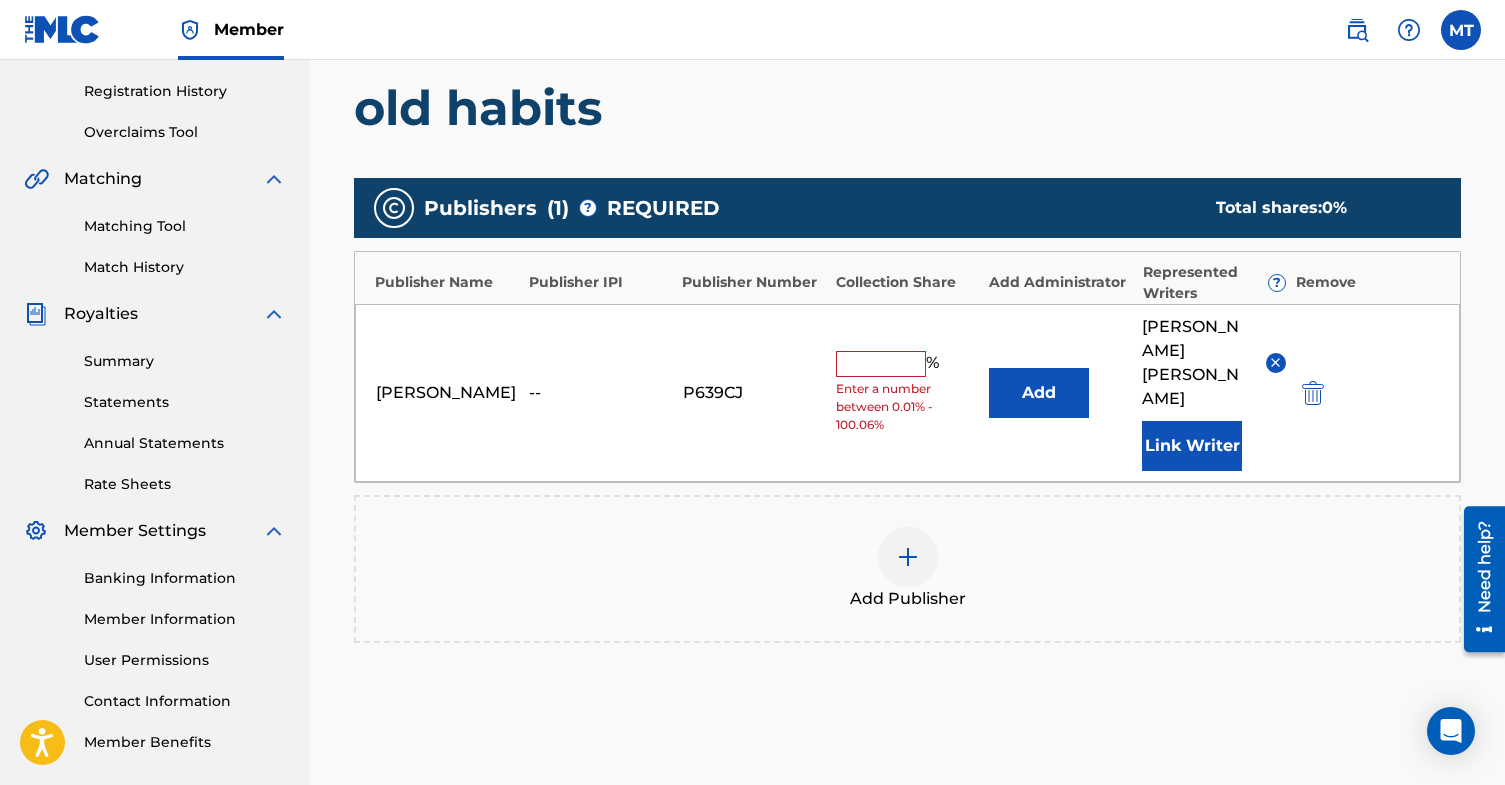 click on "Matthew Tirona -- P639CJ % Enter a number between 0.01% - 100.06% Add Matthew   Tirona Link Writer" at bounding box center (907, 393) 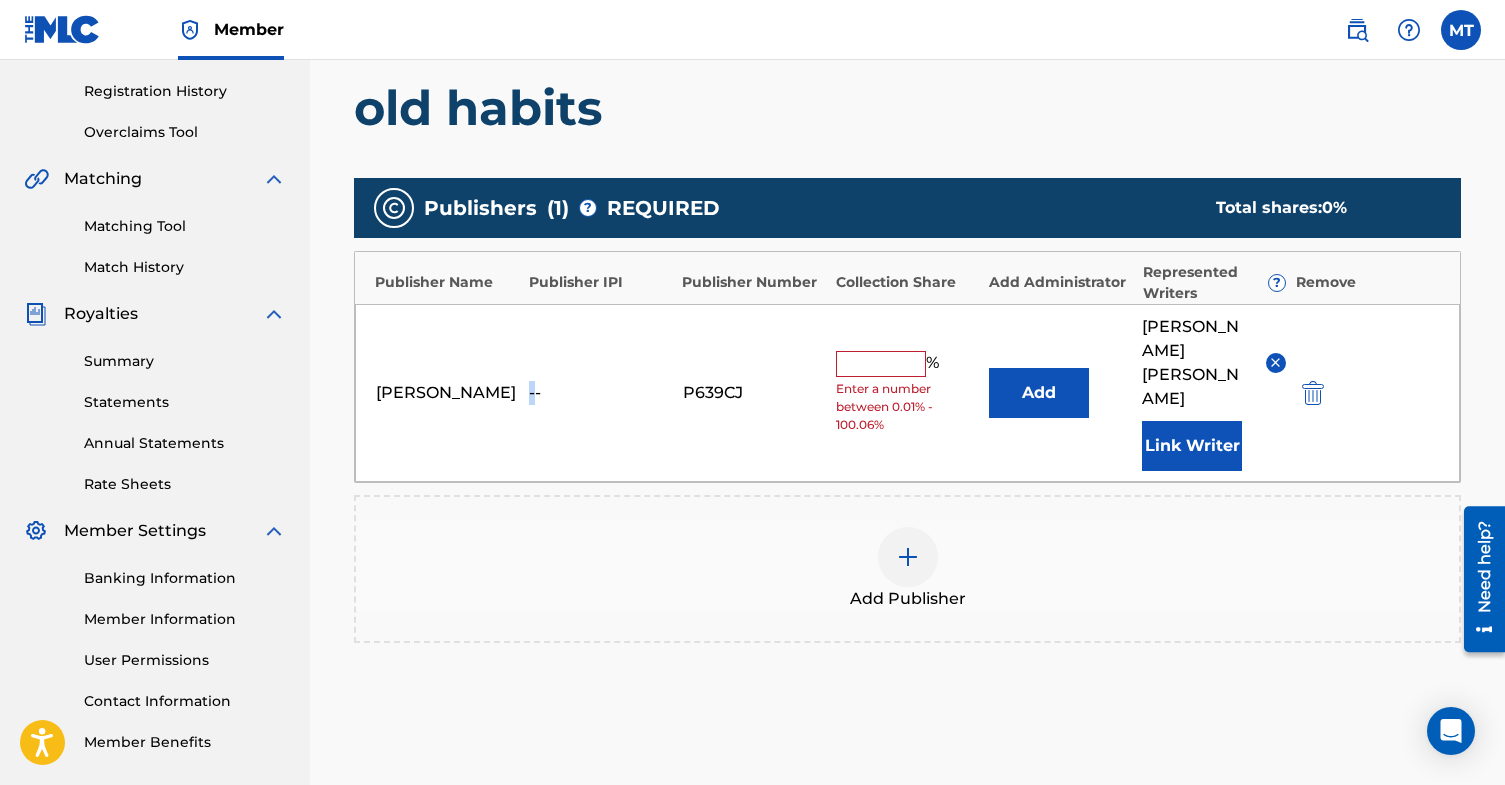 click on "--" at bounding box center [600, 393] 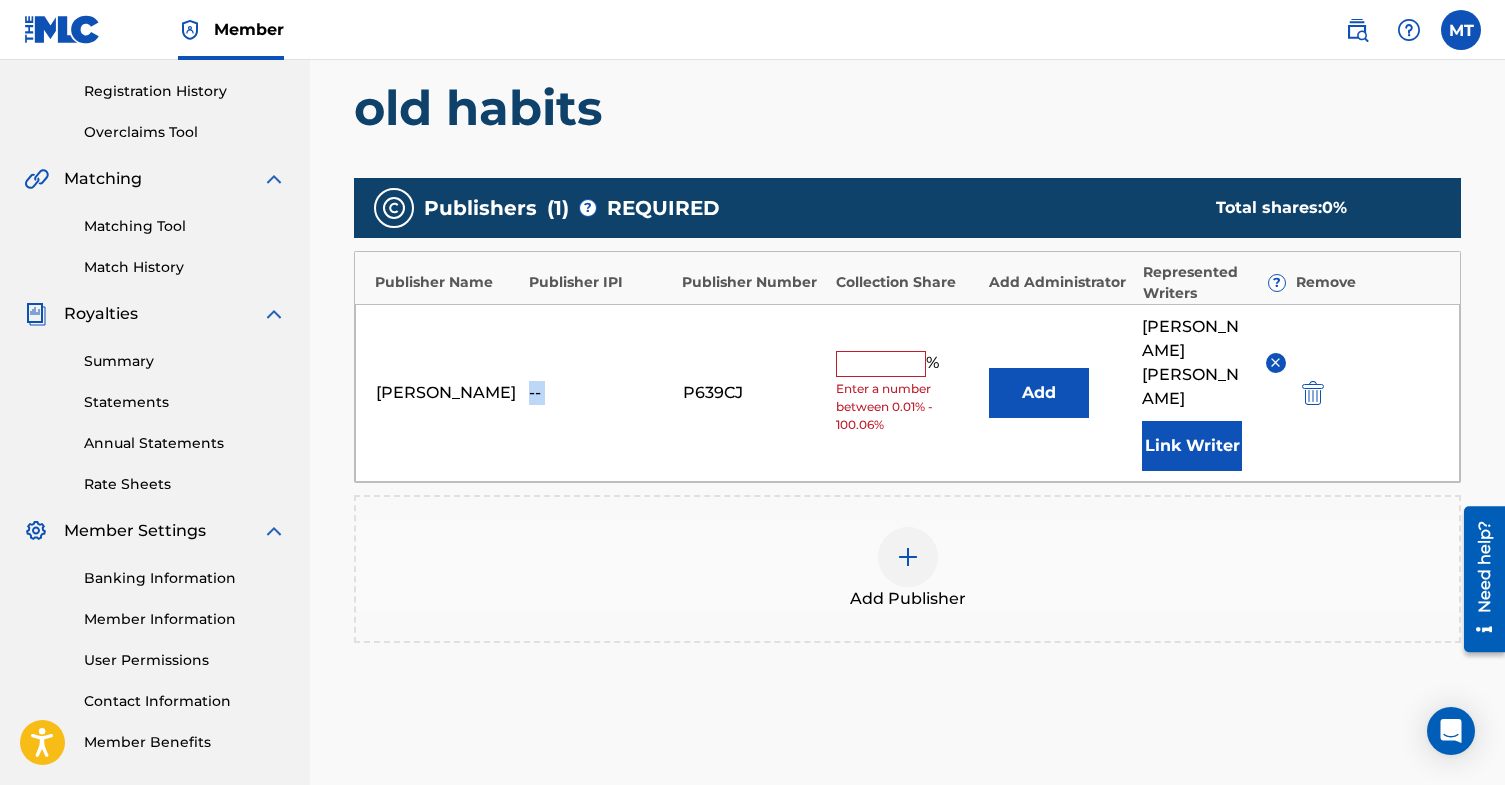click on "--" at bounding box center (600, 393) 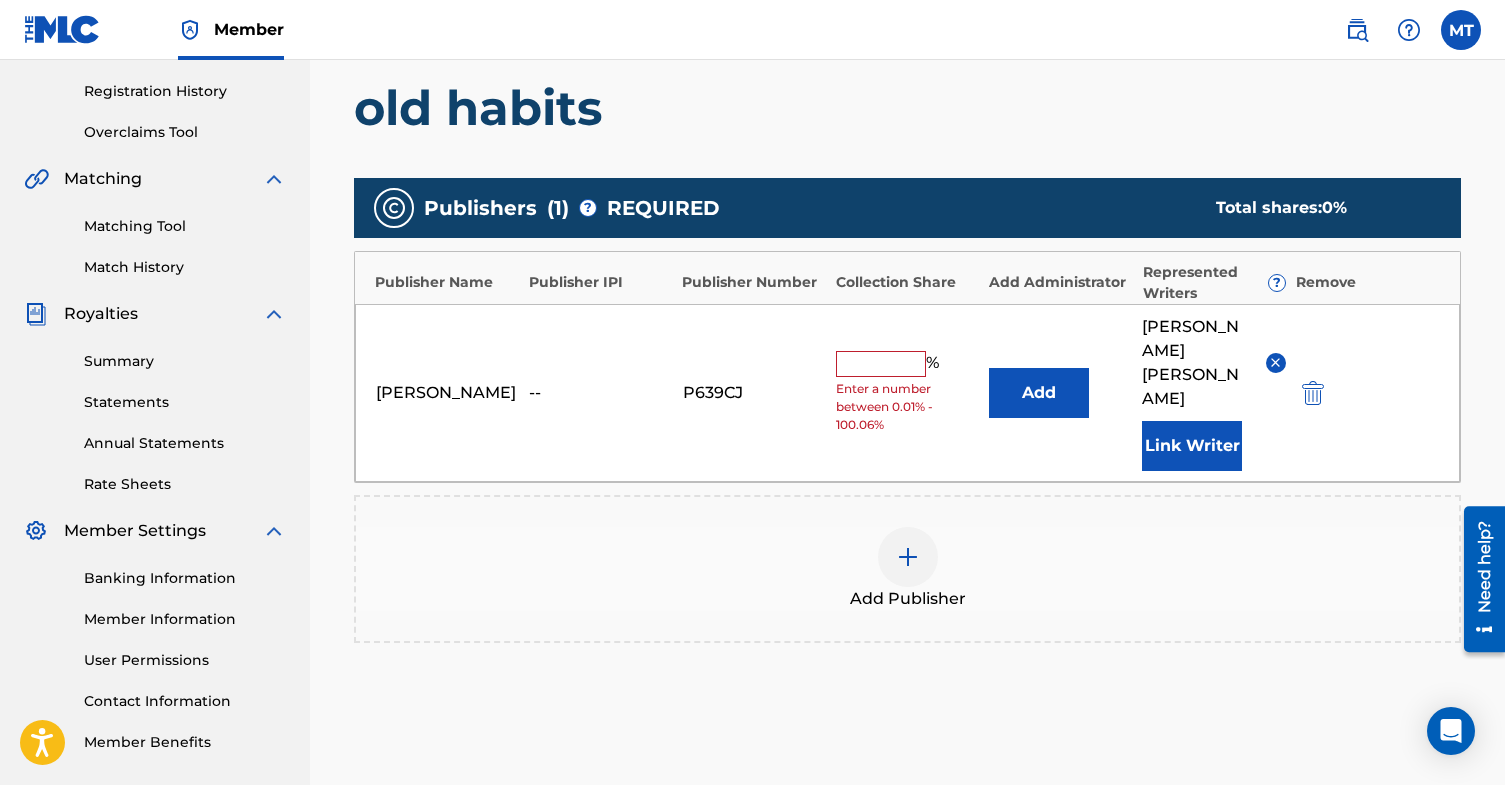 click on "Matthew Tirona -- P639CJ % Enter a number between 0.01% - 100.06% Add Matthew   Tirona Link Writer" at bounding box center (907, 393) 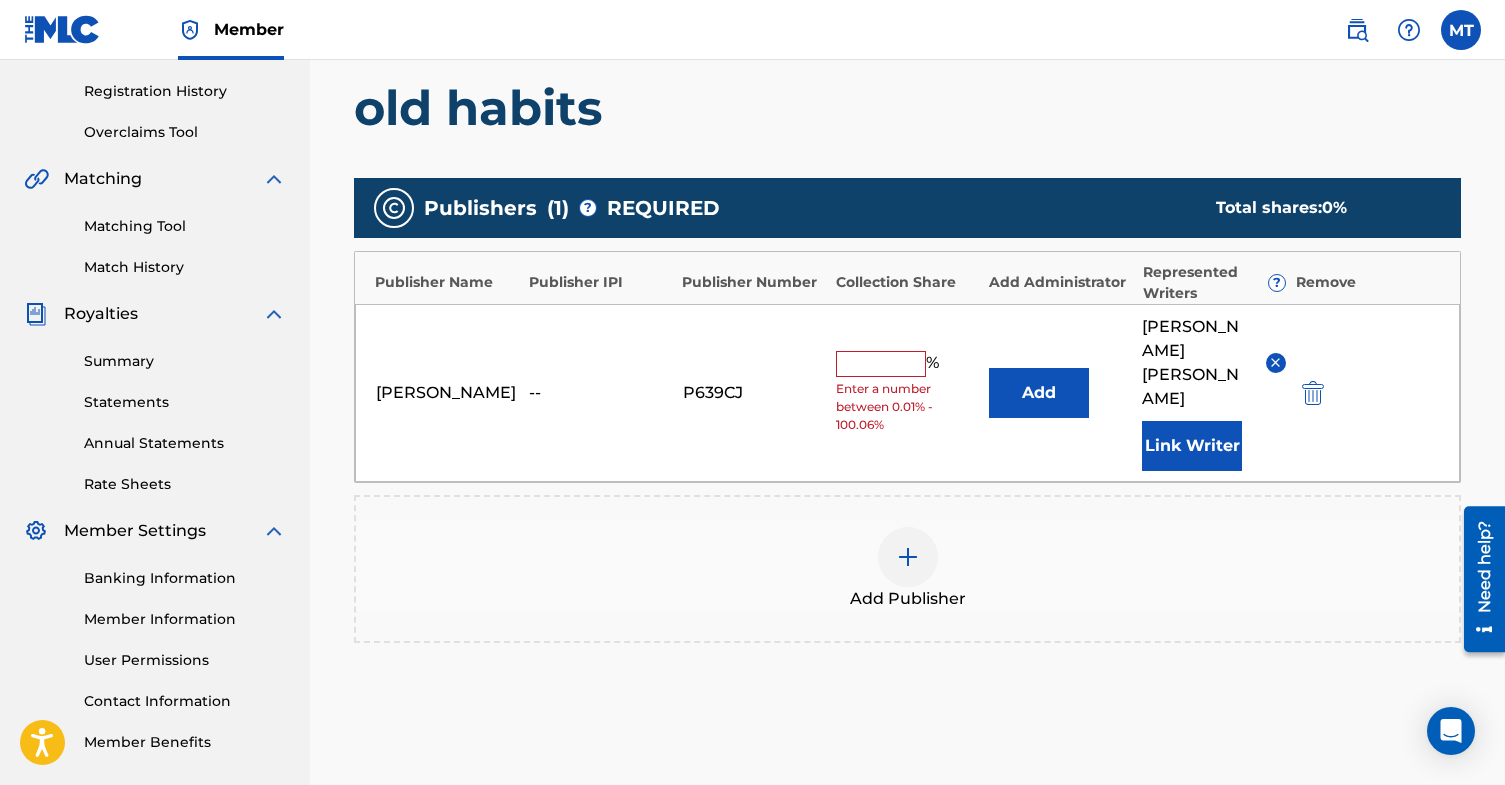 click on "Remove" at bounding box center [1368, 282] 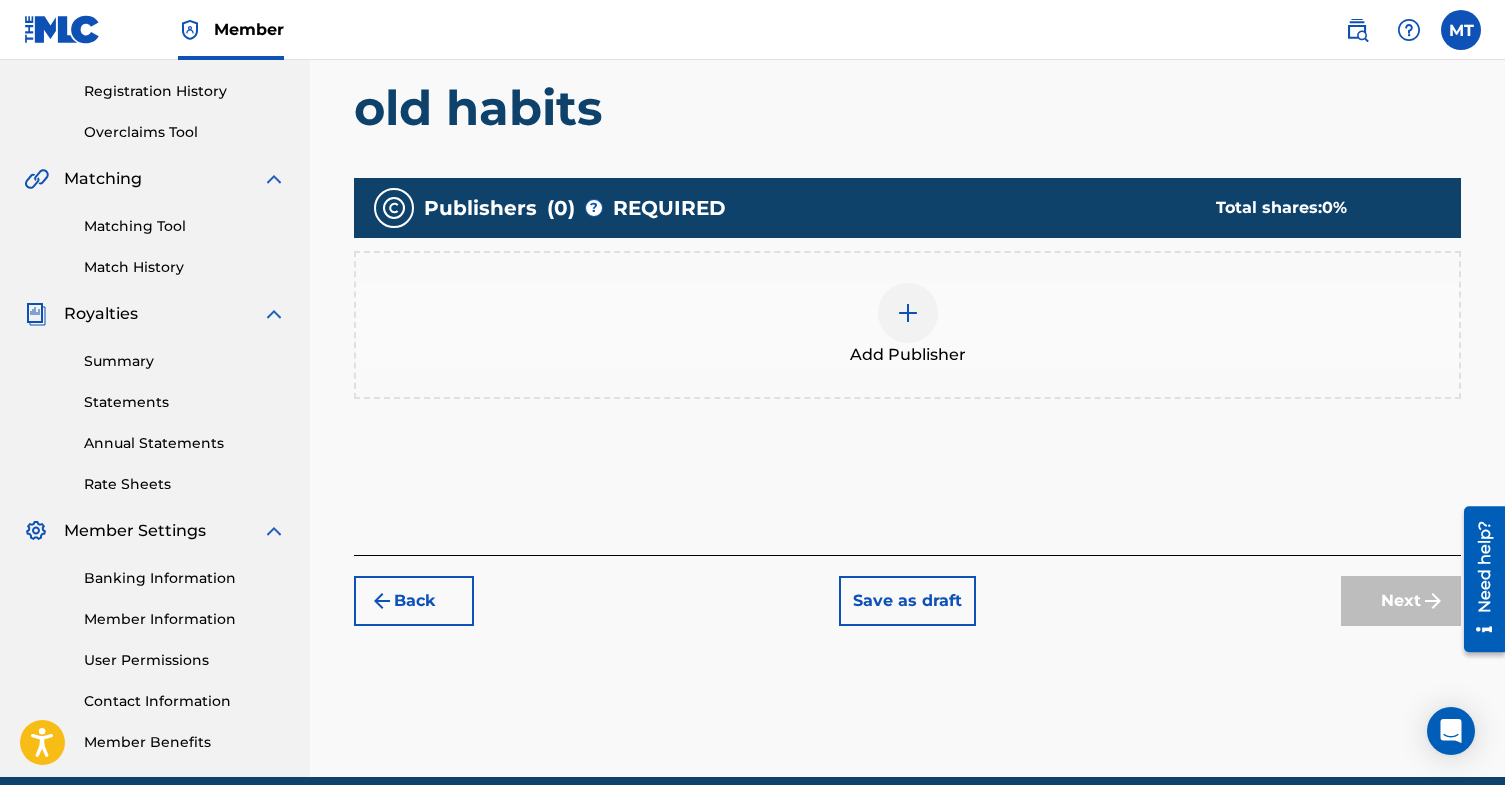 click on "Add Publishers & Shares Enter your publisher(s)/administrator(s). old habits Publishers ( 0 ) ? REQUIRED Total shares:  0 % Add Publisher" at bounding box center [907, 277] 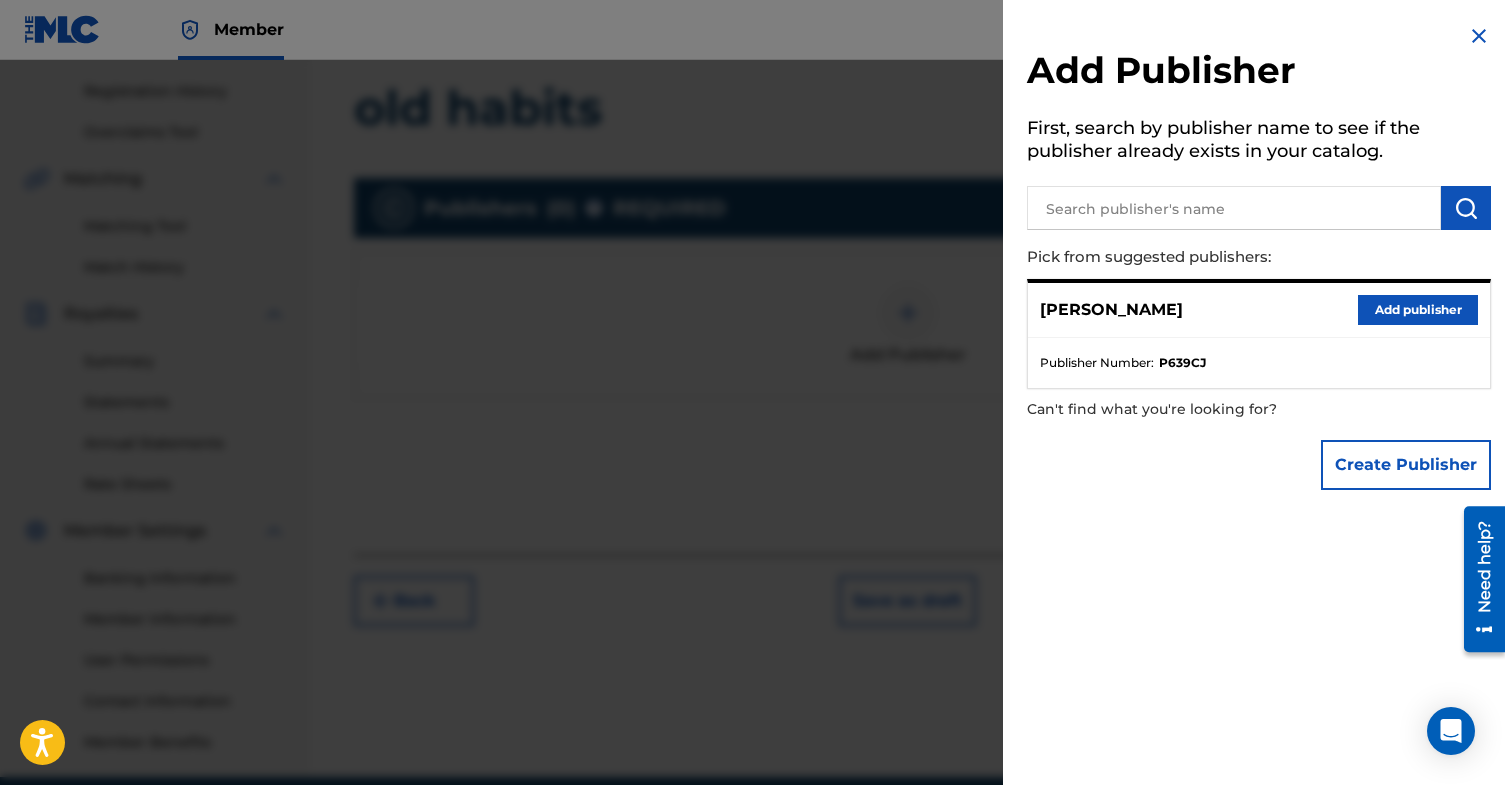 click at bounding box center [1234, 208] 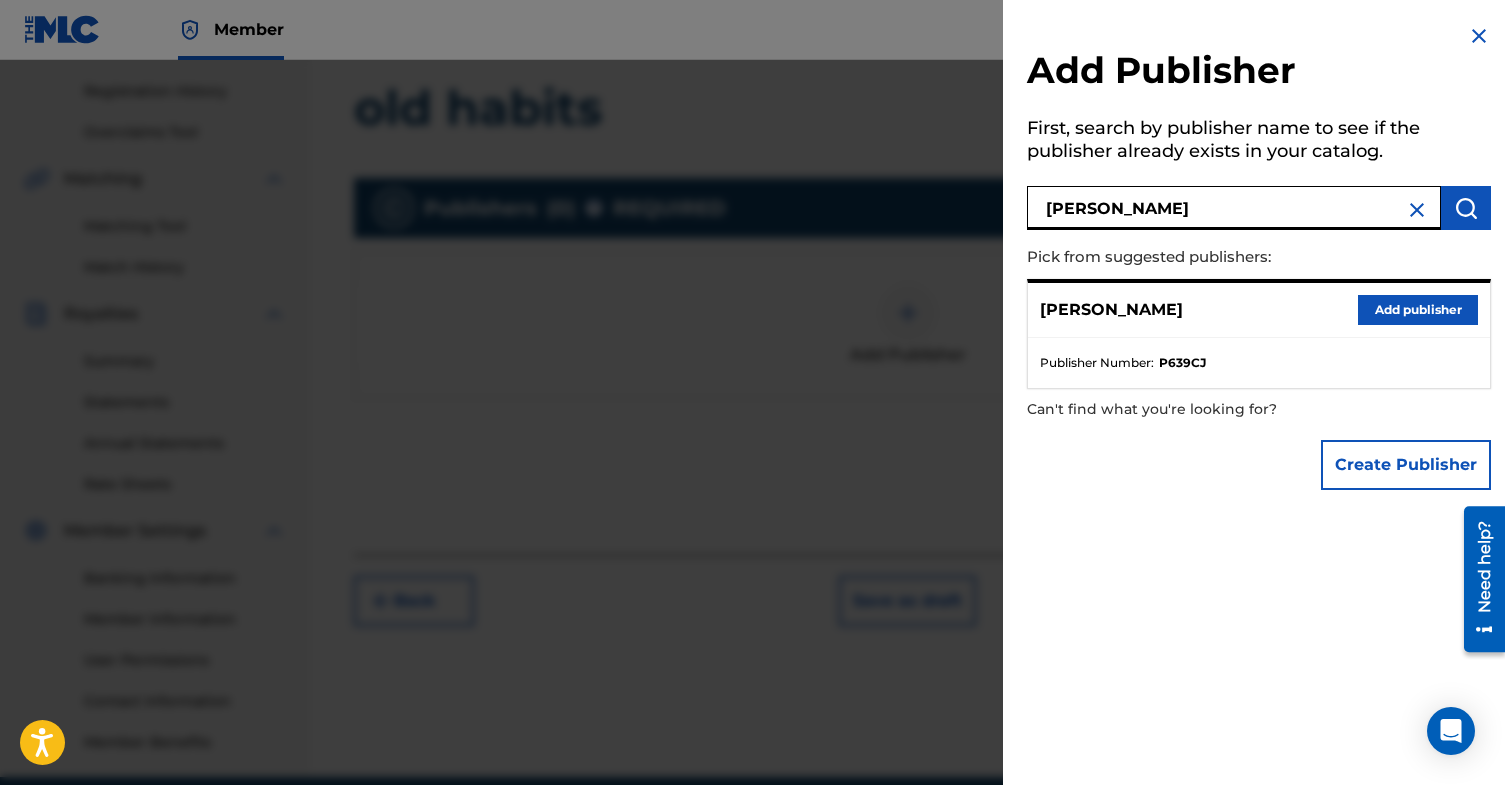type on "[PERSON_NAME]" 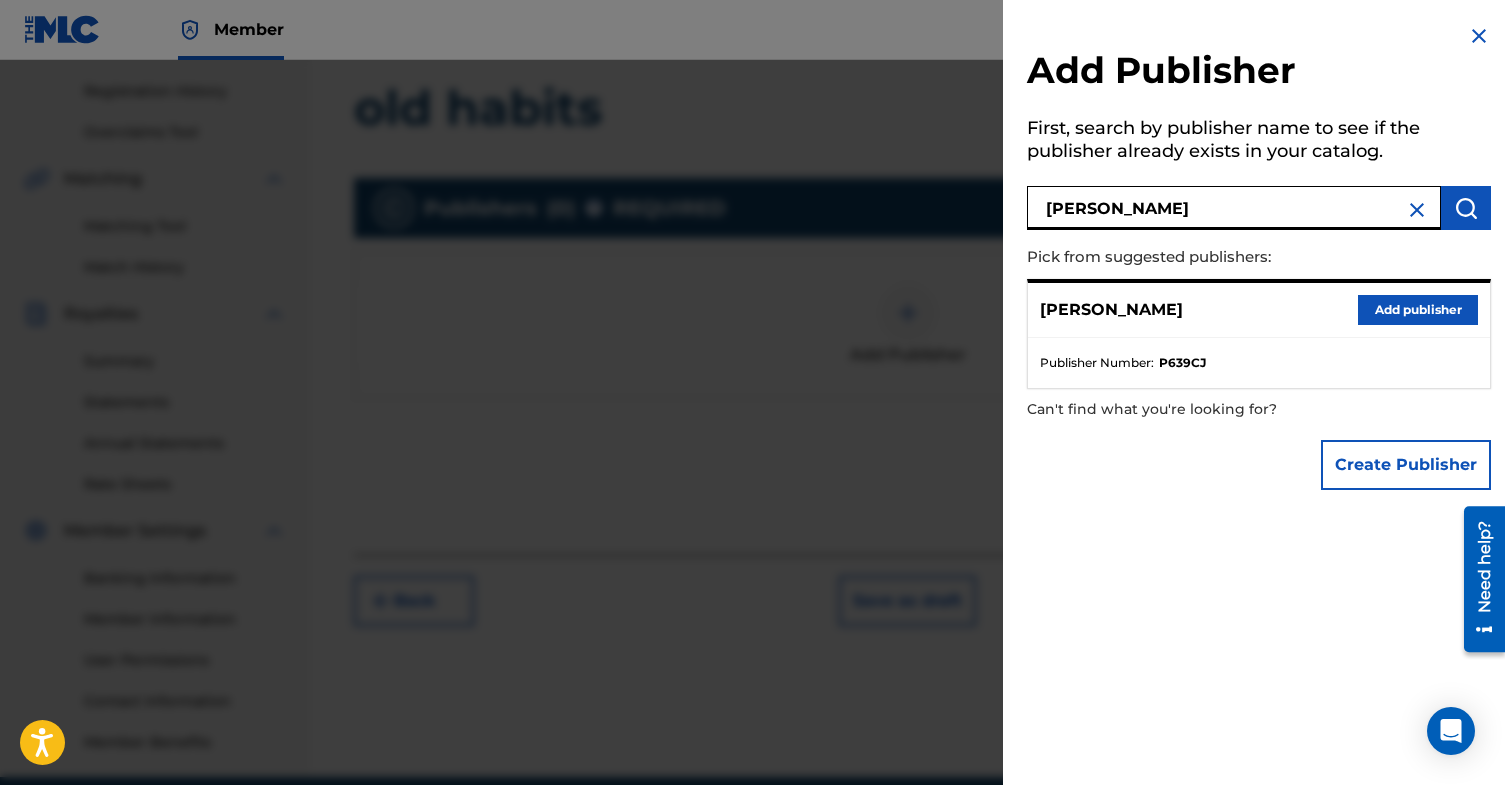 click on "Create Publisher" at bounding box center [1406, 465] 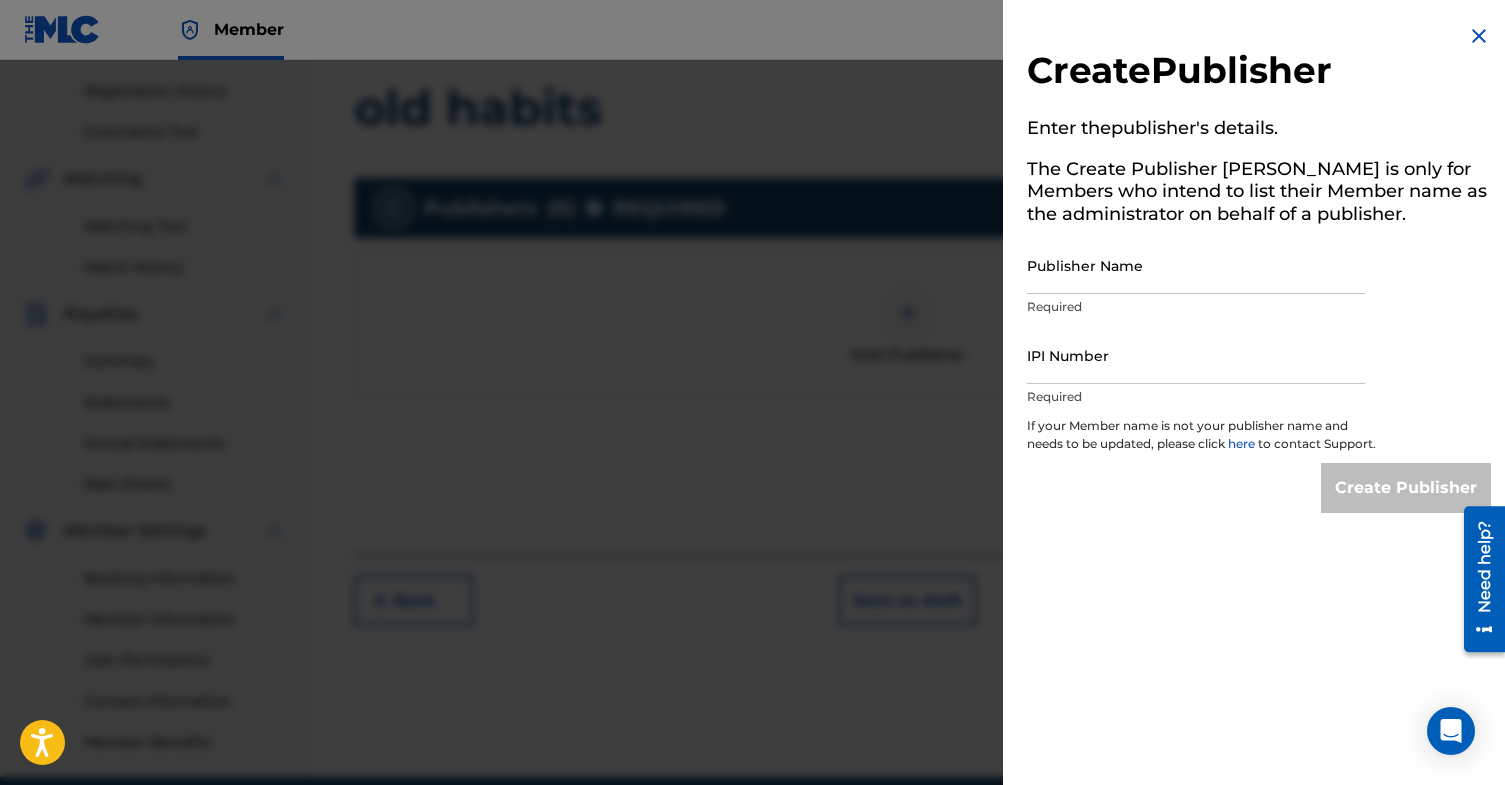 click on "The Create Publisher button is only for Members who intend to list their Member name as the administrator on behalf of a publisher." at bounding box center [1259, 195] 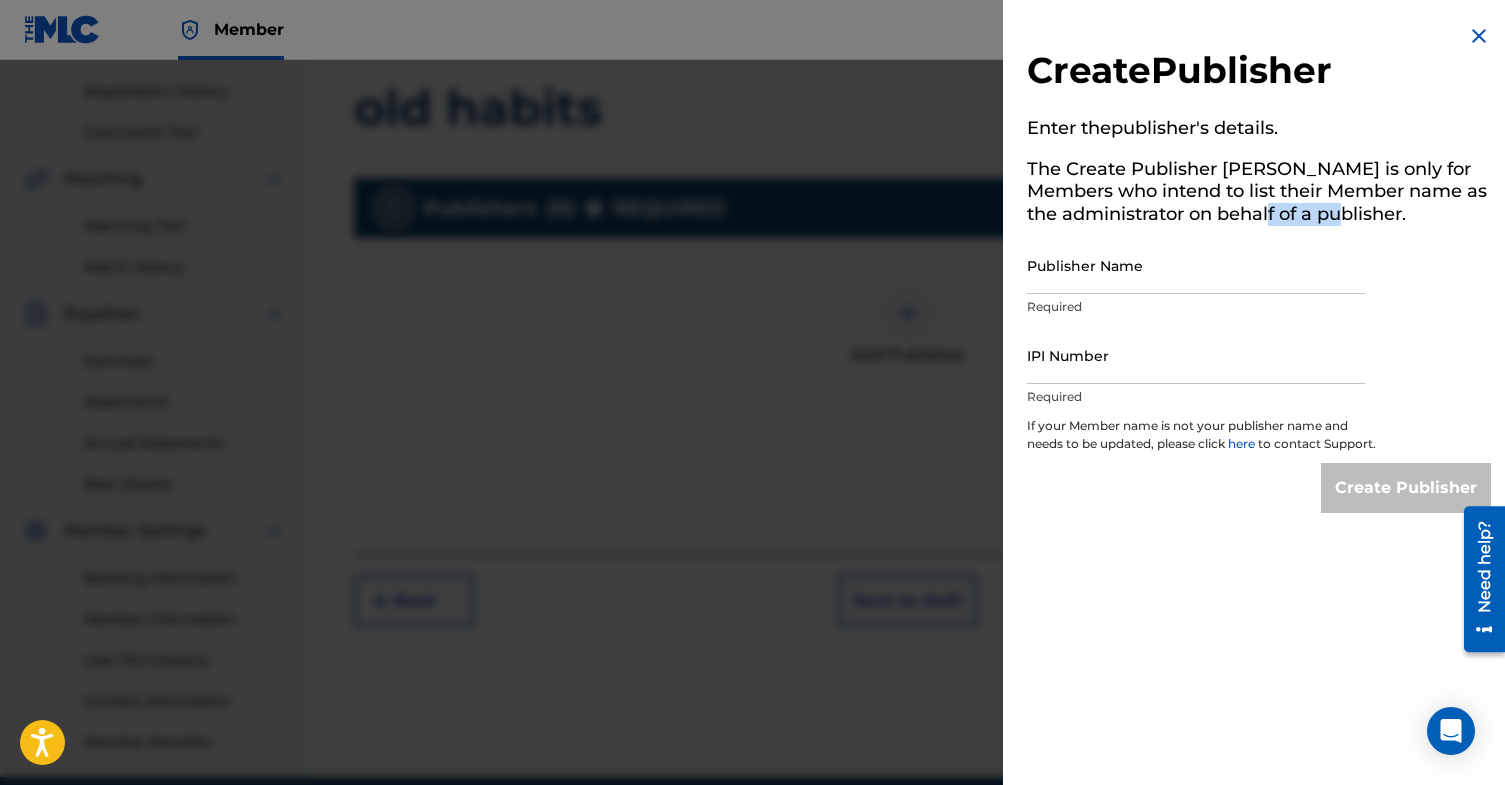 click on "The Create Publisher button is only for Members who intend to list their Member name as the administrator on behalf of a publisher." at bounding box center [1259, 195] 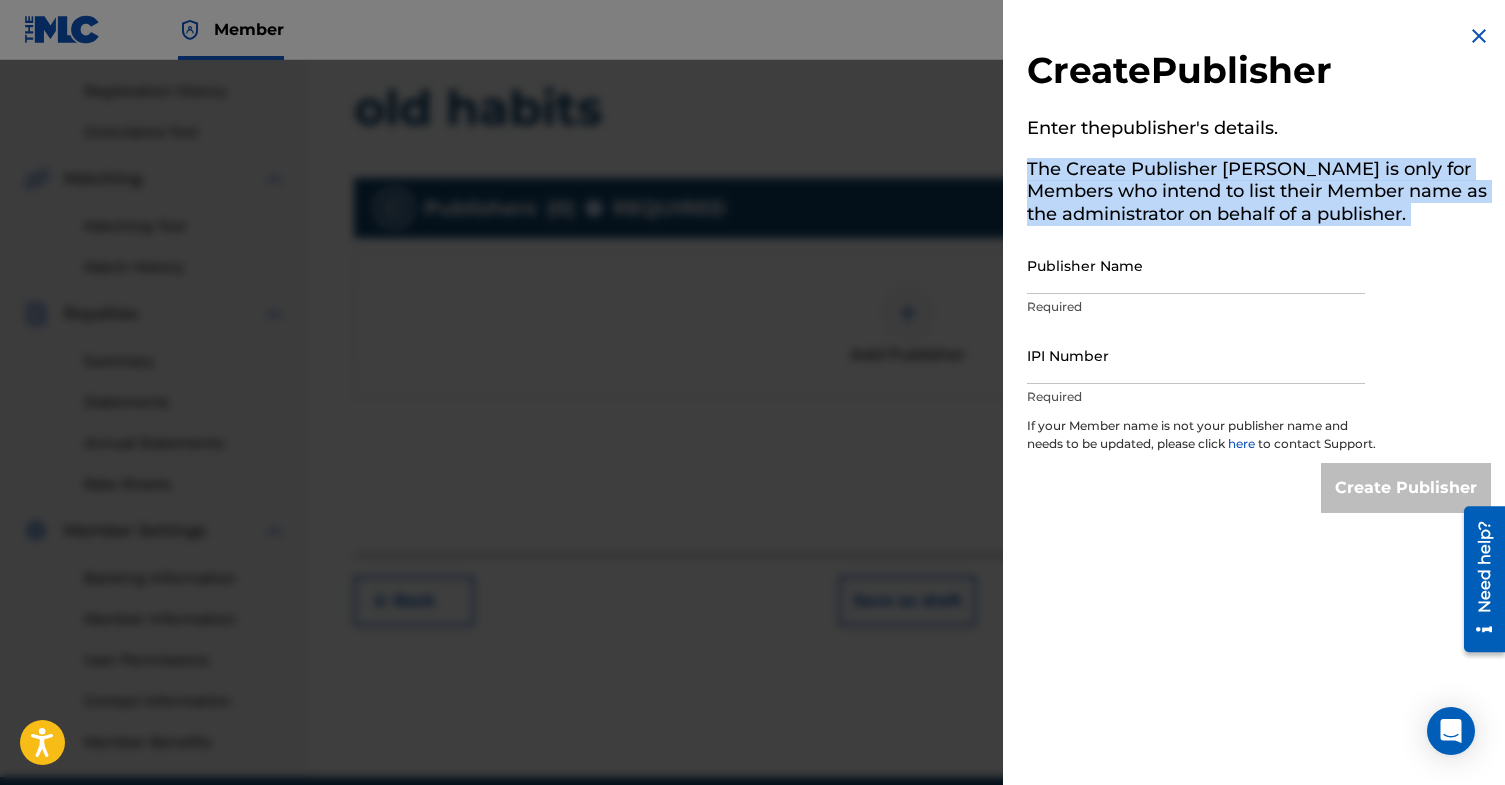 click on "The Create Publisher button is only for Members who intend to list their Member name as the administrator on behalf of a publisher." at bounding box center (1259, 195) 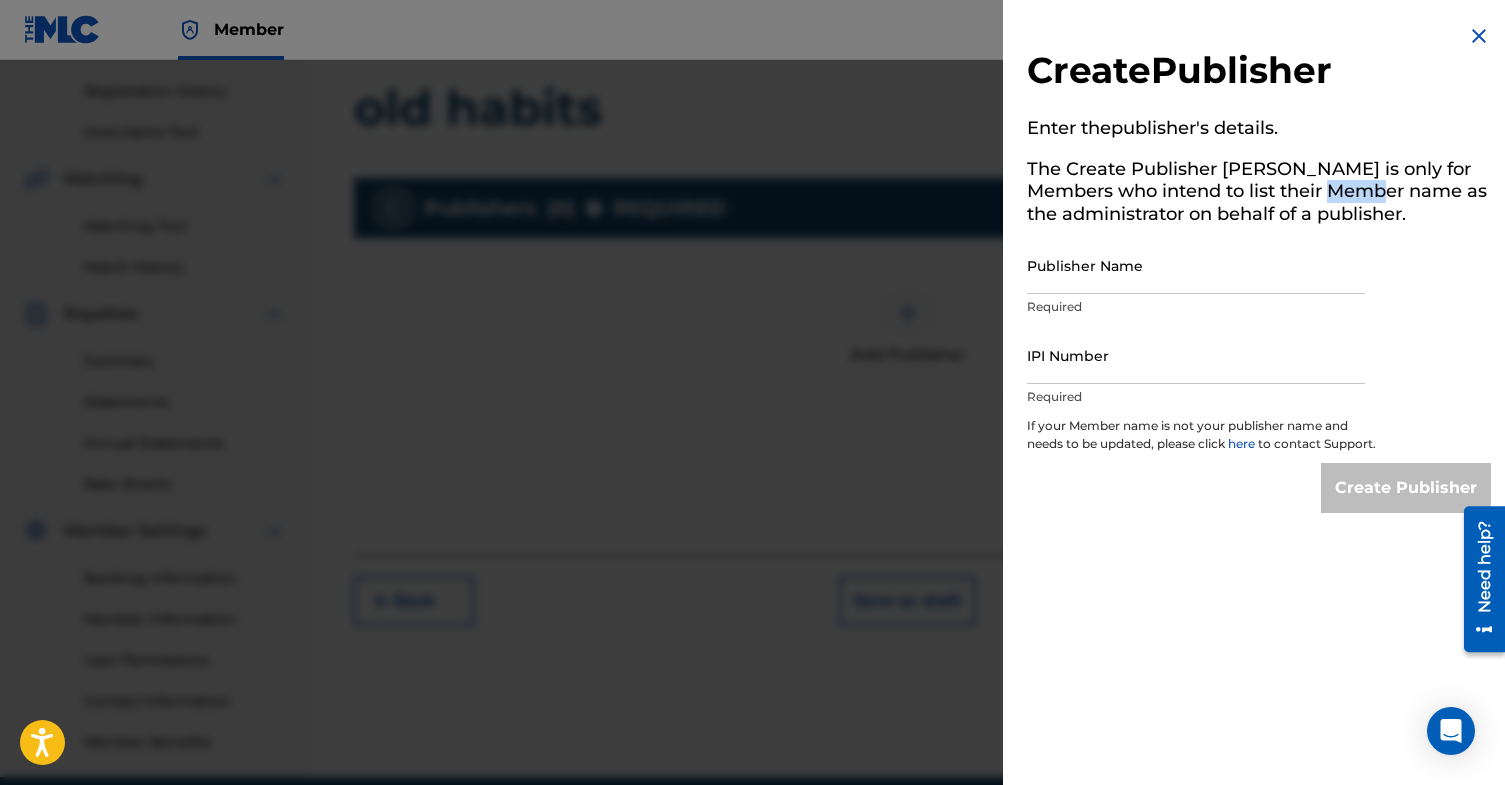 click on "The Create Publisher button is only for Members who intend to list their Member name as the administrator on behalf of a publisher." at bounding box center (1259, 195) 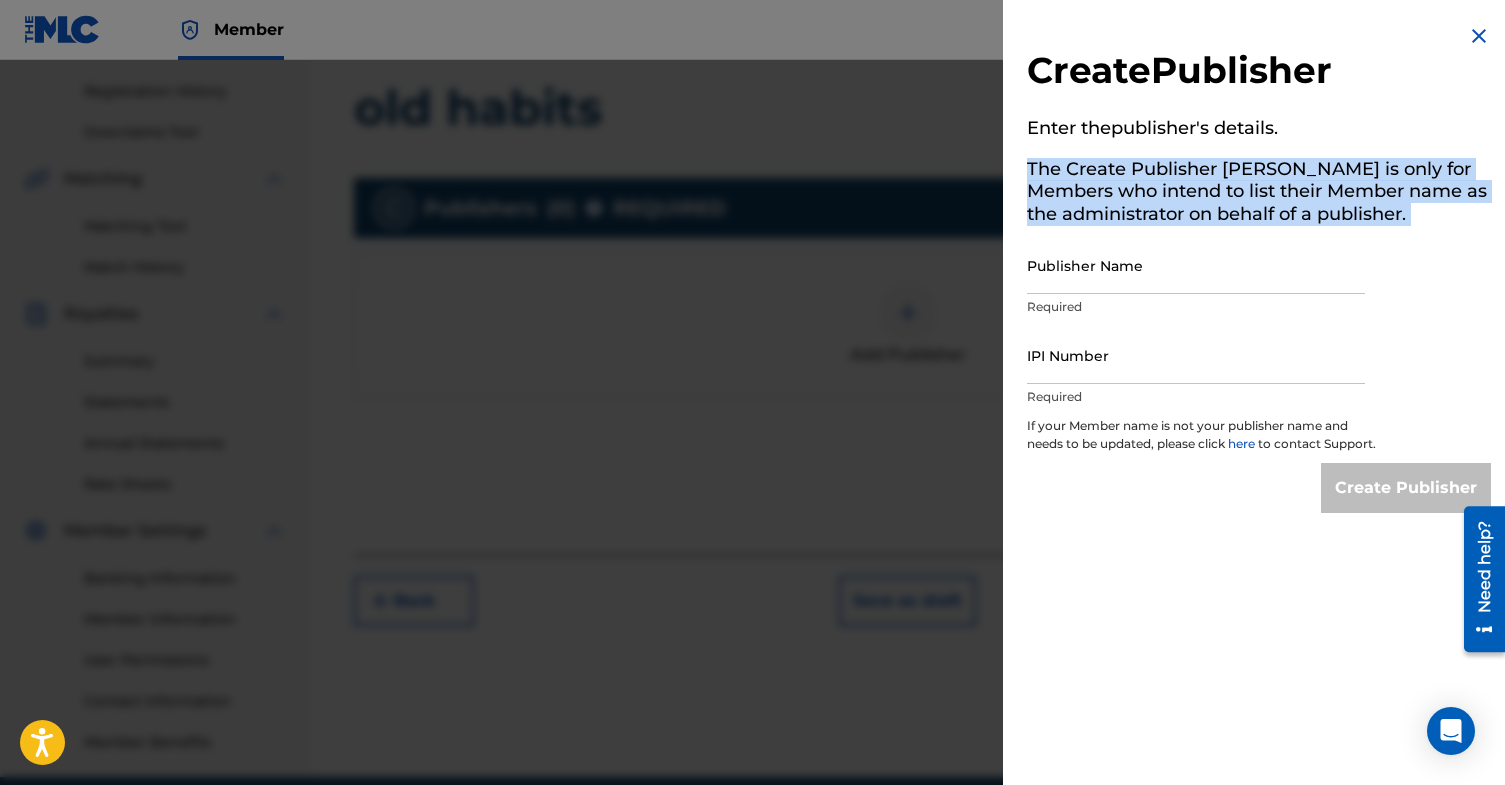 click on "The Create Publisher button is only for Members who intend to list their Member name as the administrator on behalf of a publisher." at bounding box center [1259, 195] 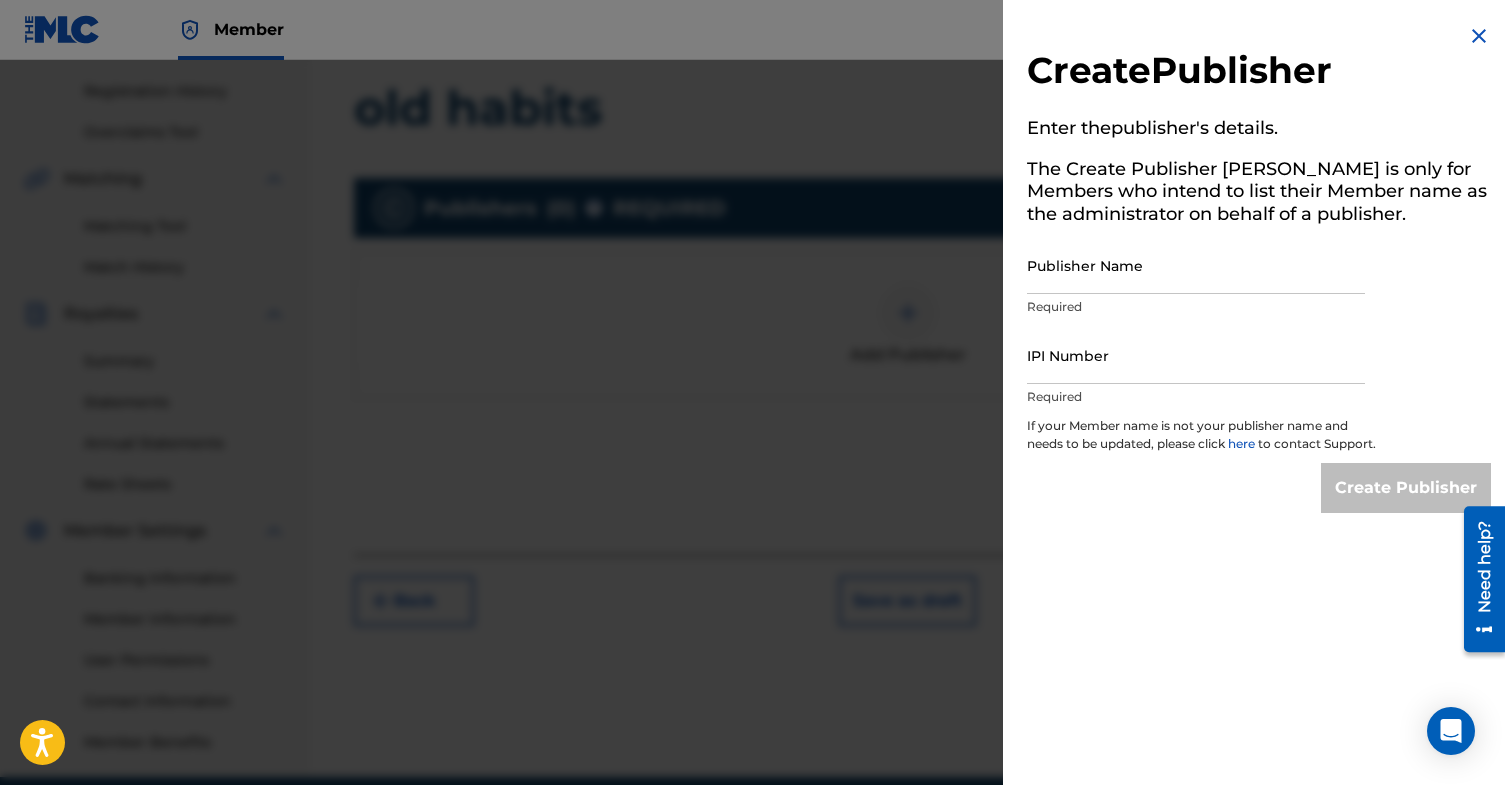 click at bounding box center (1479, 36) 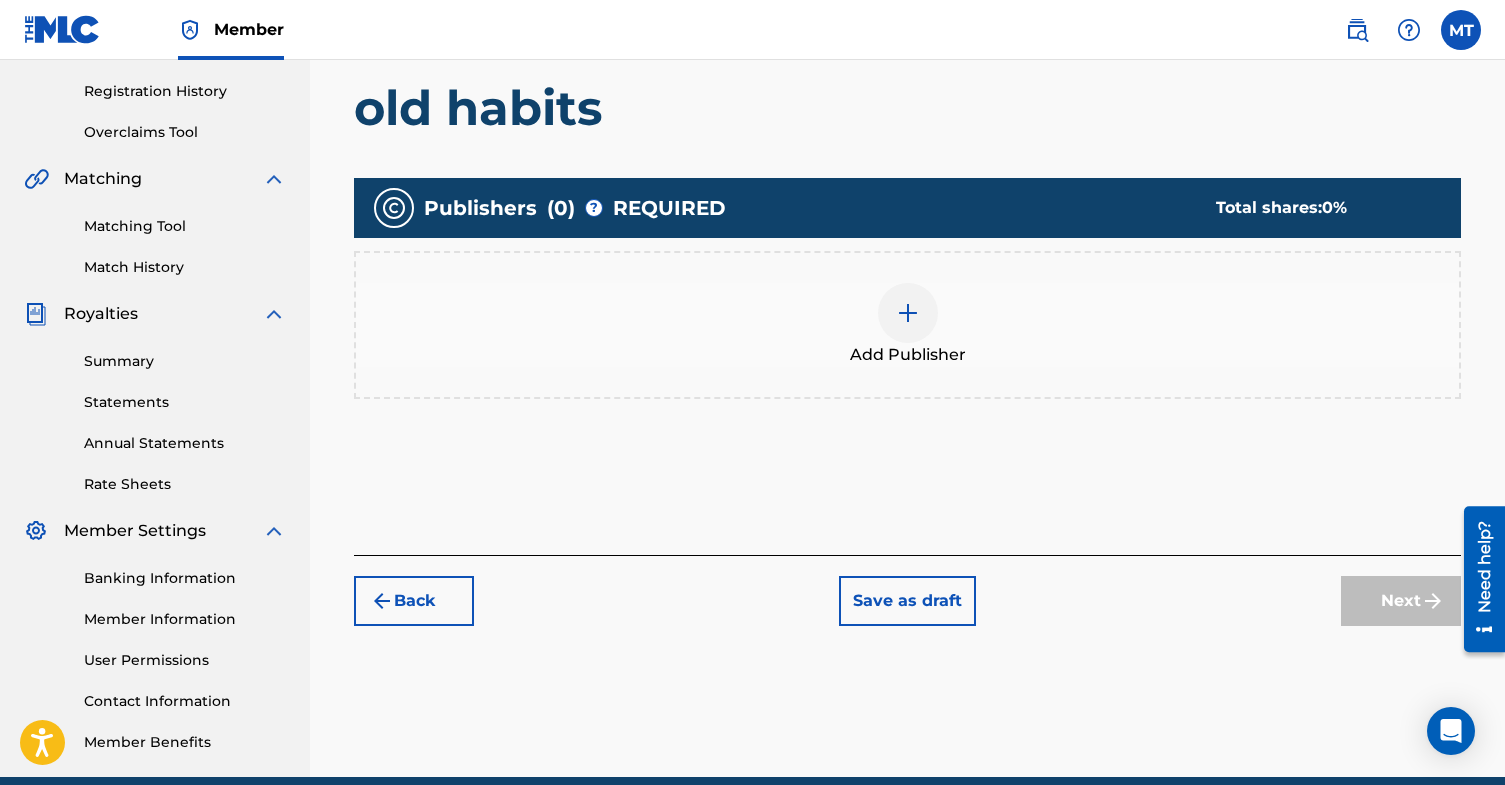 click on "Publishers ( 0 ) ? REQUIRED Total shares:  0 % Add Publisher" at bounding box center [907, 298] 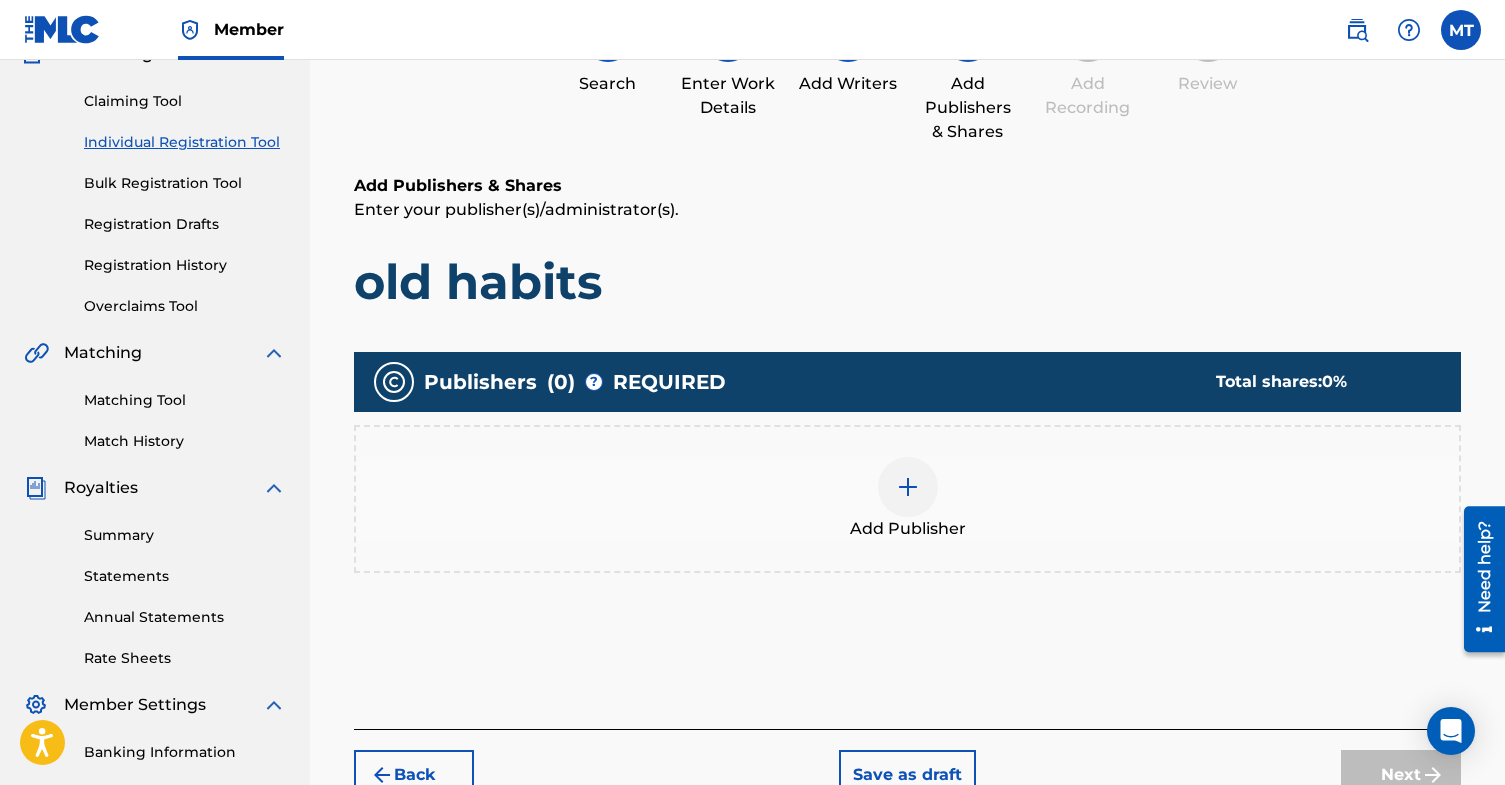 scroll, scrollTop: 198, scrollLeft: 0, axis: vertical 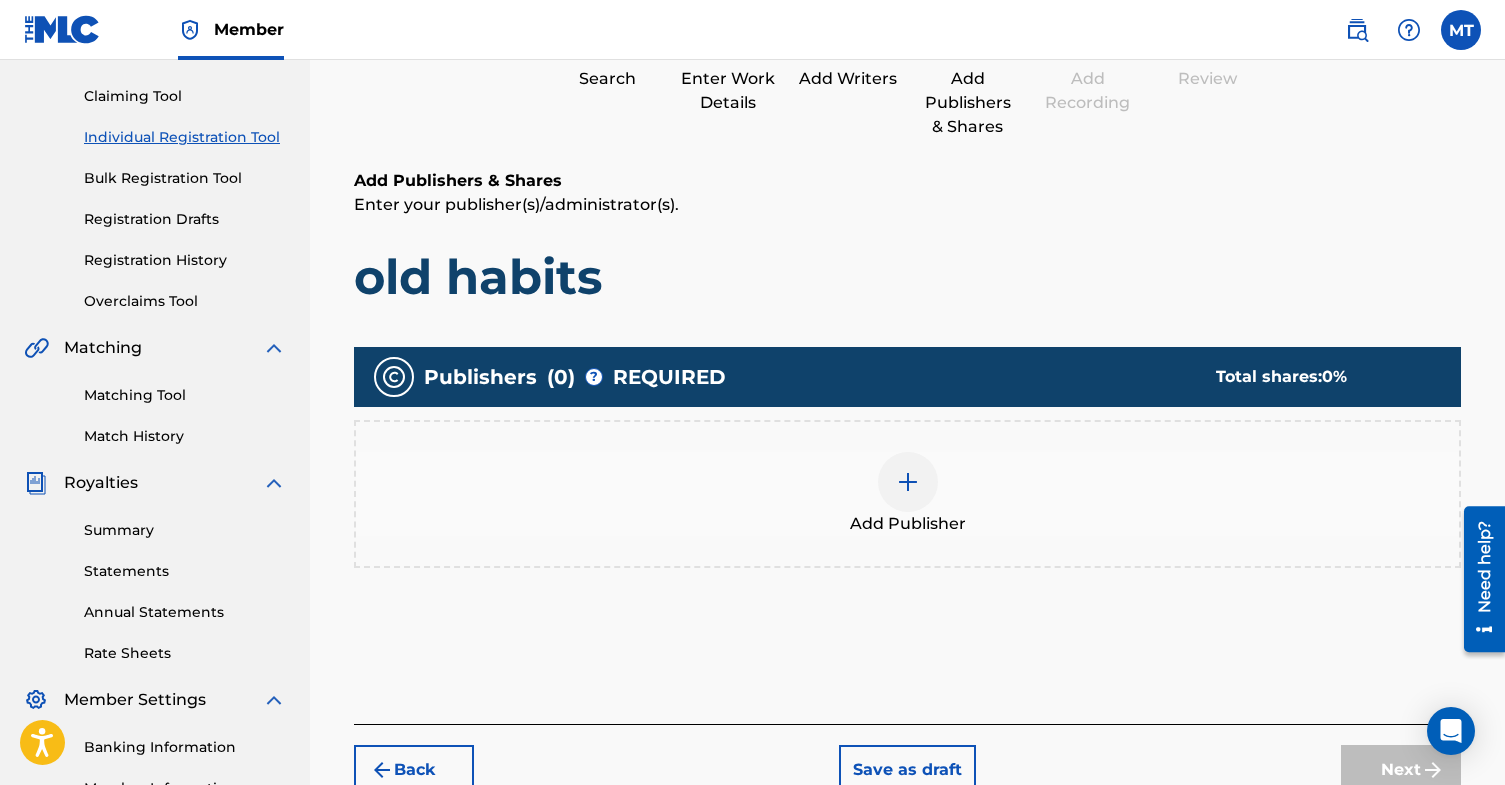 click on "Add Publisher" at bounding box center (907, 494) 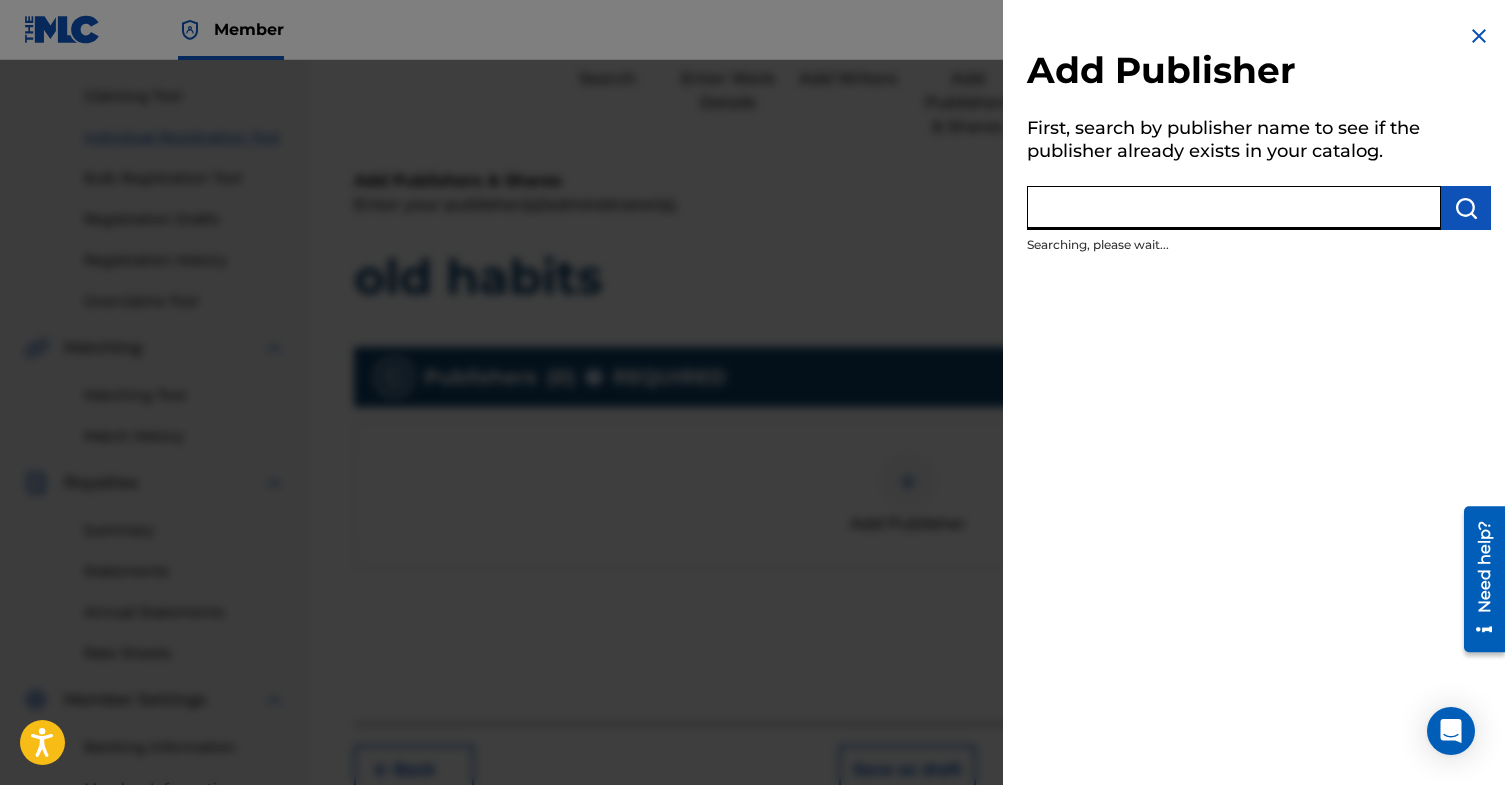 click at bounding box center (1234, 208) 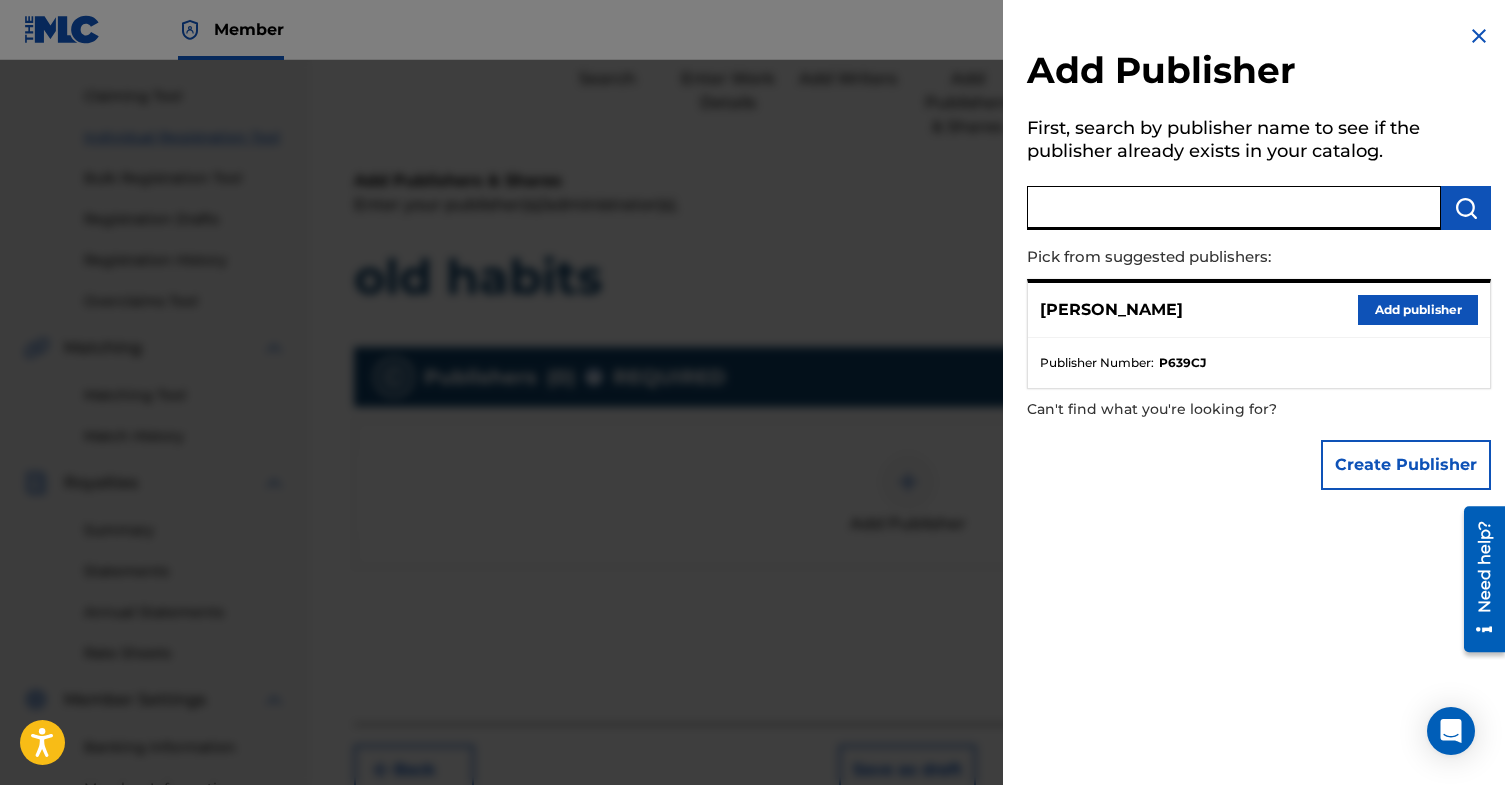 click on "First, search by publisher name to see if the publisher already exists in your catalog." at bounding box center (1259, 142) 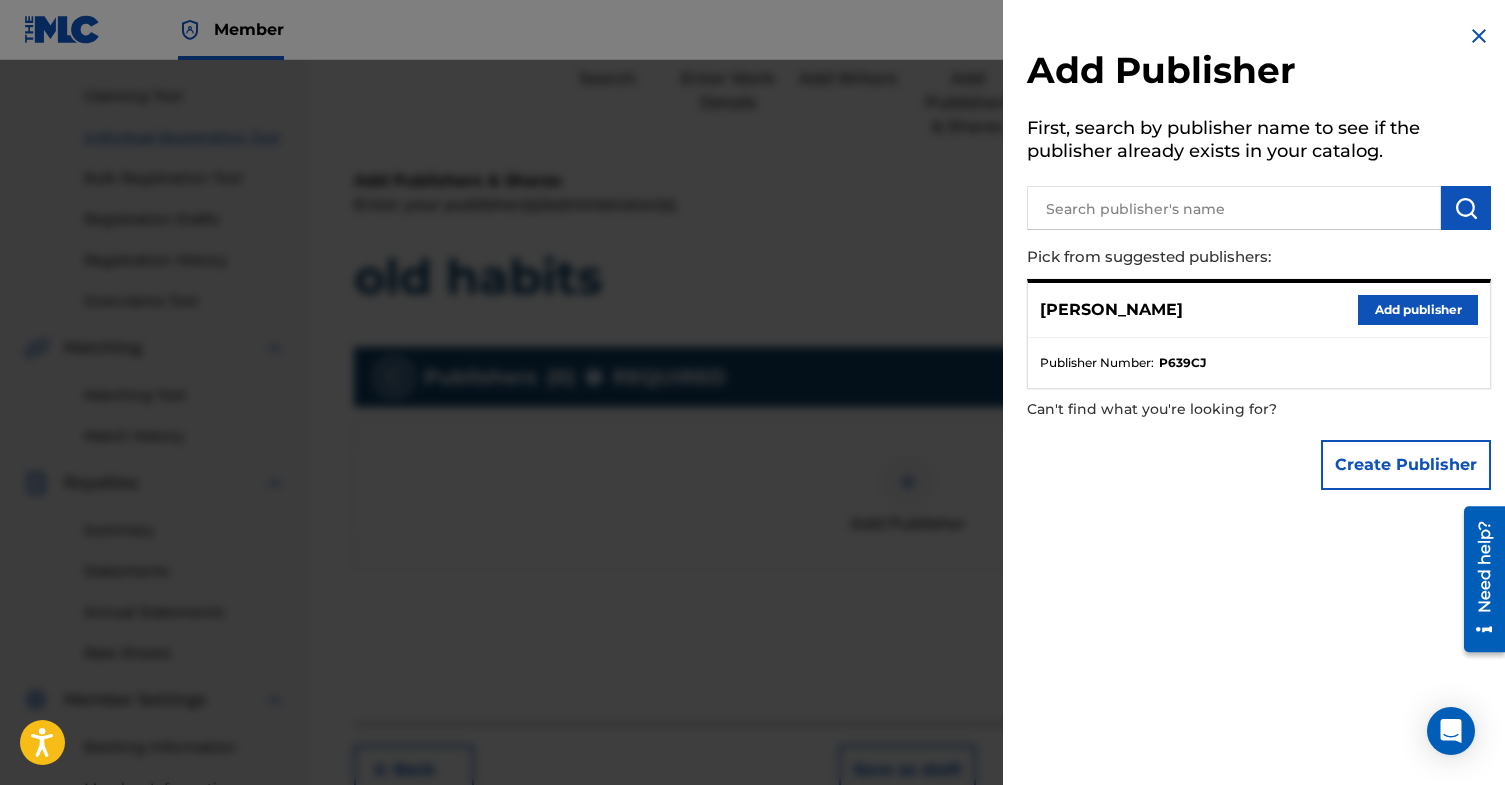 click on "P639CJ" at bounding box center (1182, 363) 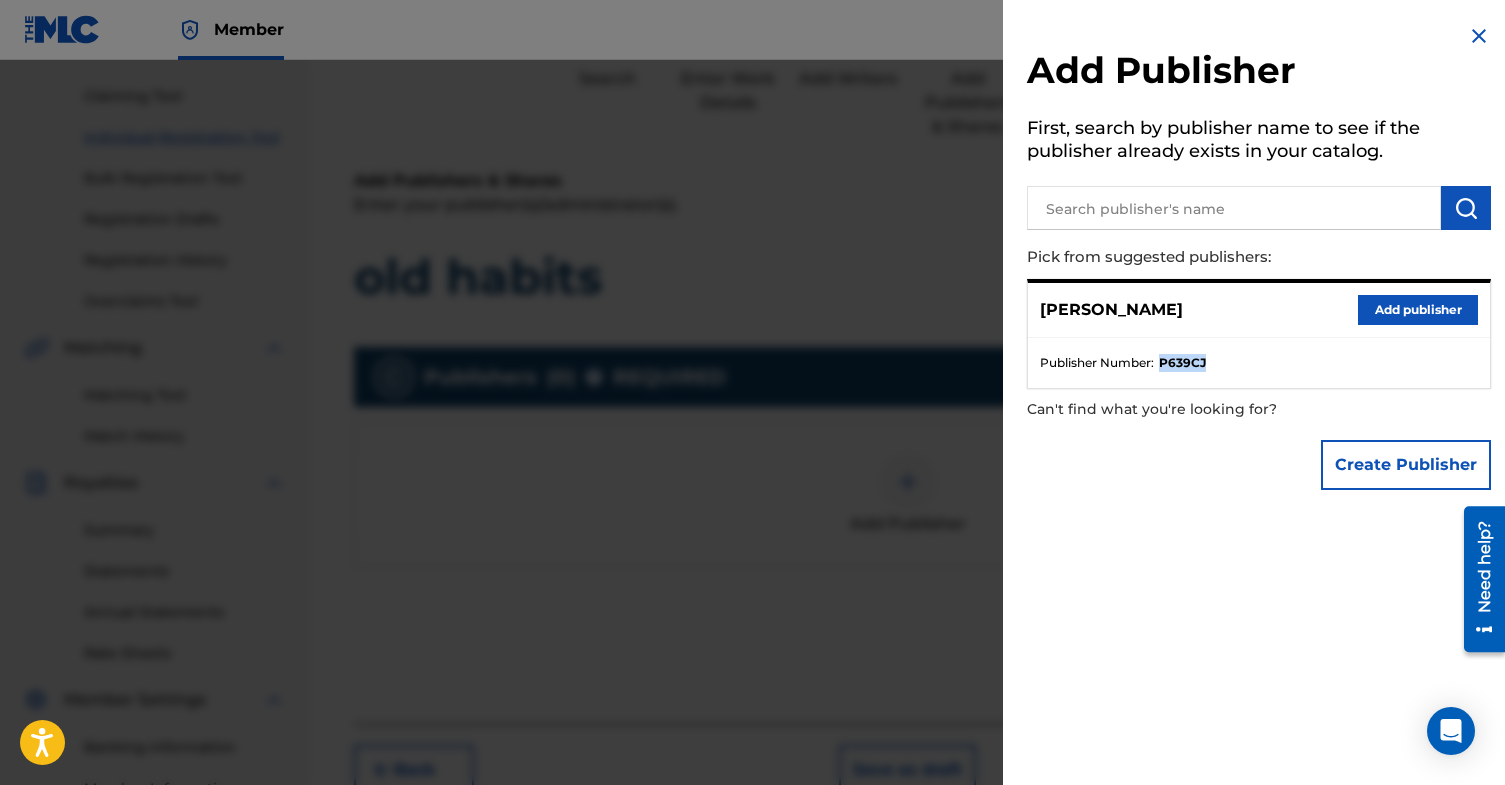 click on "P639CJ" at bounding box center [1182, 363] 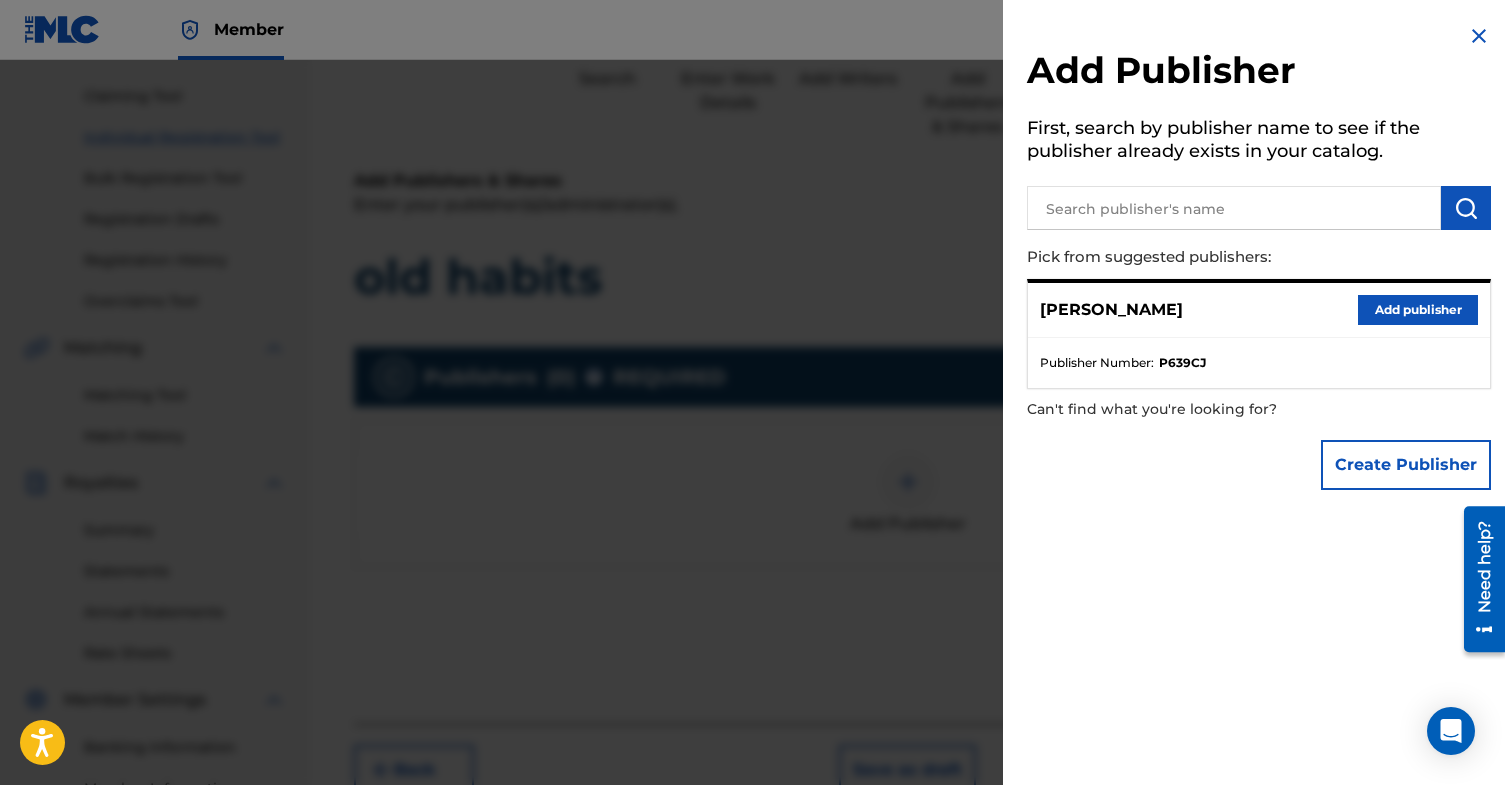 click on "Add publisher" at bounding box center [1418, 310] 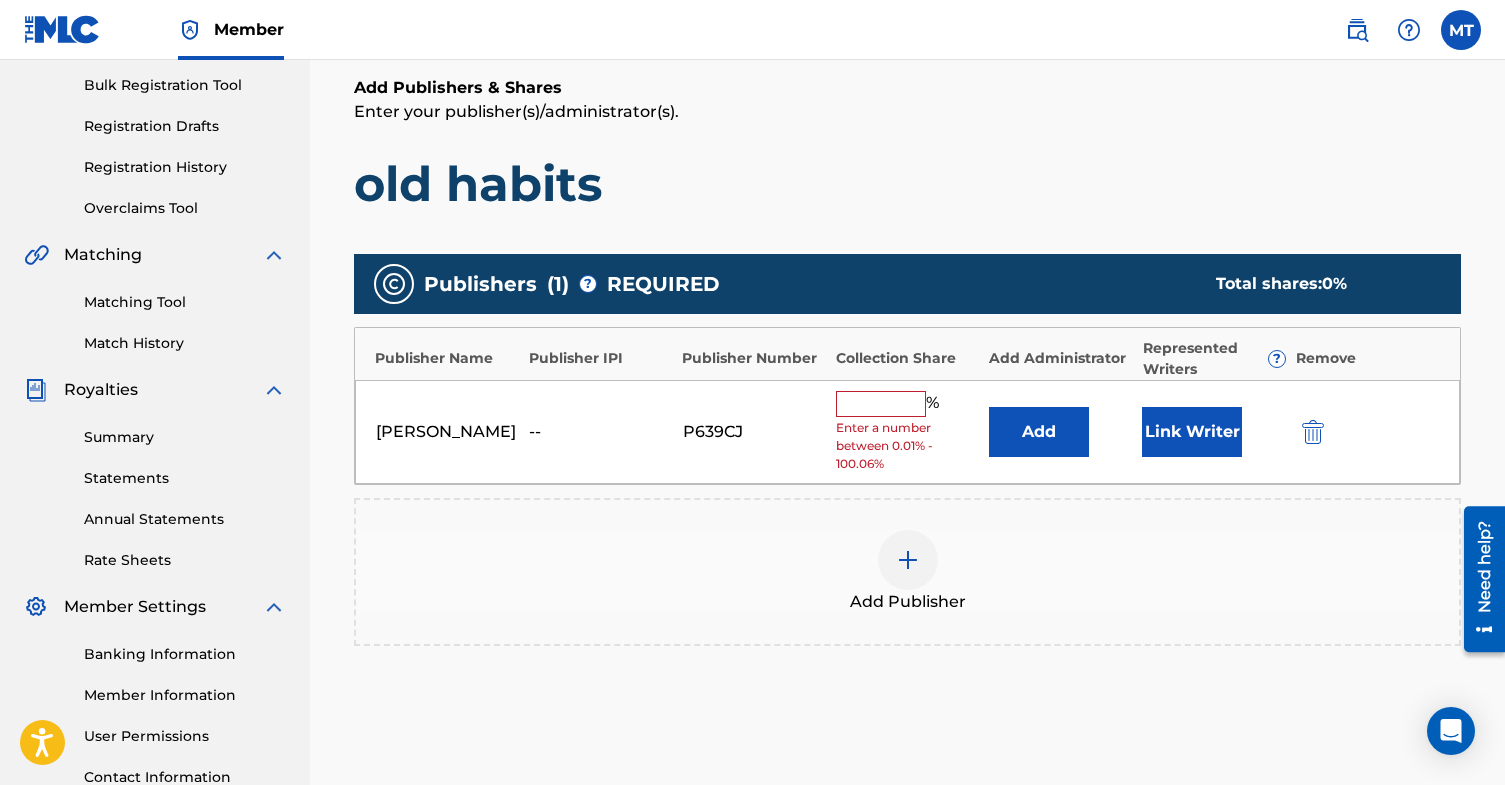 scroll, scrollTop: 293, scrollLeft: 0, axis: vertical 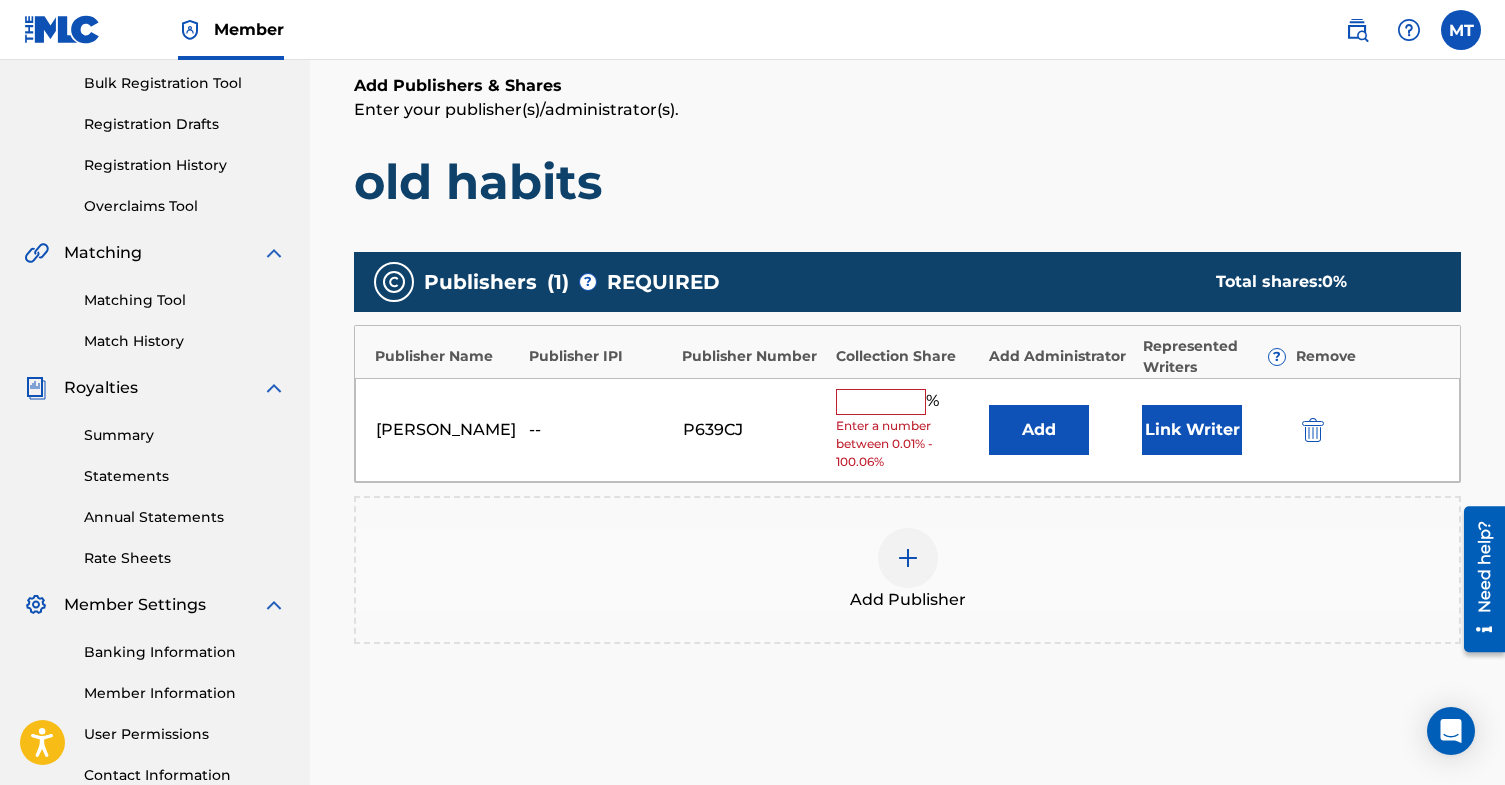 click at bounding box center (881, 402) 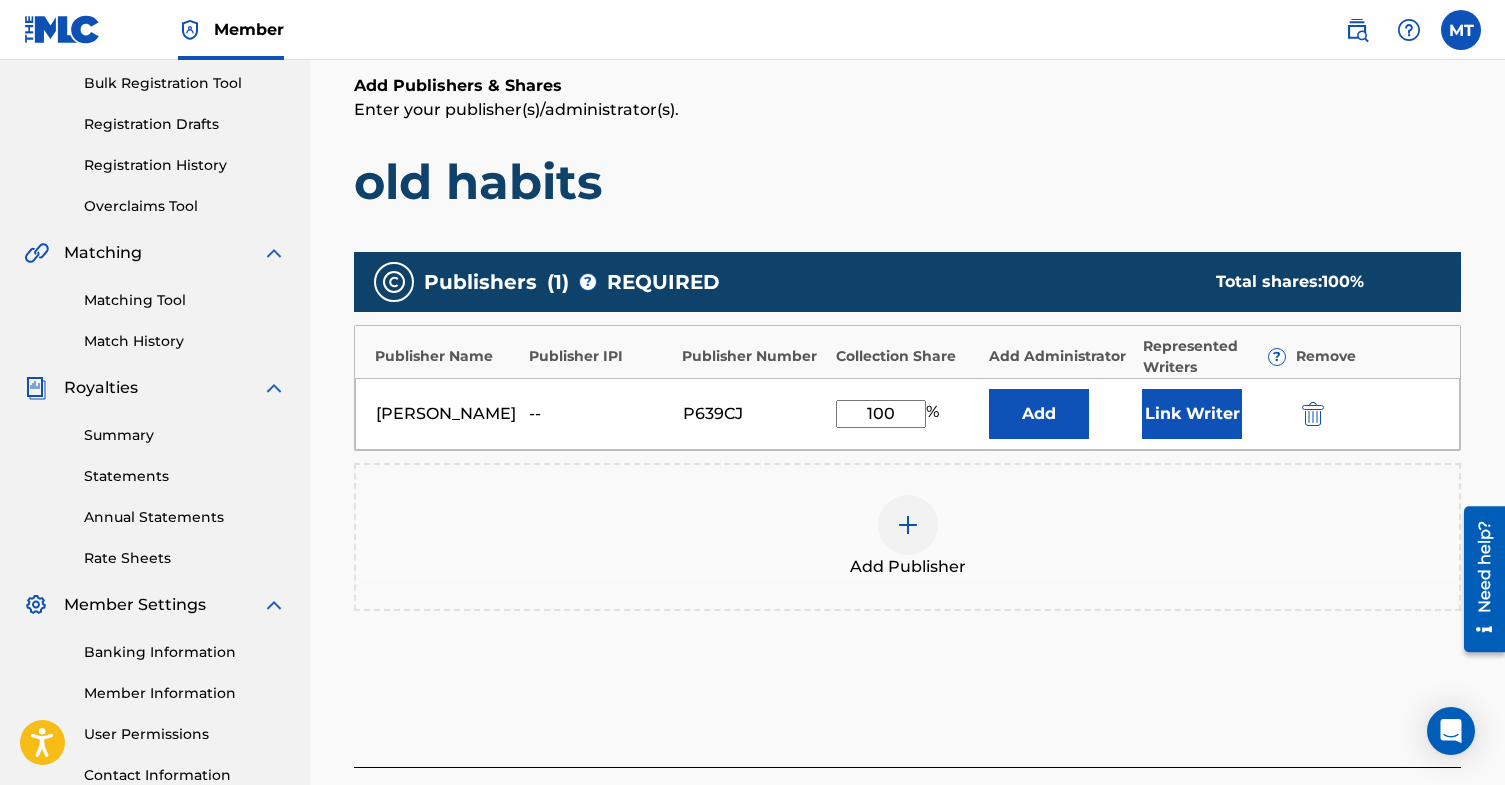 type on "100" 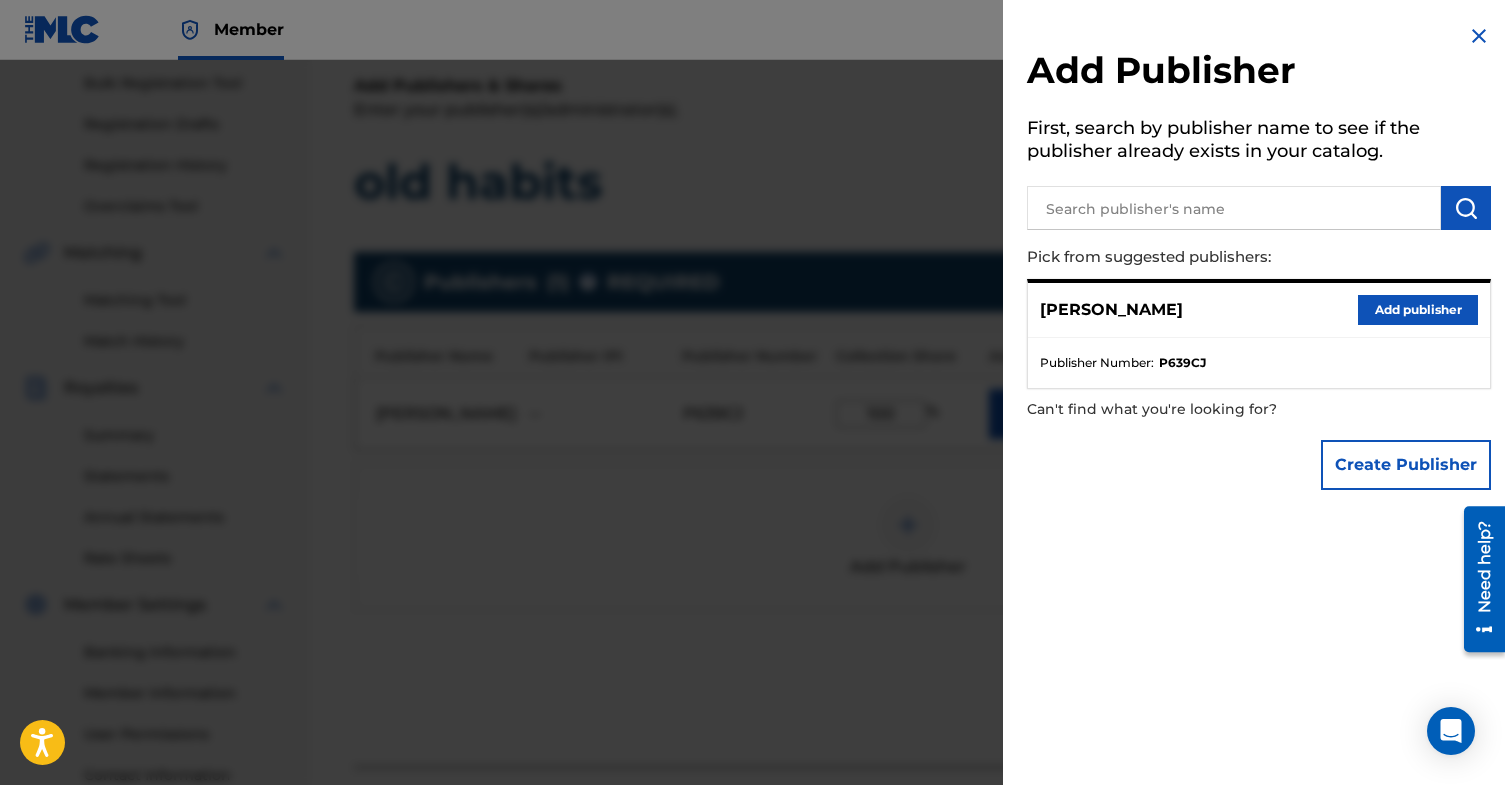 click at bounding box center [1479, 36] 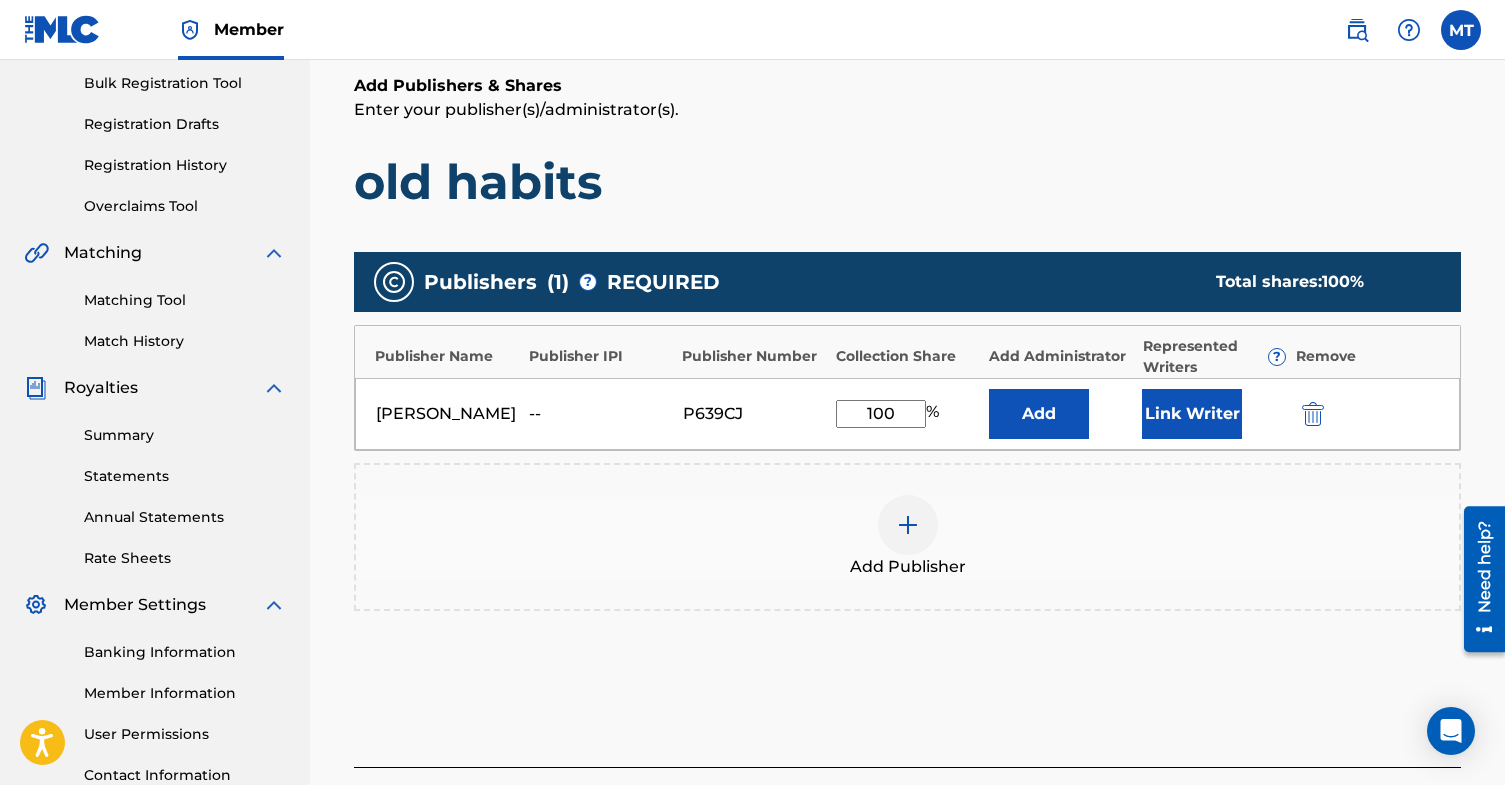 click on "old habits" at bounding box center [907, 182] 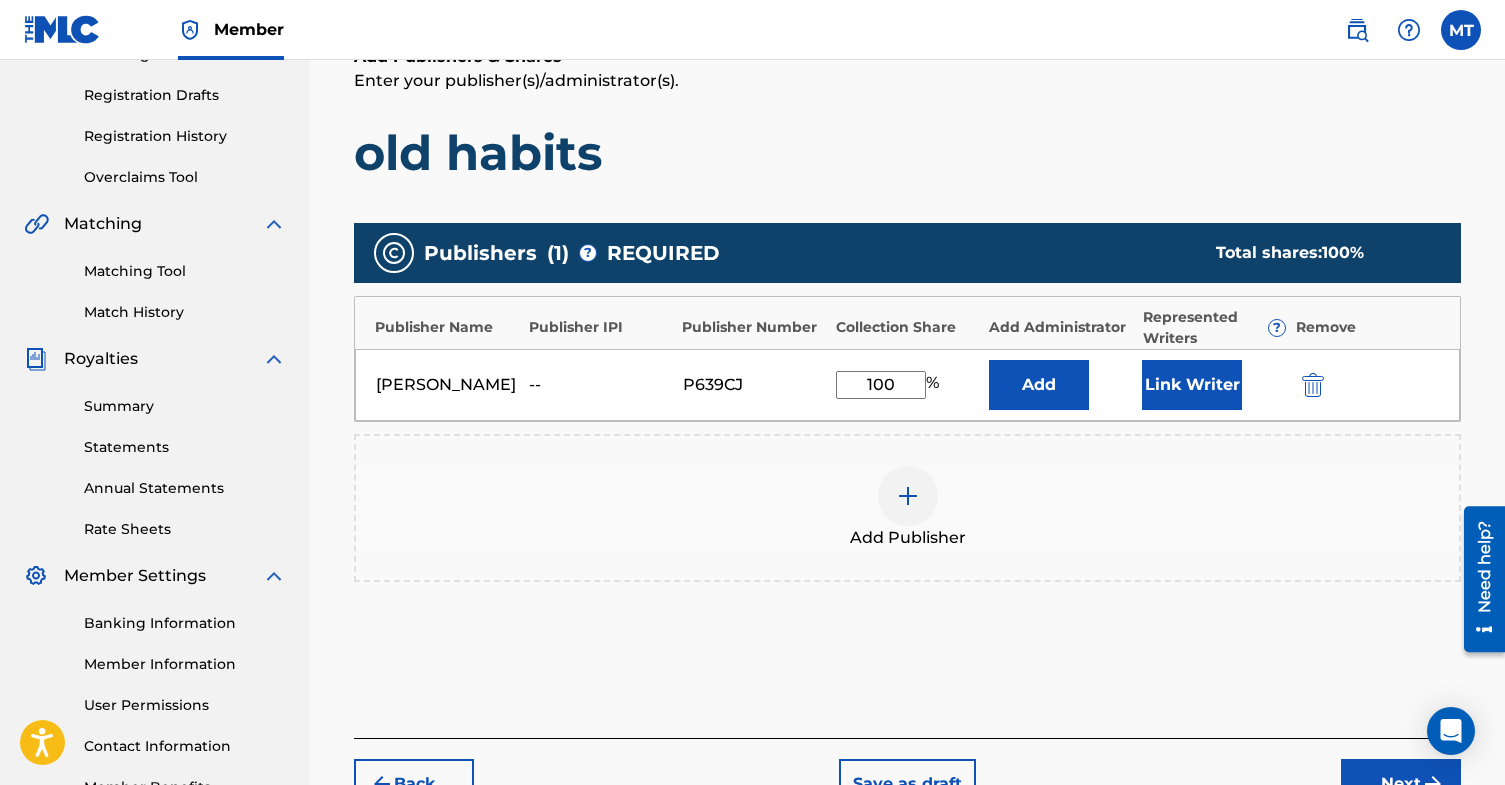 click on "Add" at bounding box center (1039, 385) 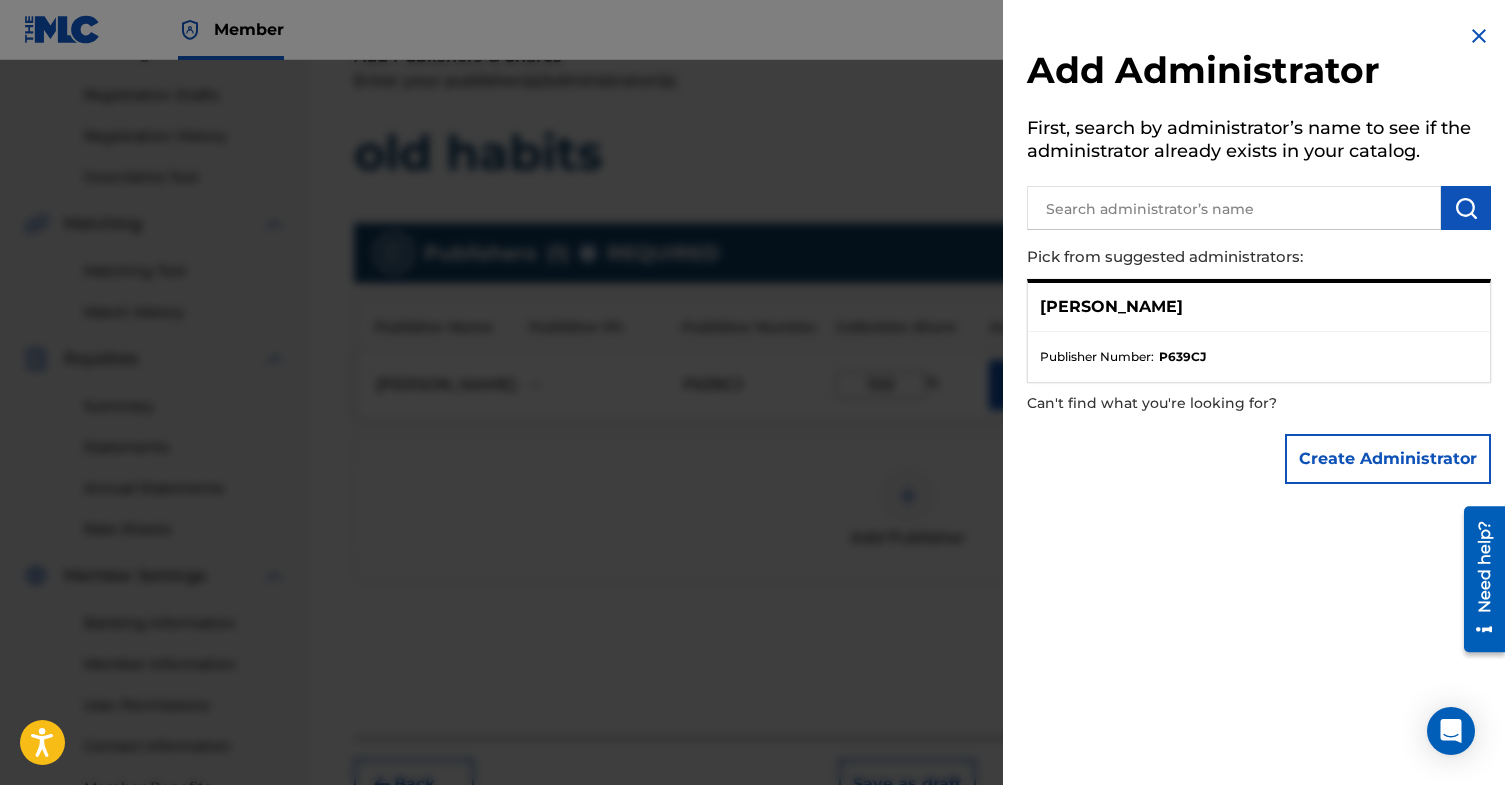 click on "Publisher Number : P639CJ" at bounding box center [1259, 357] 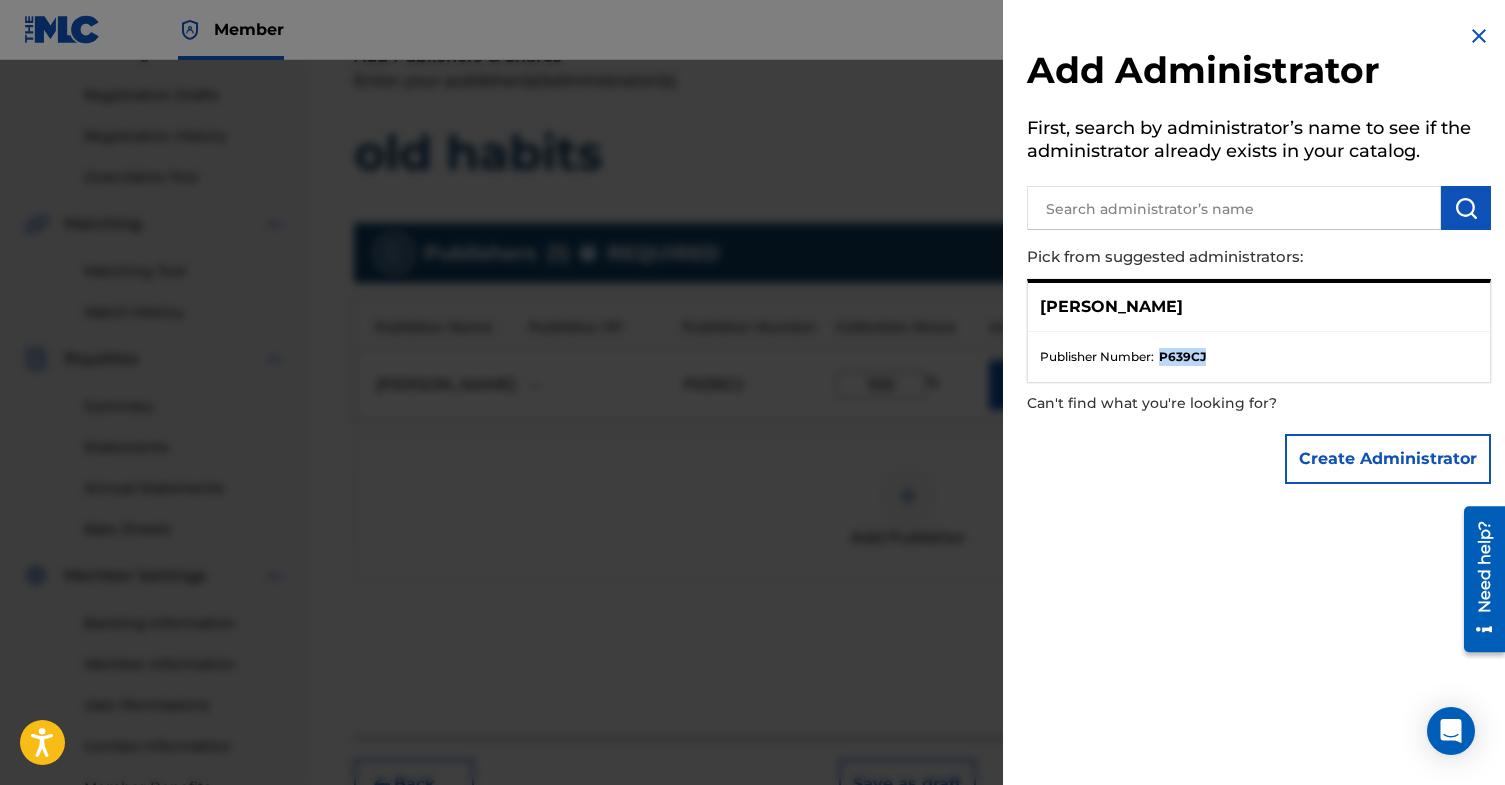 click on "P639CJ" at bounding box center [1182, 357] 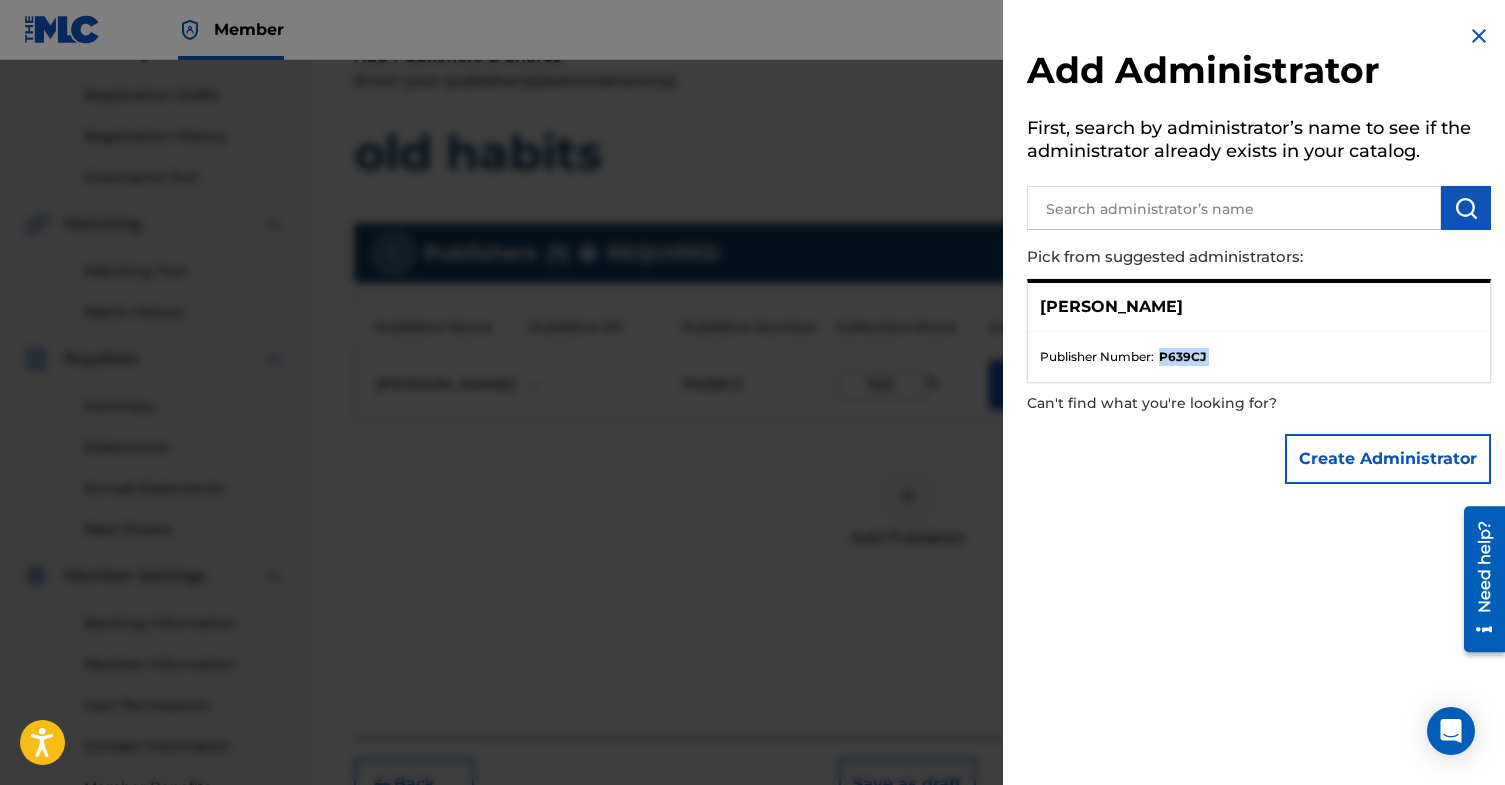 click on "P639CJ" at bounding box center (1182, 357) 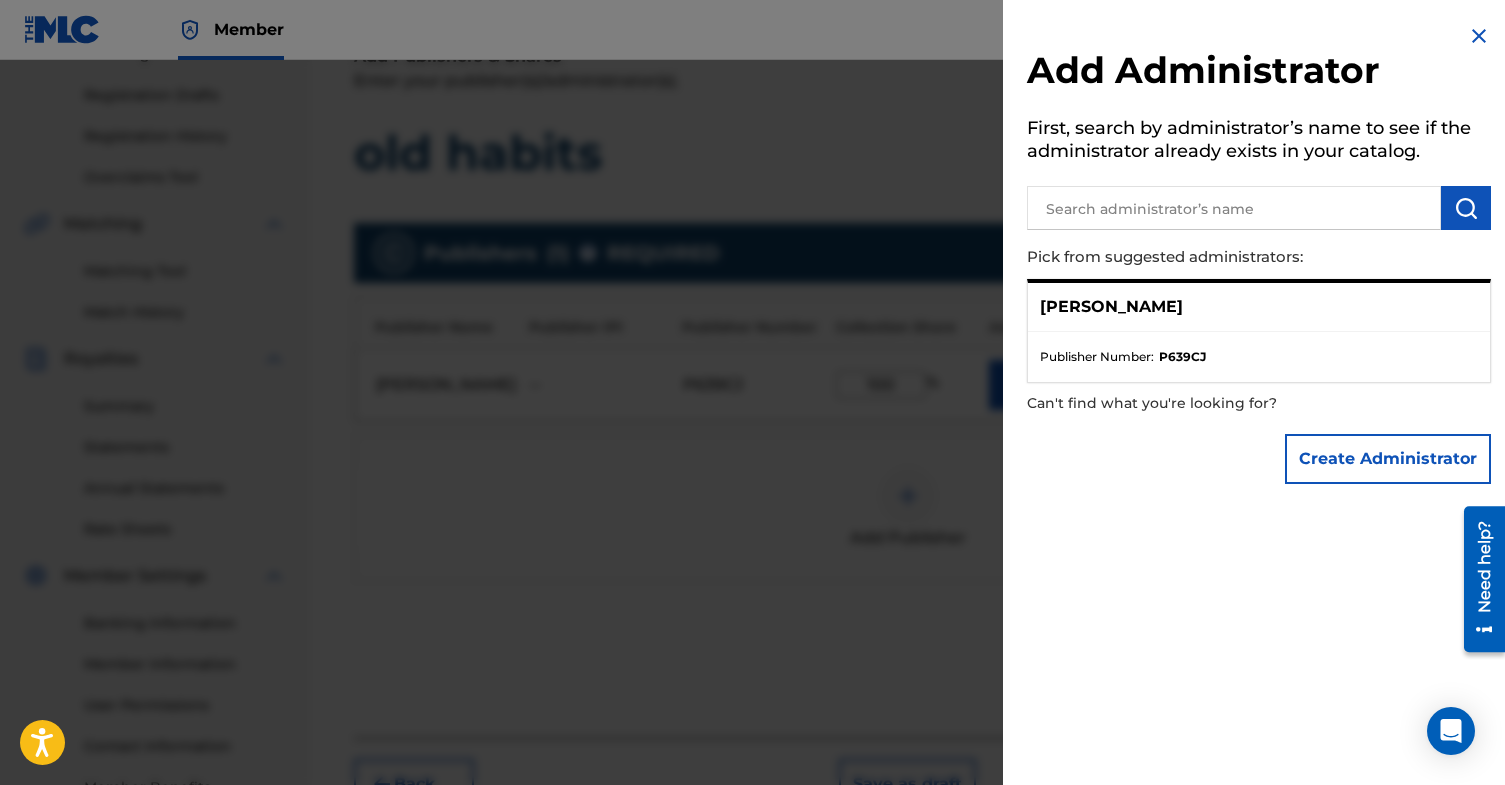 click on "P639CJ" at bounding box center (1182, 357) 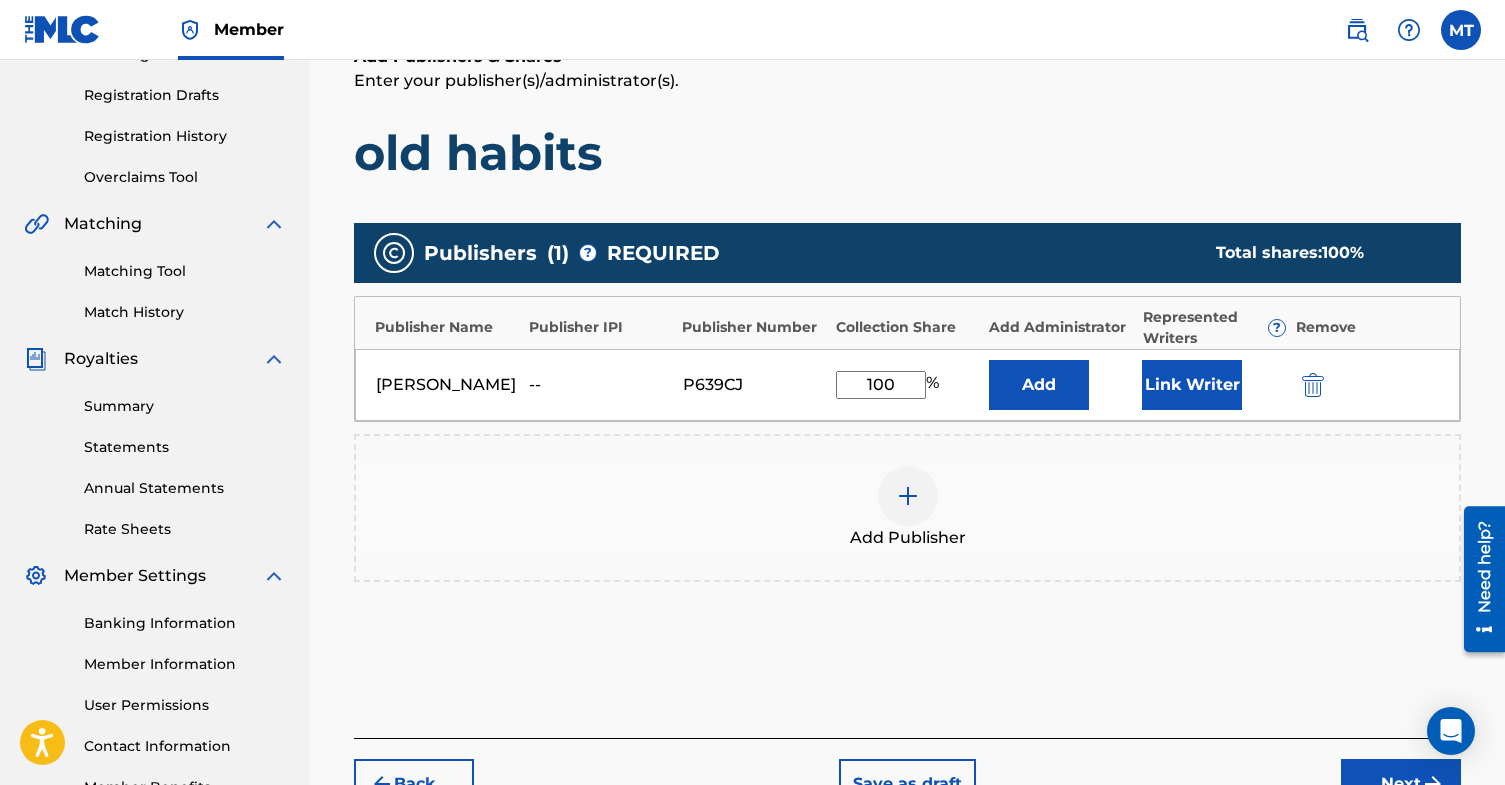 click on "Publishers ( 1 ) ? REQUIRED Total shares:  100 % Publisher Name Publisher IPI Publisher Number Collection Share Add Administrator Represented Writers ? Remove Matthew Tirona -- P639CJ 100 % Add Link Writer Add Publisher" at bounding box center (907, 412) 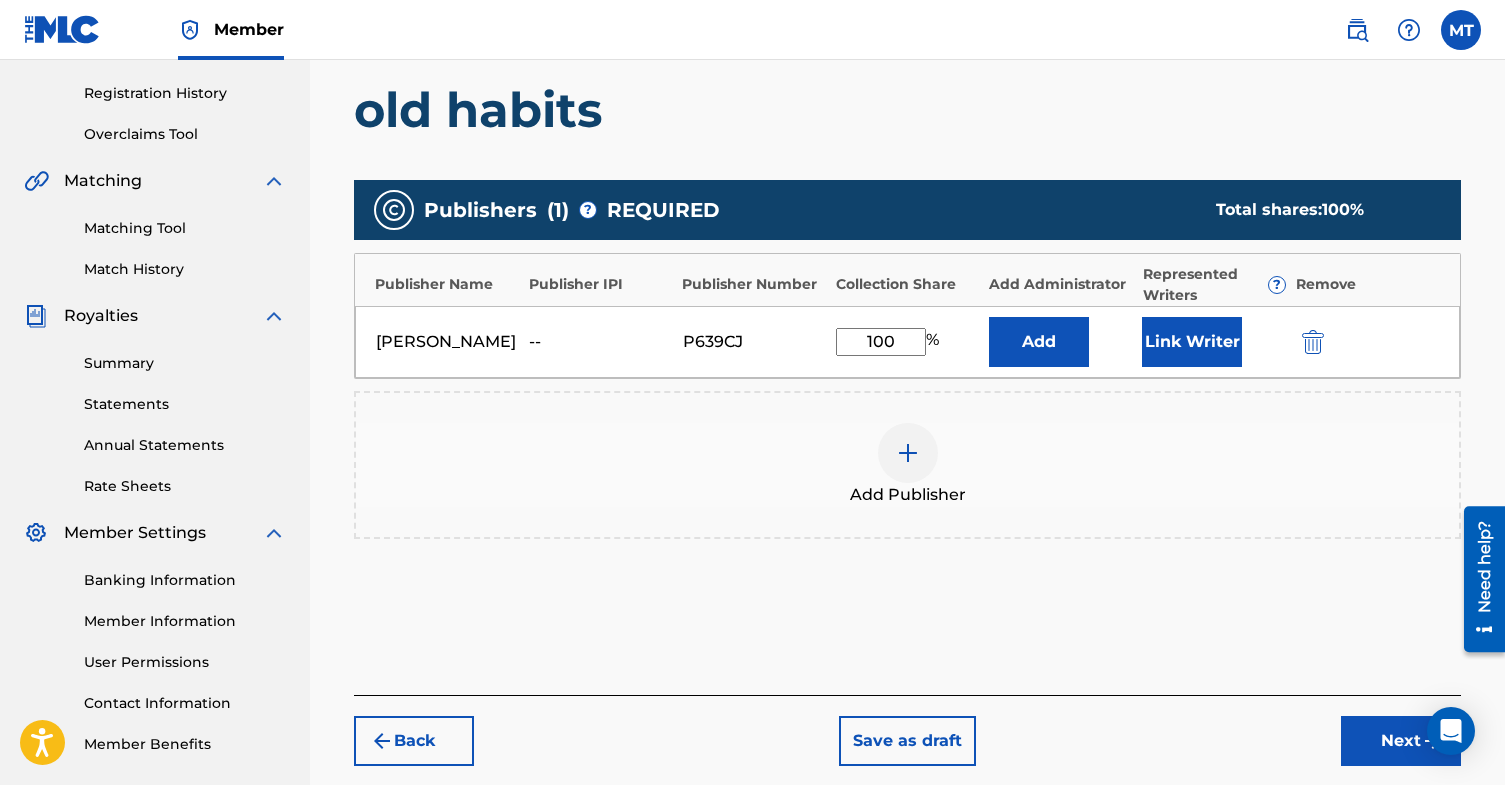 click on "Link Writer" at bounding box center [1192, 342] 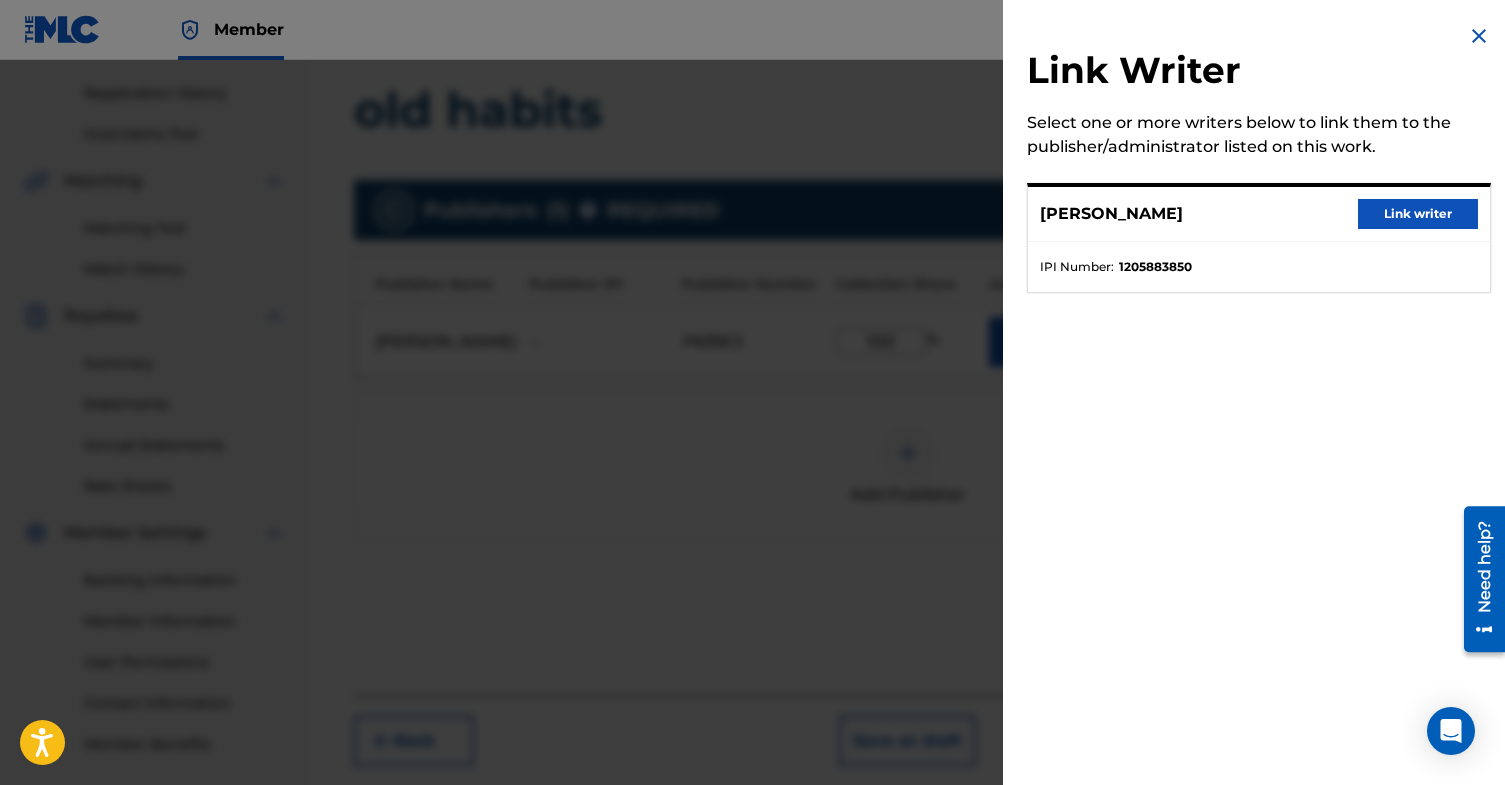 click on "Link writer" at bounding box center [1418, 214] 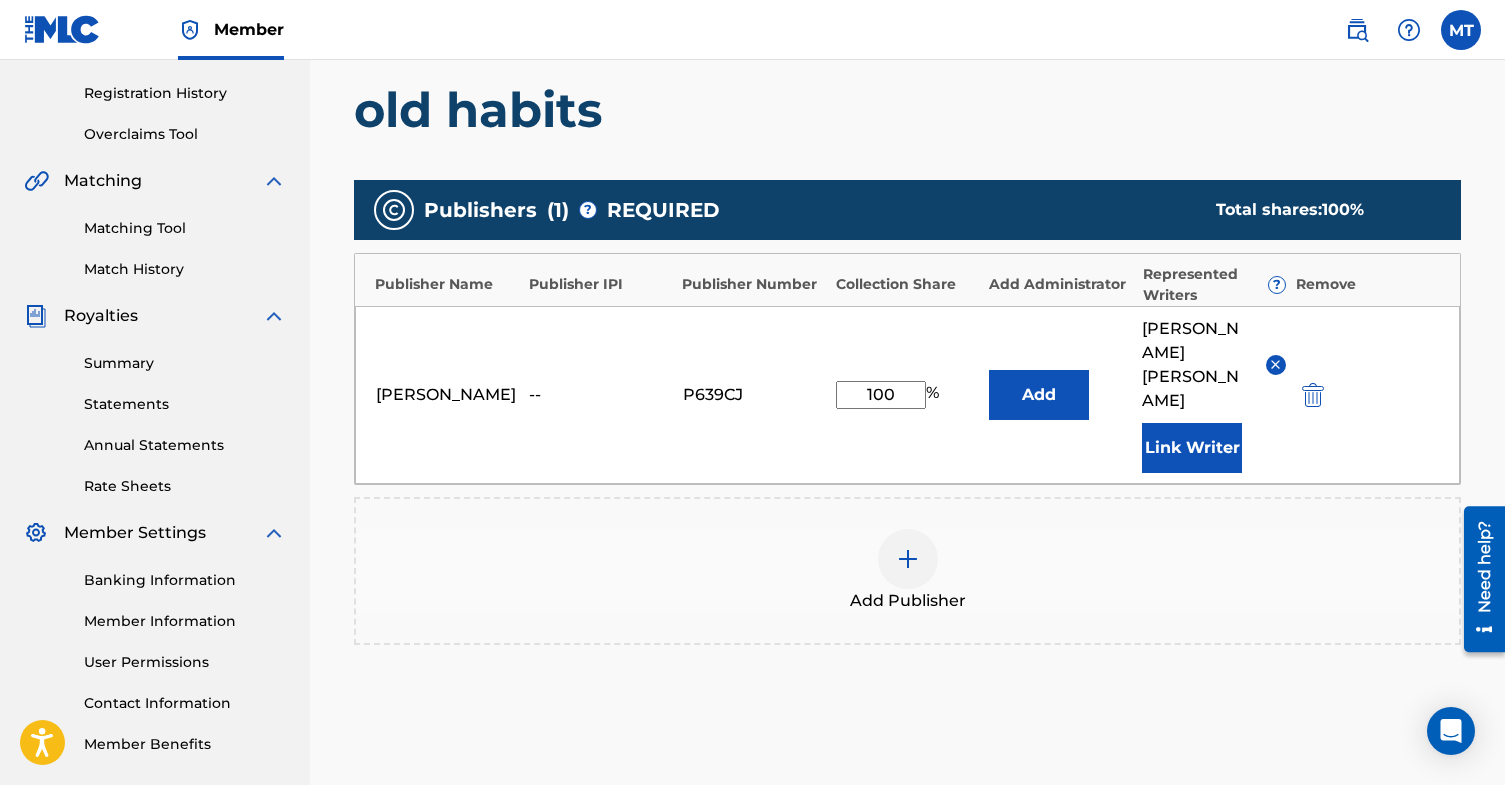 click on "Add Publisher" at bounding box center [907, 571] 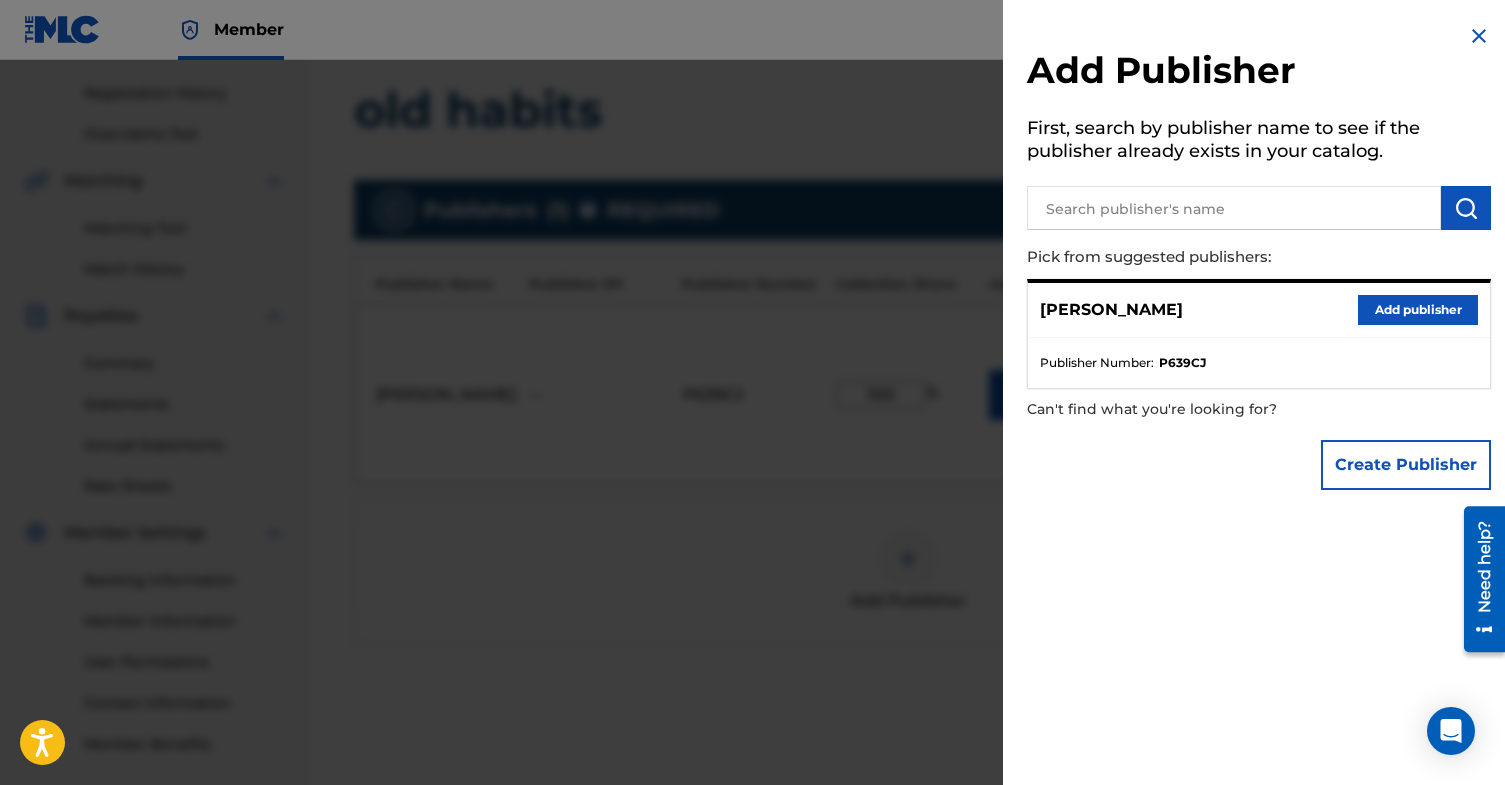 click at bounding box center (1479, 36) 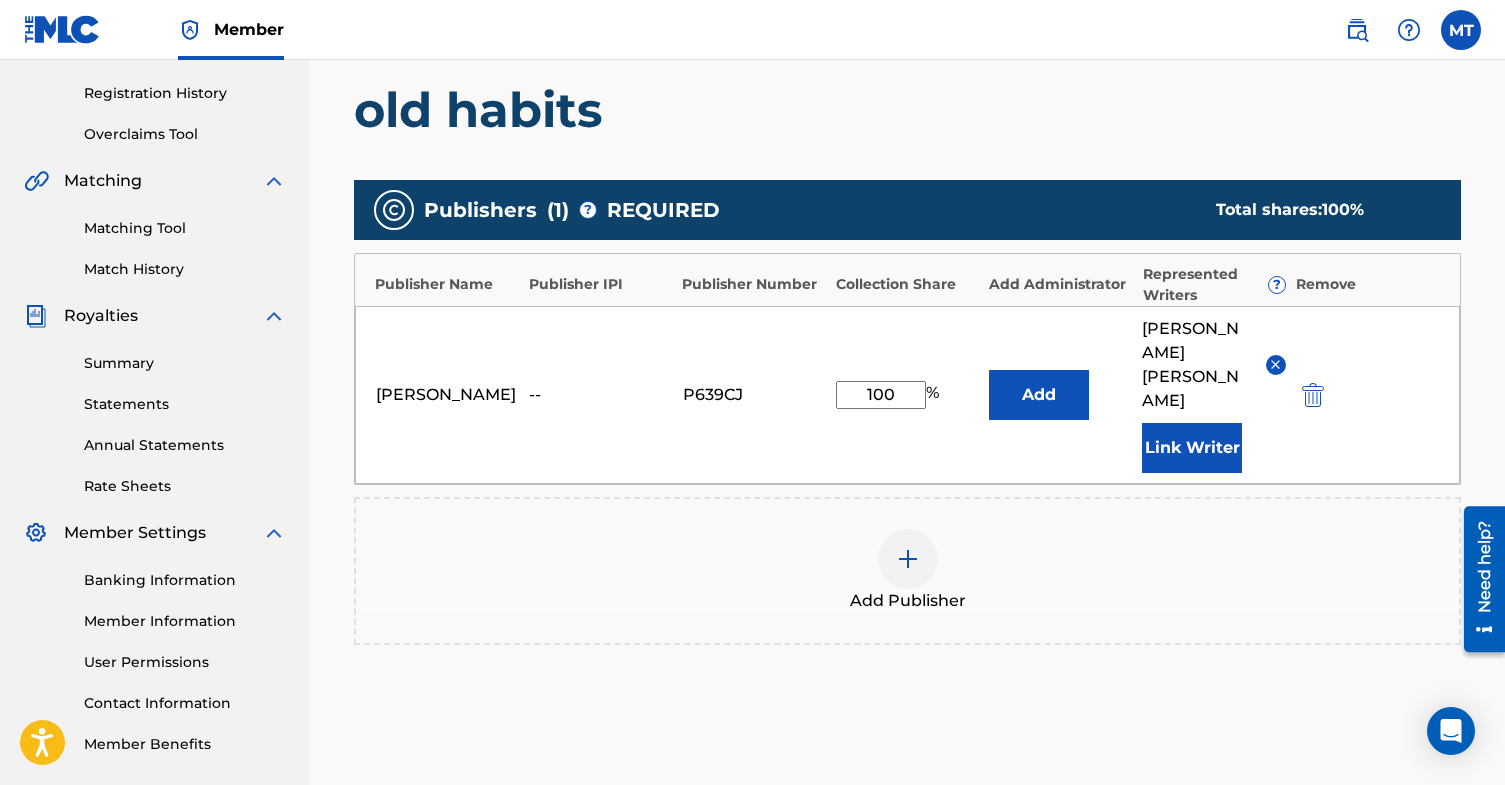 click on "Add" at bounding box center (1039, 395) 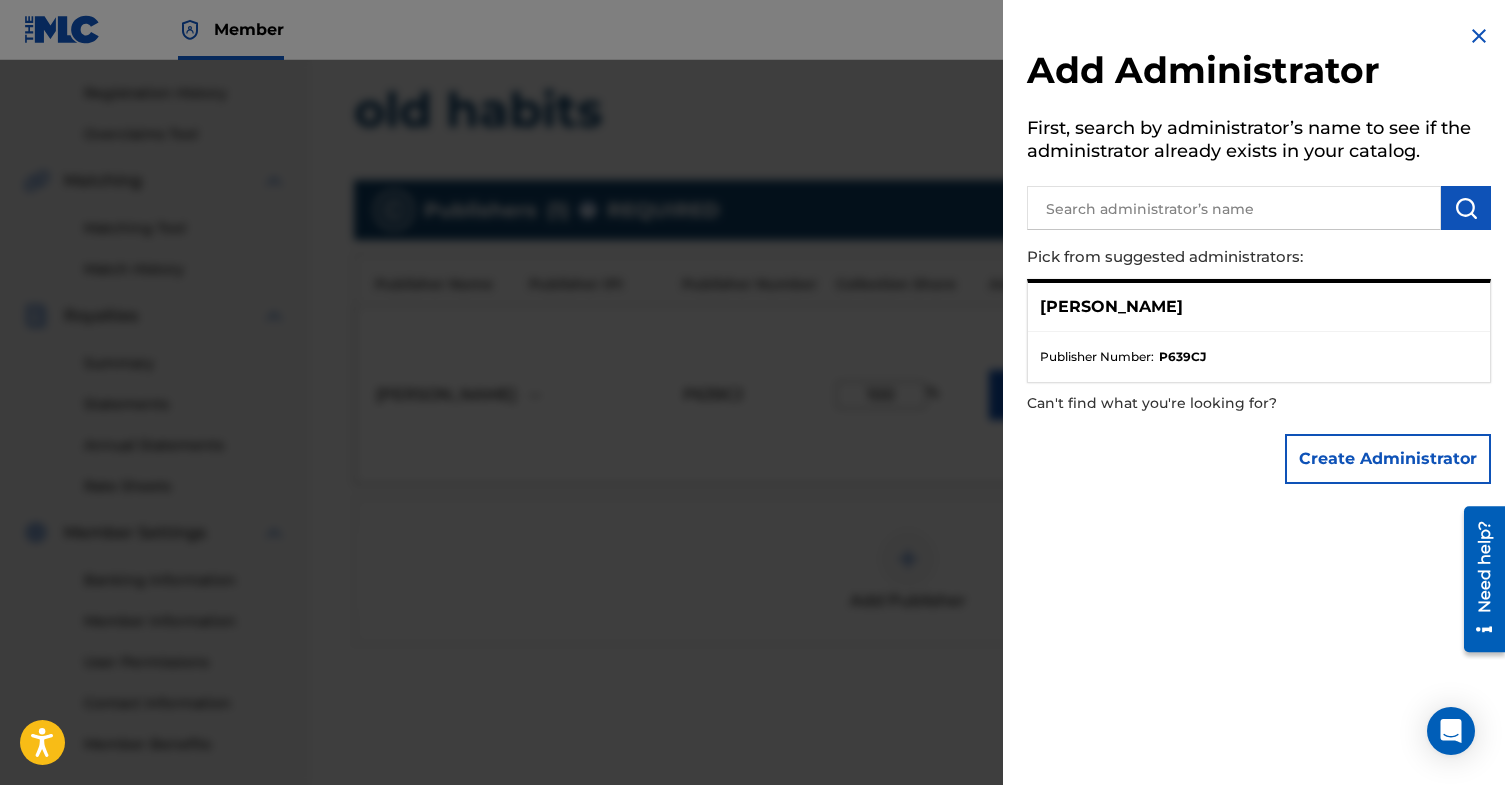 click at bounding box center (1234, 208) 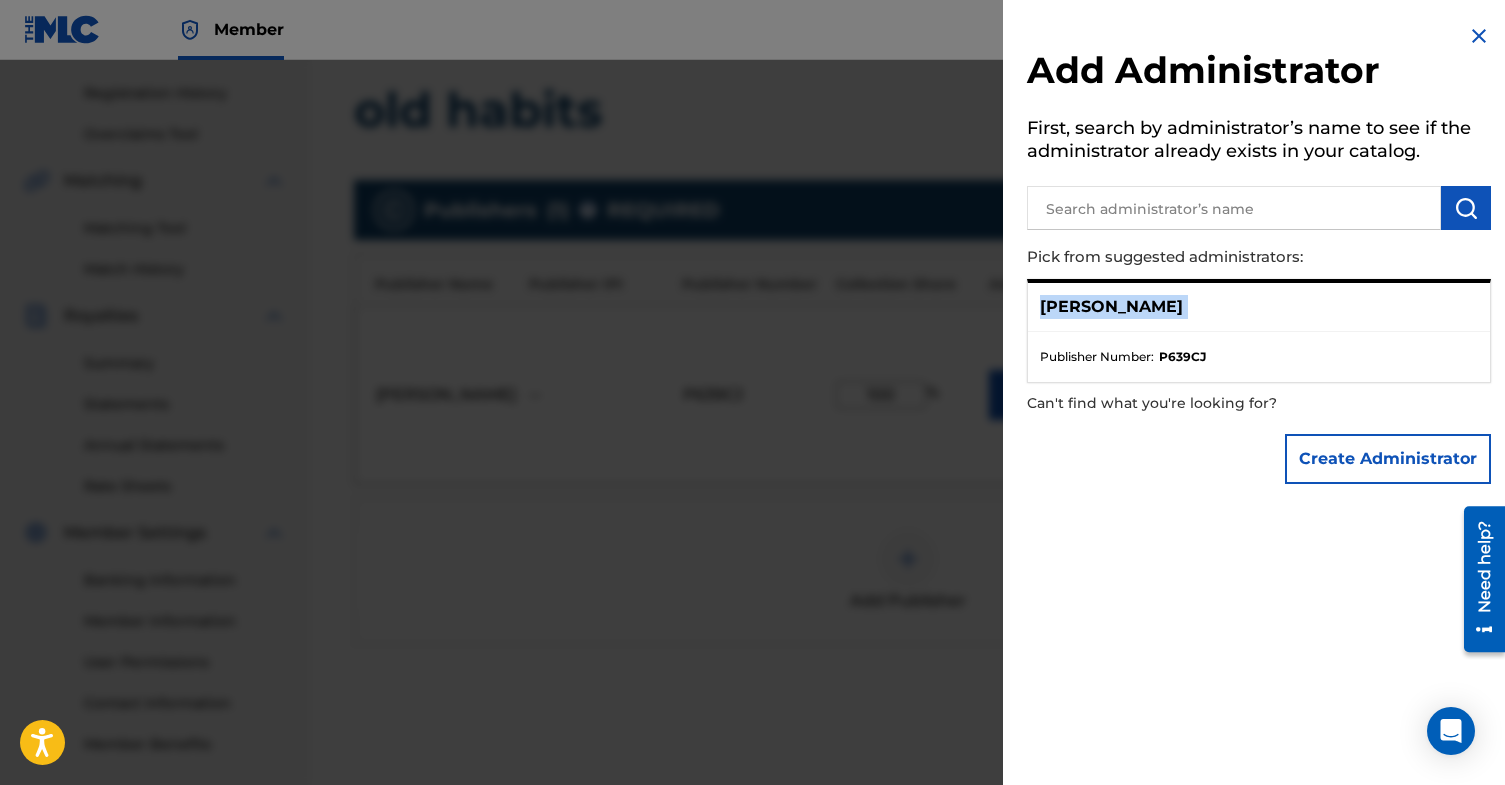 drag, startPoint x: 1155, startPoint y: 314, endPoint x: 1469, endPoint y: 85, distance: 388.6348 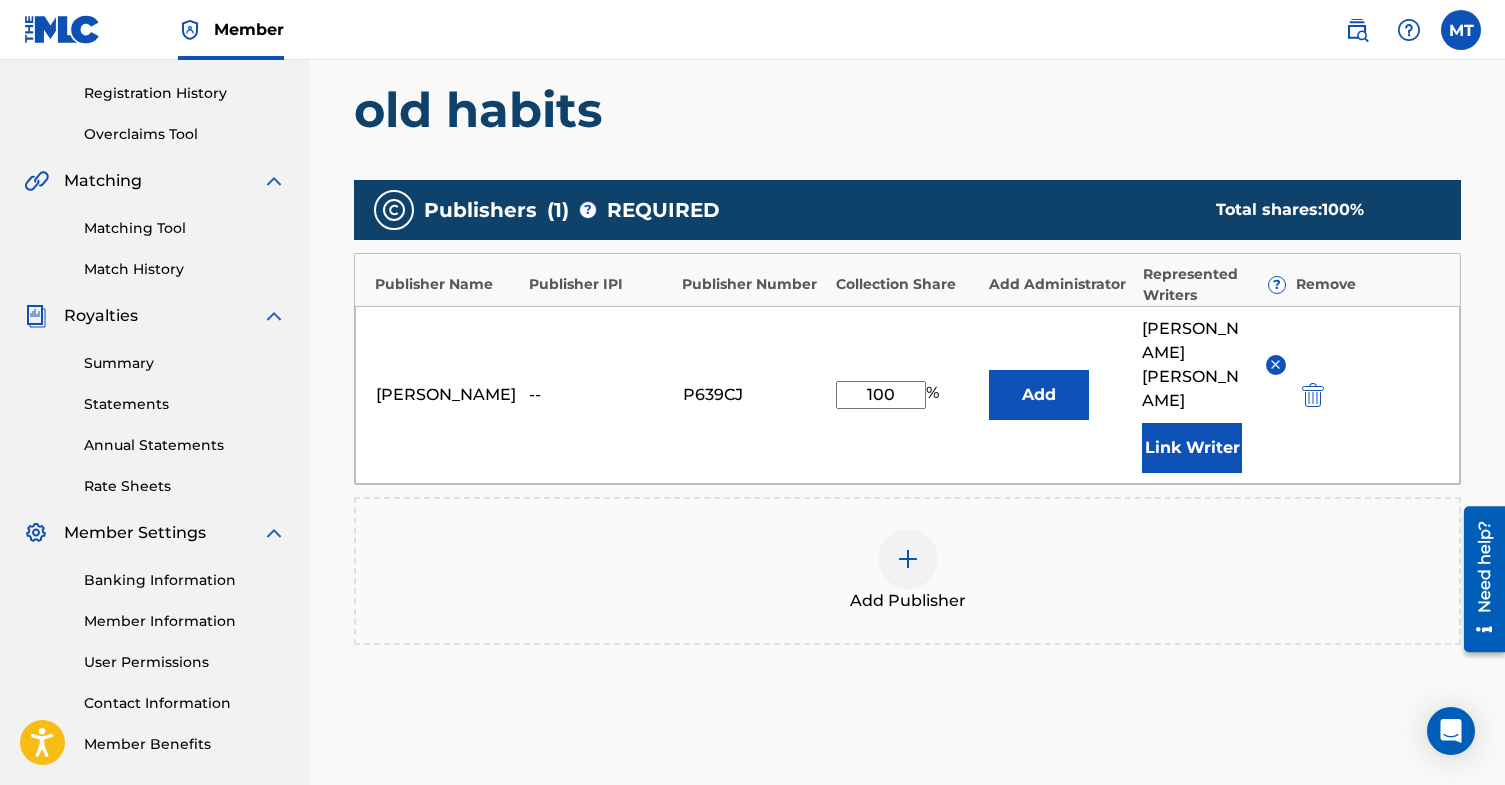 click on "Add Publisher" at bounding box center (907, 571) 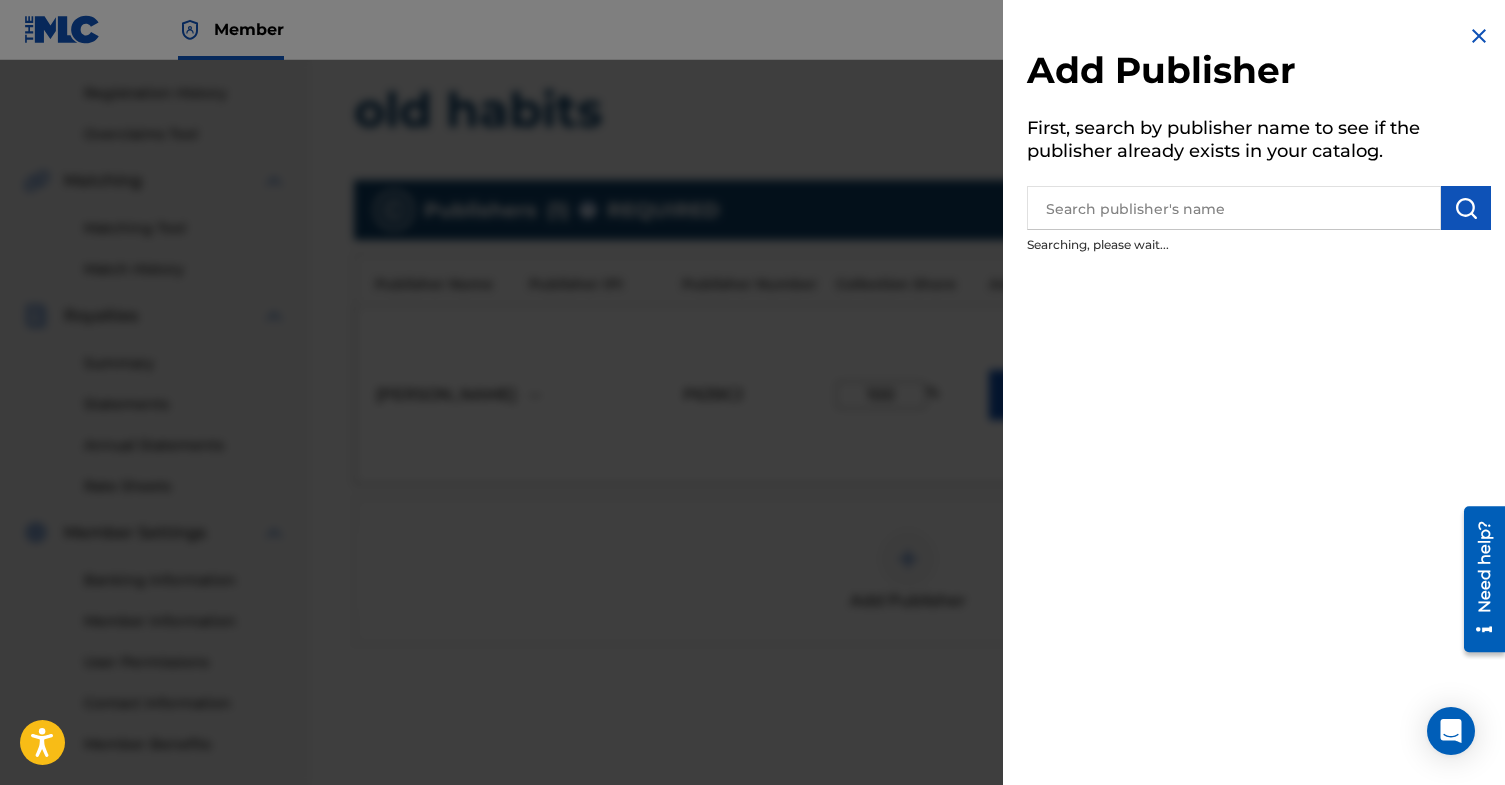 scroll, scrollTop: 429, scrollLeft: 0, axis: vertical 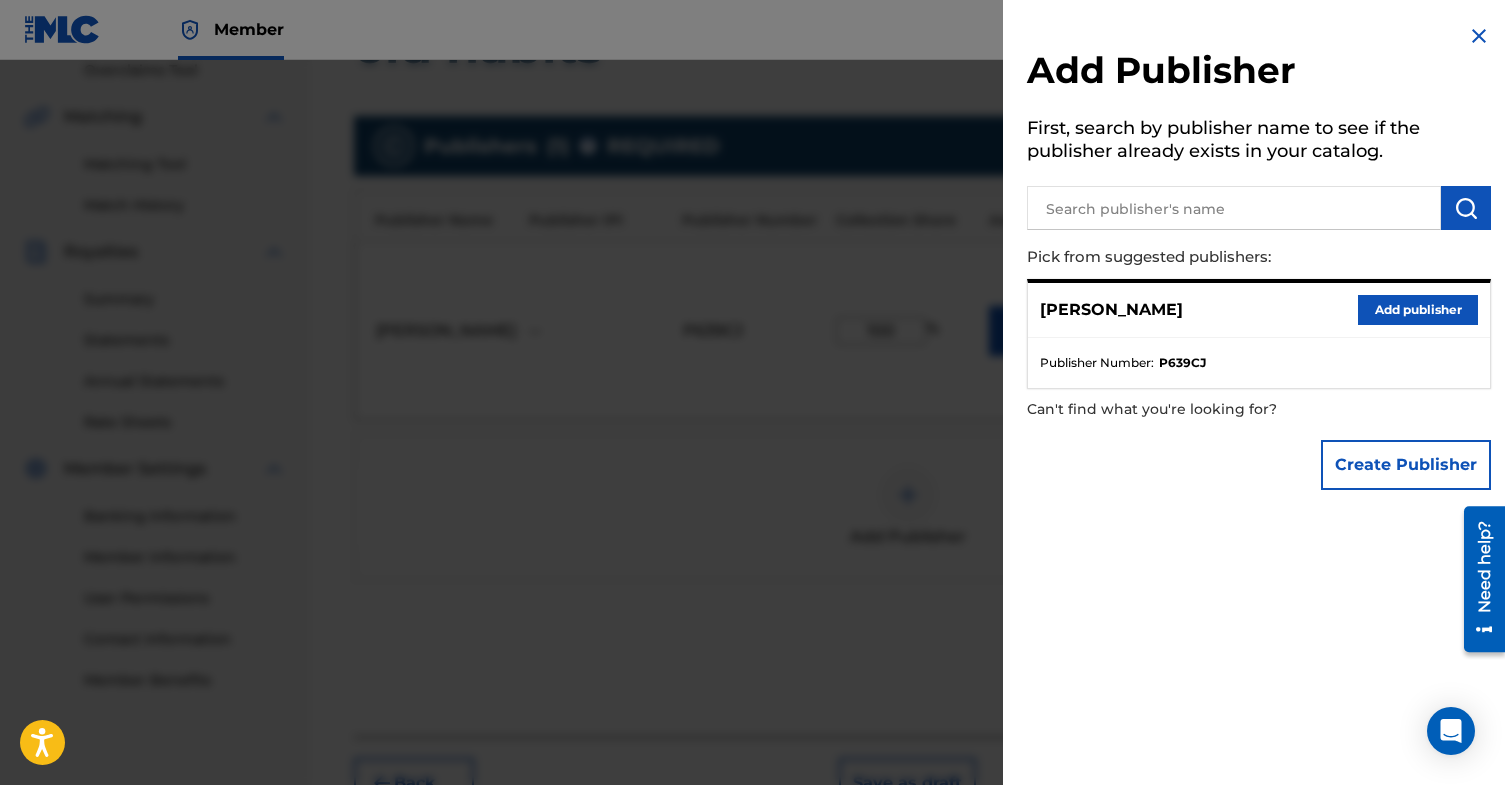 click at bounding box center (1479, 36) 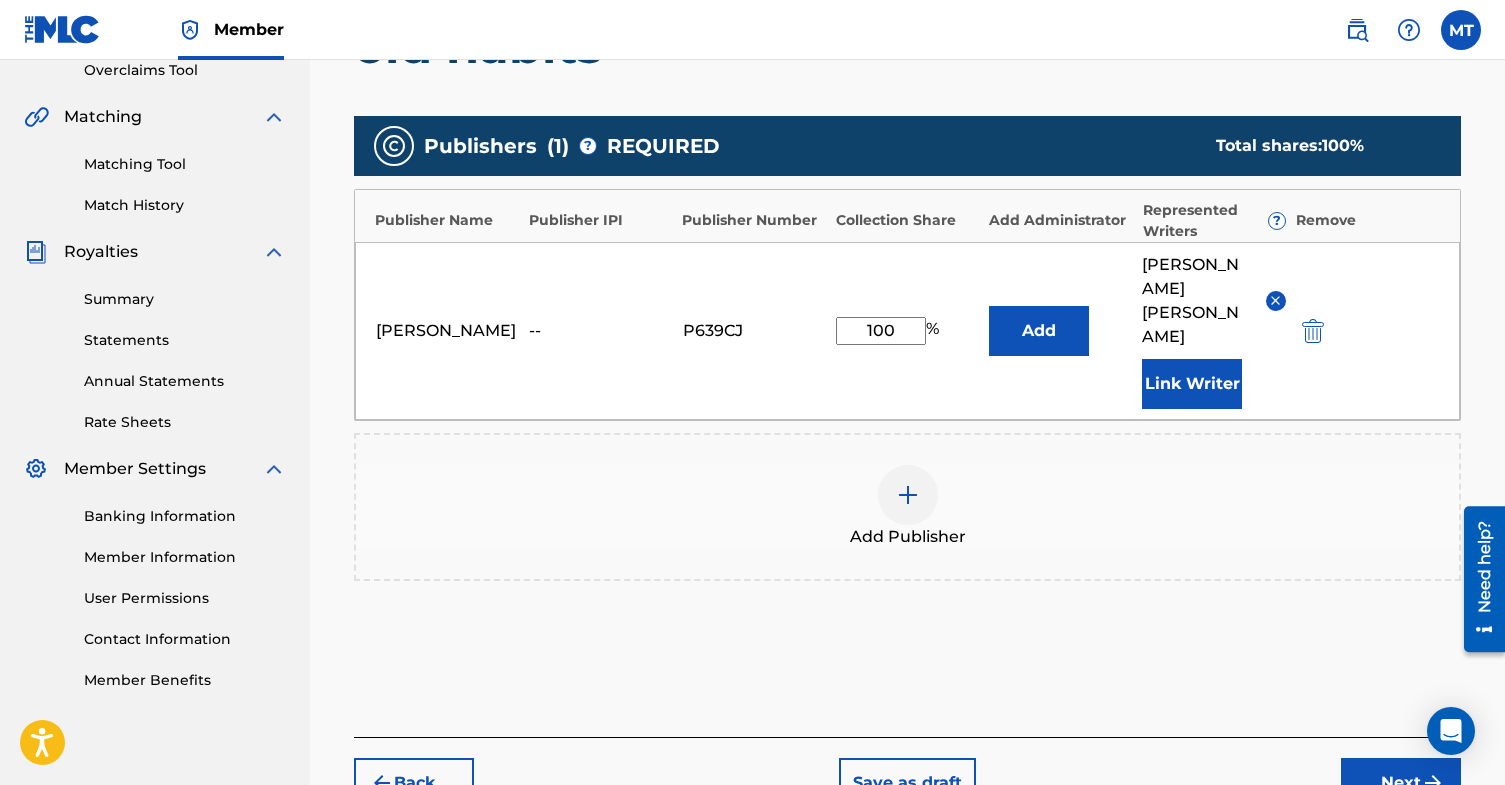 click on "--" at bounding box center (600, 331) 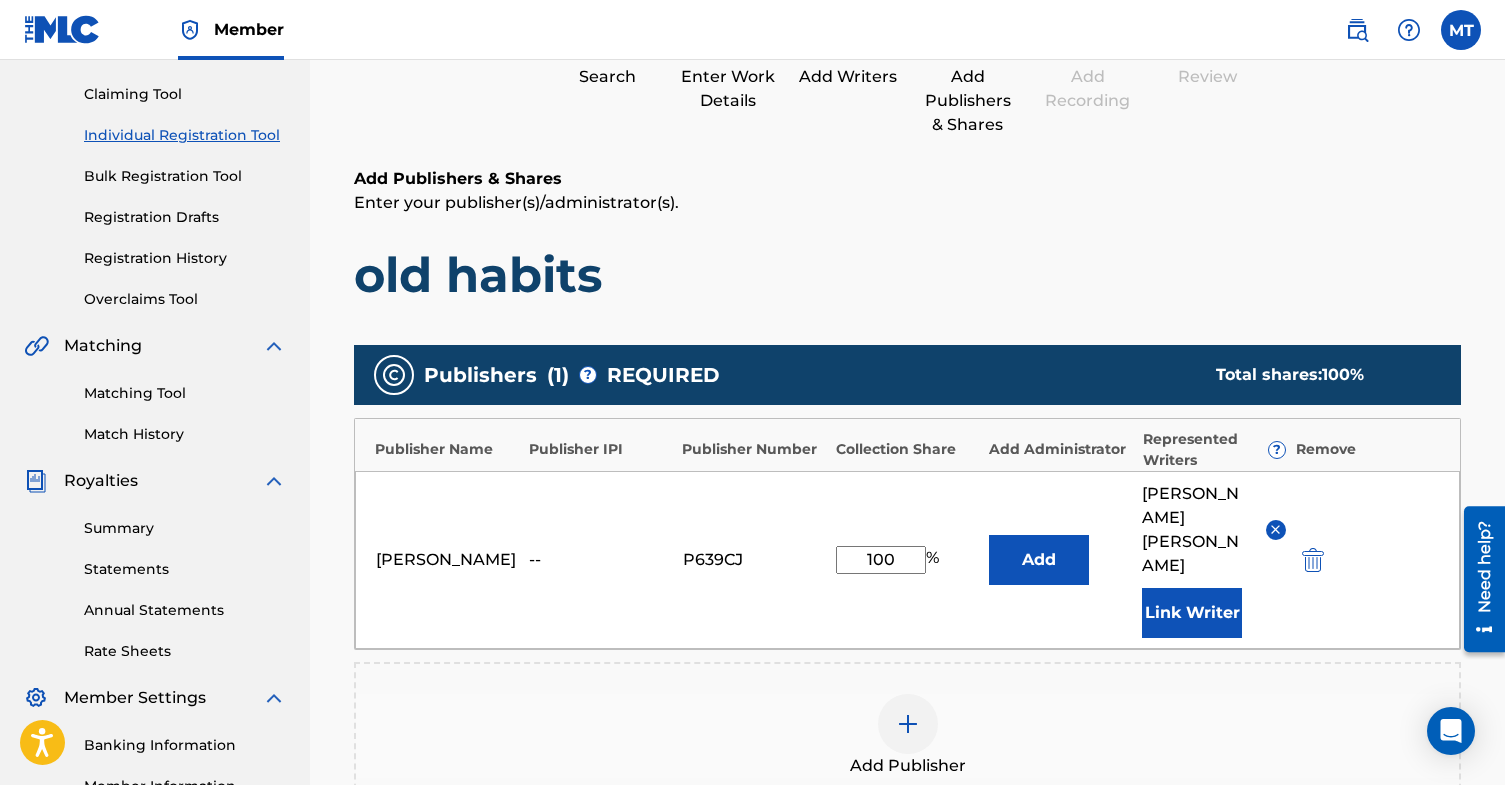 scroll, scrollTop: 269, scrollLeft: 0, axis: vertical 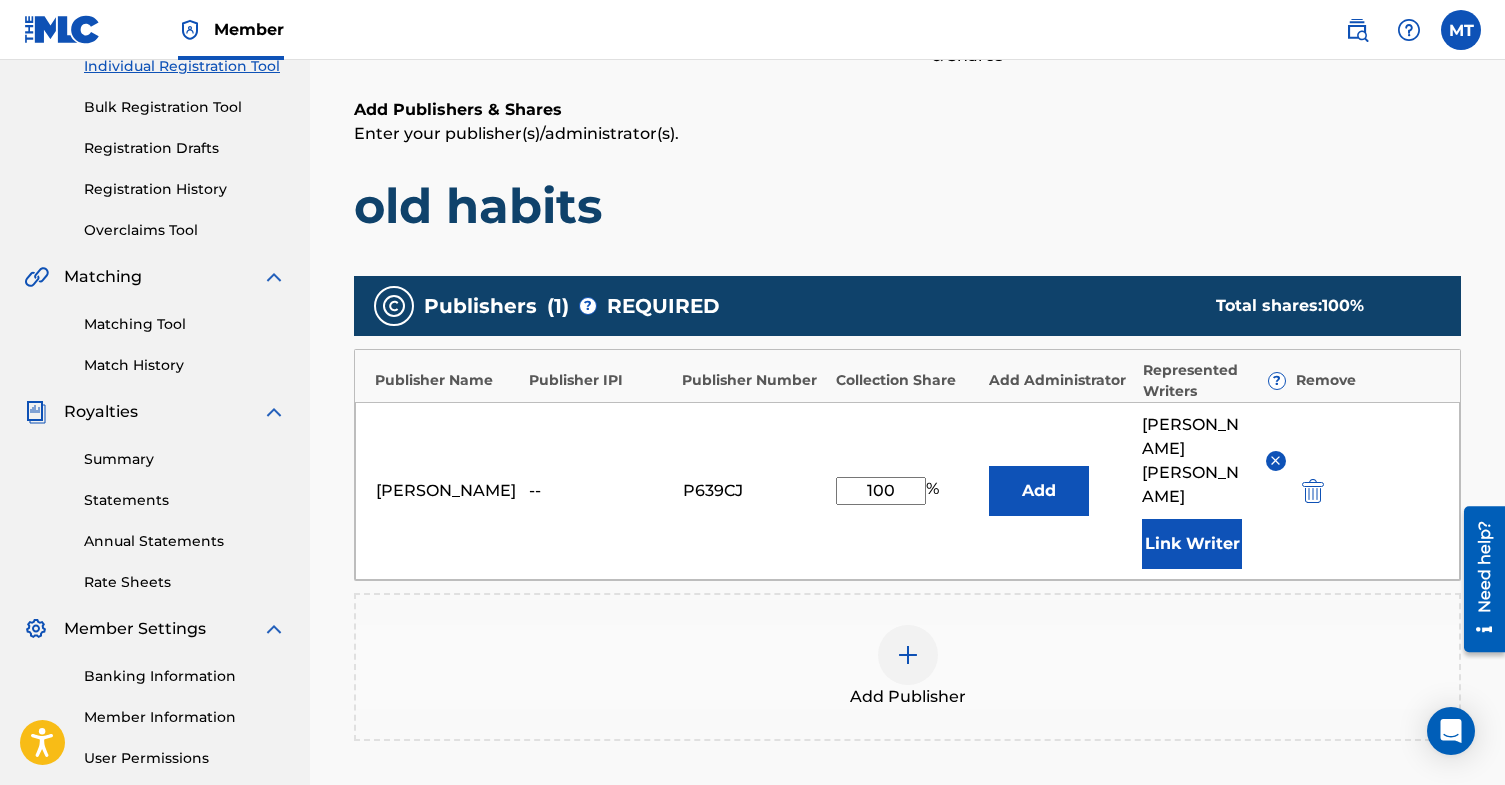 click on "P639CJ" at bounding box center (754, 491) 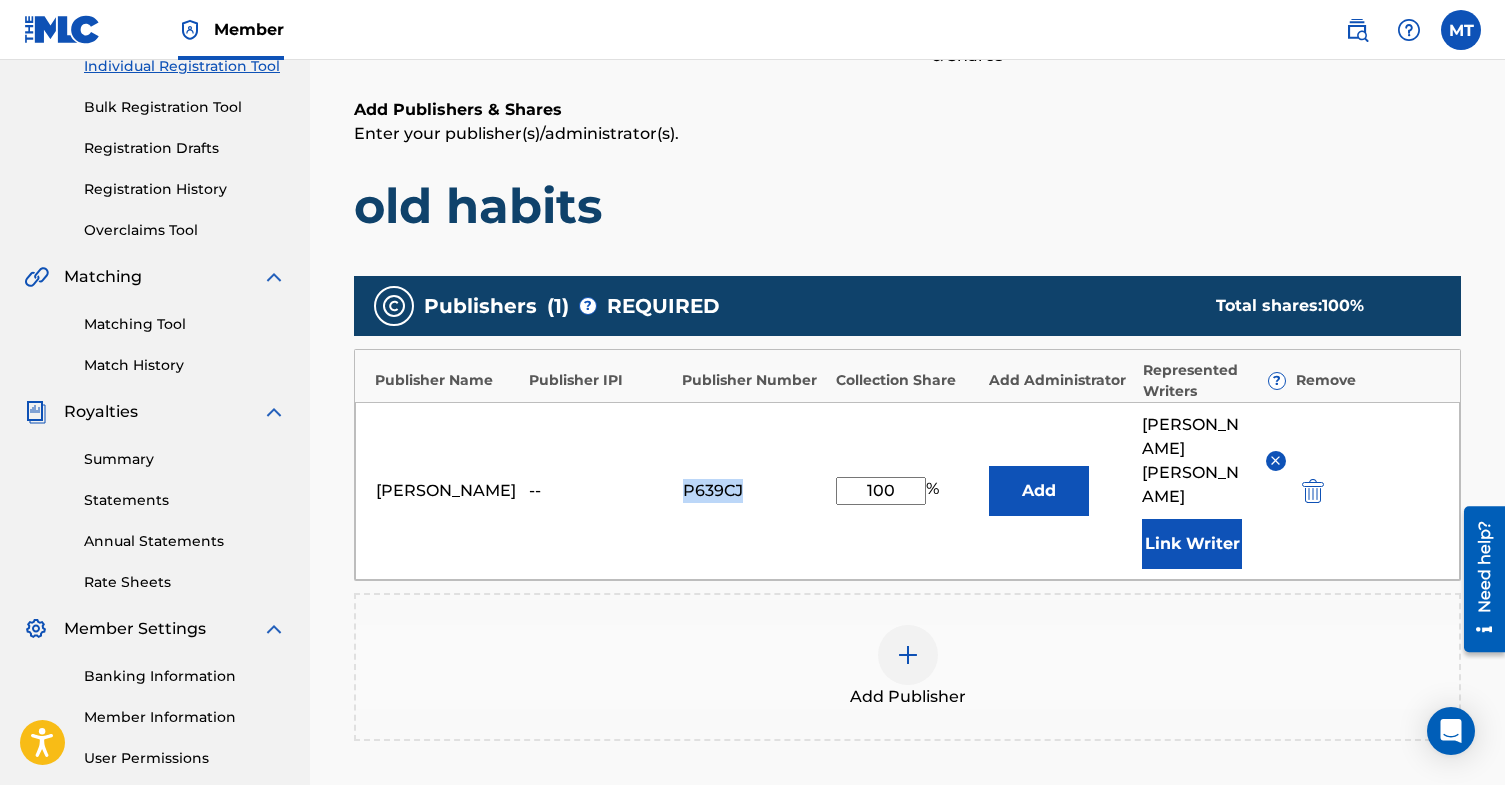 click on "P639CJ" at bounding box center [754, 491] 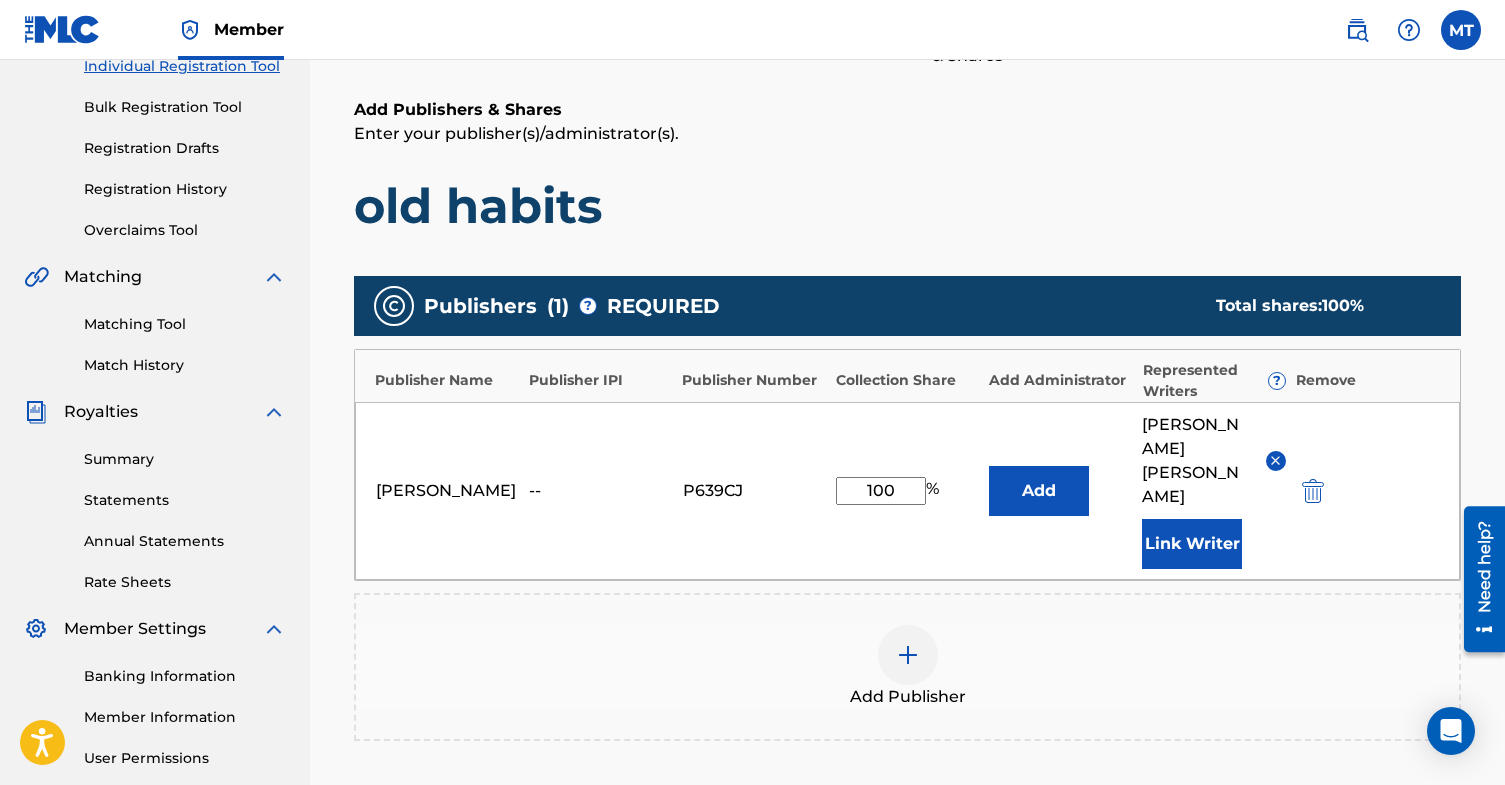click on "--" at bounding box center (600, 491) 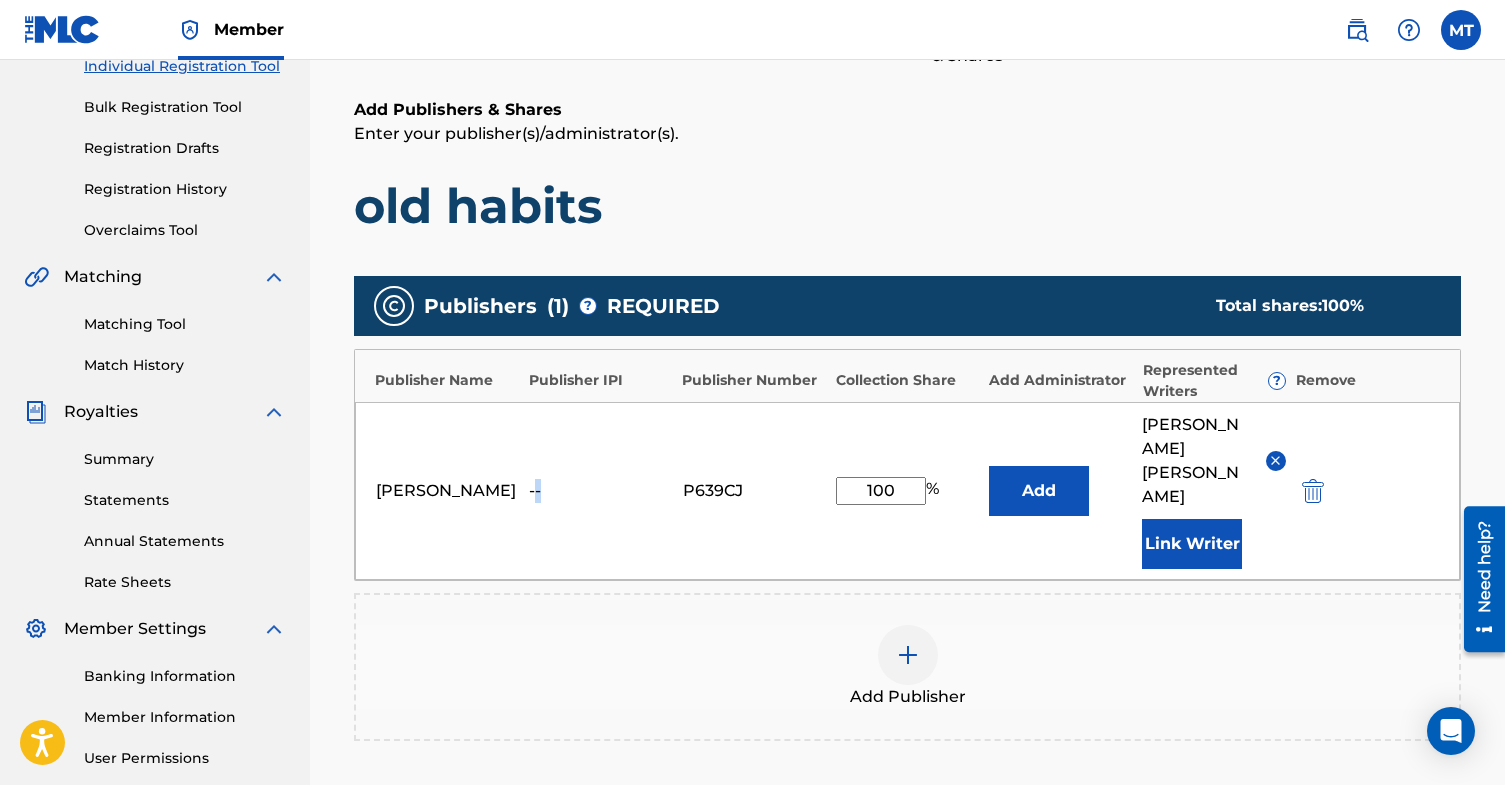 click on "--" at bounding box center (600, 491) 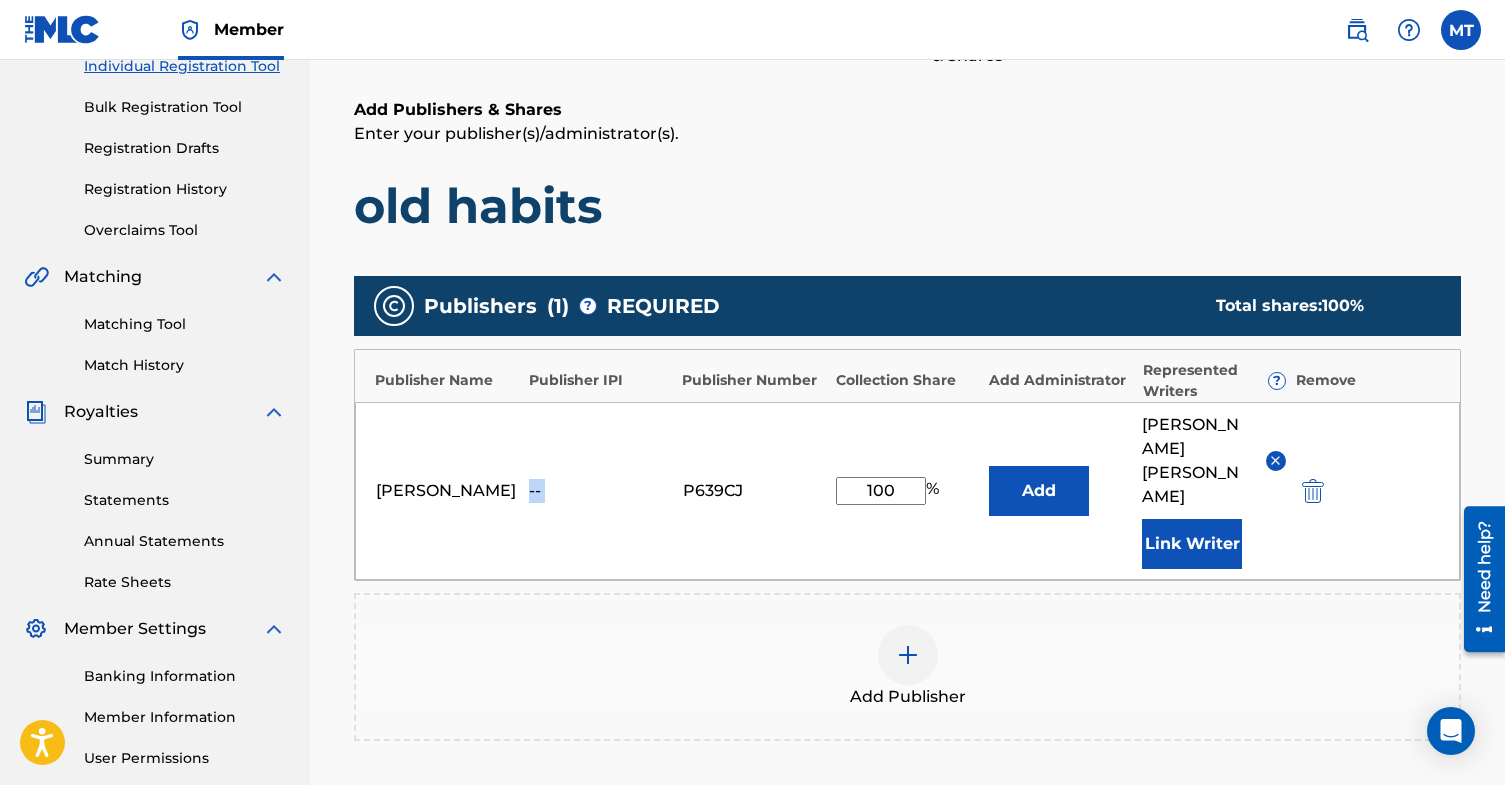 click on "--" at bounding box center (600, 491) 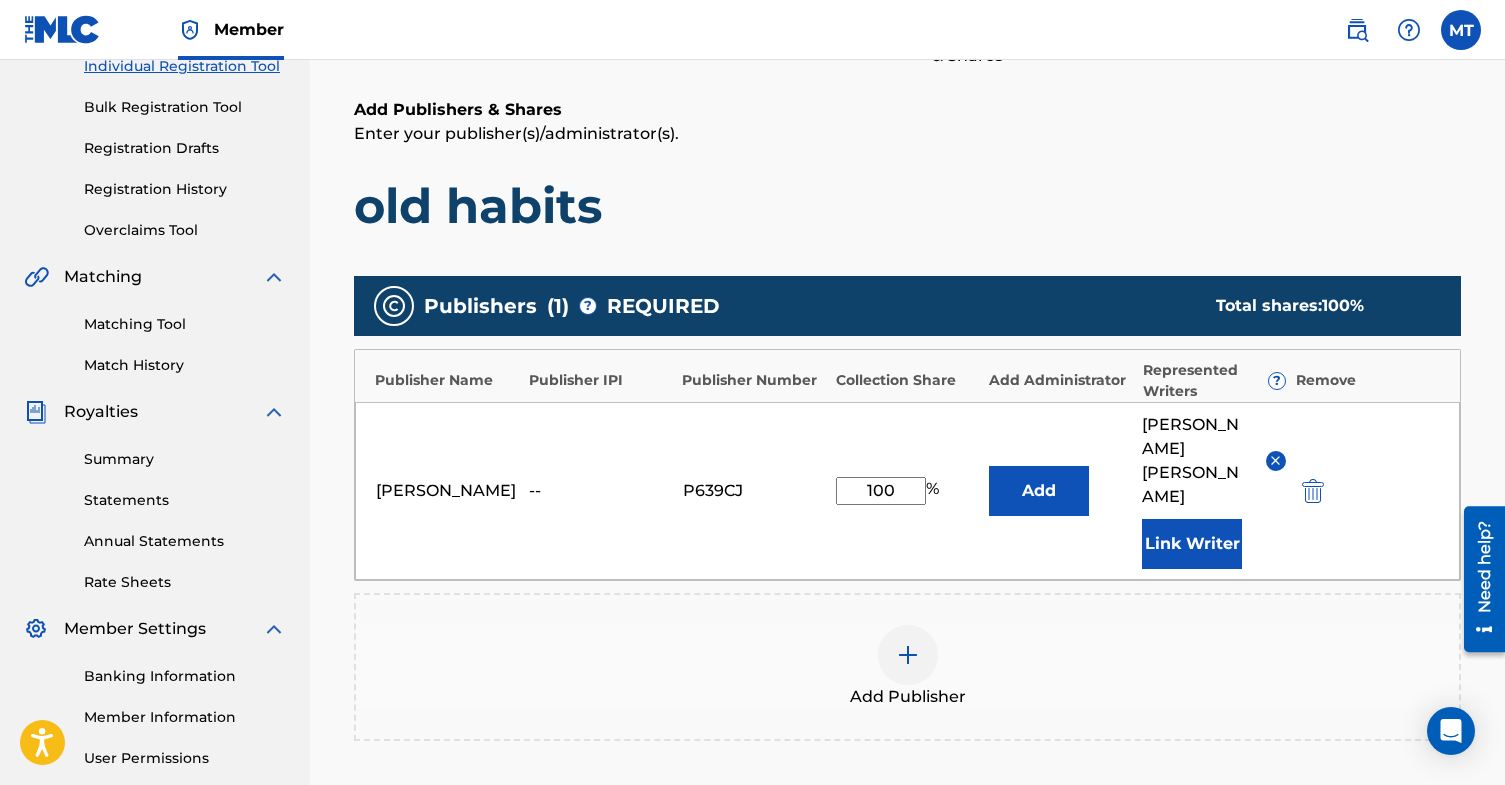 click on "P639CJ" at bounding box center [754, 491] 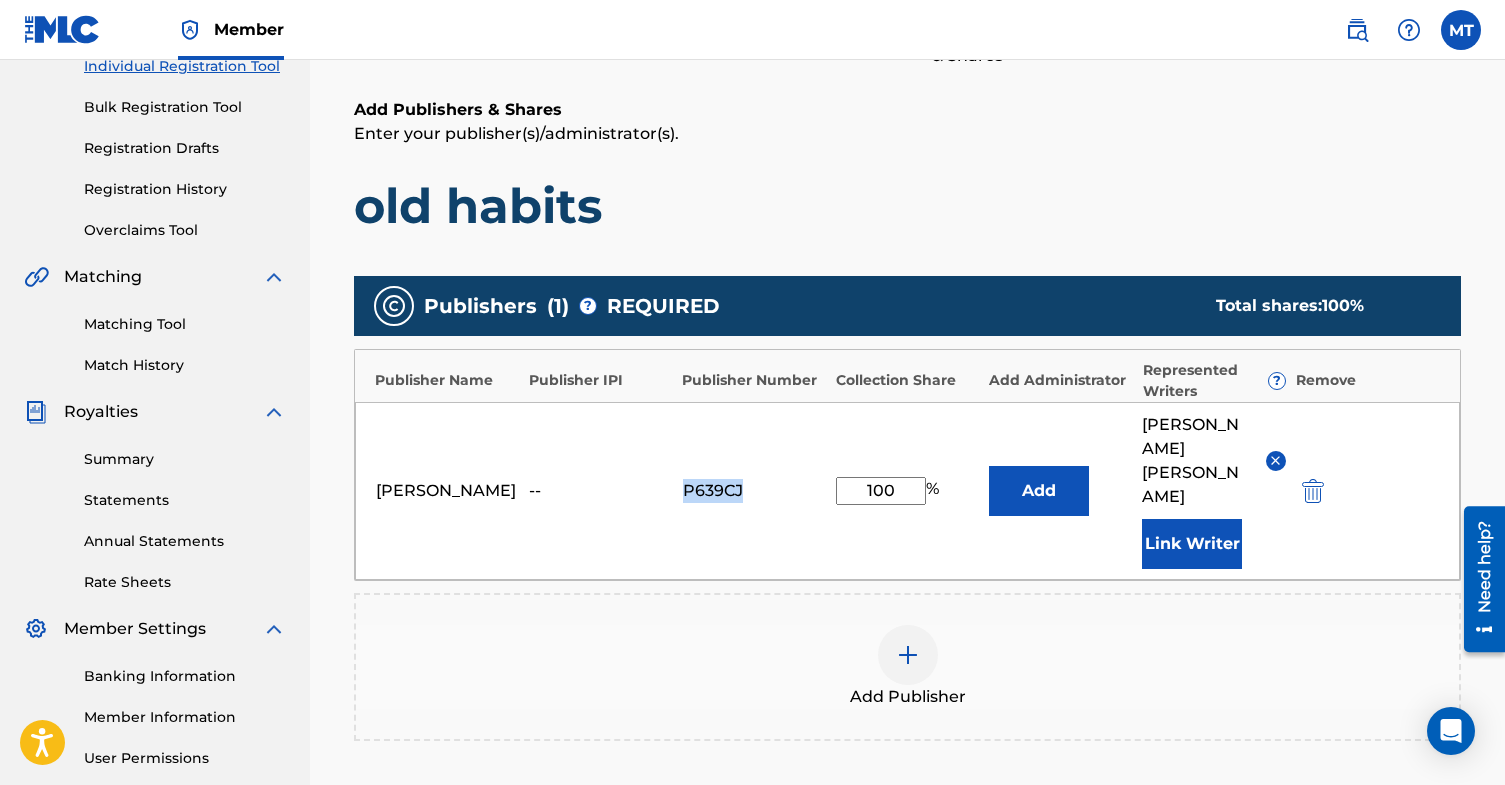 click on "P639CJ" at bounding box center (754, 491) 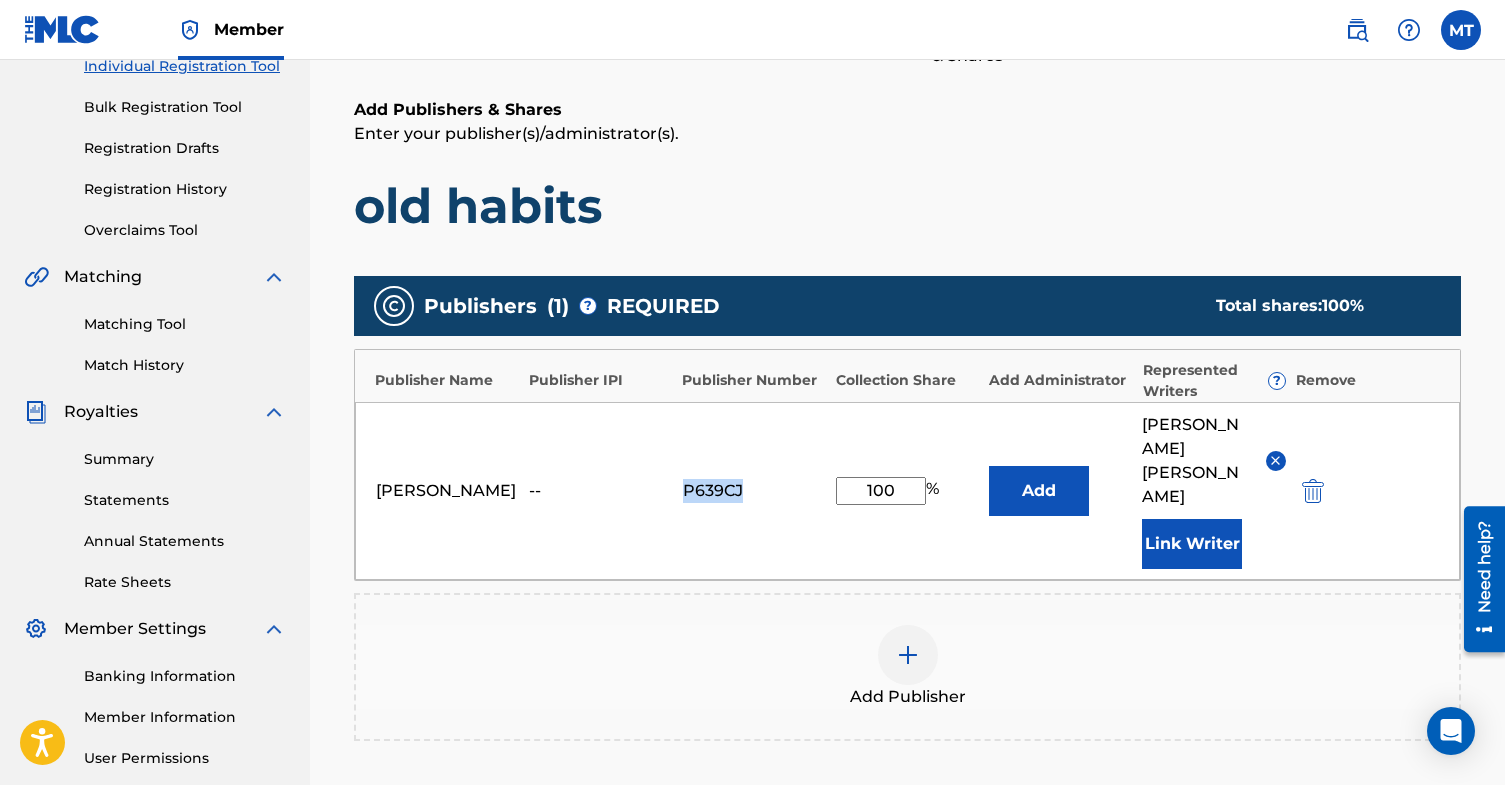 click on "Matthew Tirona -- P639CJ 100 % Add Matthew   Tirona Link Writer" at bounding box center (907, 491) 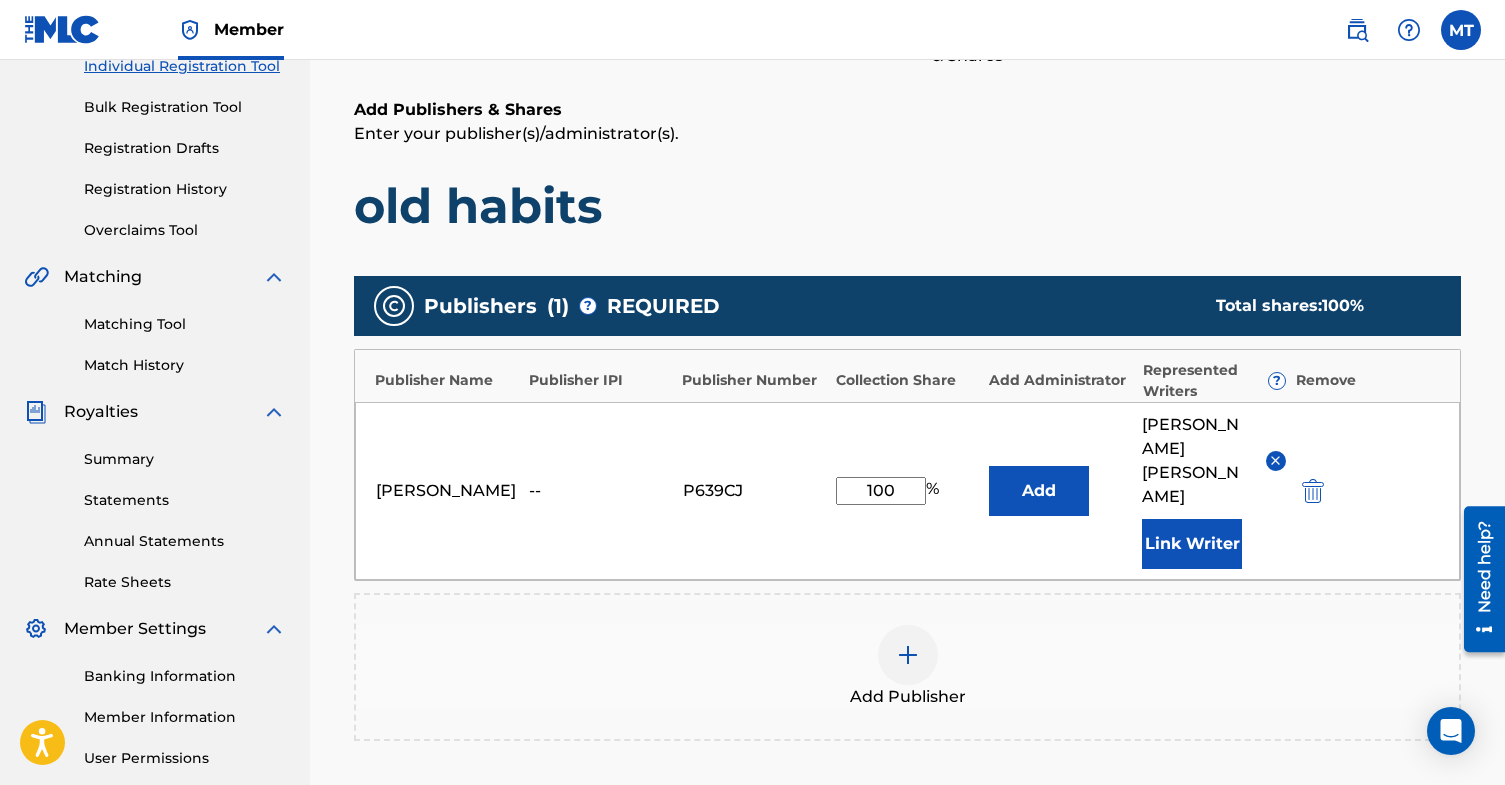 click on "Matthew Tirona -- P639CJ 100 % Add Matthew   Tirona Link Writer" at bounding box center (907, 491) 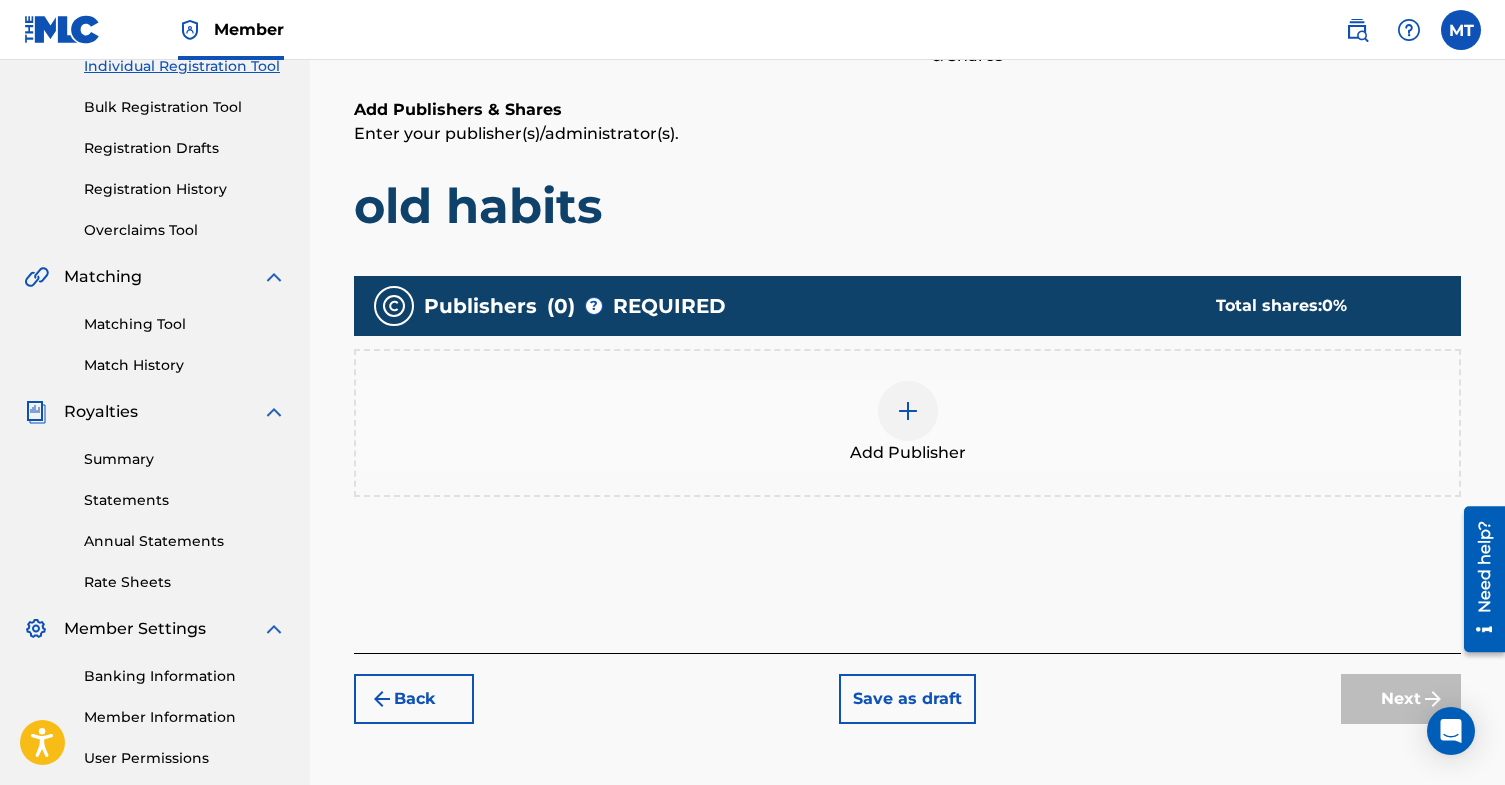 click at bounding box center [908, 411] 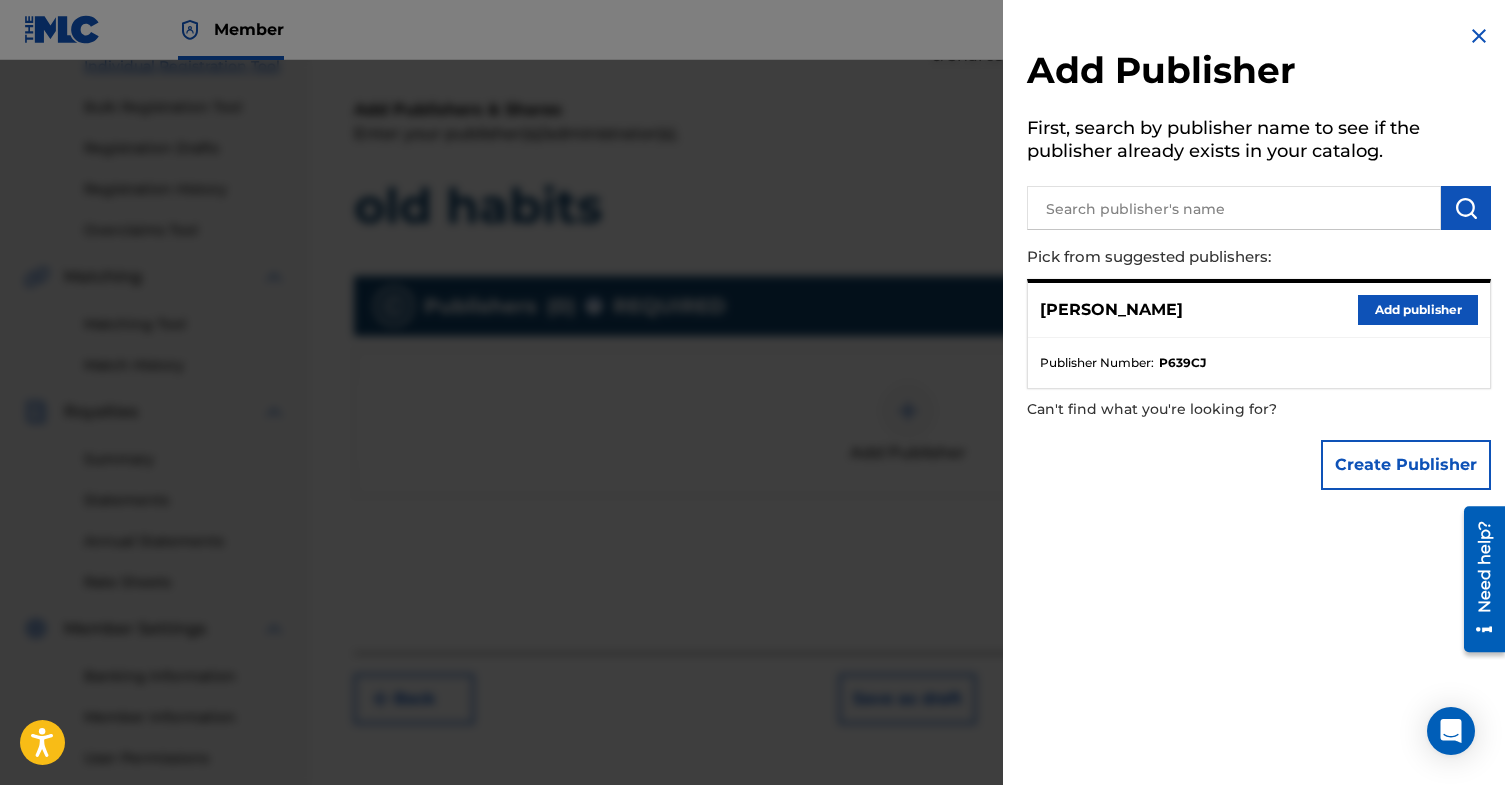 click on "Create Publisher" at bounding box center (1406, 465) 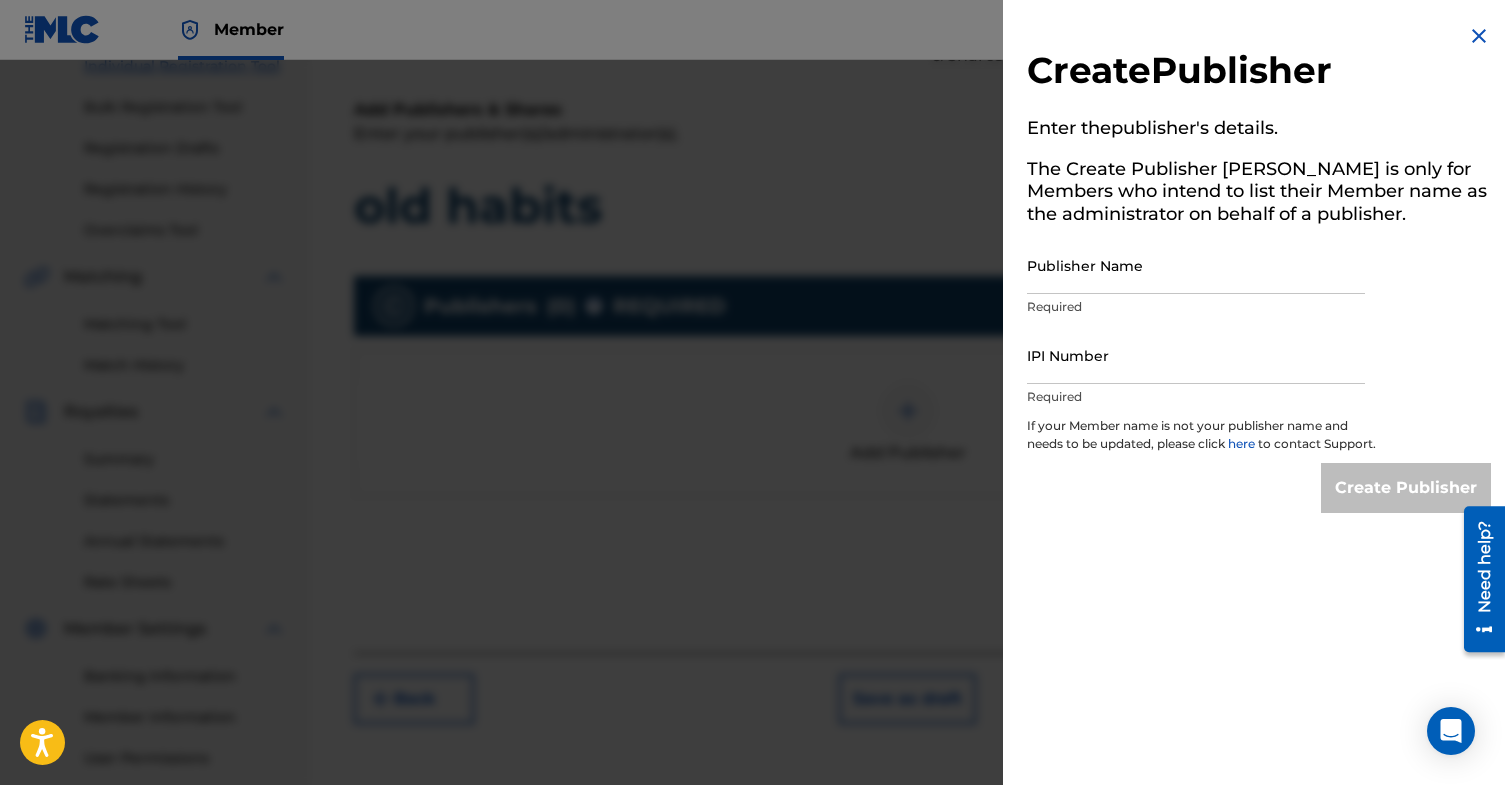 click on "Publisher Name" at bounding box center [1196, 265] 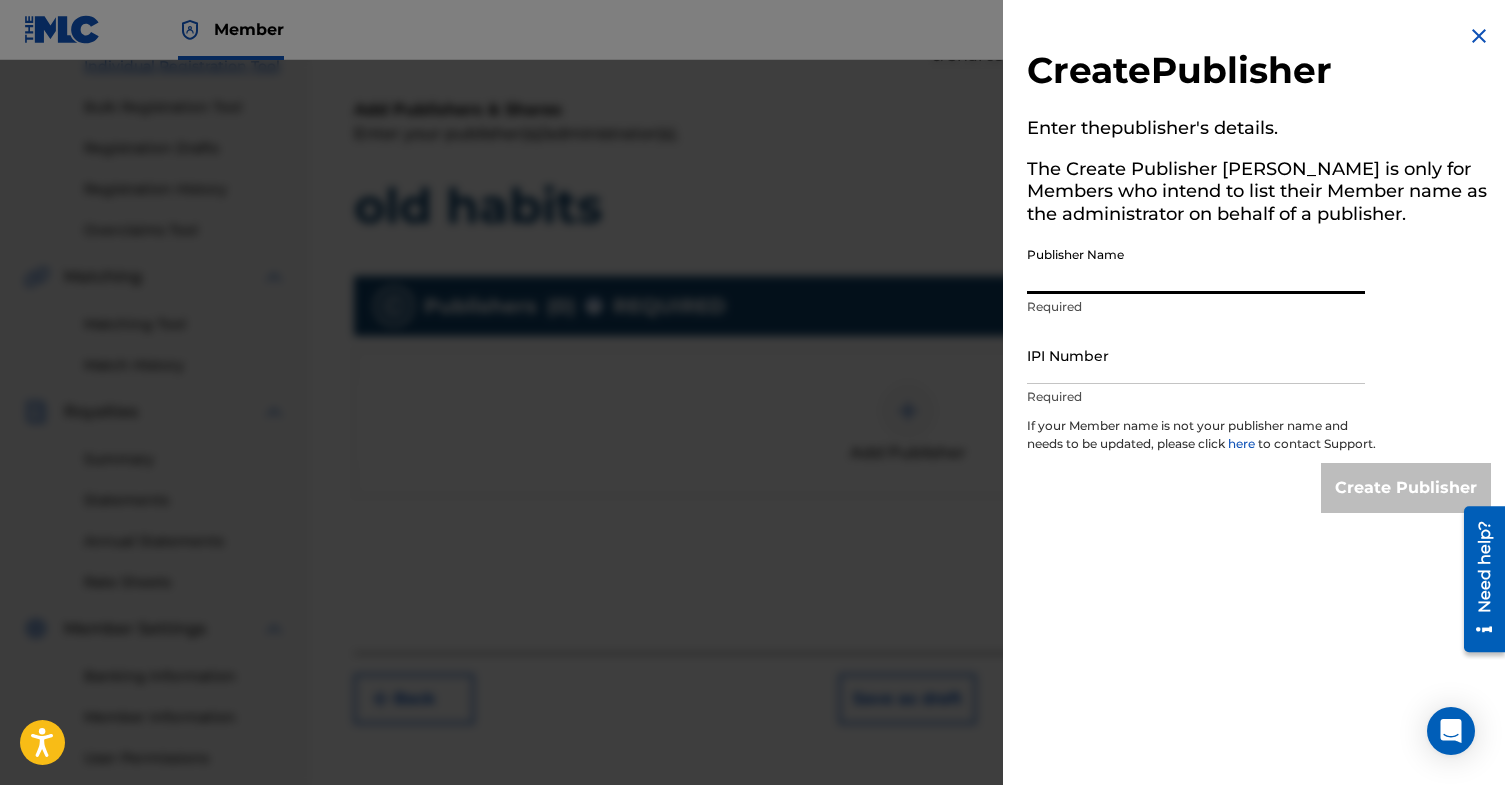 type on "[PERSON_NAME]" 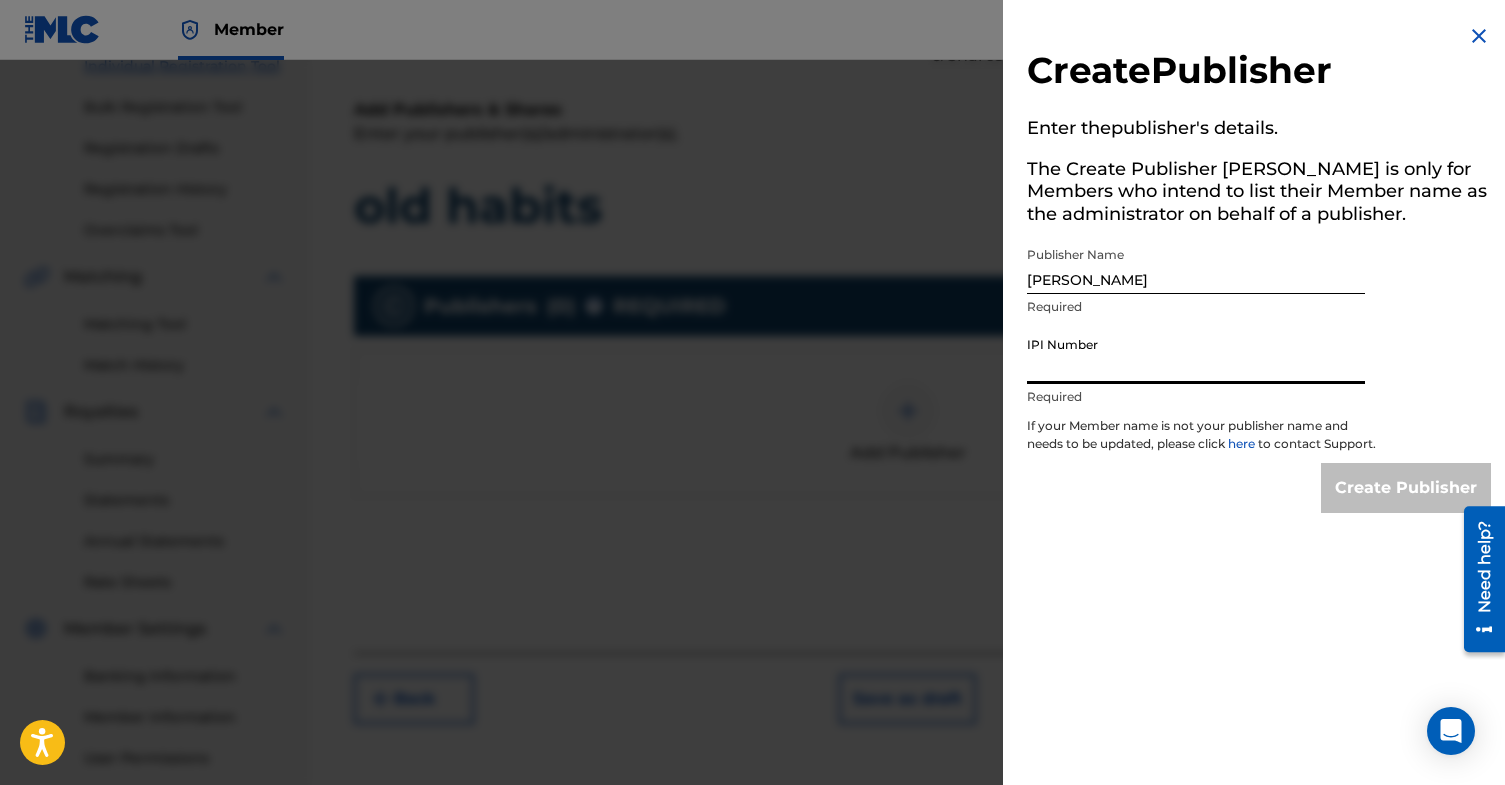click on "IPI Number" at bounding box center [1196, 355] 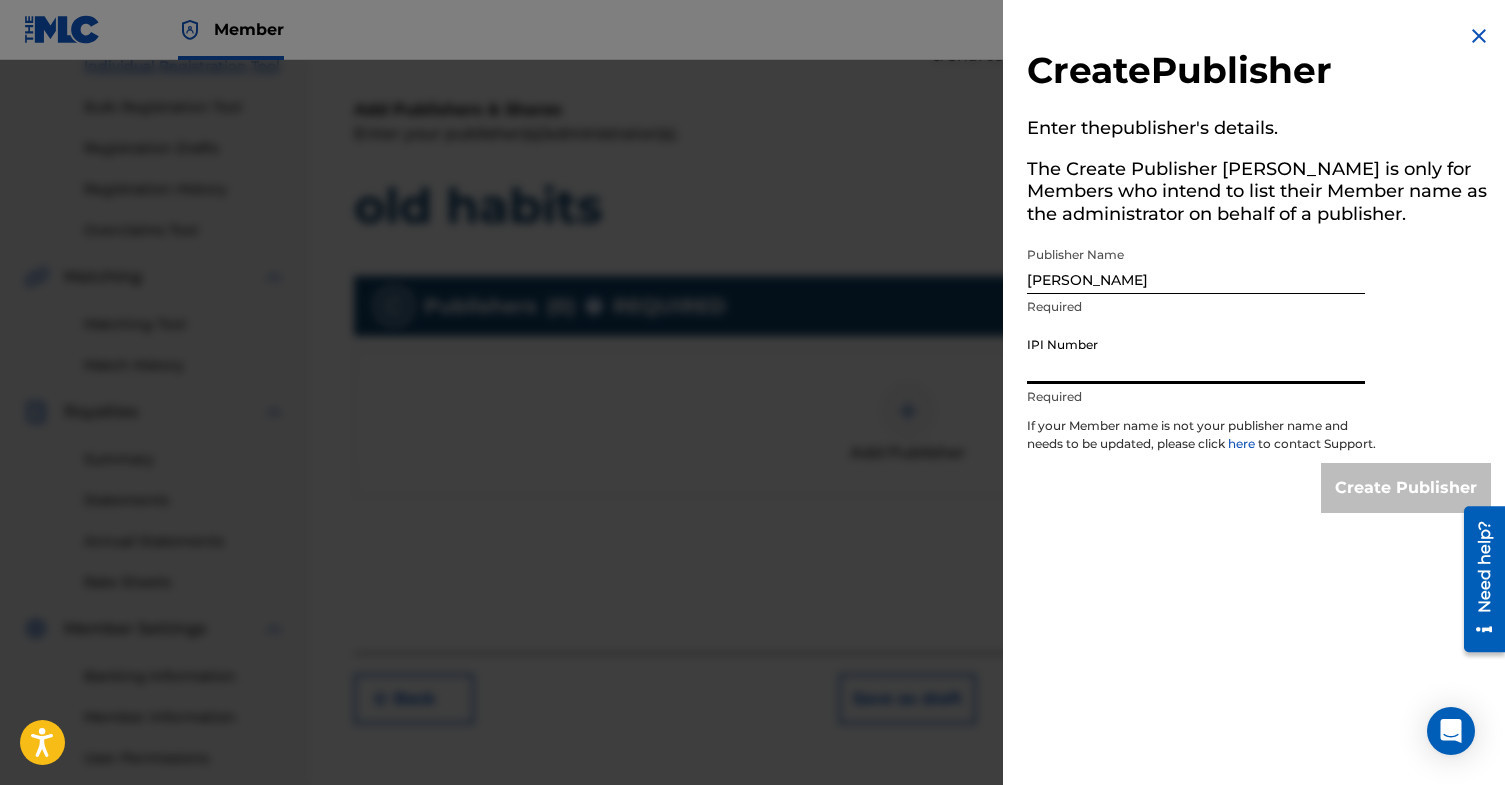 paste on "1245795033" 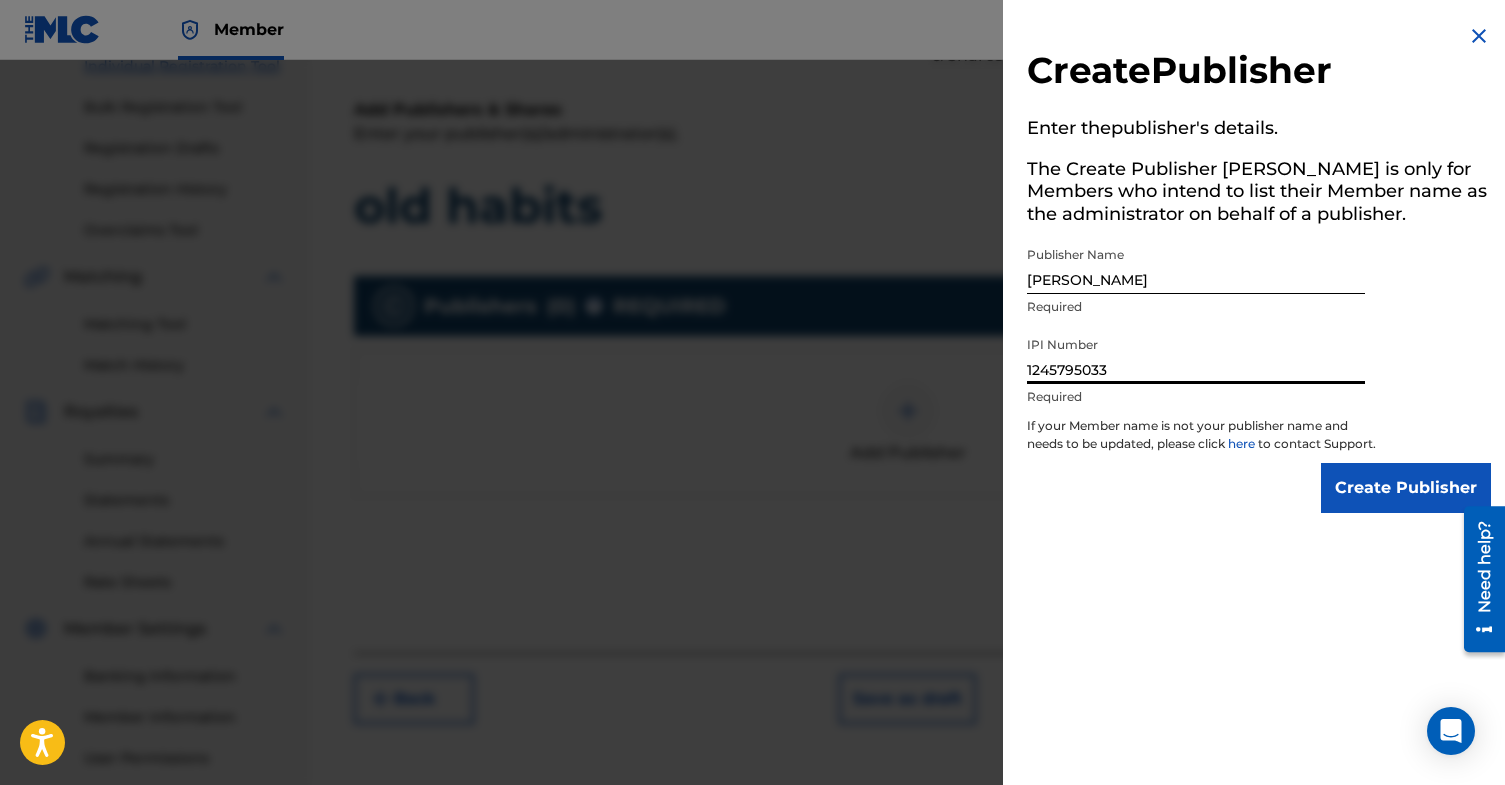 type on "1245795033" 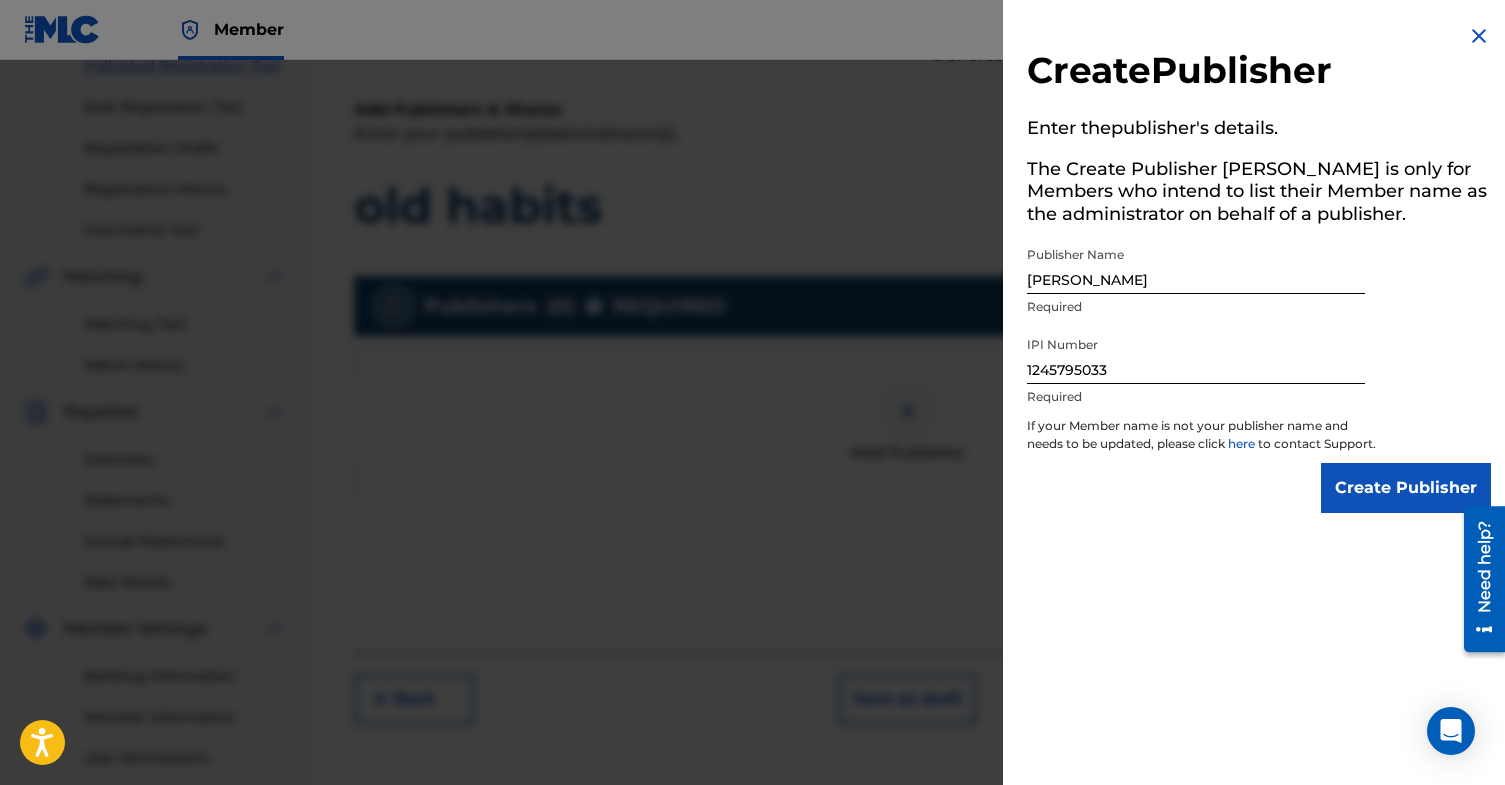 click on "Create Publisher" at bounding box center (1406, 488) 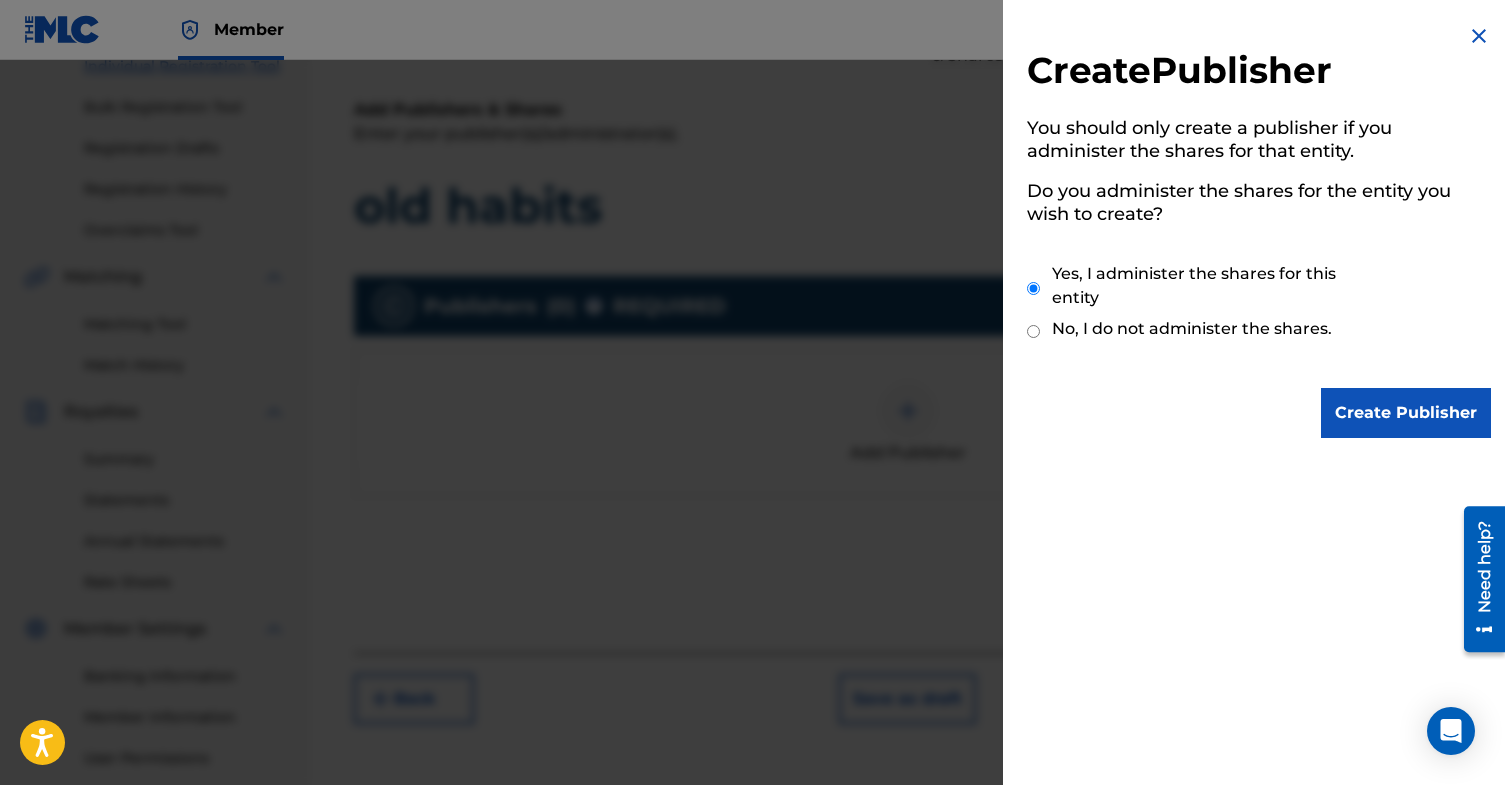 click on "Create Publisher" at bounding box center [1406, 413] 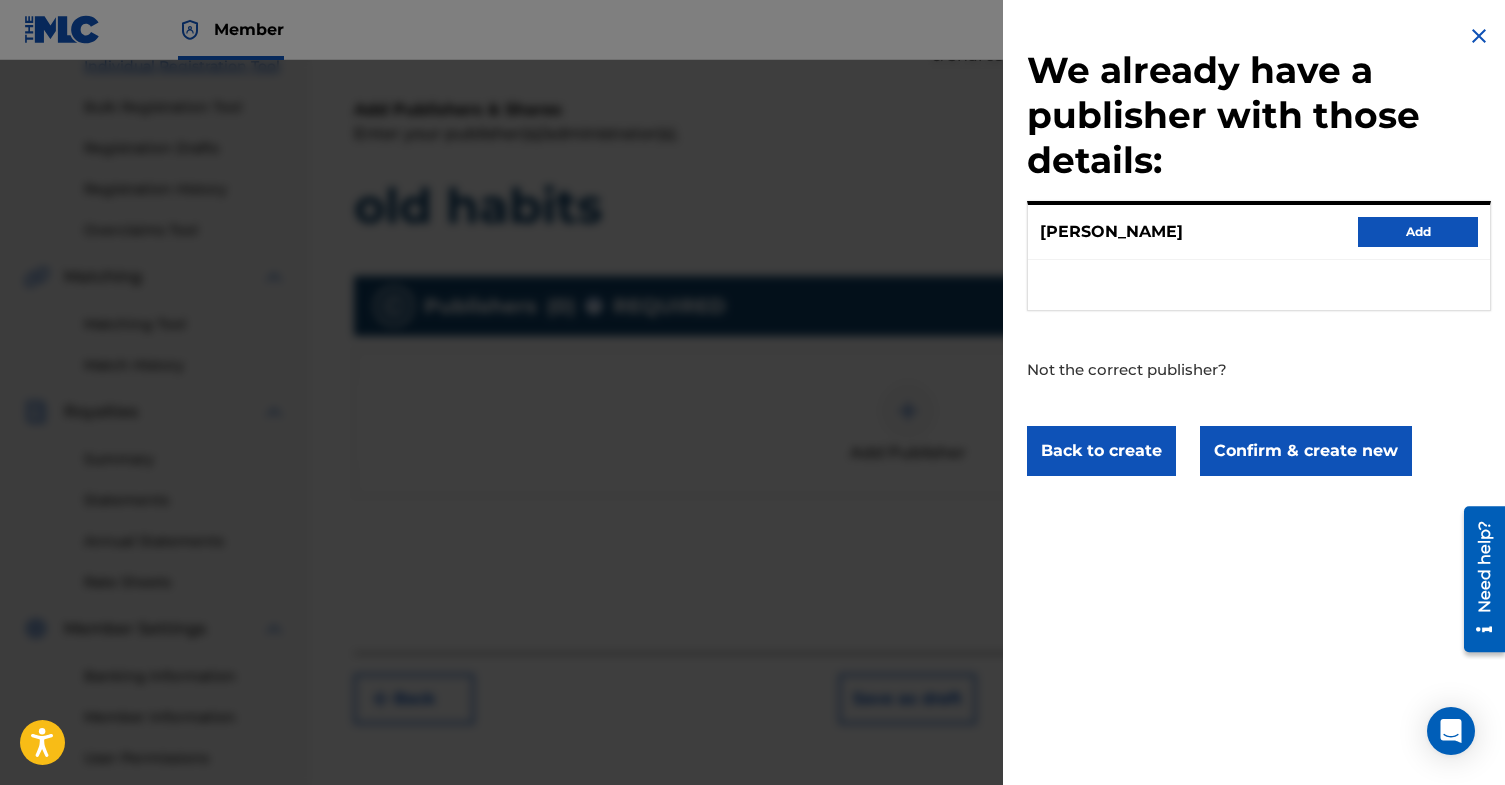 click on "Add" at bounding box center (1418, 232) 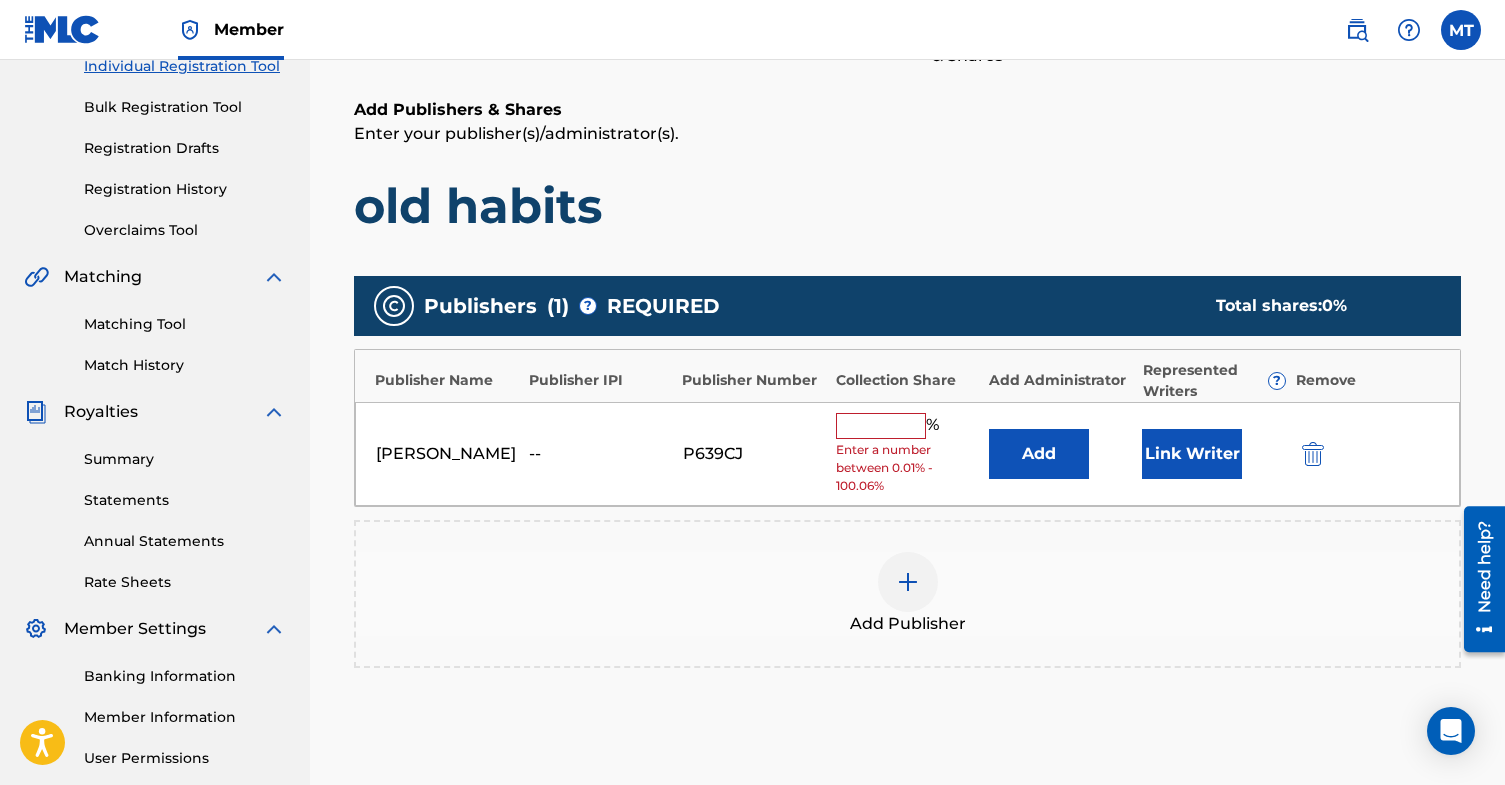 click on "Add Publisher" at bounding box center (907, 594) 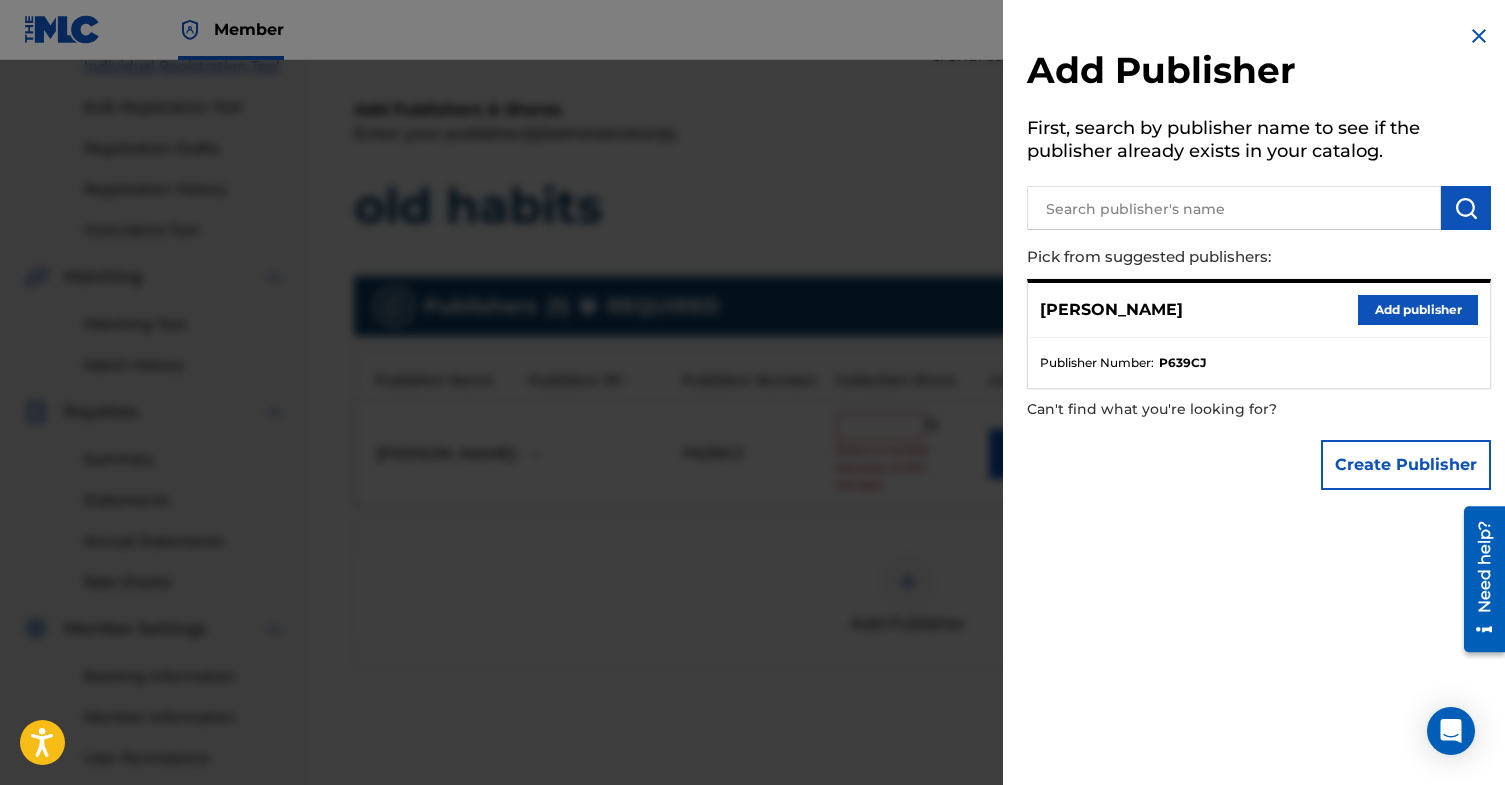 click on "Add Publisher First, search by publisher name to see if the publisher already exists in your catalog. Pick from suggested publishers: Matthew Tirona Add publisher Publisher Number : P639CJ Can't find what you're looking for? Create Publisher" at bounding box center [1259, 262] 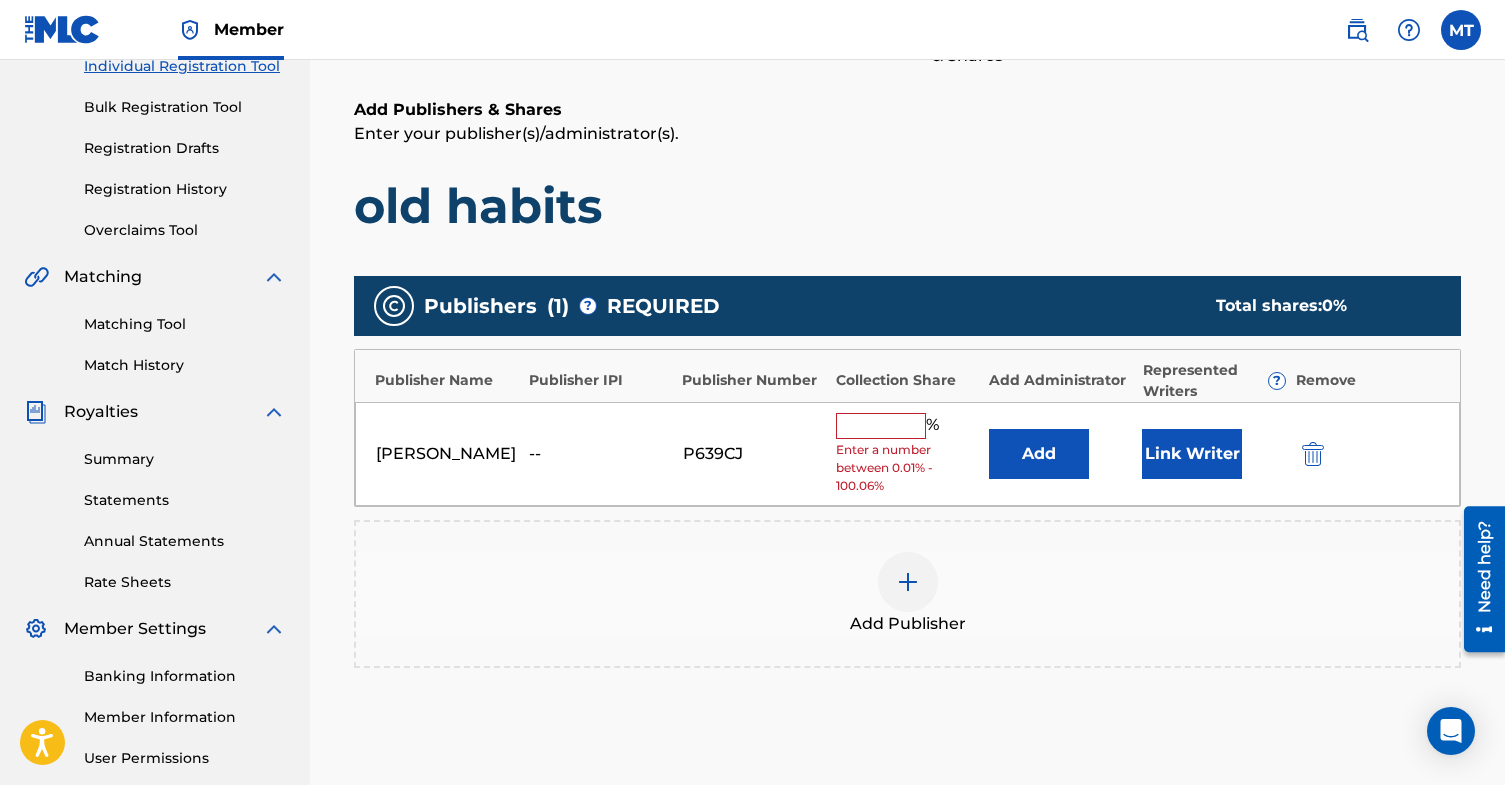 click on "Matthew Tirona -- P639CJ % Enter a number between 0.01% - 100.06% Add Link Writer" at bounding box center (907, 454) 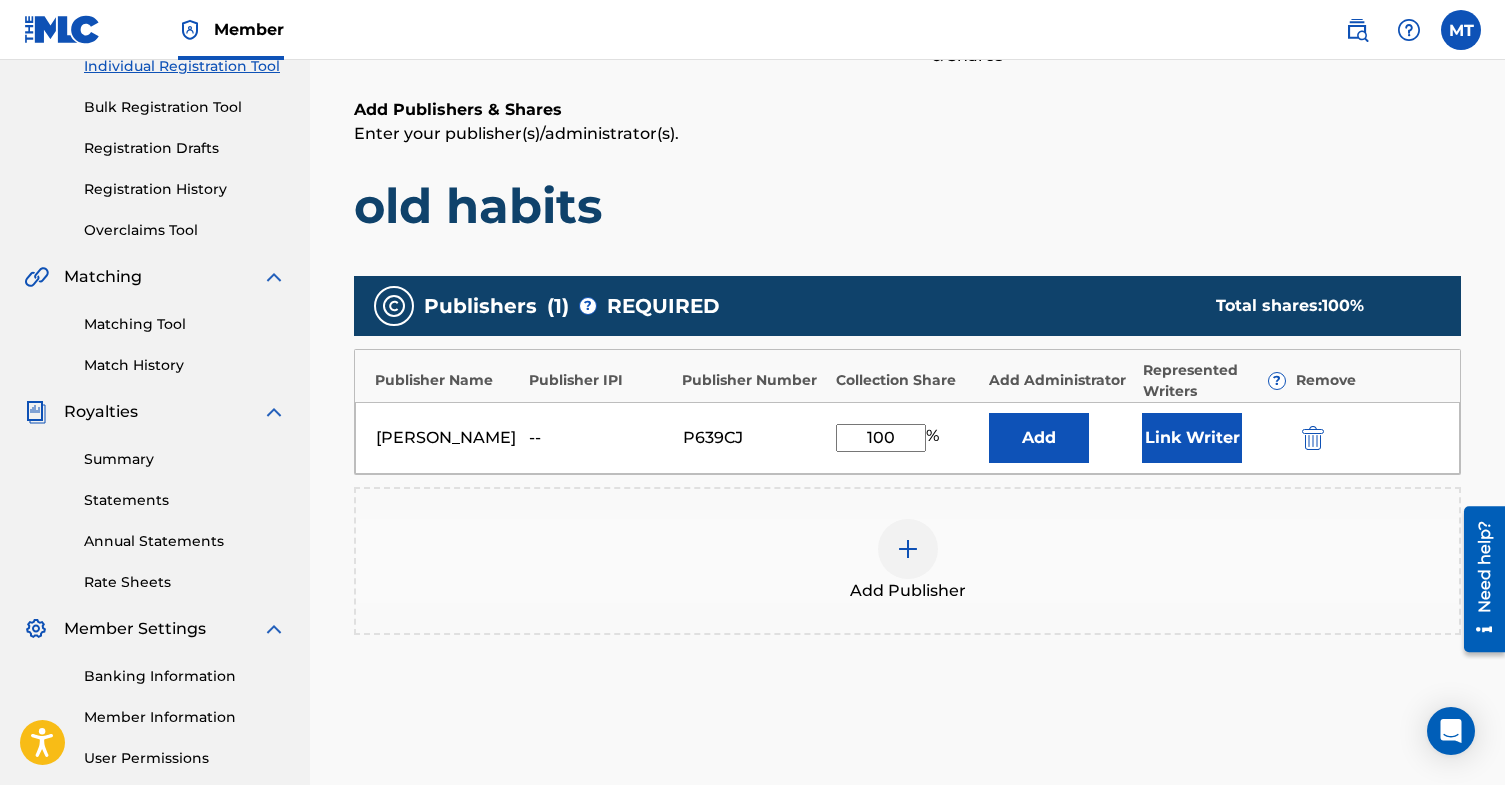 click on "Add Publisher" at bounding box center [907, 561] 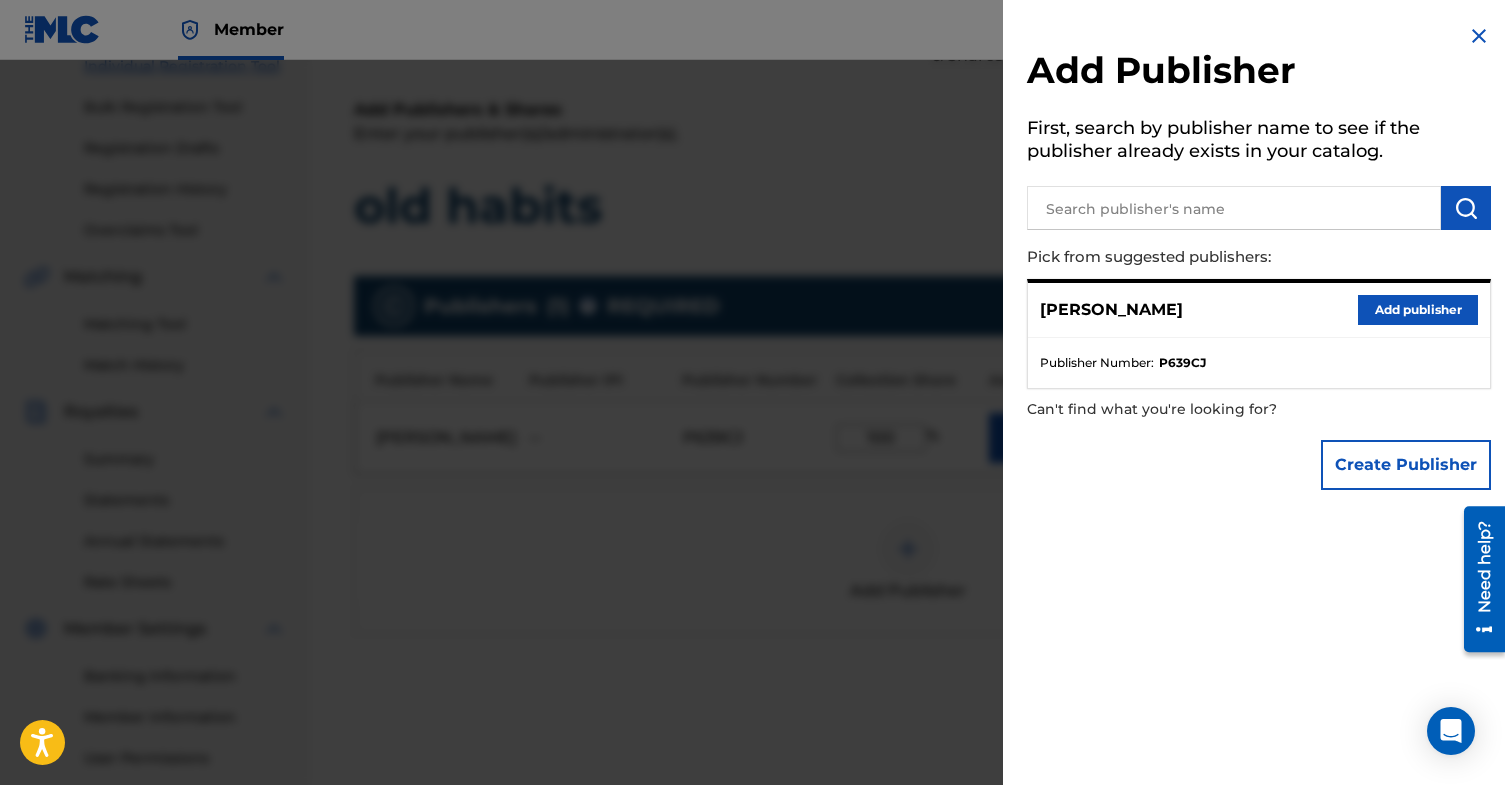 click on "Add Publisher First, search by publisher name to see if the publisher already exists in your catalog. Pick from suggested publishers: Matthew Tirona Add publisher Publisher Number : P639CJ Can't find what you're looking for? Create Publisher" at bounding box center (1259, 262) 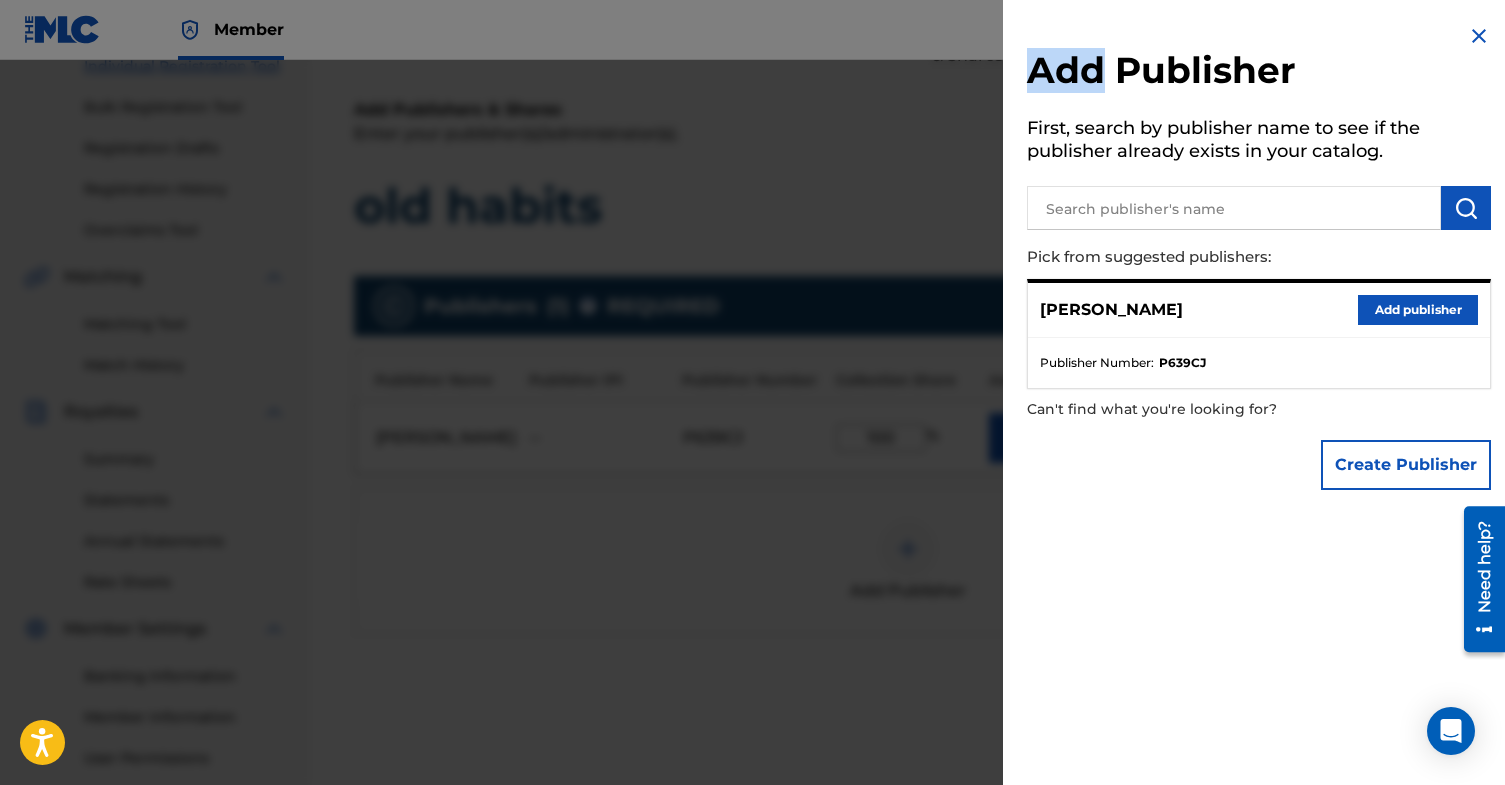 click on "Add Publisher First, search by publisher name to see if the publisher already exists in your catalog. Pick from suggested publishers: Matthew Tirona Add publisher Publisher Number : P639CJ Can't find what you're looking for? Create Publisher" at bounding box center (1259, 262) 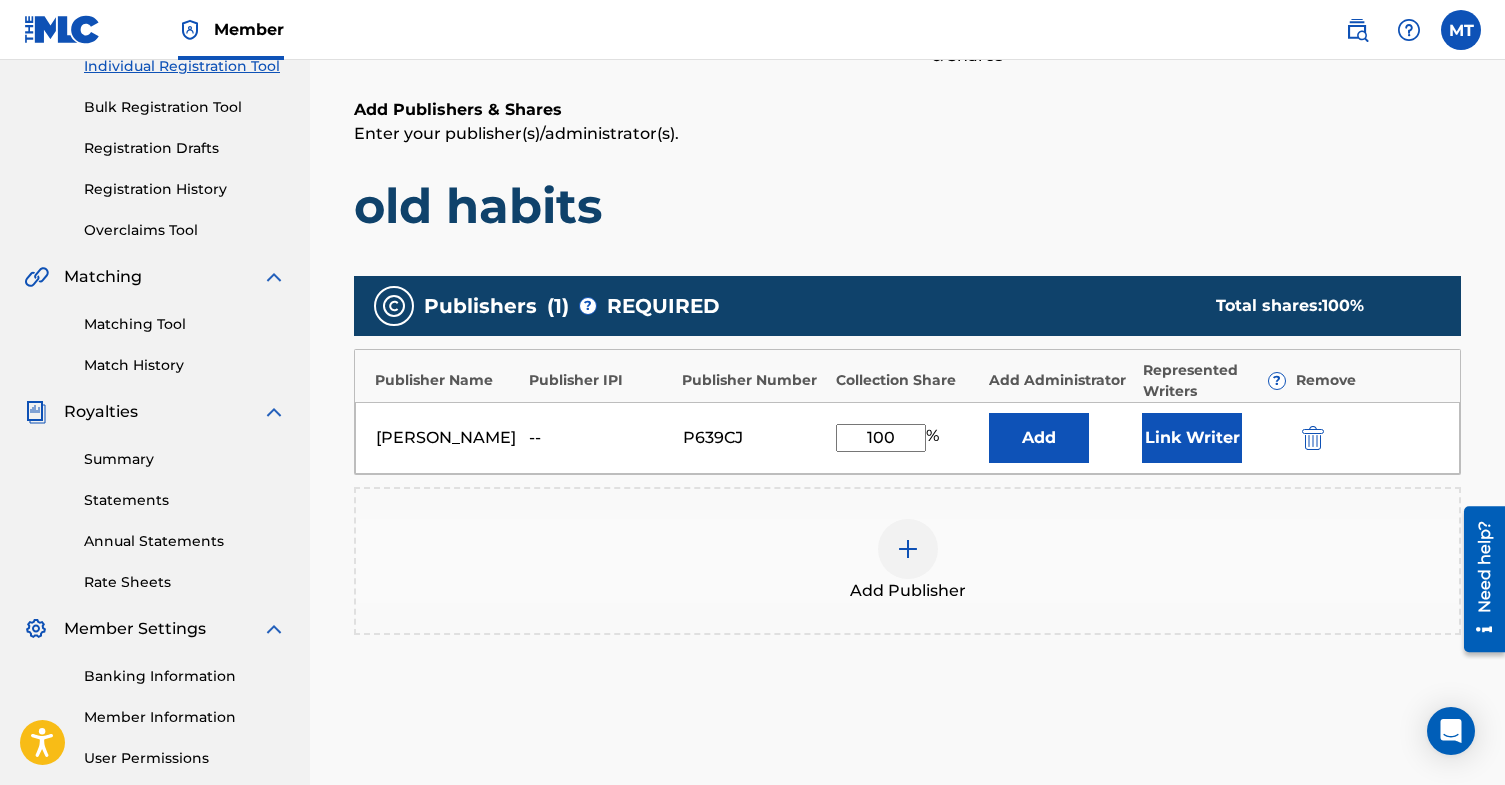 click on "Link Writer" at bounding box center (1192, 438) 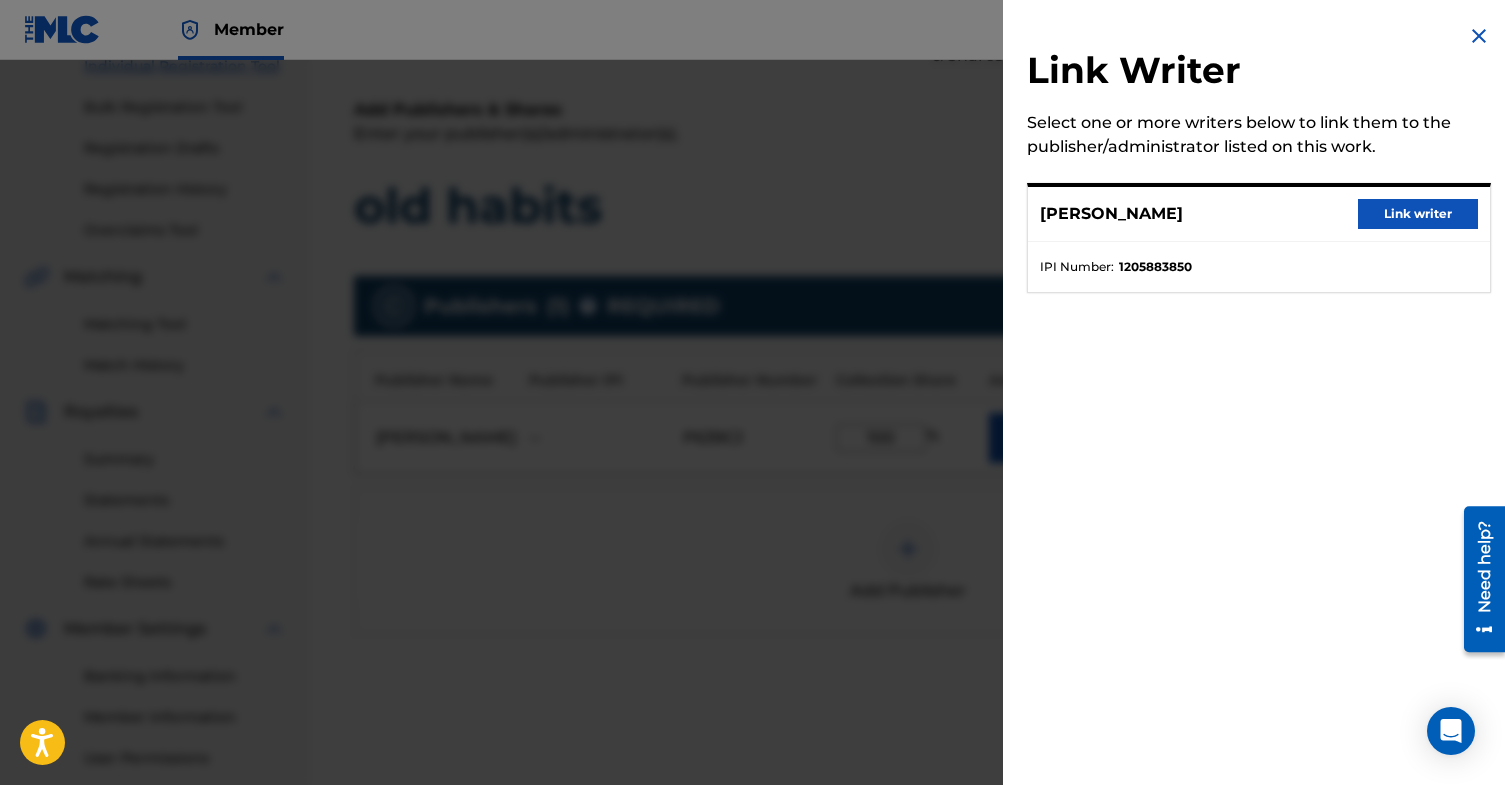 click on "Matthew Tirona Link writer" at bounding box center (1259, 214) 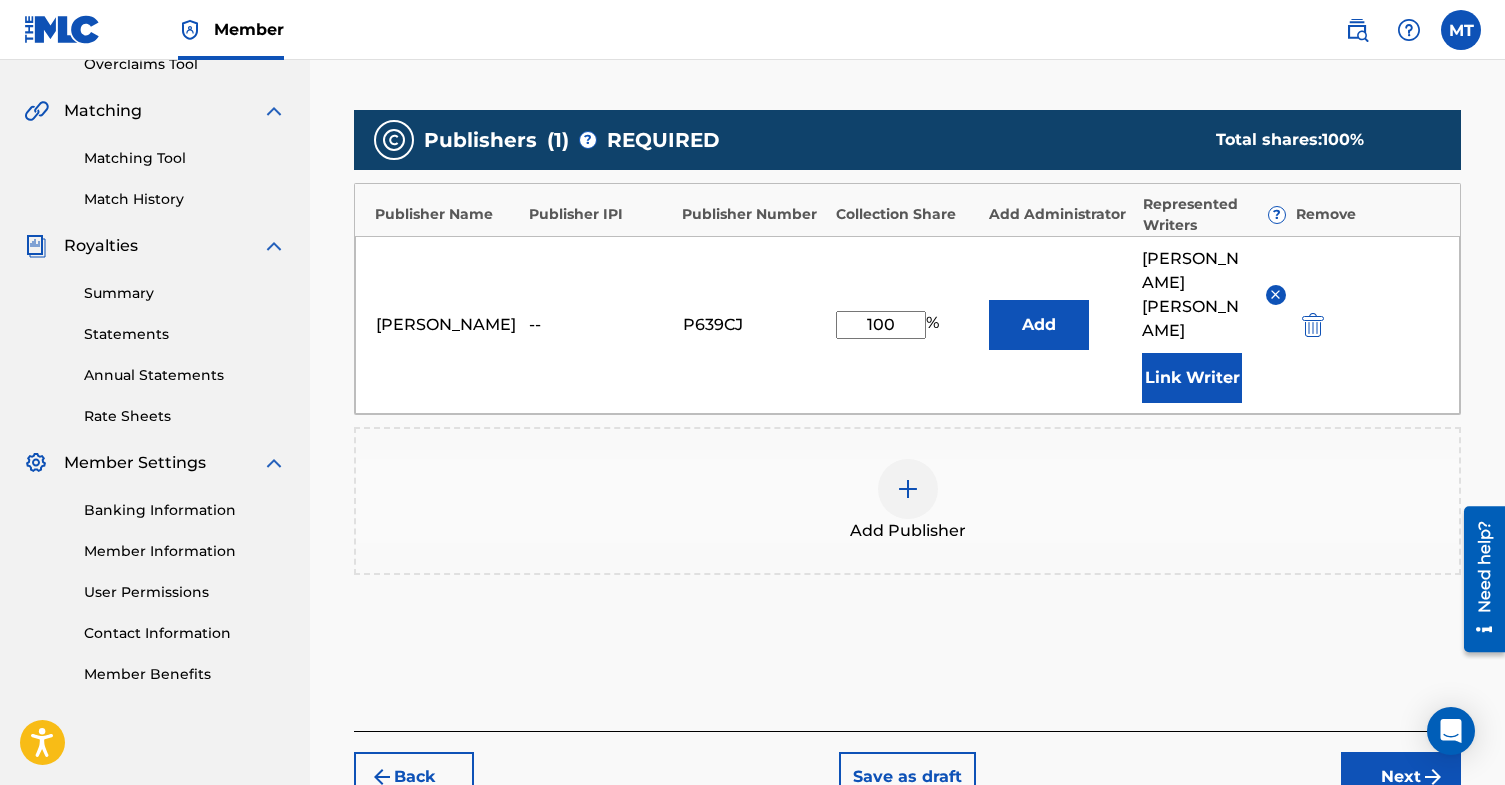 scroll, scrollTop: 437, scrollLeft: 0, axis: vertical 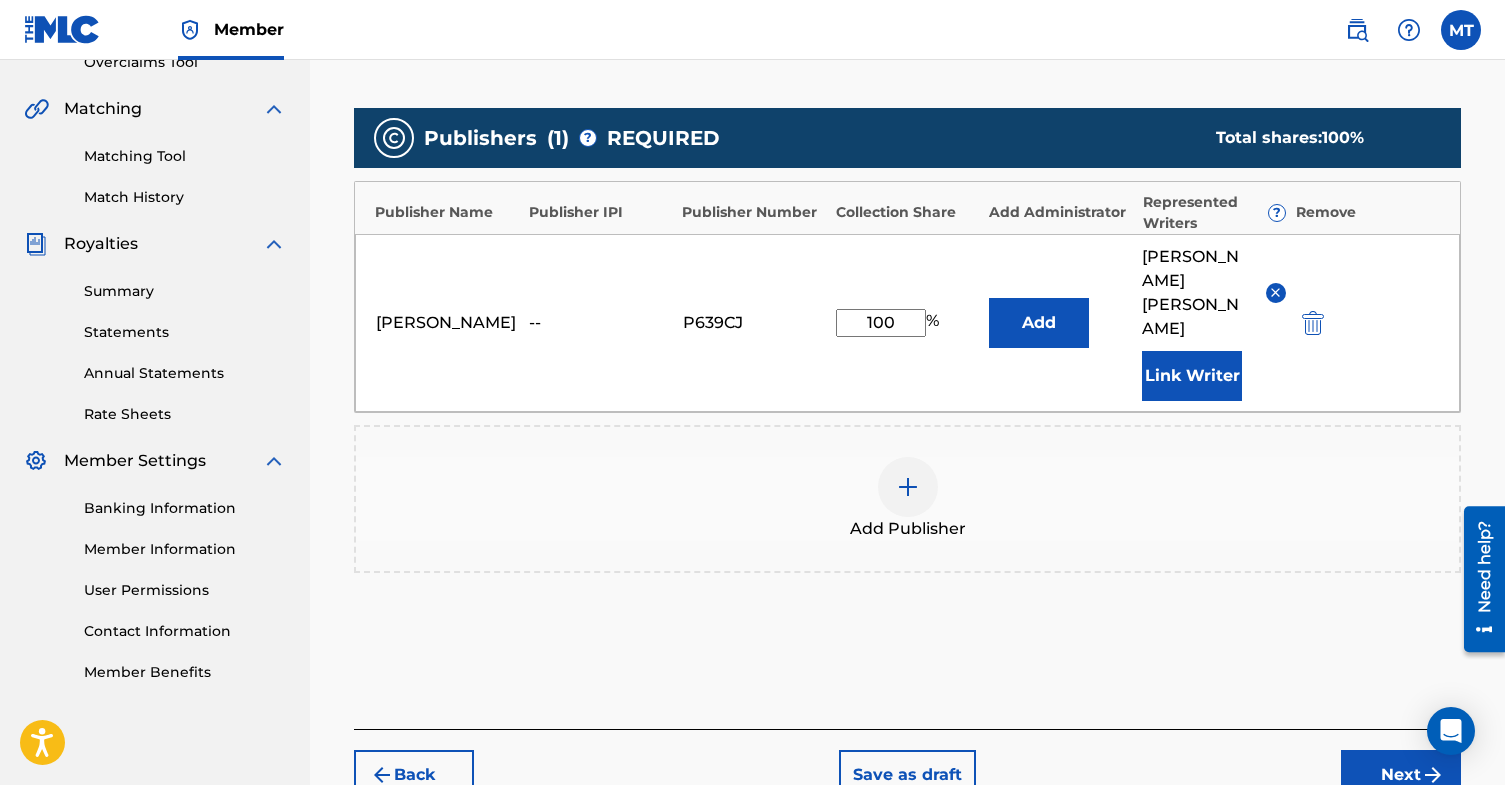 click on "Next" at bounding box center [1401, 775] 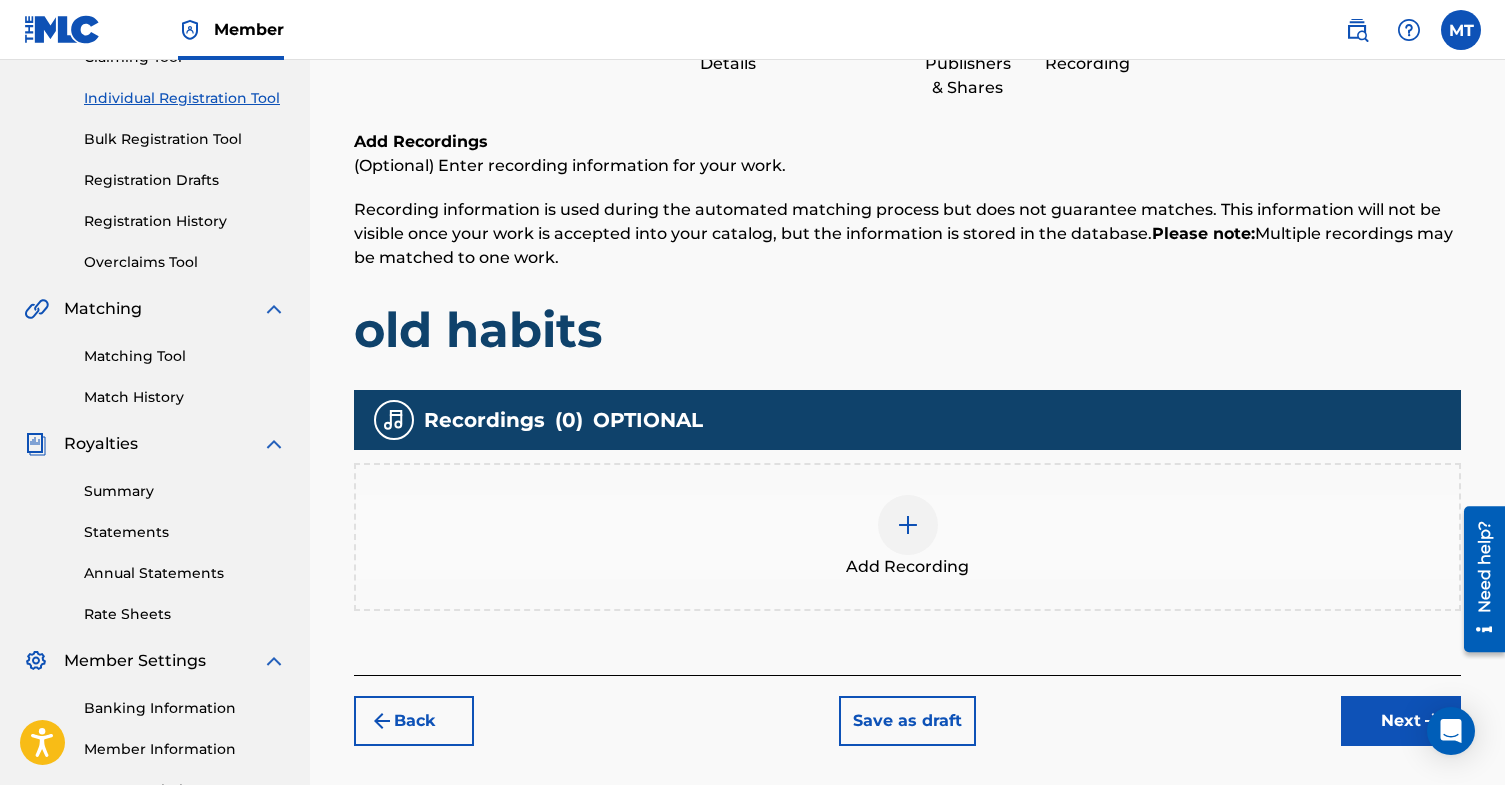 scroll, scrollTop: 269, scrollLeft: 0, axis: vertical 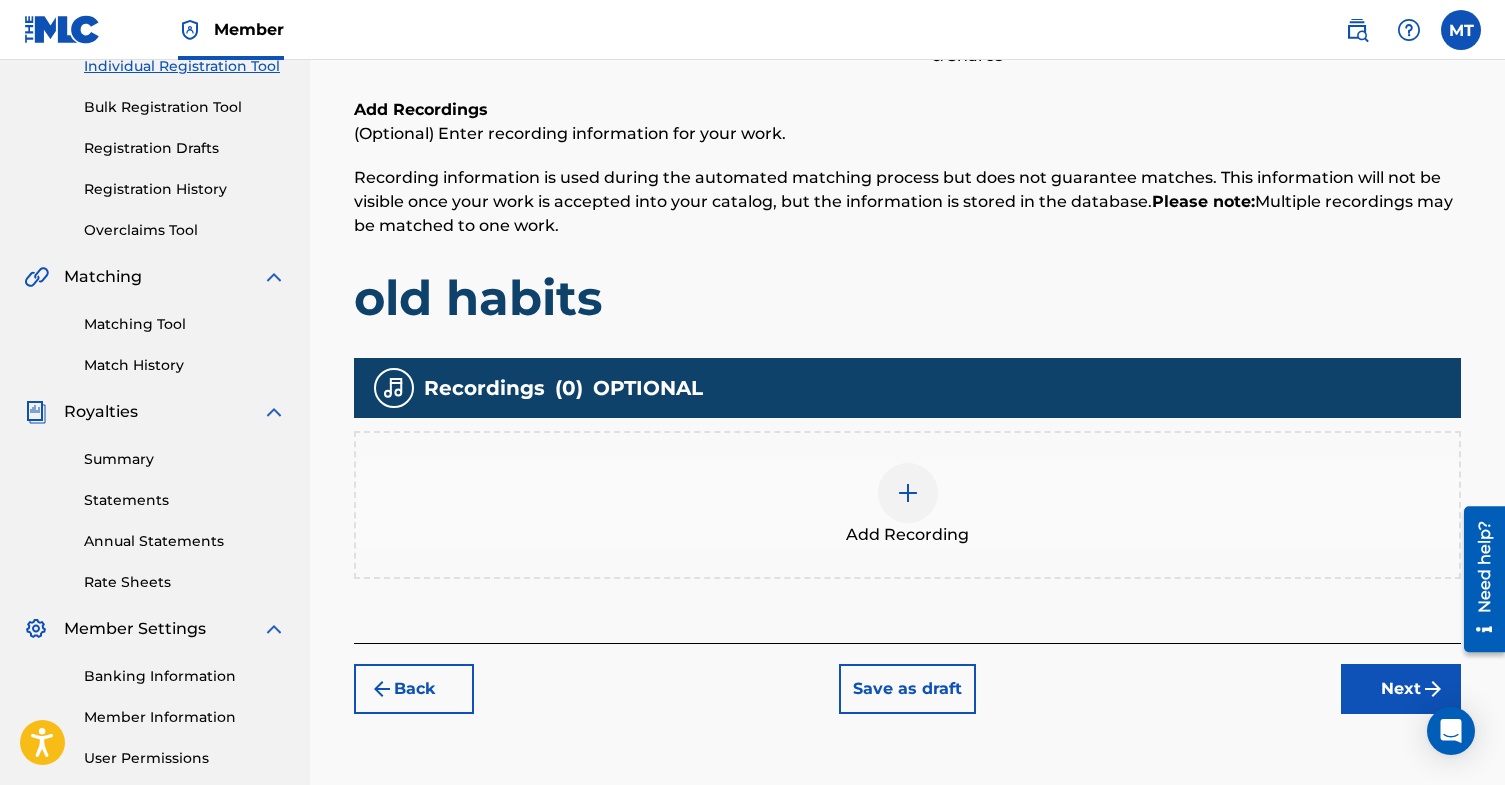 click at bounding box center [908, 493] 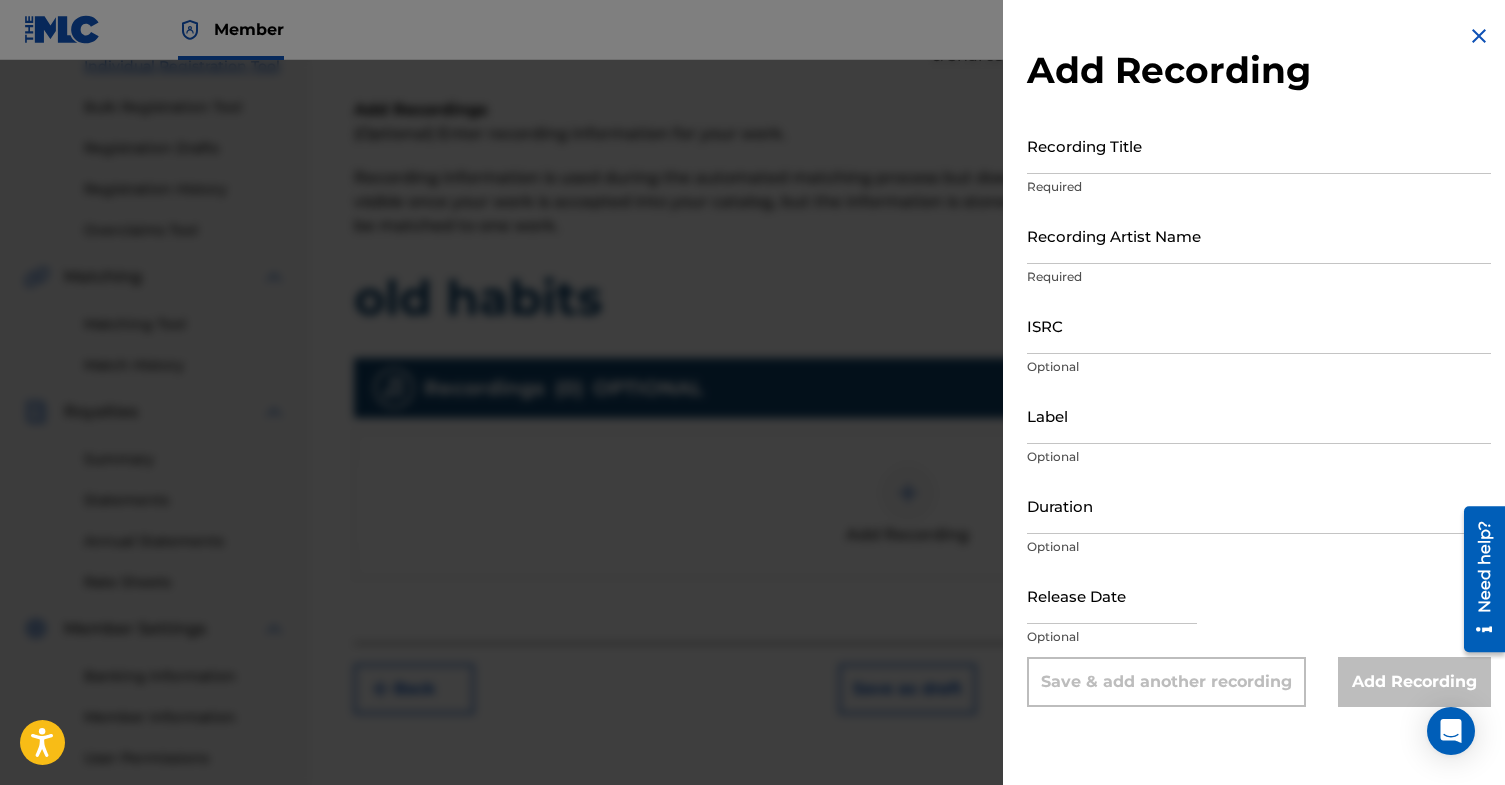 click on "Recording Title" at bounding box center (1259, 145) 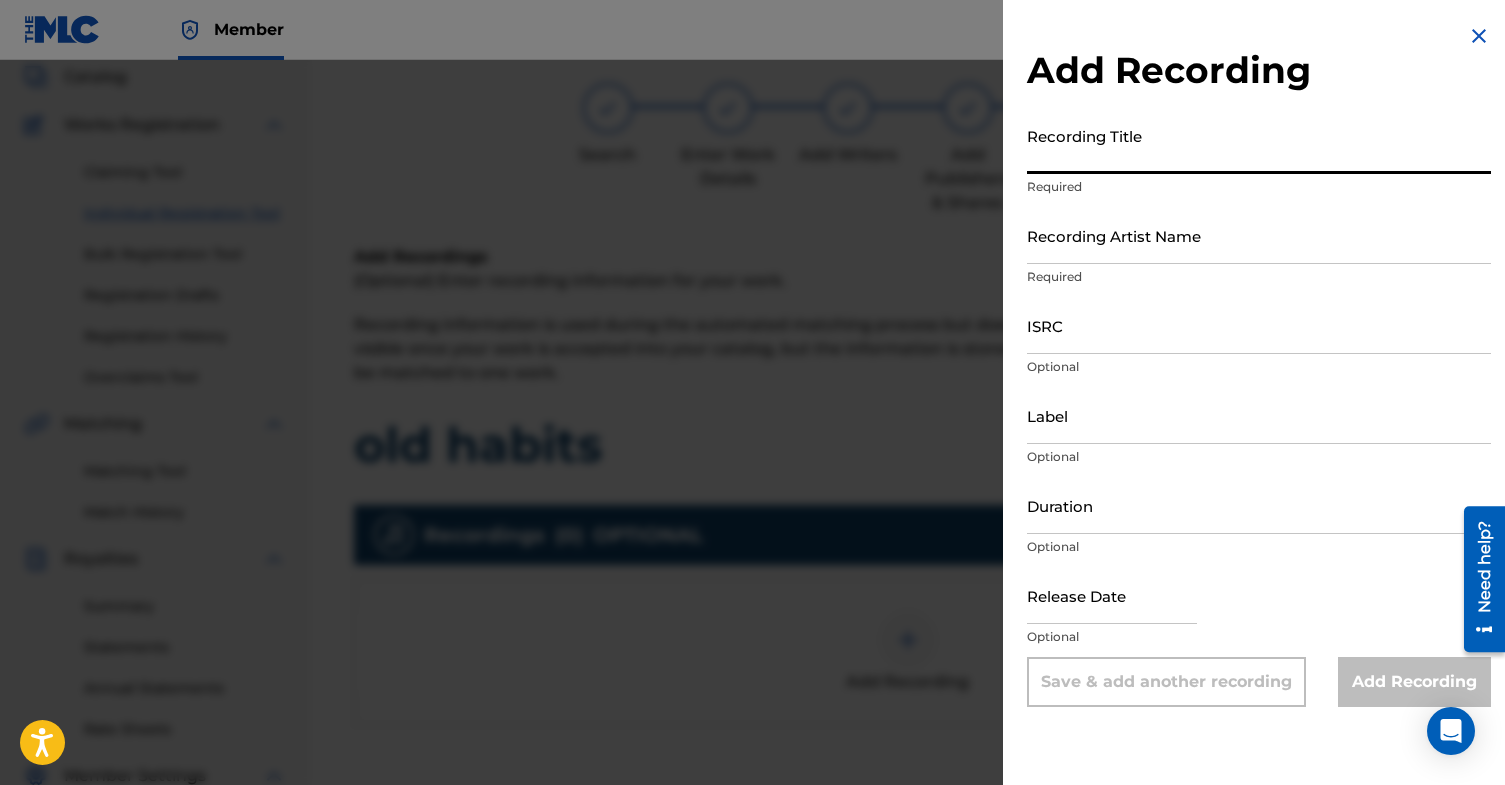 scroll, scrollTop: 236, scrollLeft: 0, axis: vertical 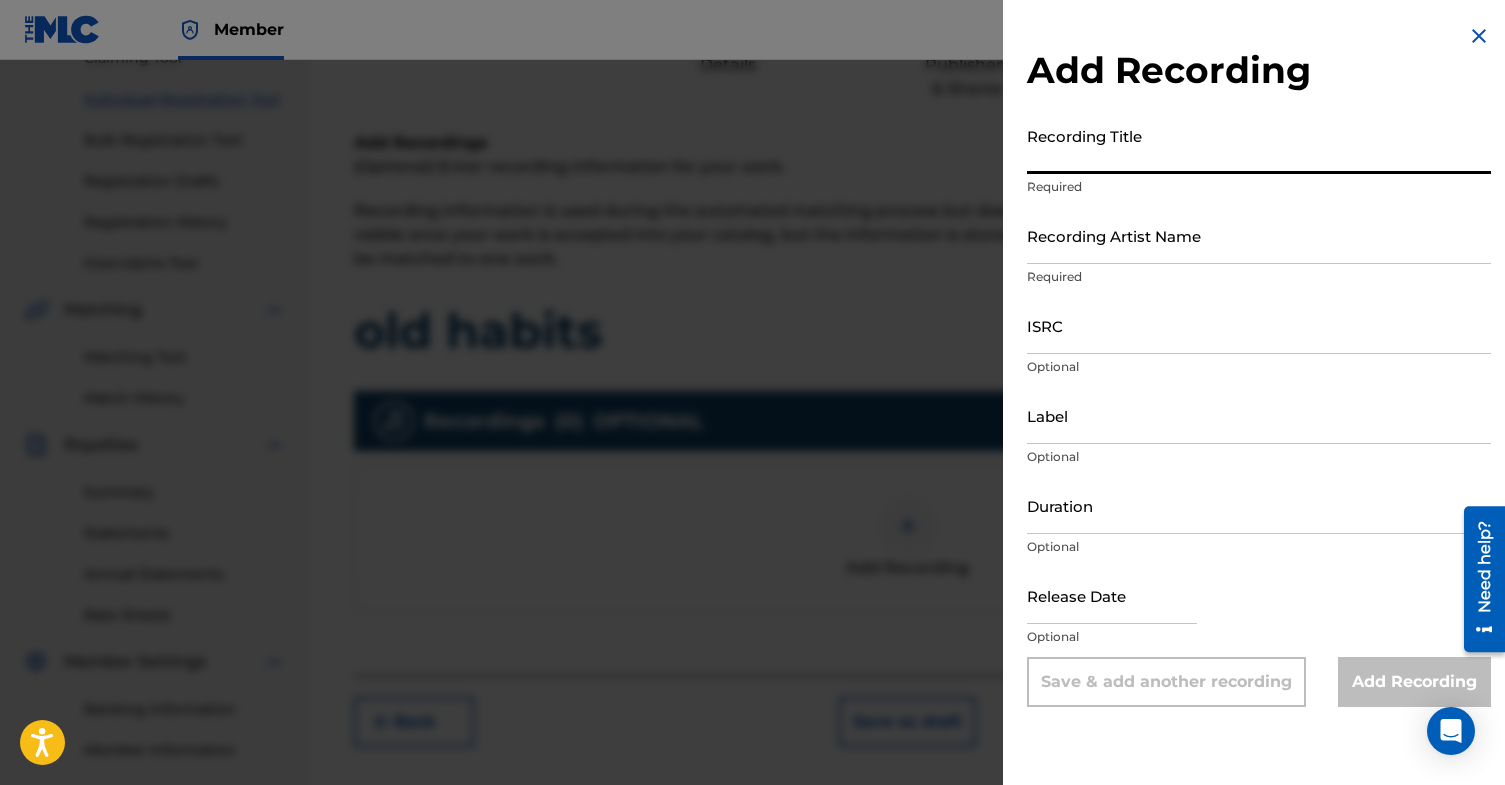 select on "6" 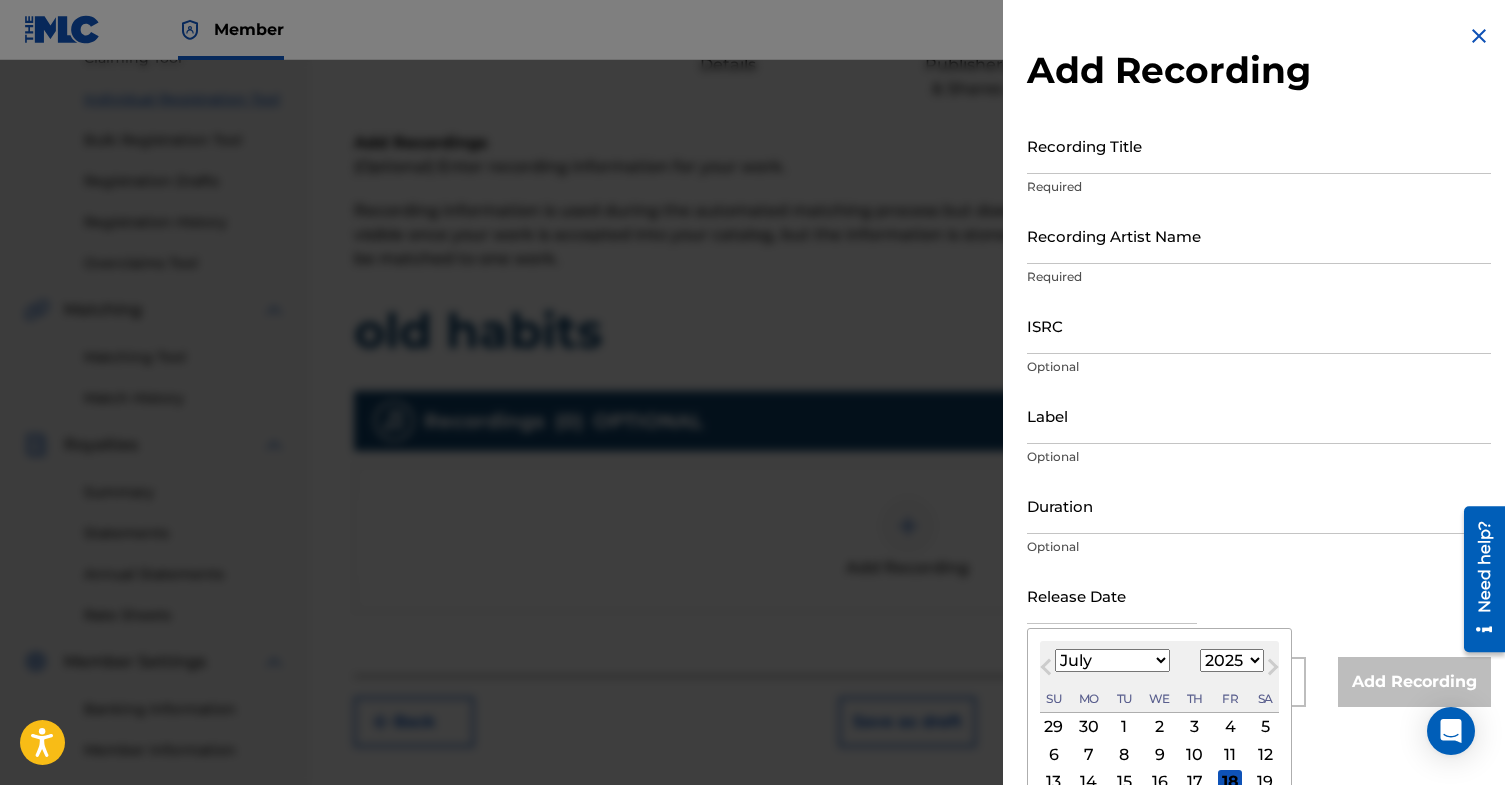 click at bounding box center (1112, 595) 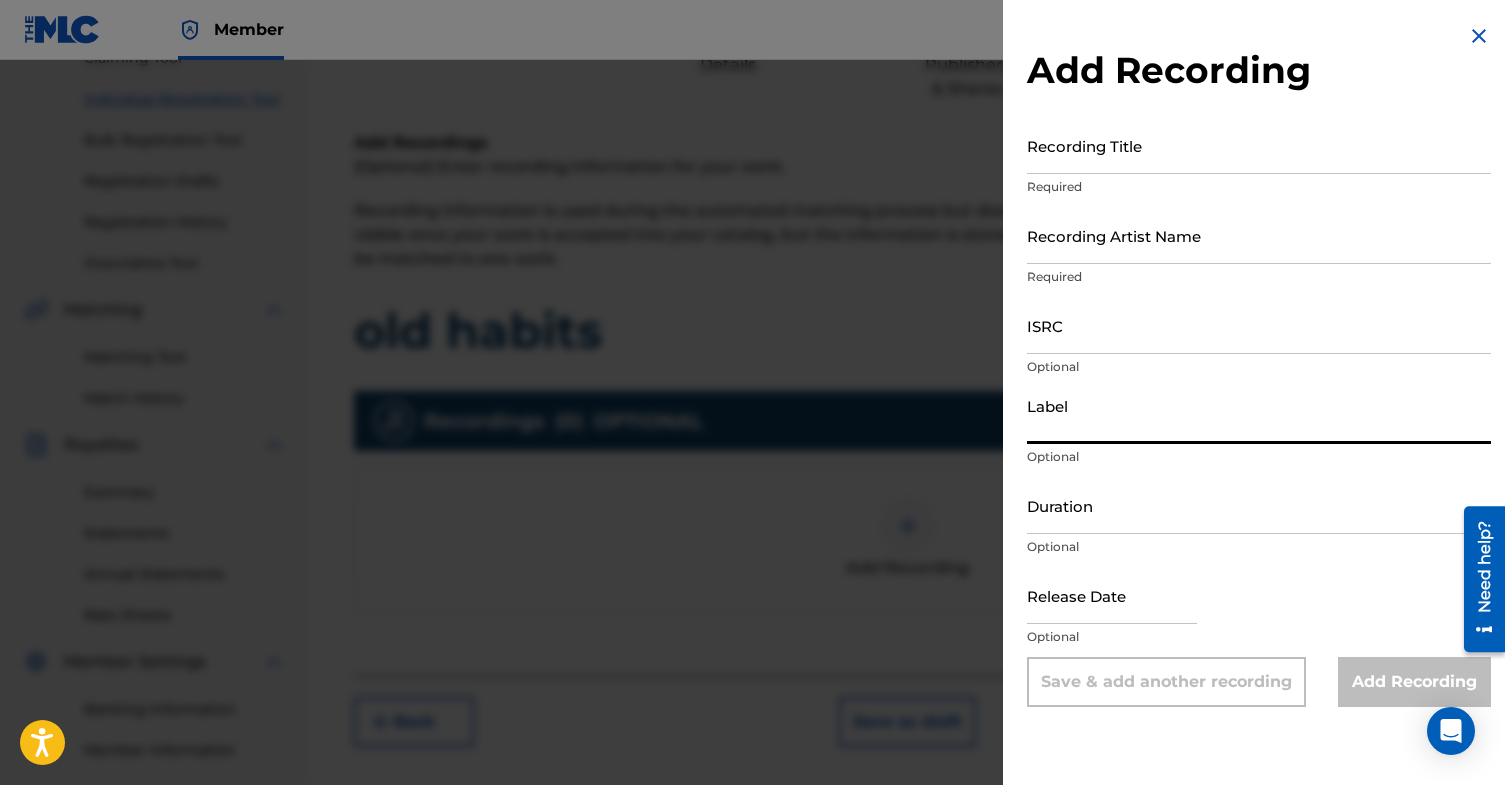 click on "Label" at bounding box center [1259, 415] 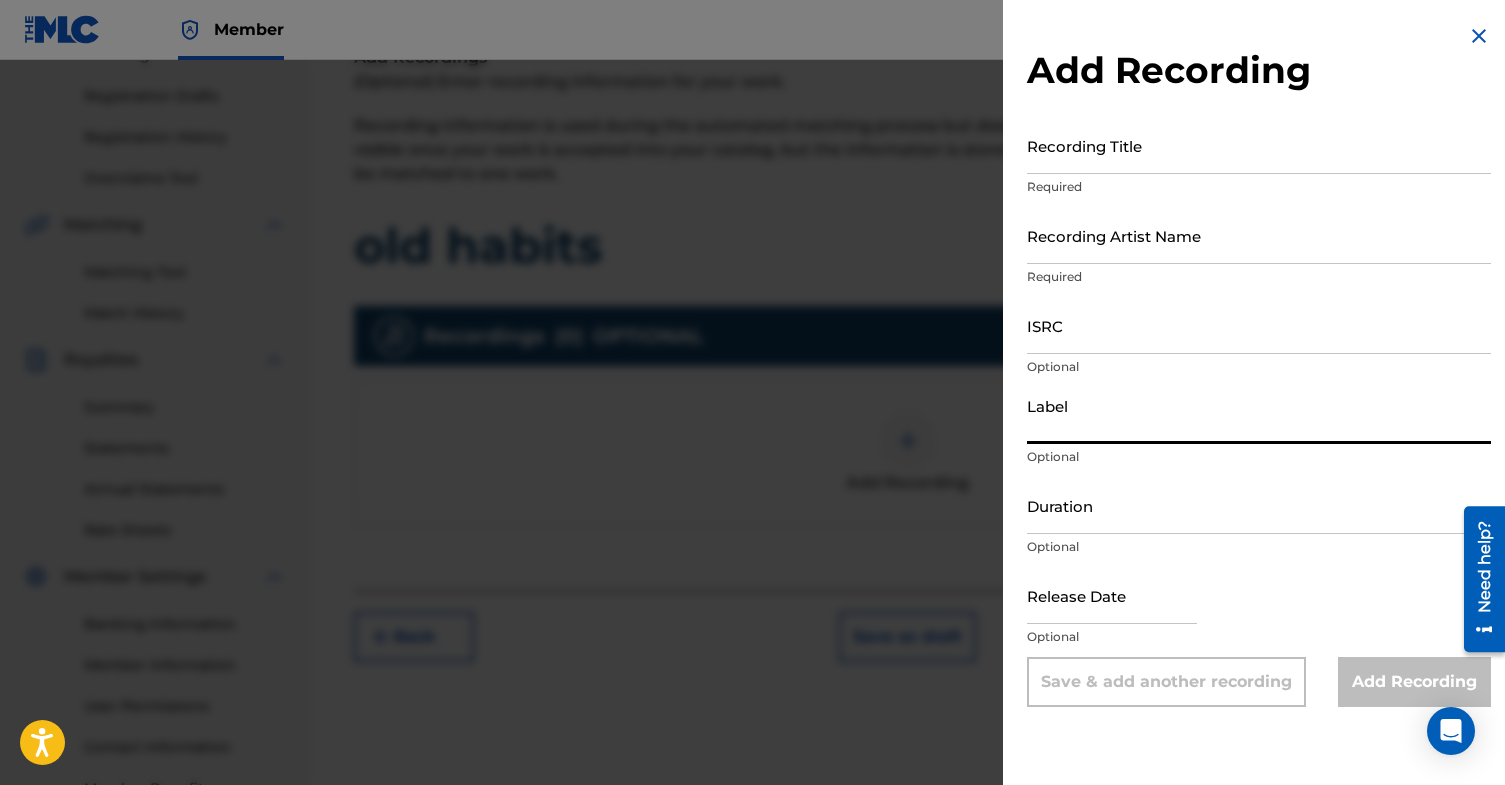 scroll, scrollTop: 336, scrollLeft: 0, axis: vertical 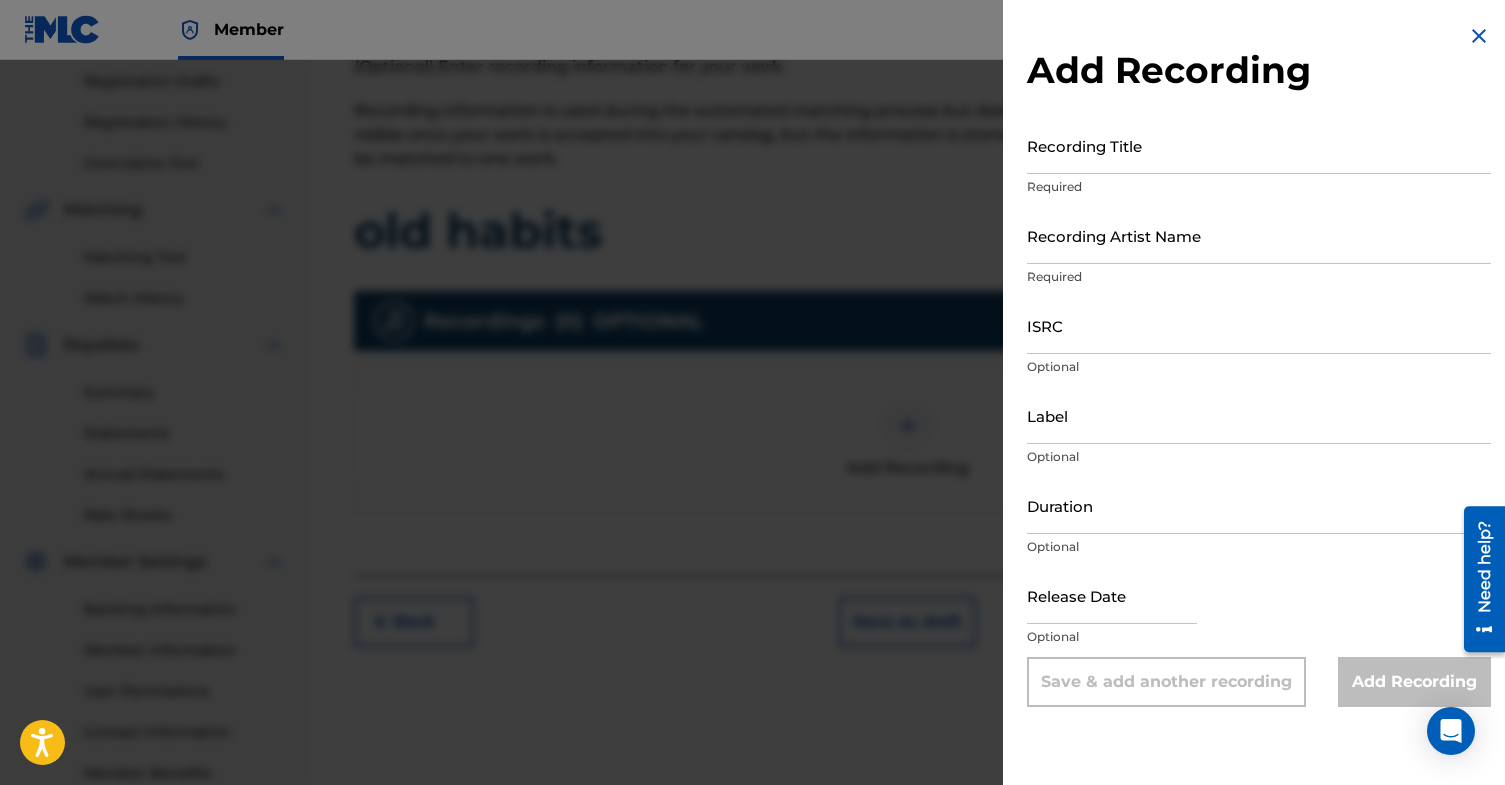 click on "Recording Artist Name Required" at bounding box center (1259, 252) 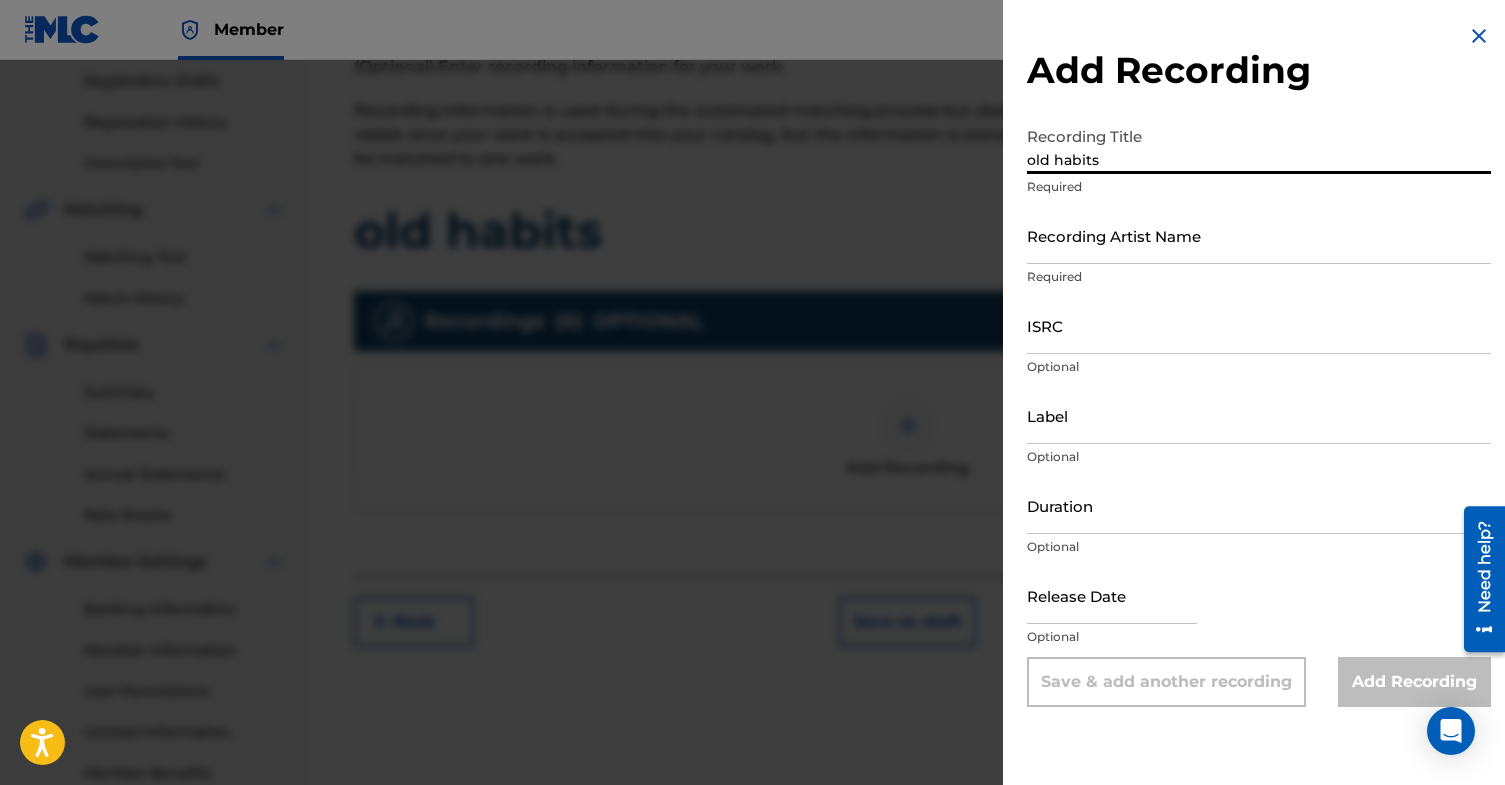 type on "old habits" 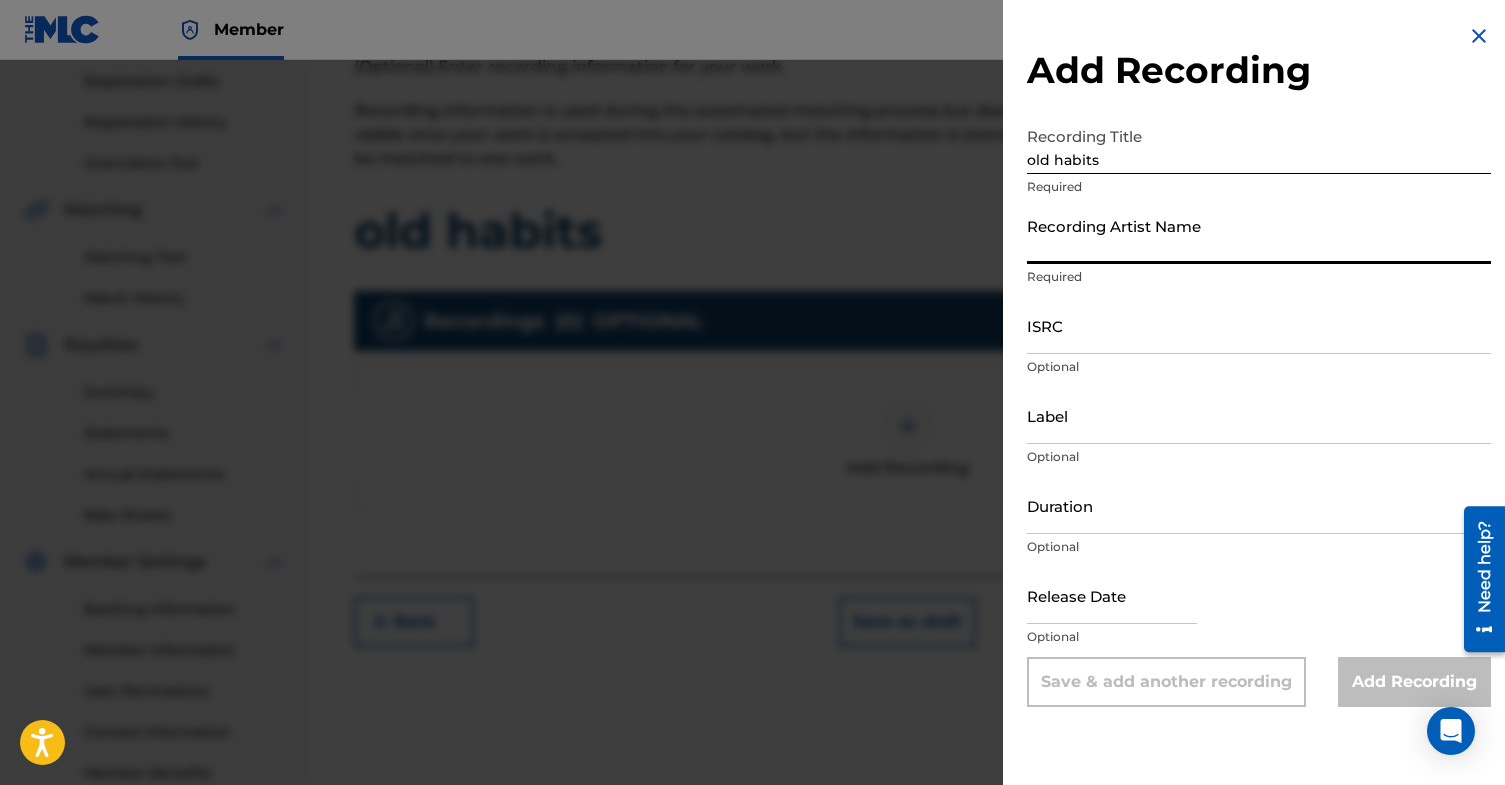 type on "m" 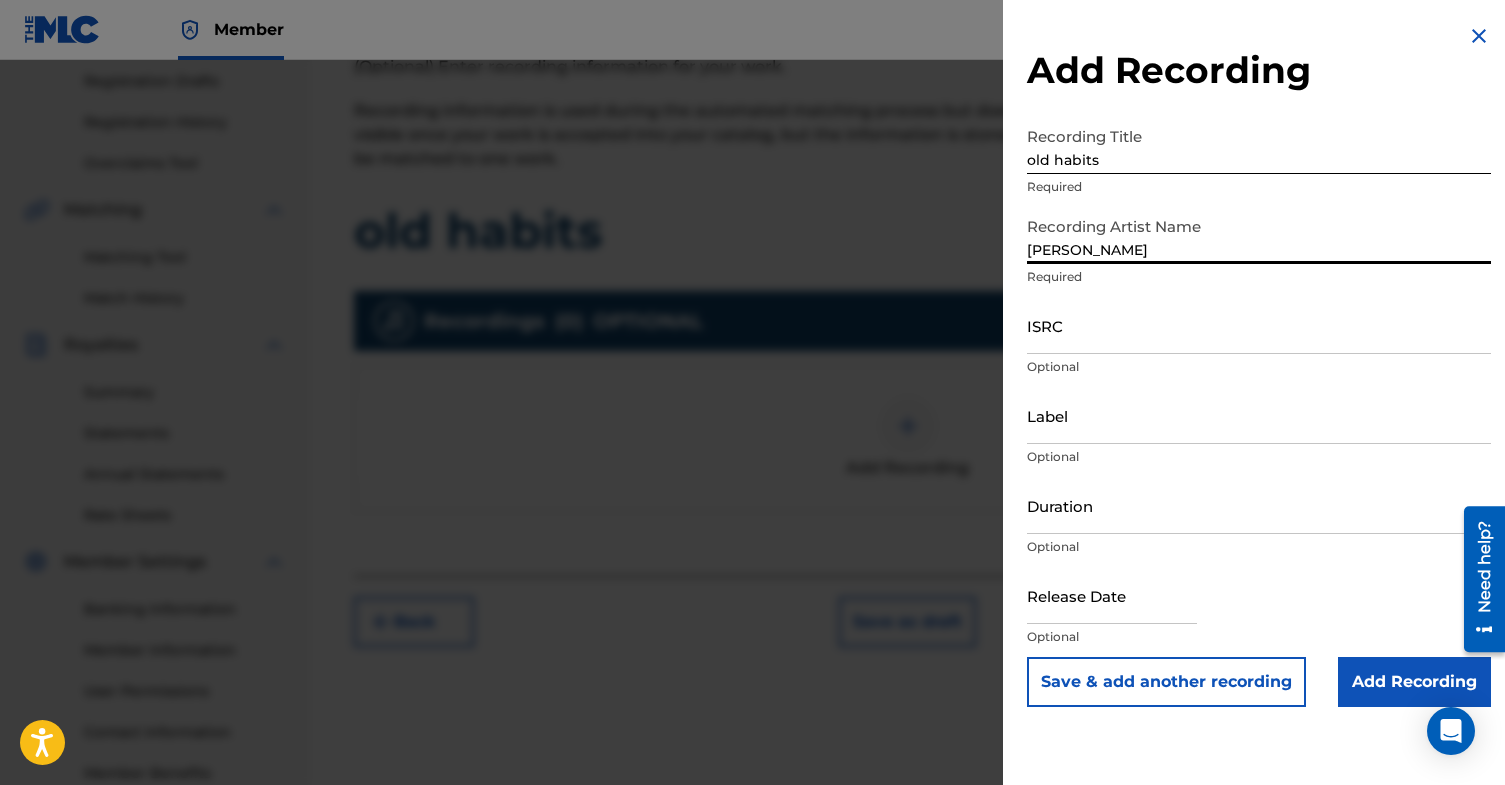 type on "[PERSON_NAME]" 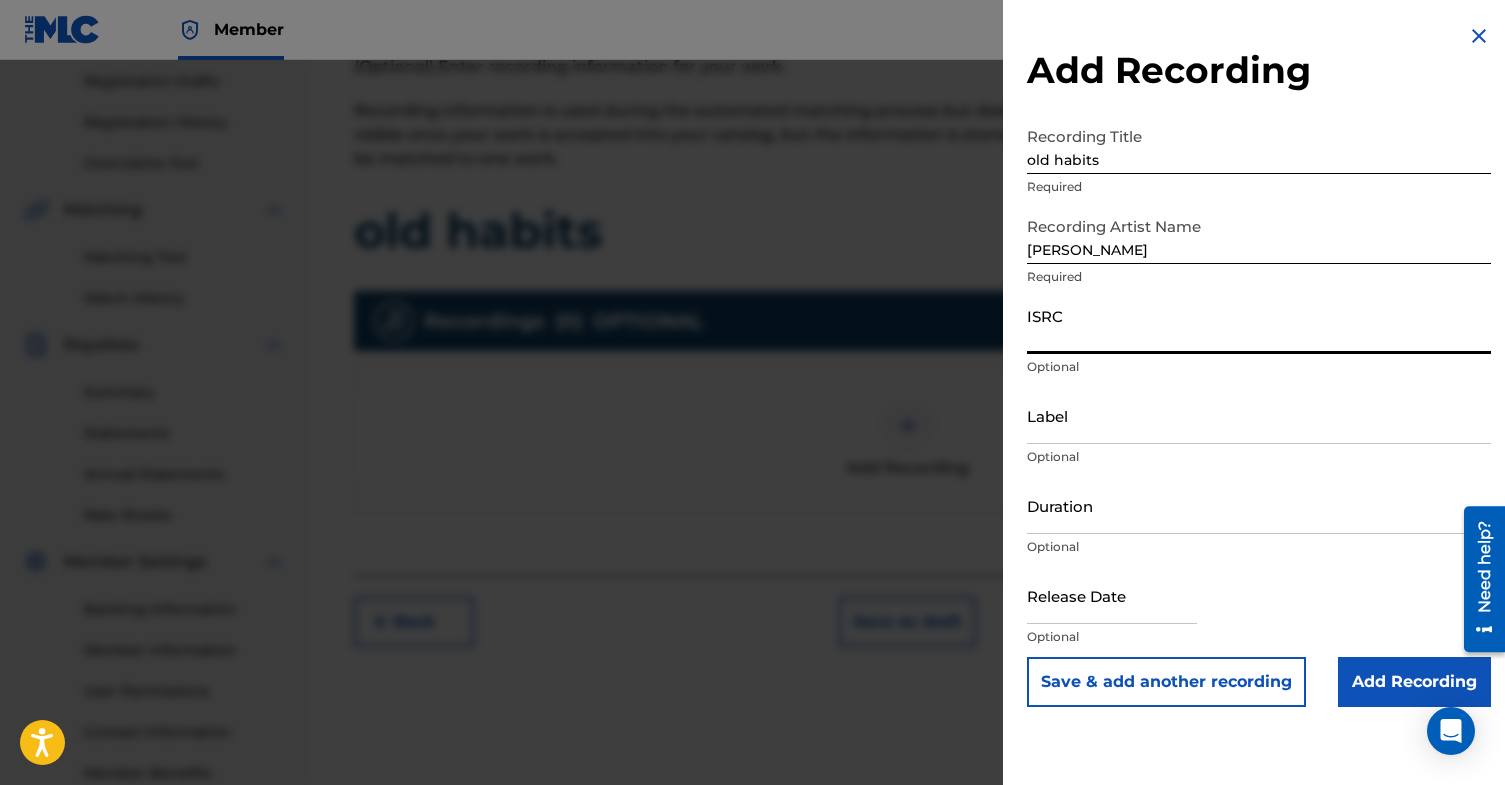 paste on "TCAHU2424726" 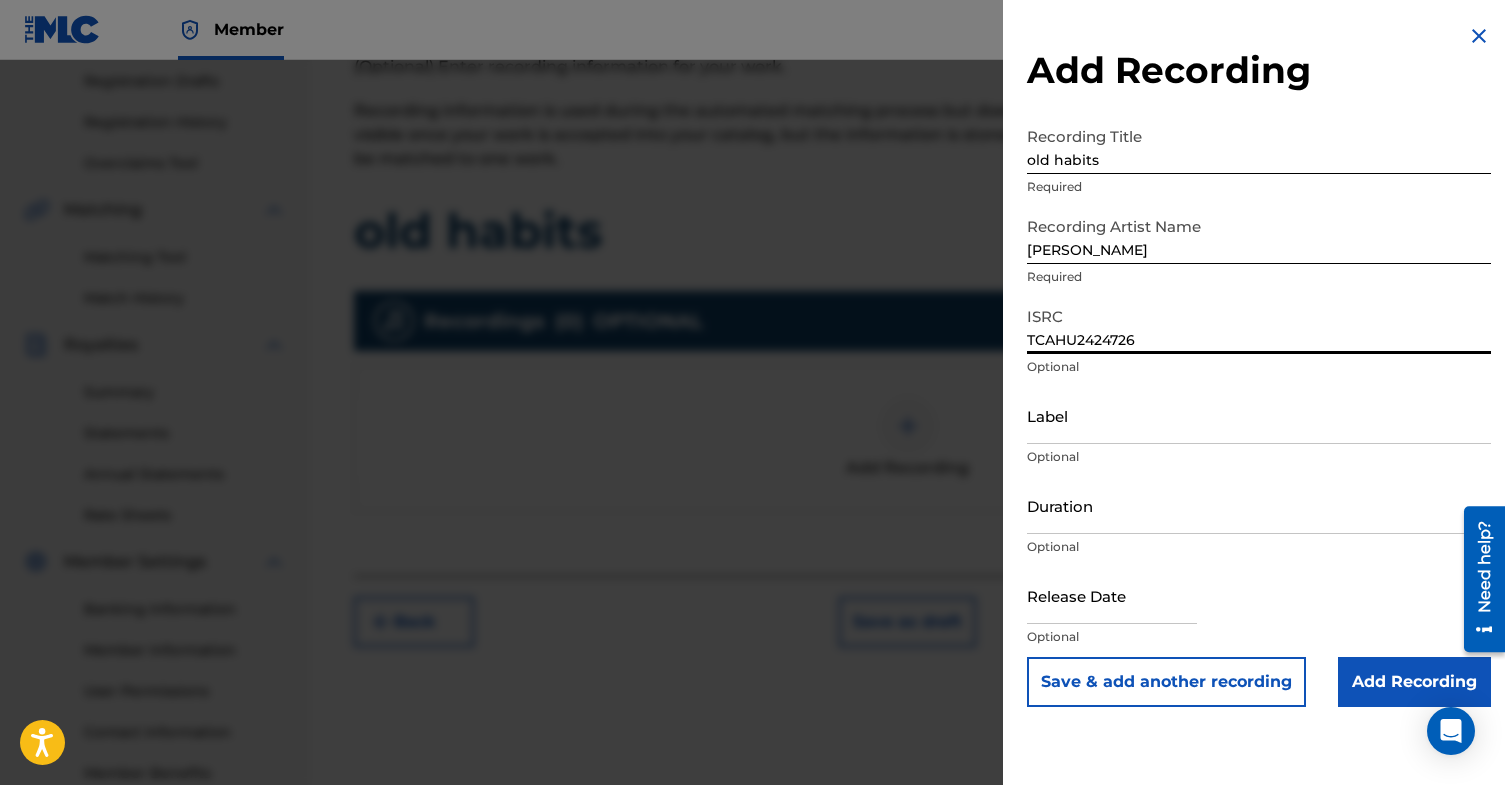 type on "TCAHU2424726" 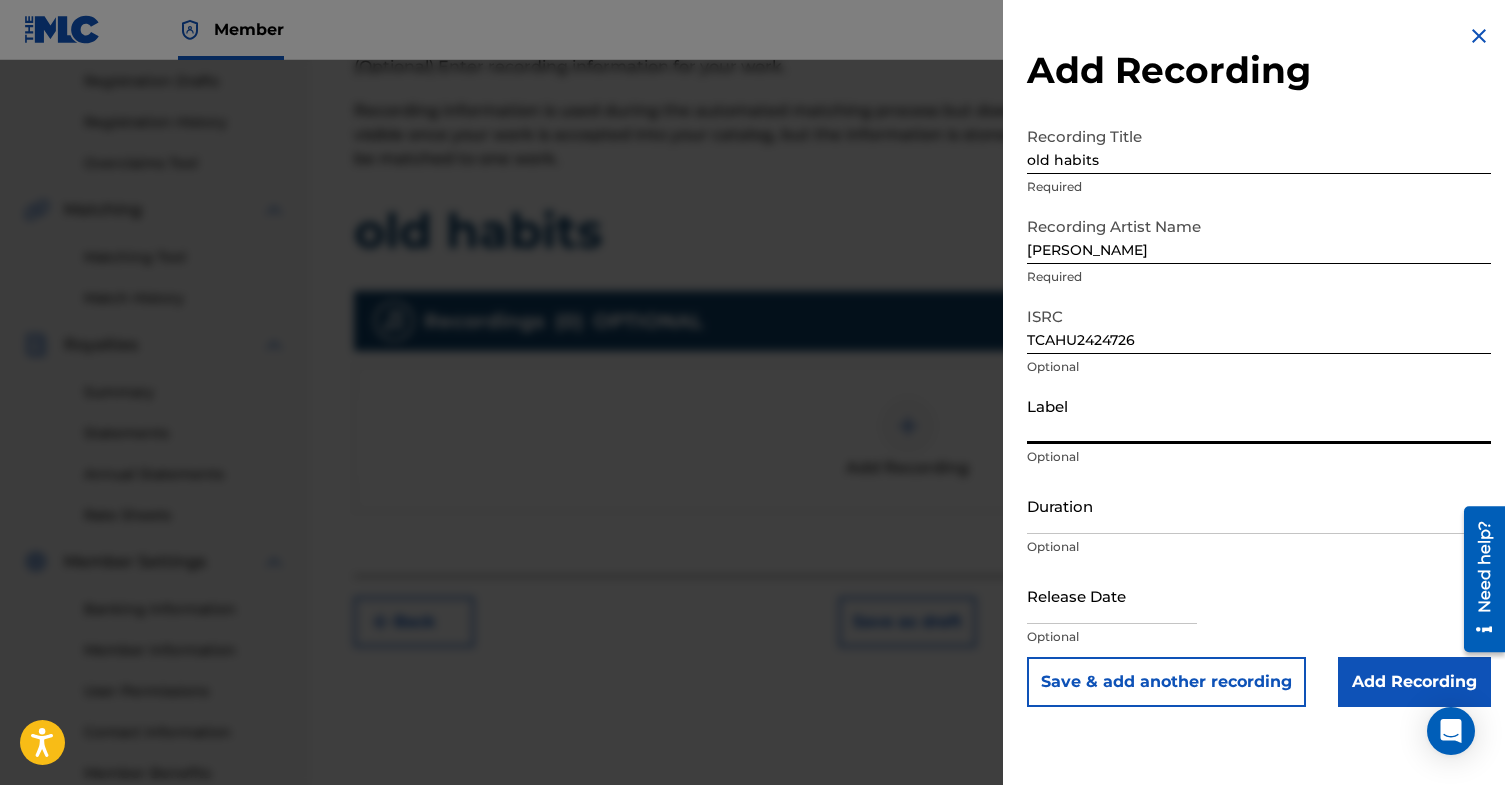 click on "Duration" at bounding box center (1259, 505) 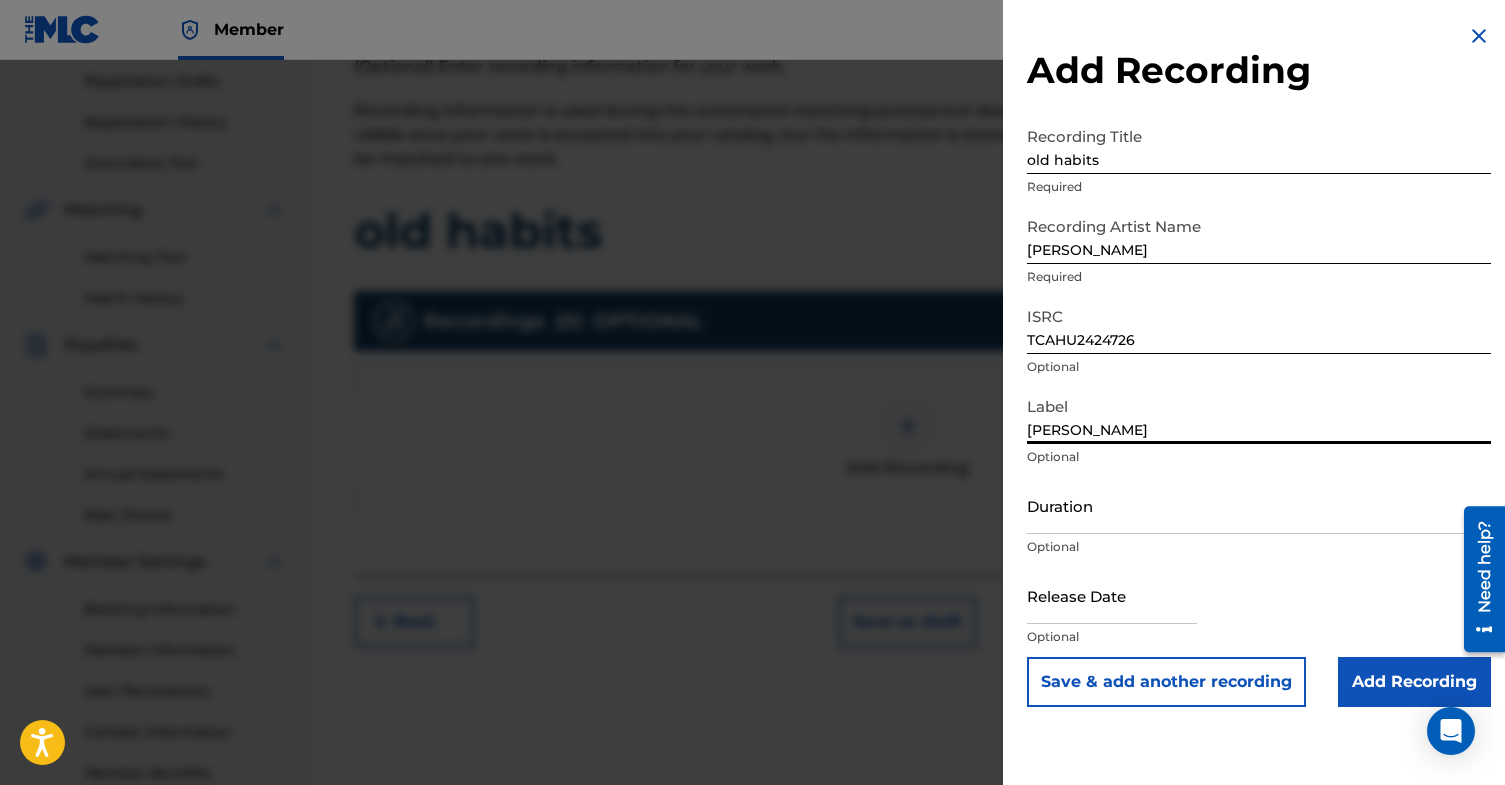 type on "[PERSON_NAME]" 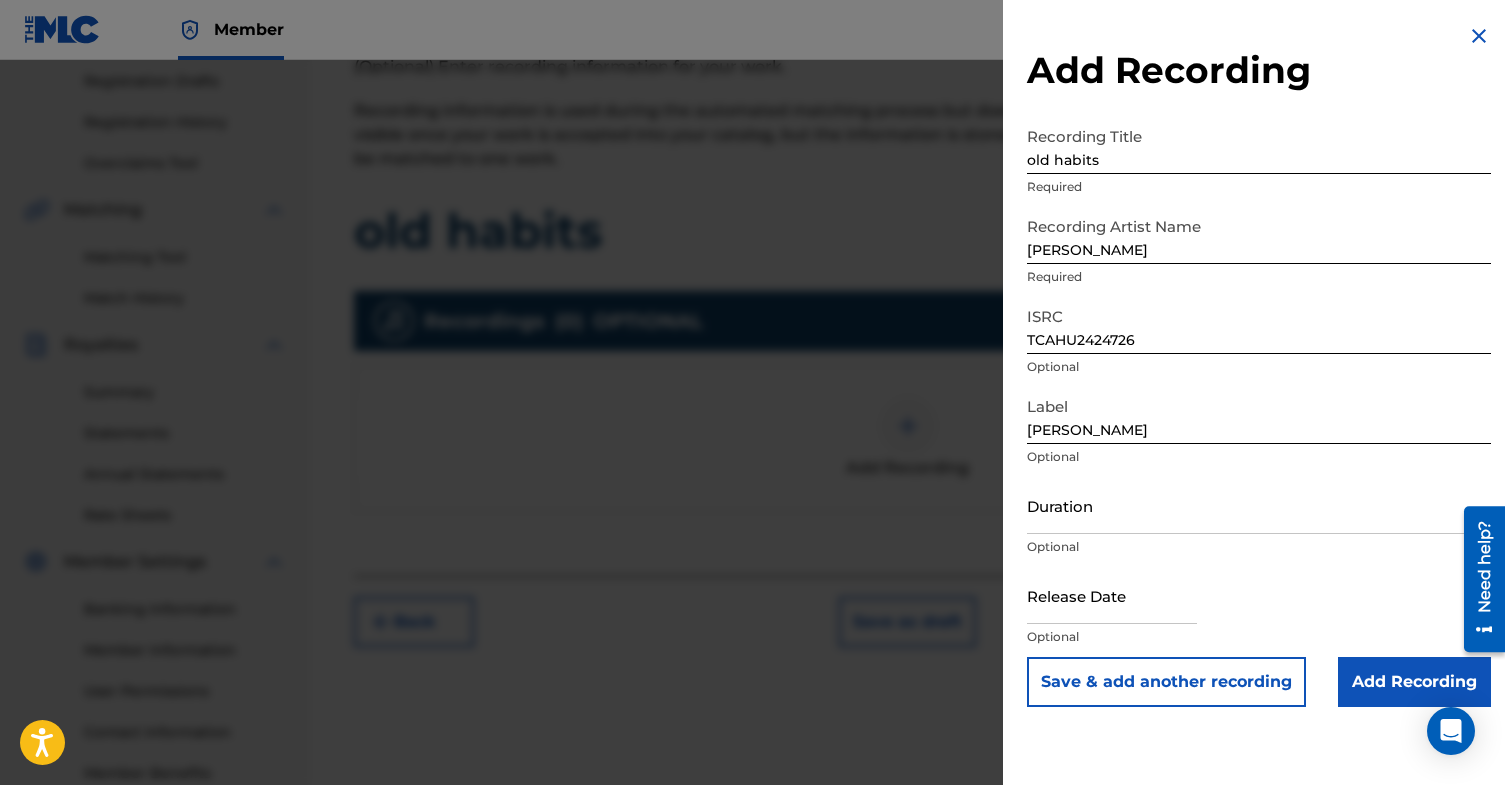 click on "Add Recording" at bounding box center [1414, 682] 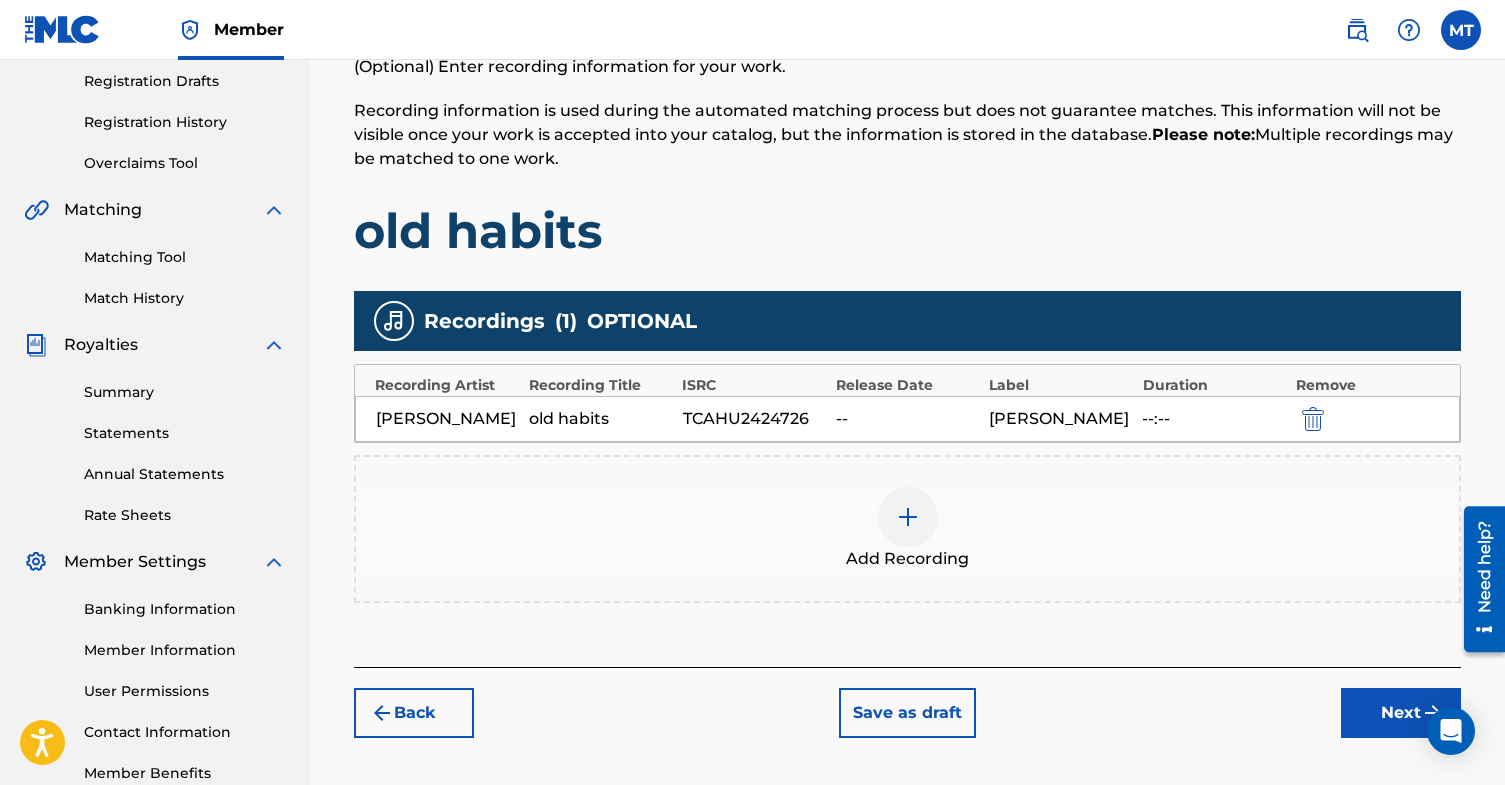 click on "[PERSON_NAME]" at bounding box center [1060, 419] 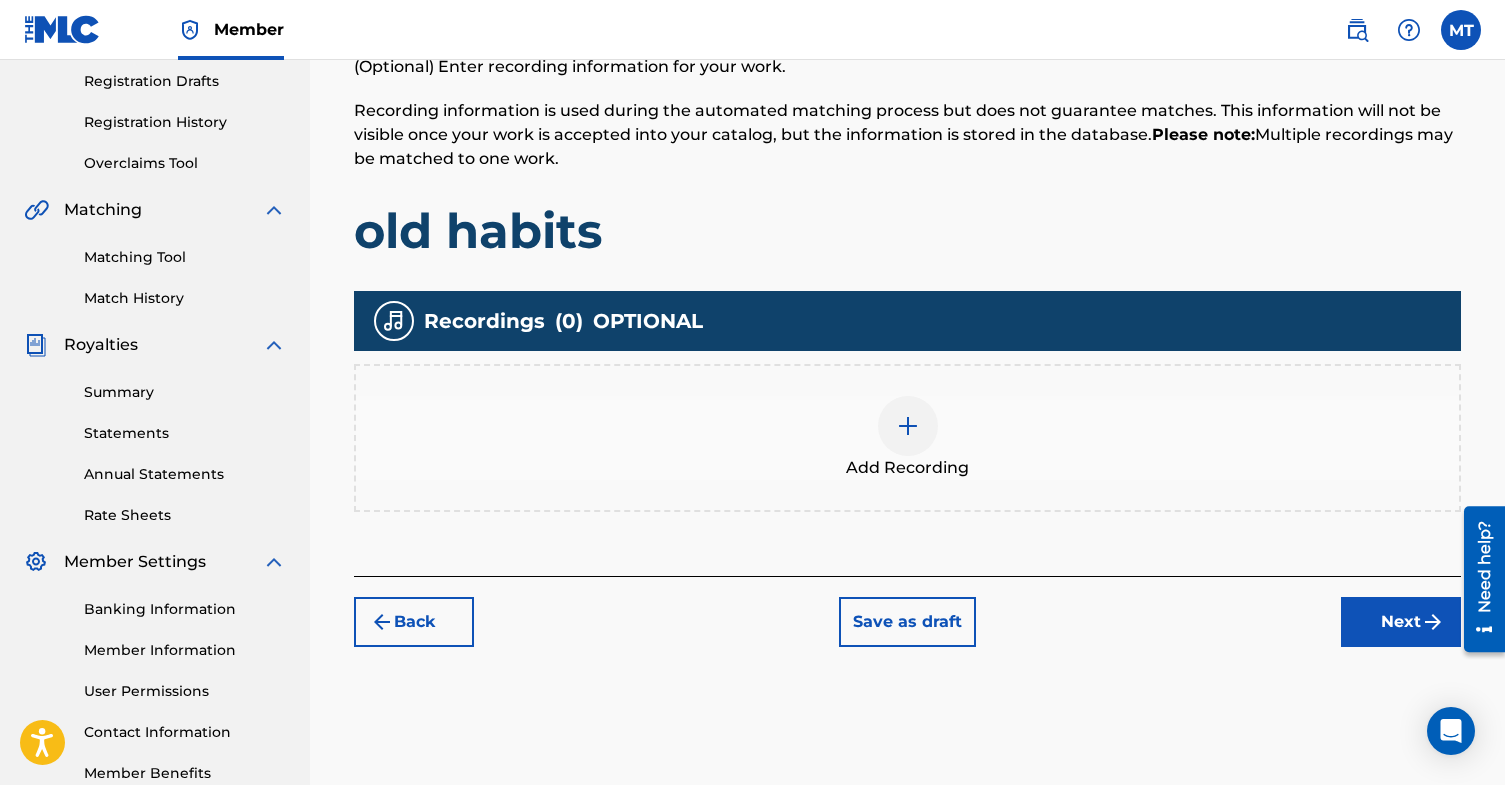 click on "Add Recording" at bounding box center (907, 468) 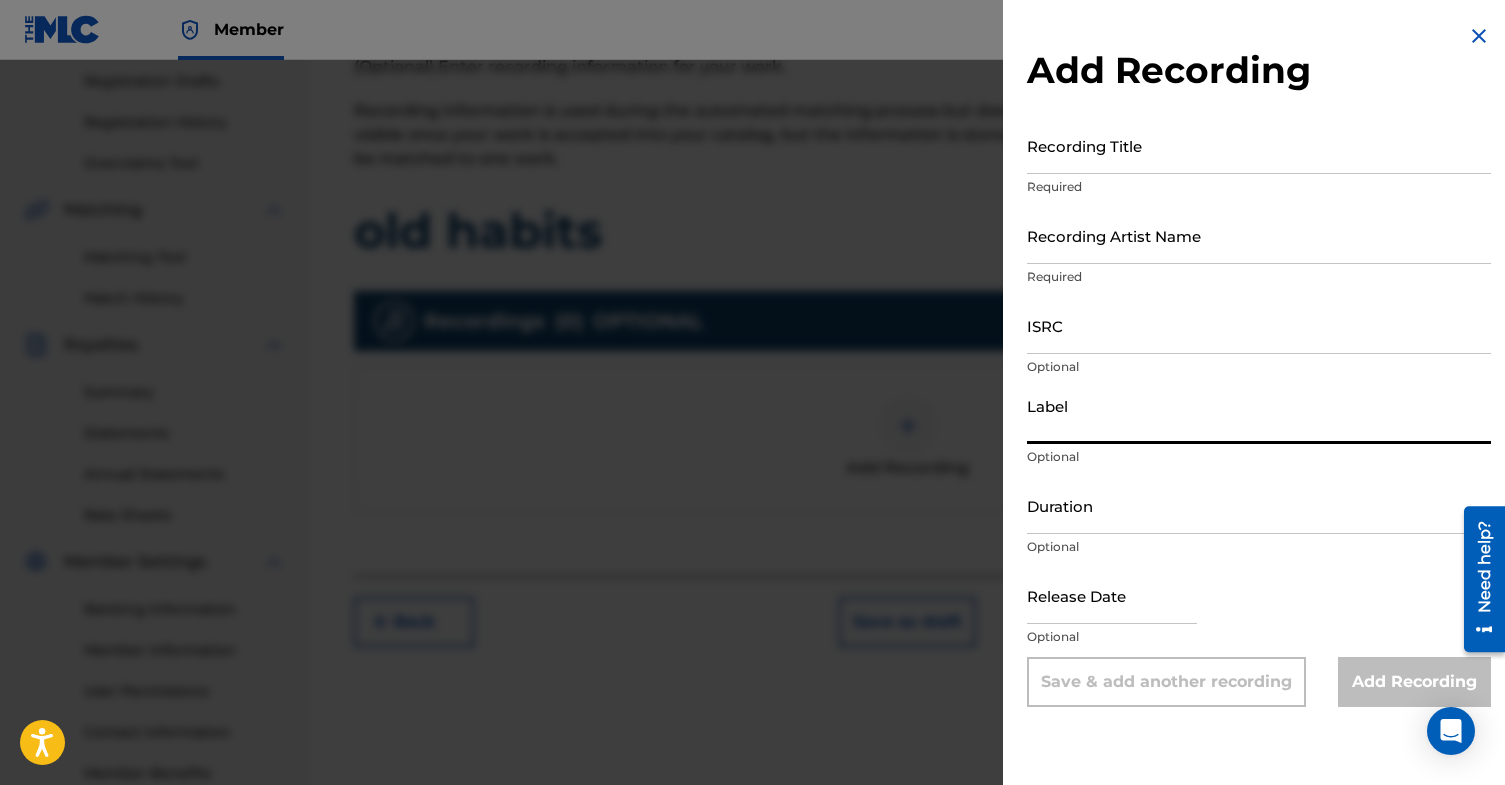 click on "Label" at bounding box center (1259, 415) 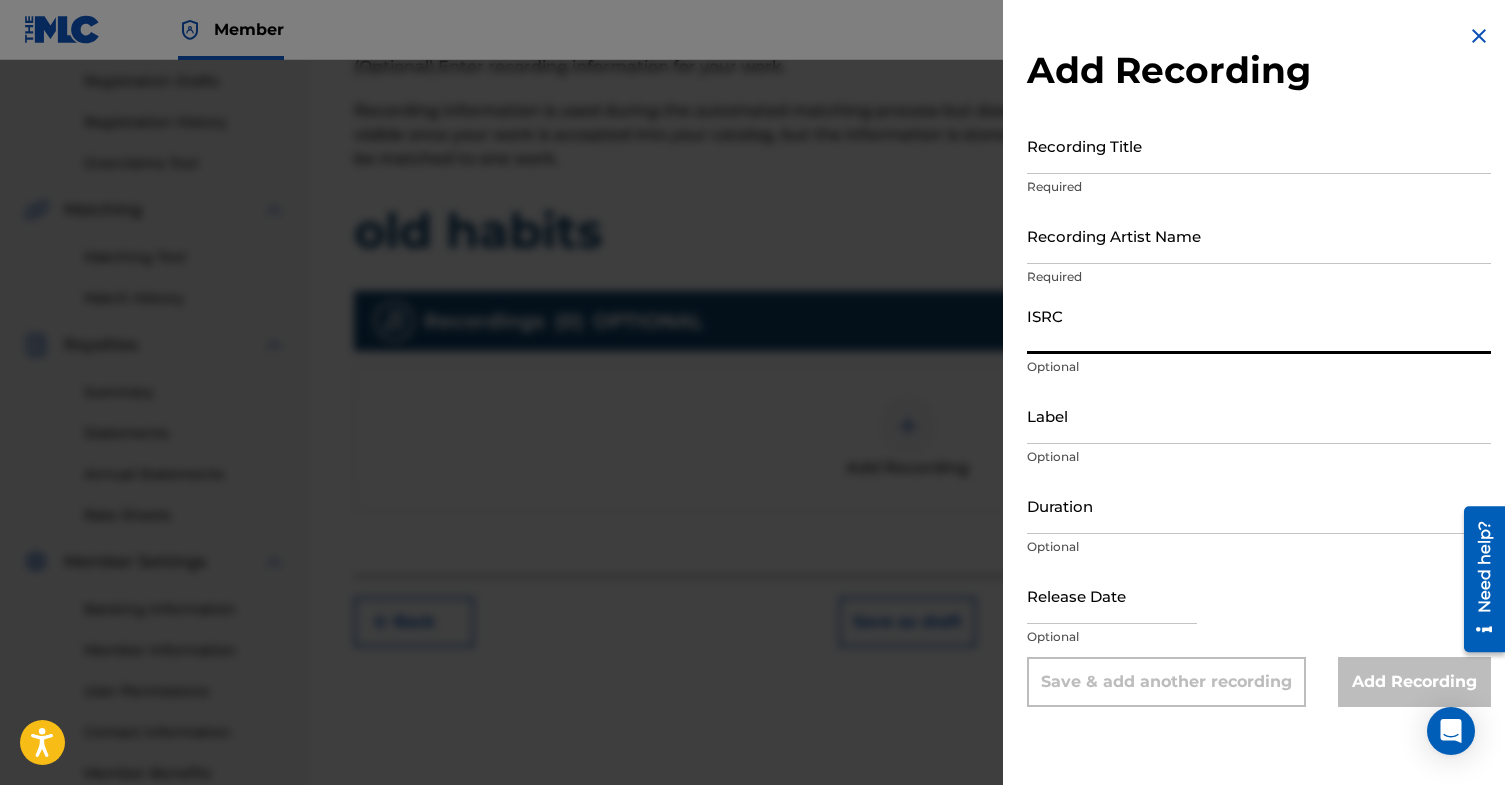click on "ISRC" at bounding box center (1259, 325) 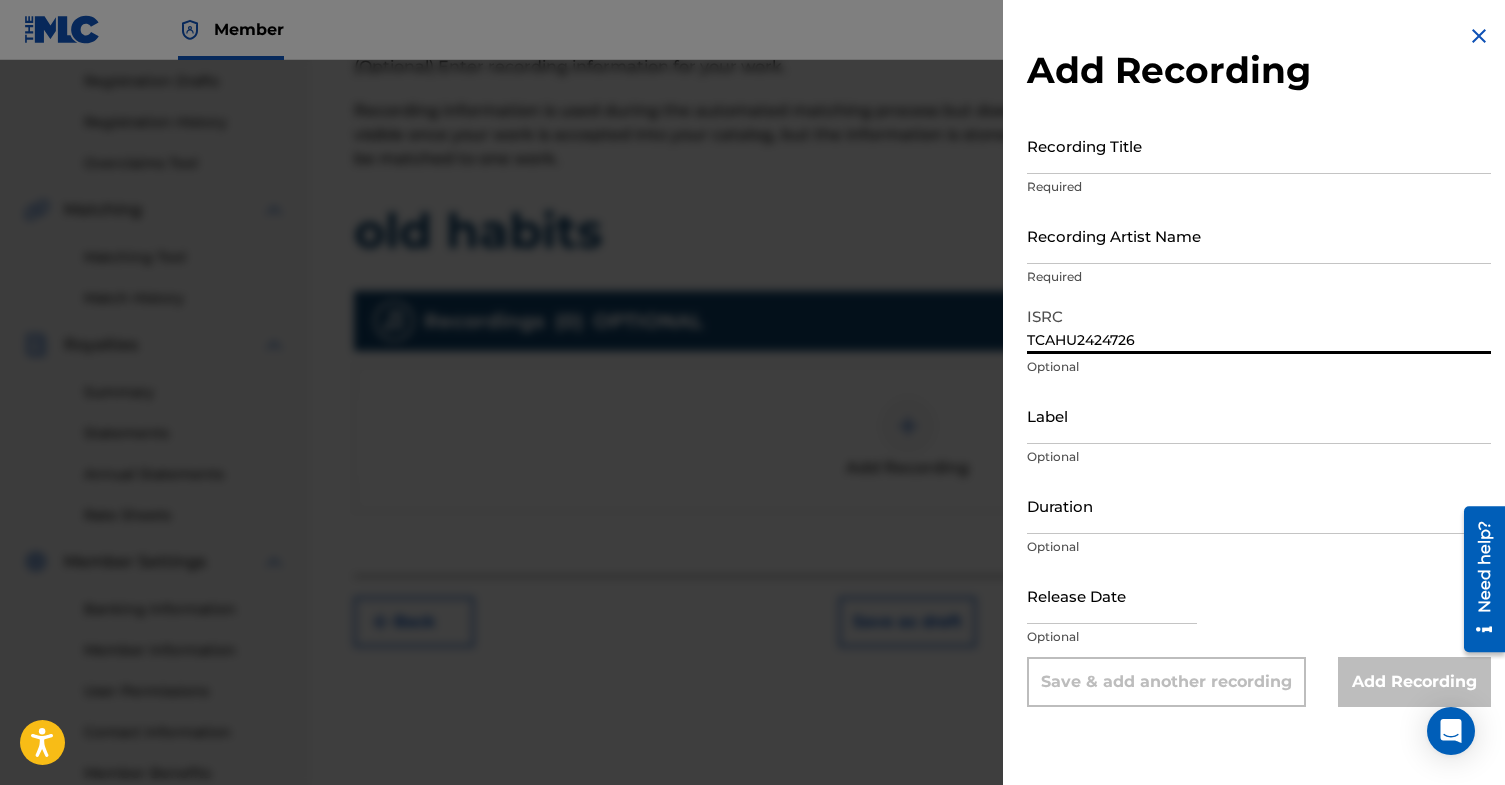 type on "TCAHU2424726" 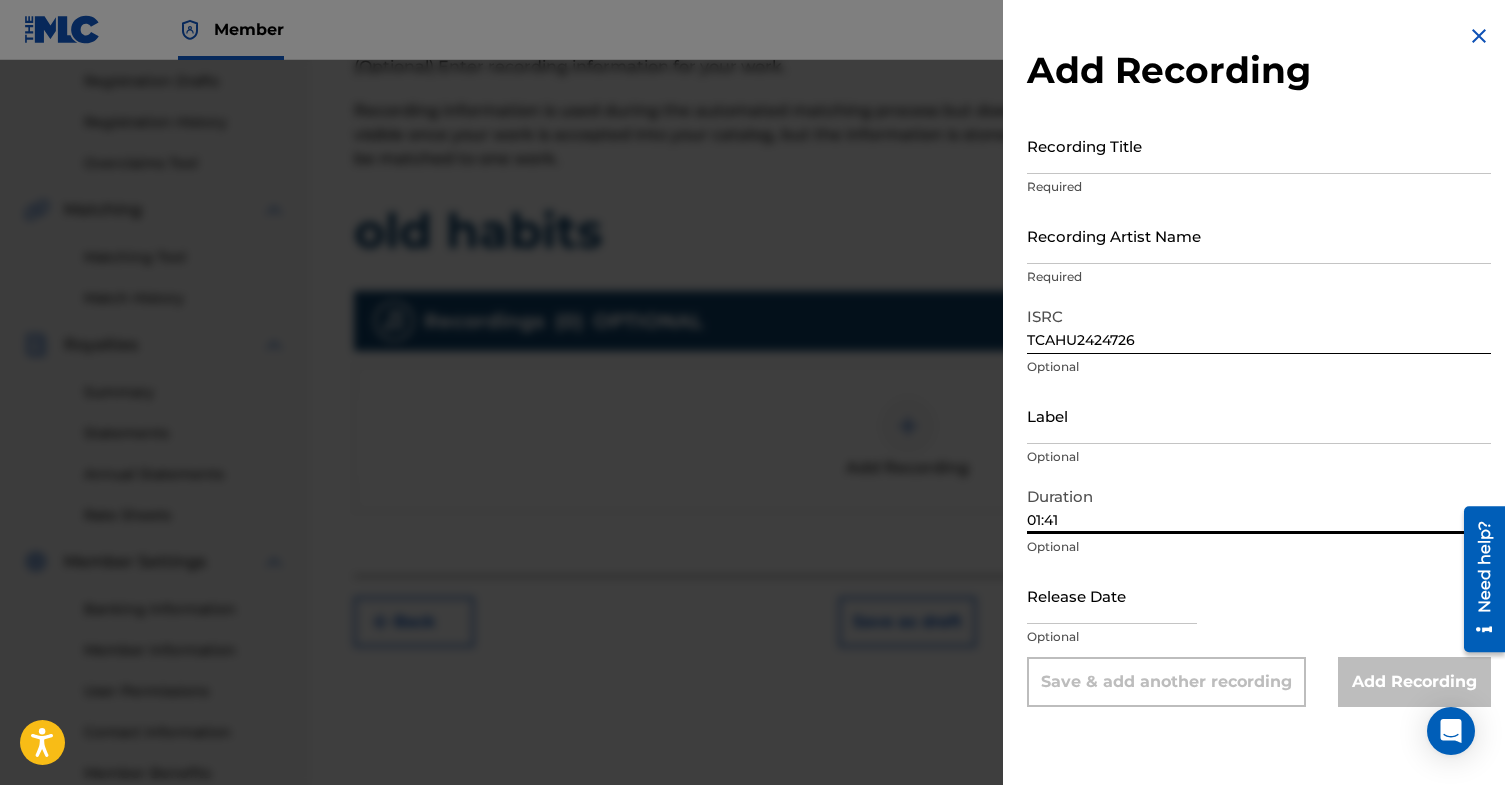 type on "01:41" 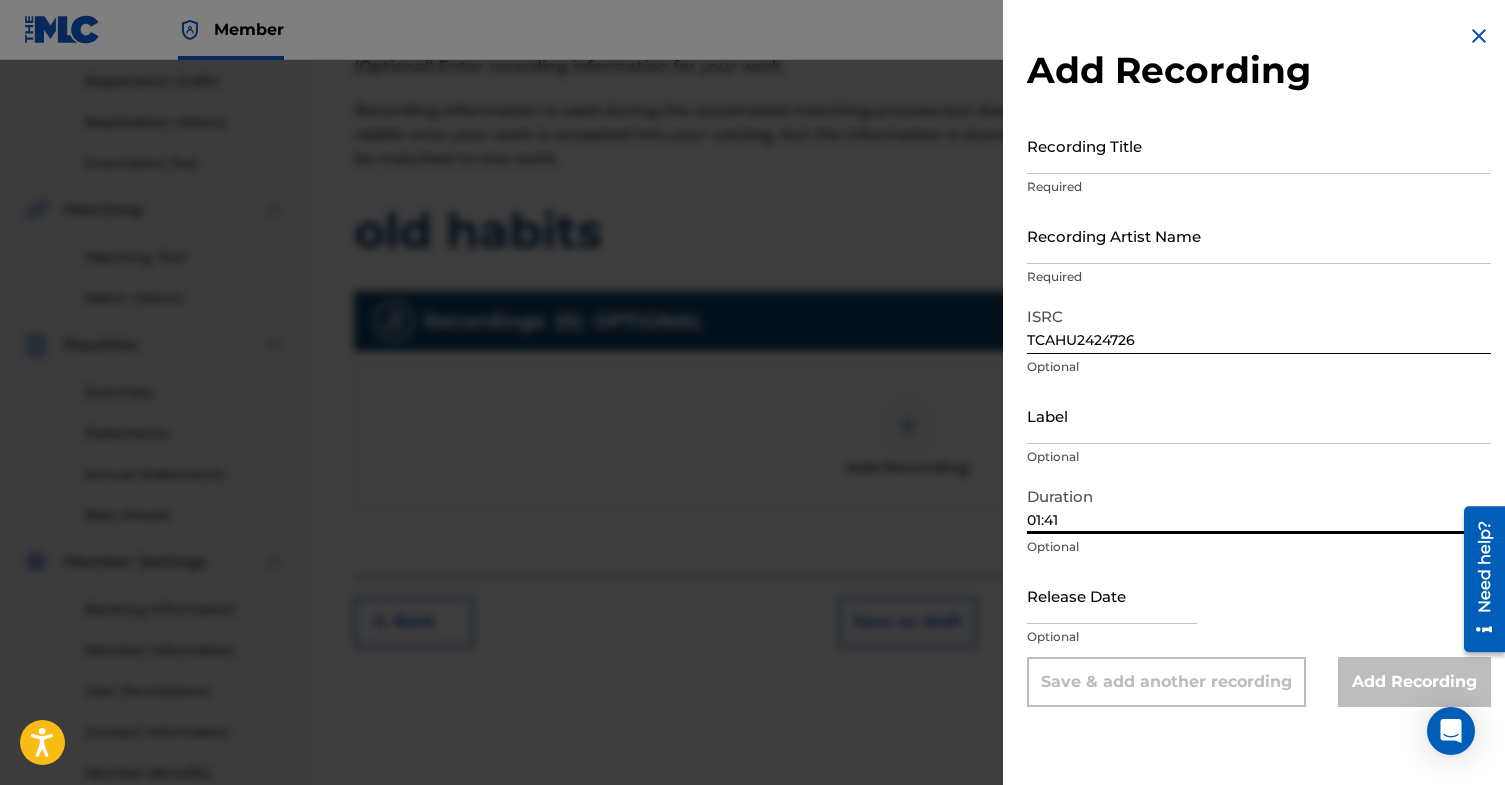 click on "Label" at bounding box center [1259, 415] 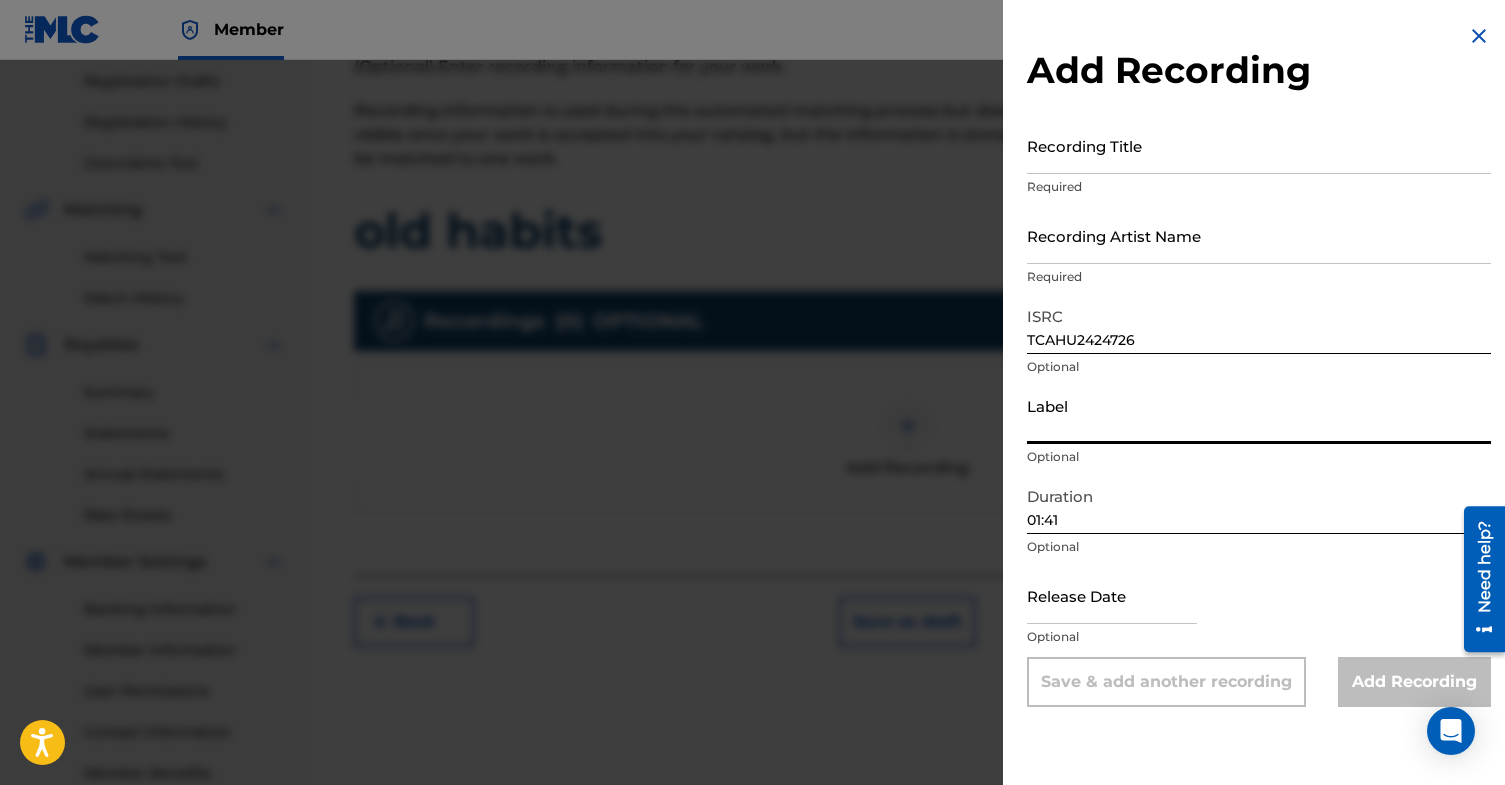 type on "[PERSON_NAME]" 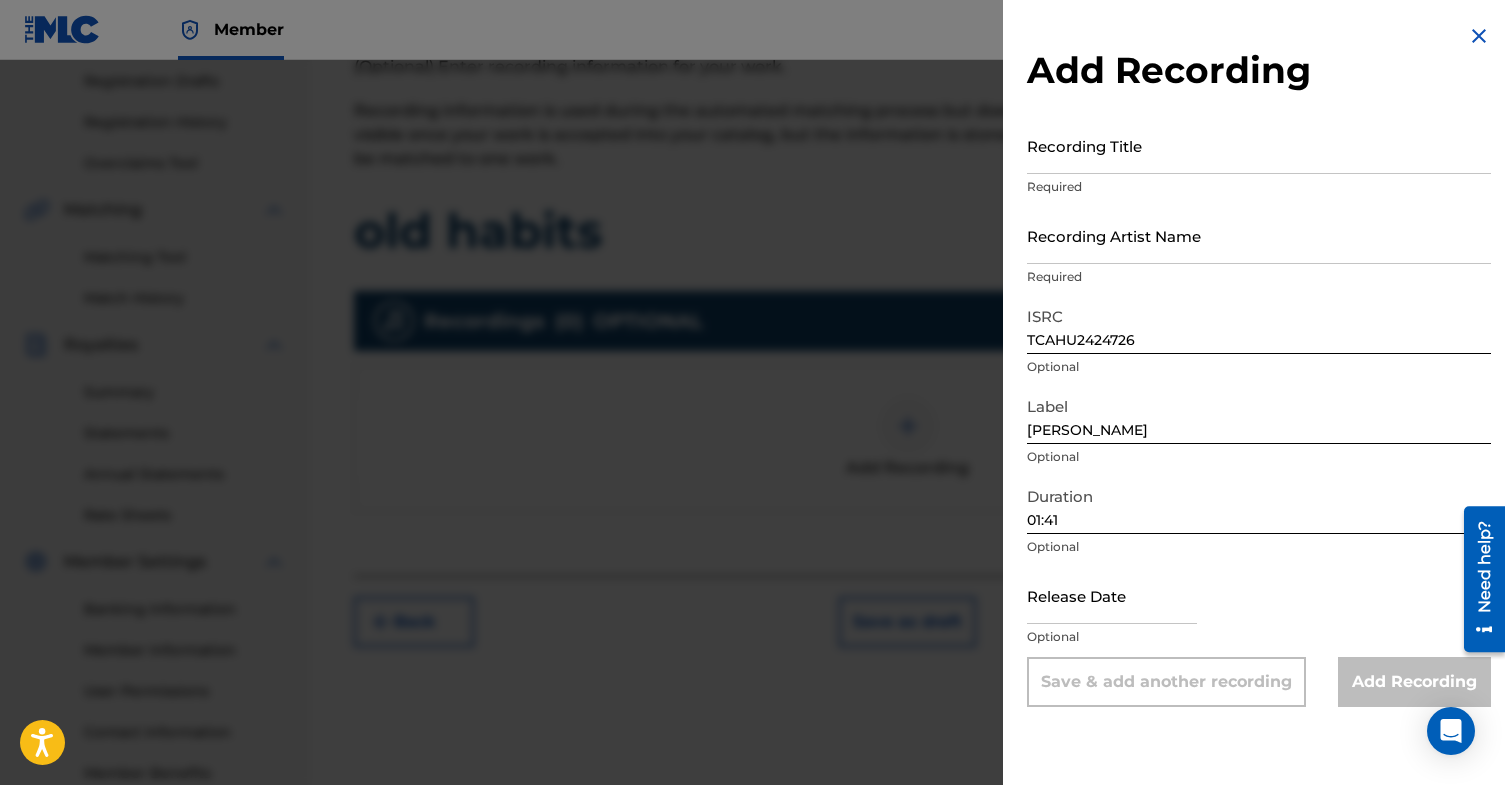 click on "Label Matthew Tirona Optional" at bounding box center [1259, 432] 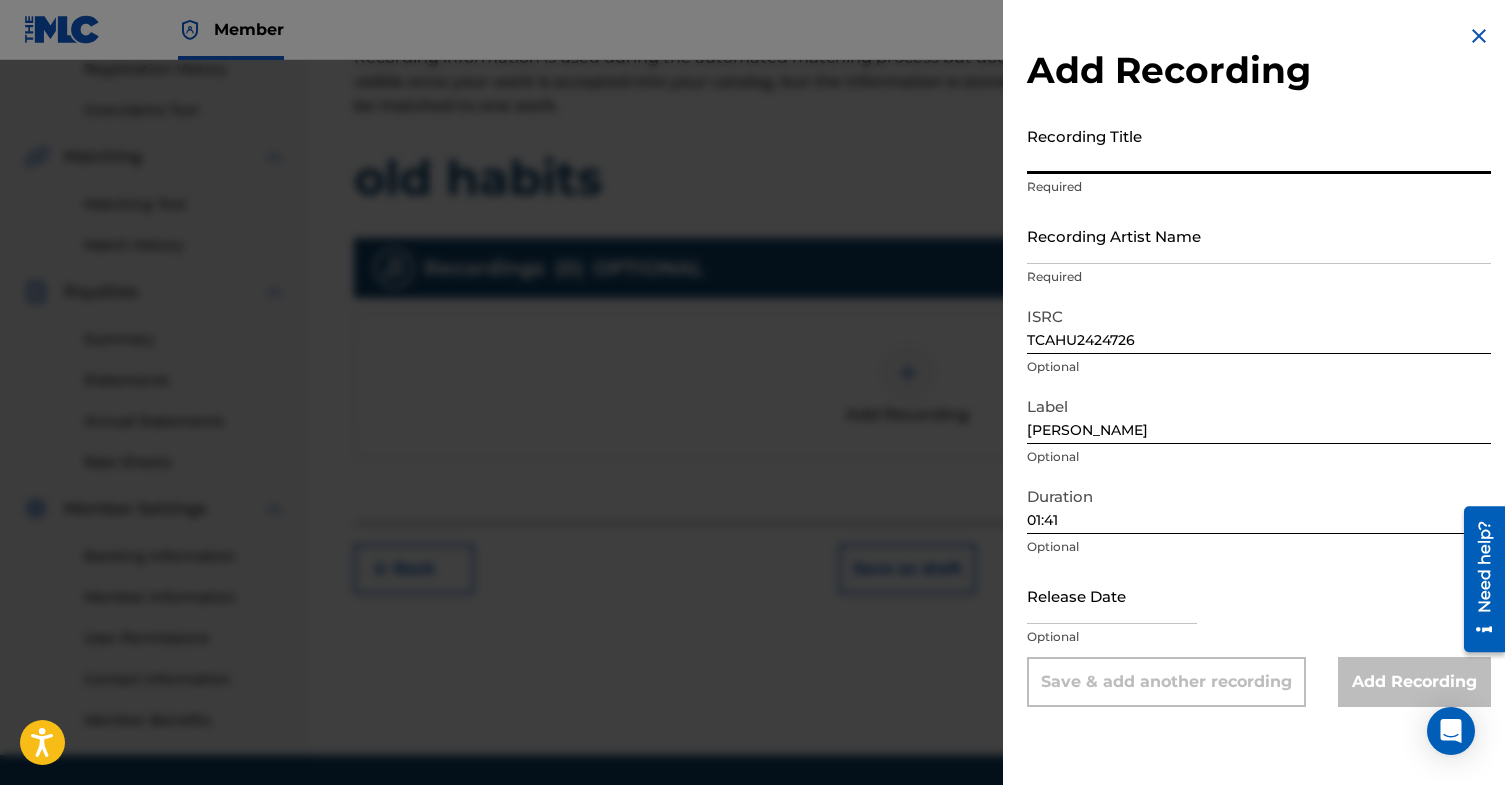 click on "Recording Title" at bounding box center [1259, 145] 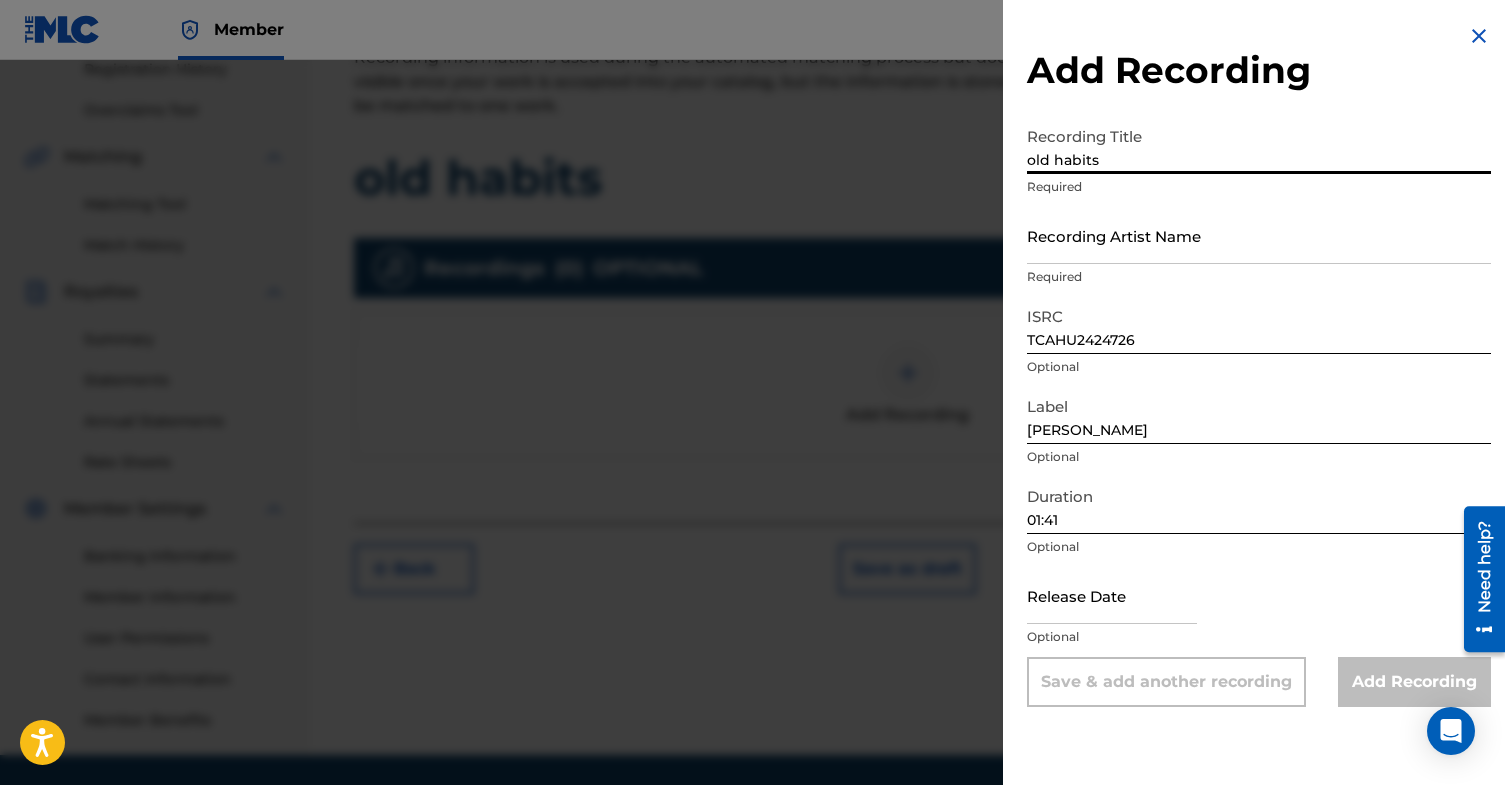 type on "old habits" 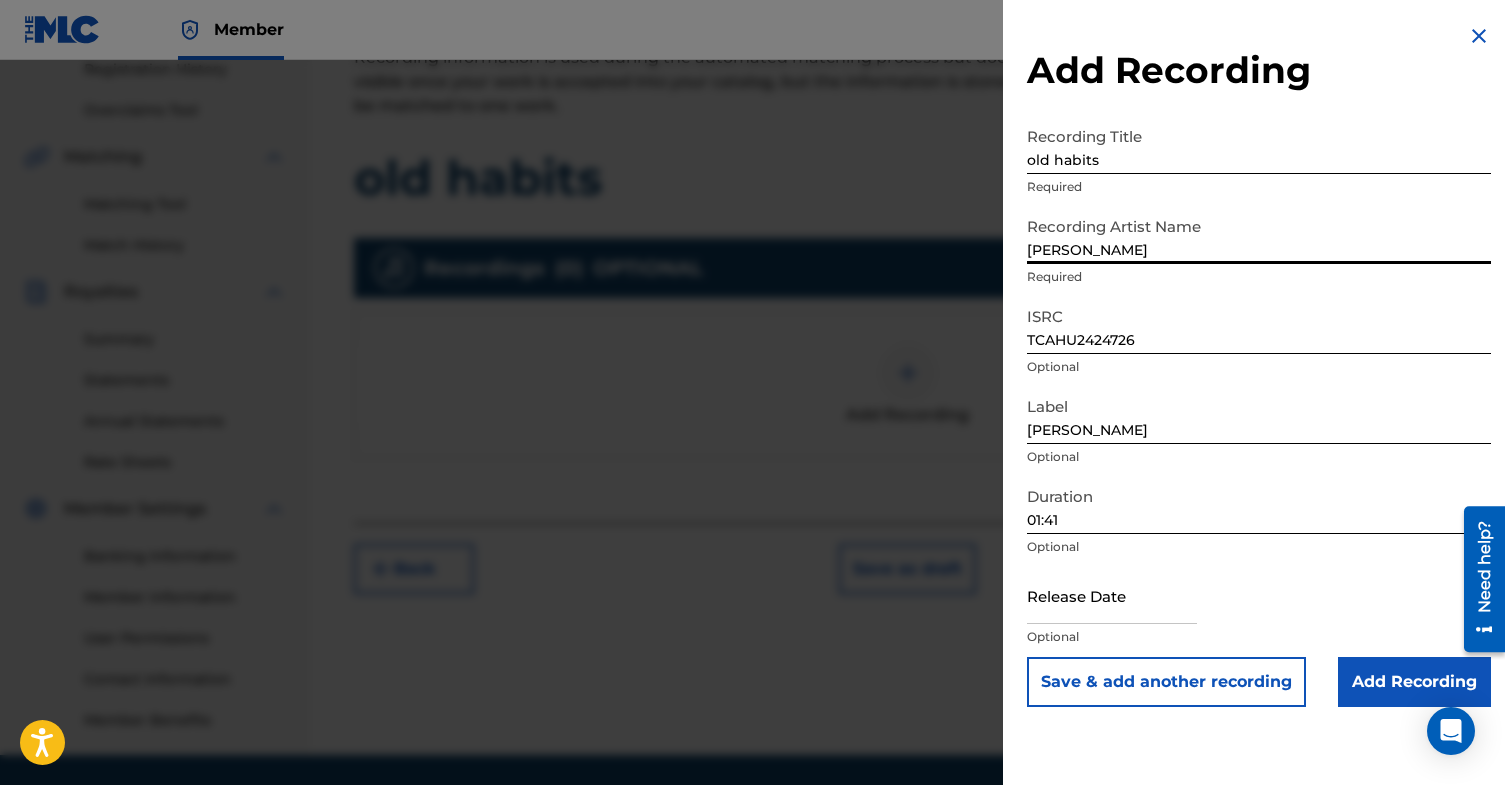 type on "[PERSON_NAME]" 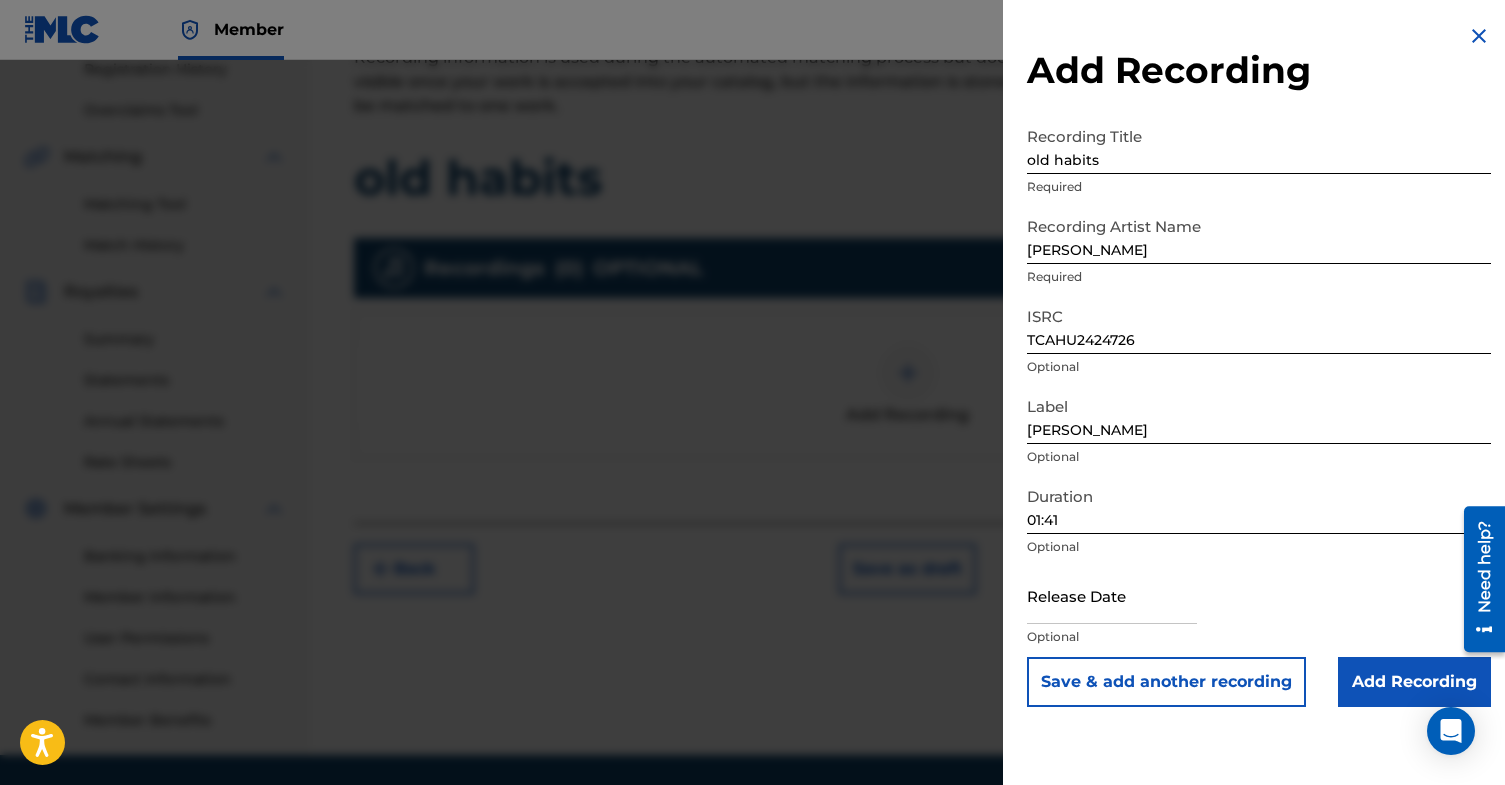 click on "Add Recording" at bounding box center (1414, 682) 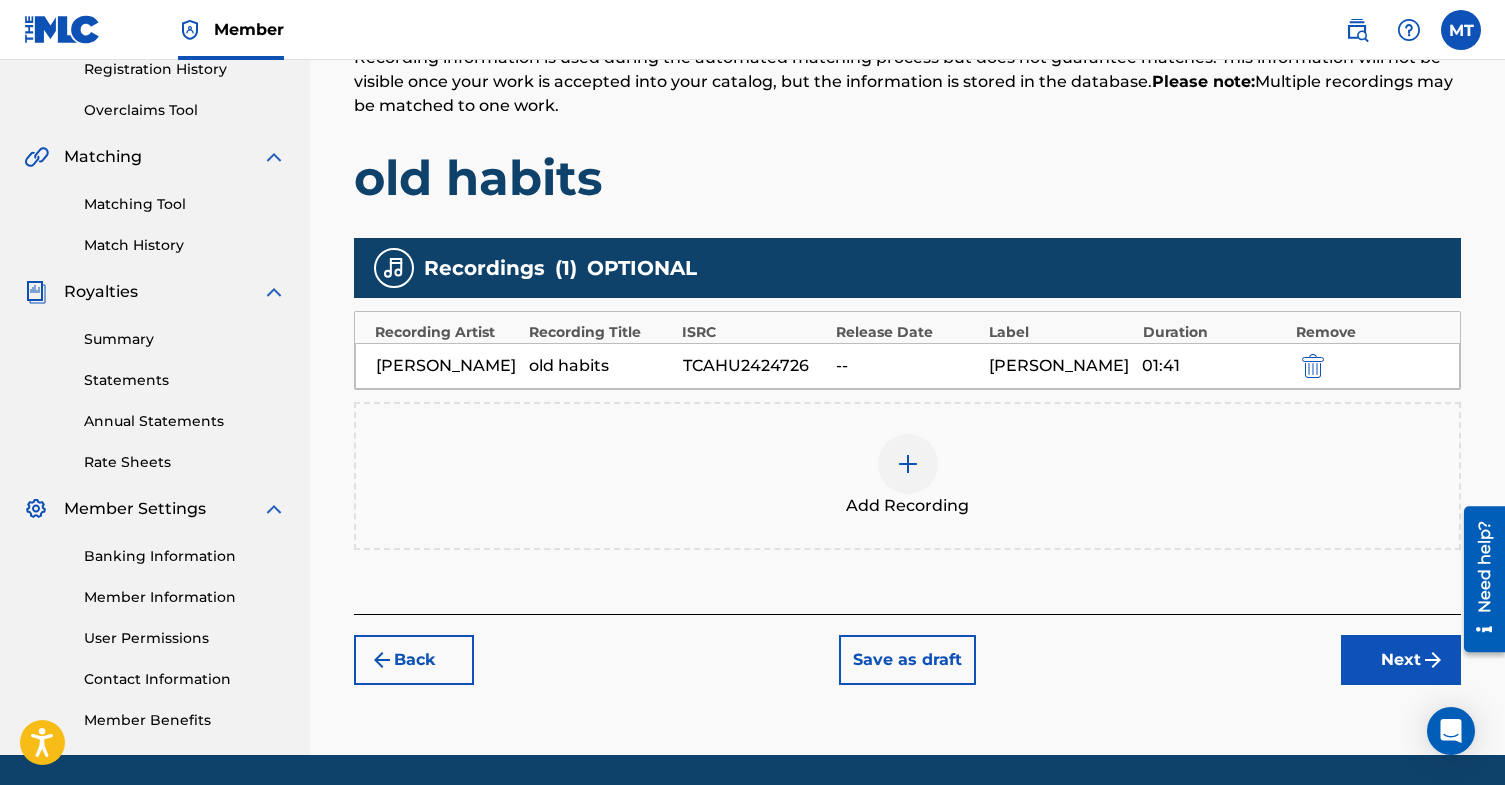 click on "Next" at bounding box center [1401, 660] 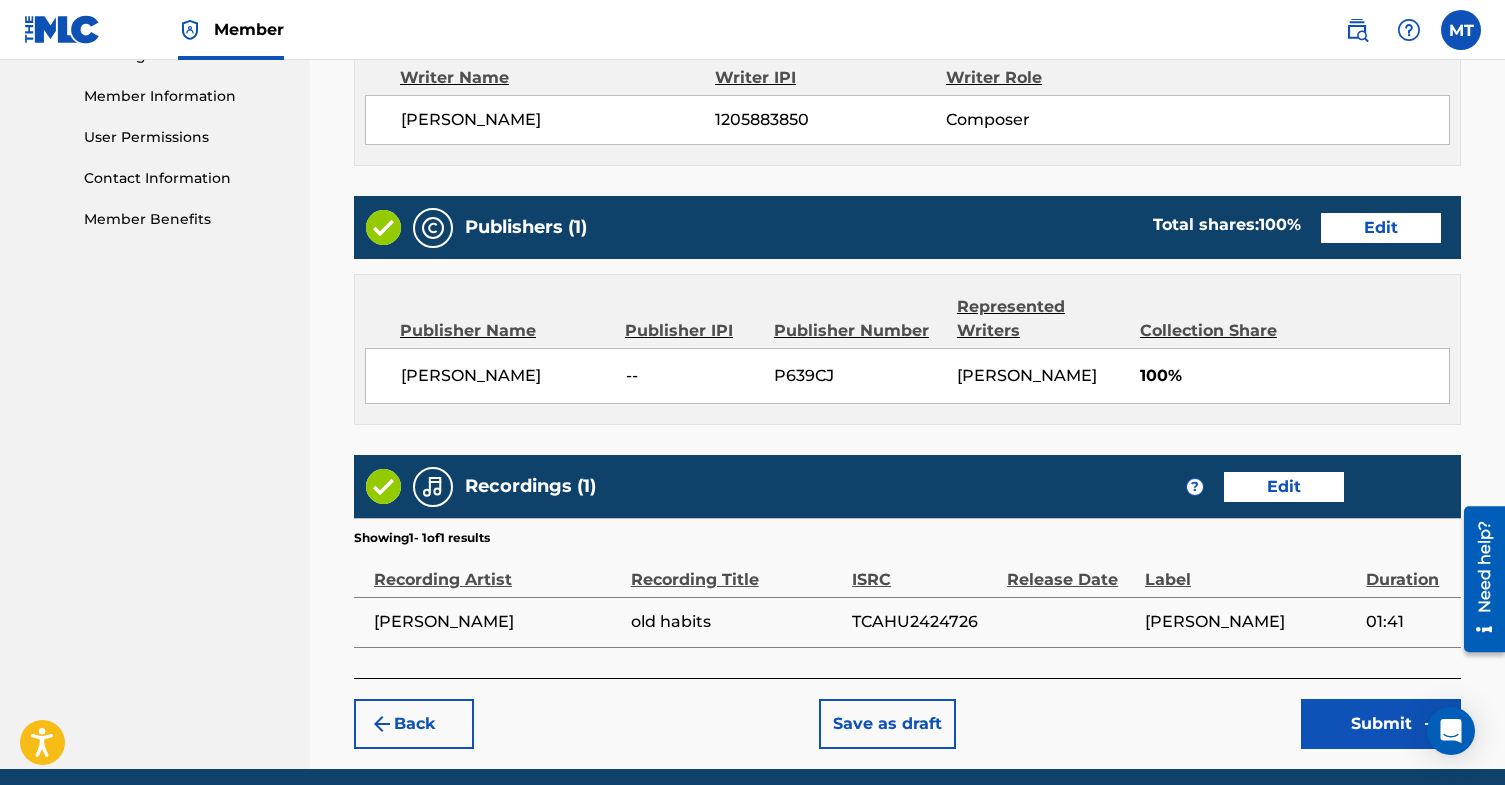 scroll, scrollTop: 968, scrollLeft: 0, axis: vertical 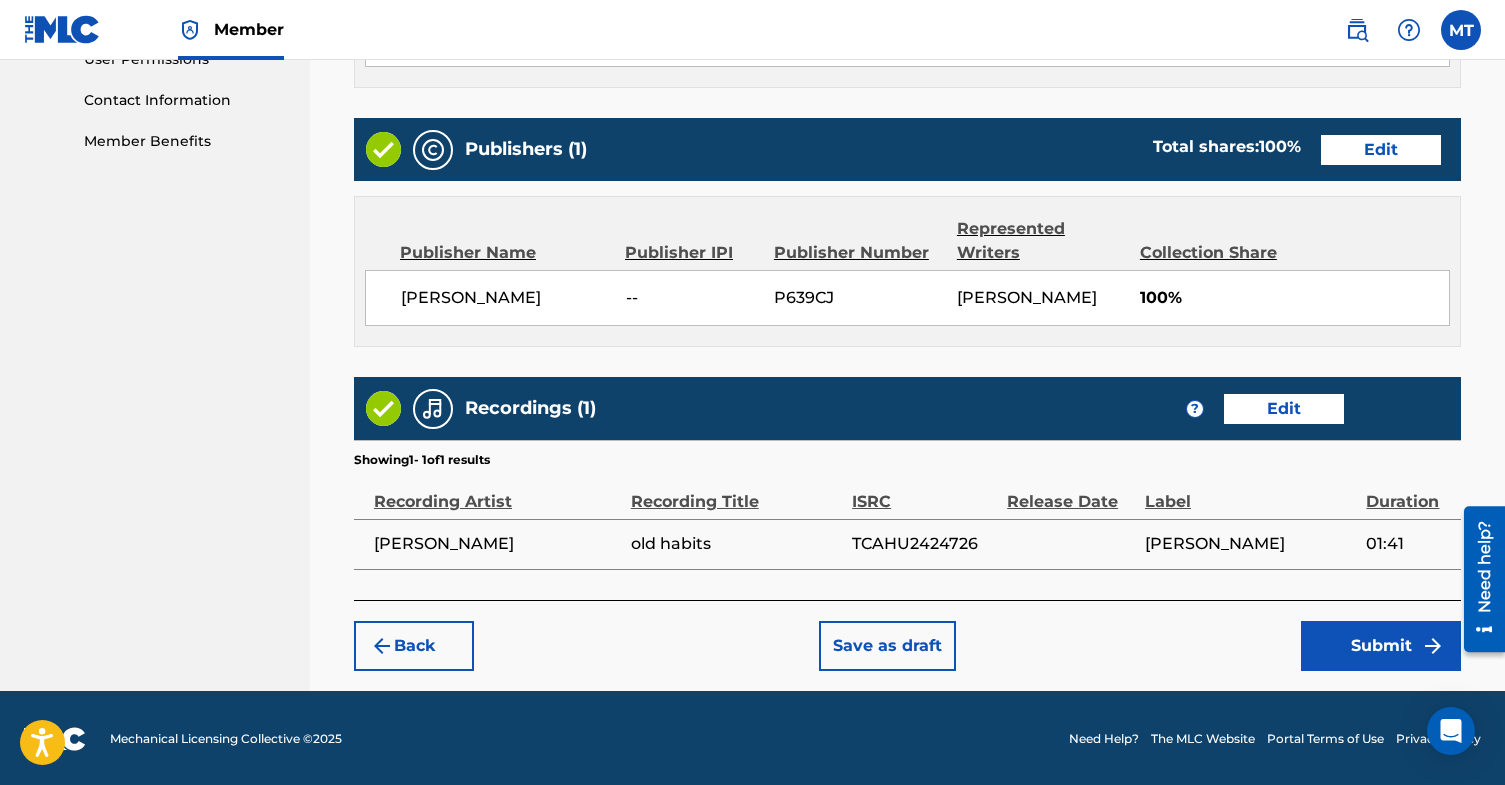 click on "Submit" at bounding box center [1381, 646] 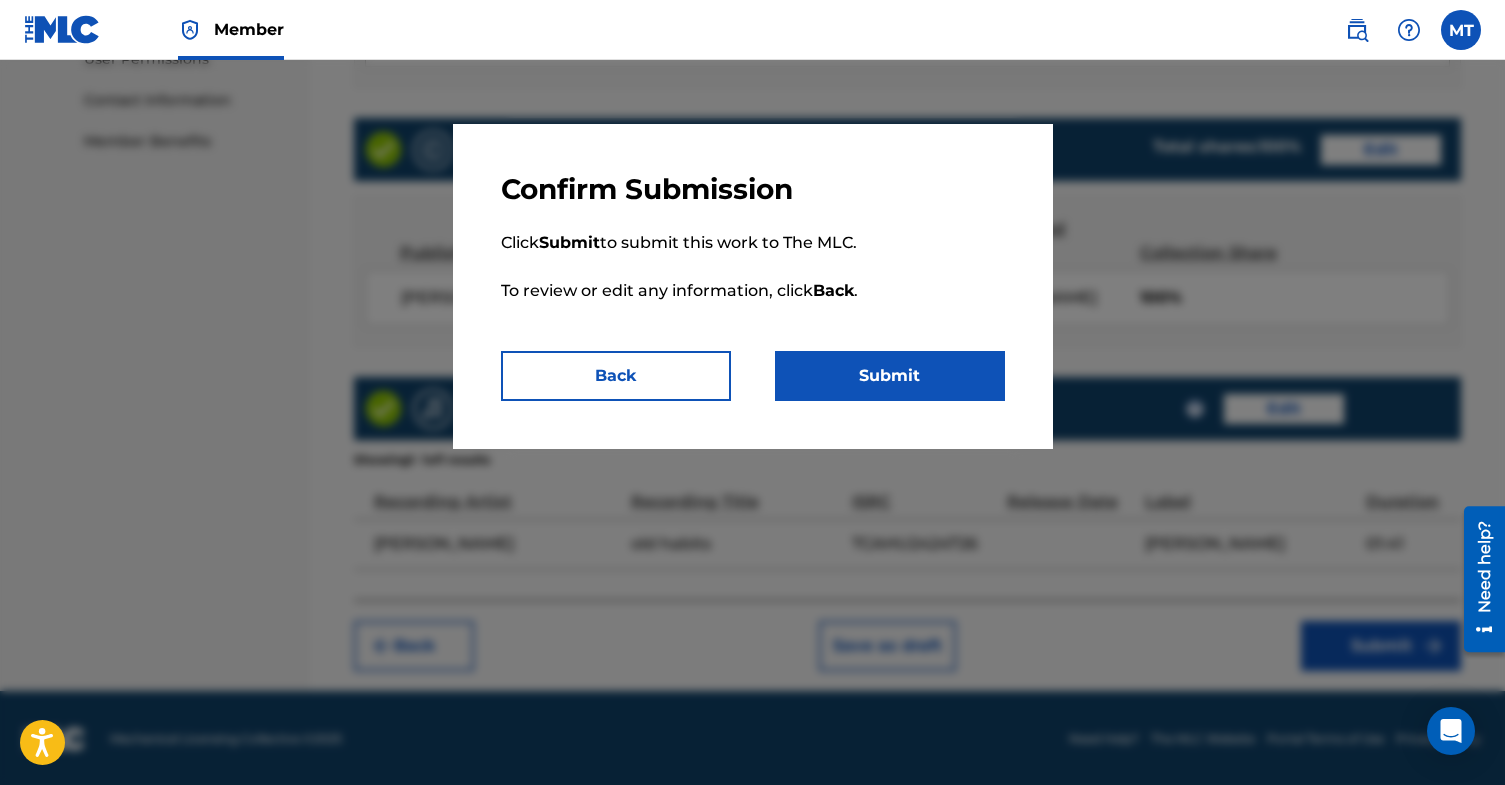 click on "Submit" at bounding box center [890, 376] 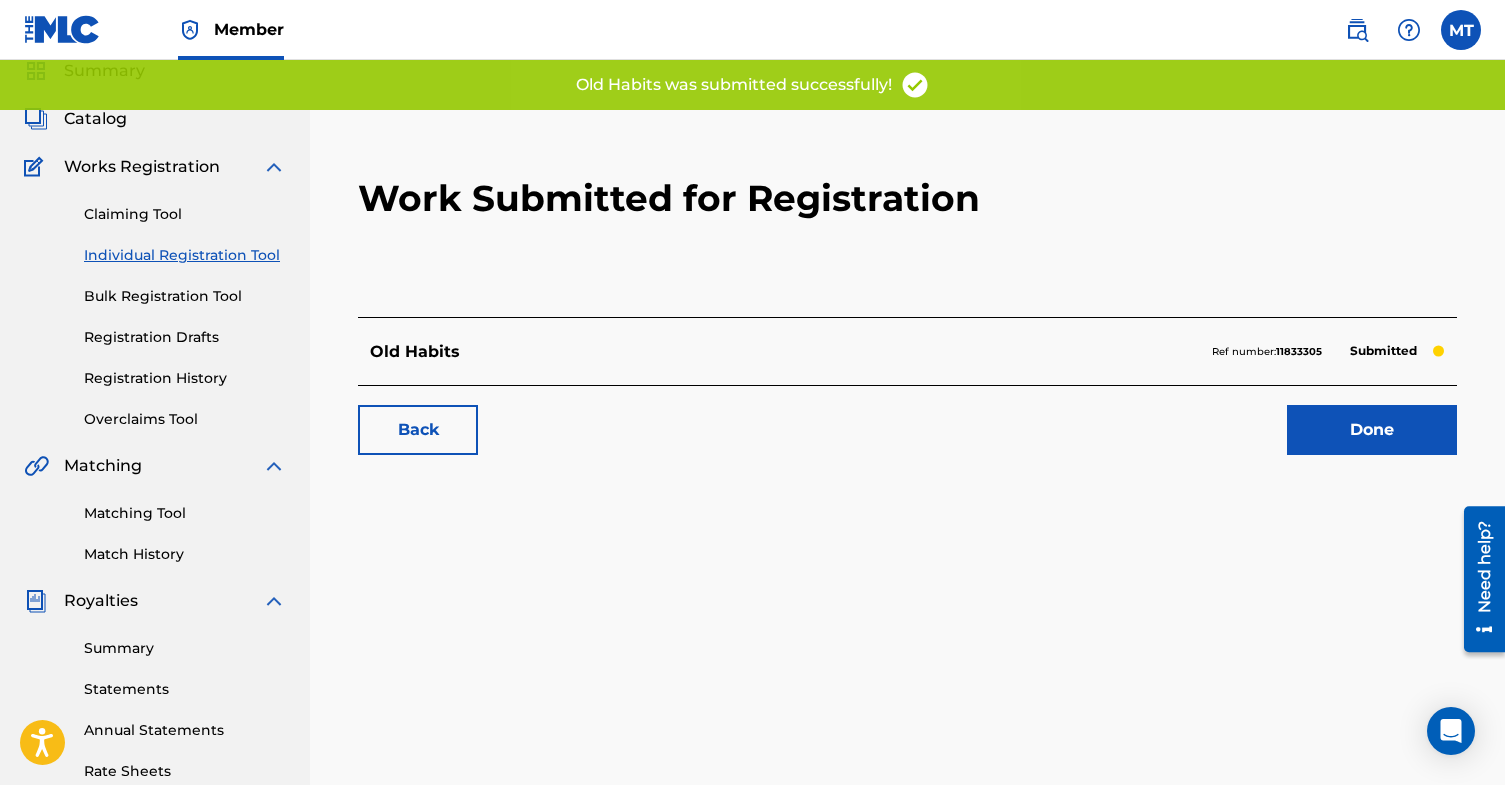 scroll, scrollTop: 166, scrollLeft: 0, axis: vertical 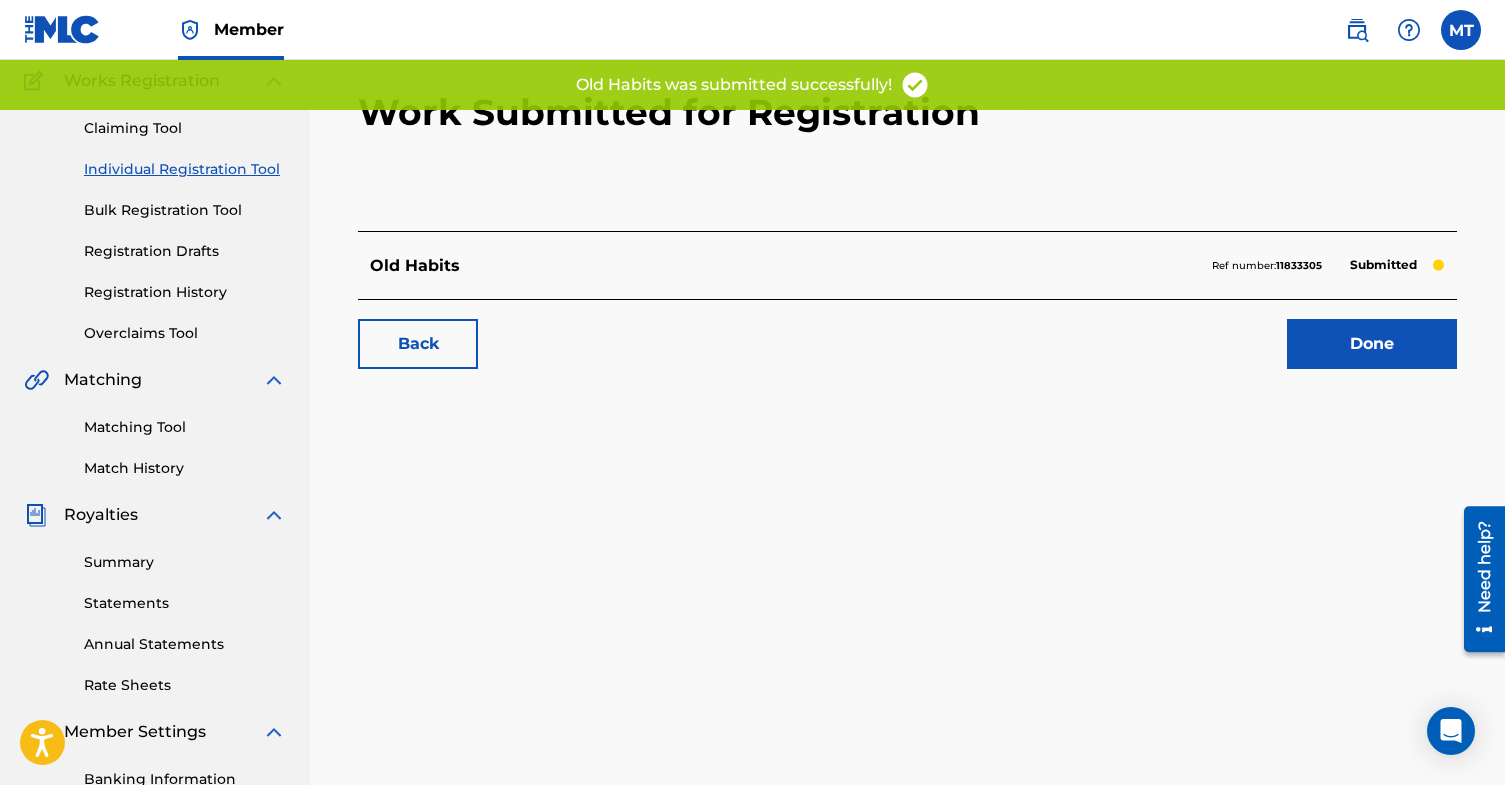 click on "Work Submitted for Registration Old Habits Ref number:  11833305 Submitted Back Done" at bounding box center [907, 191] 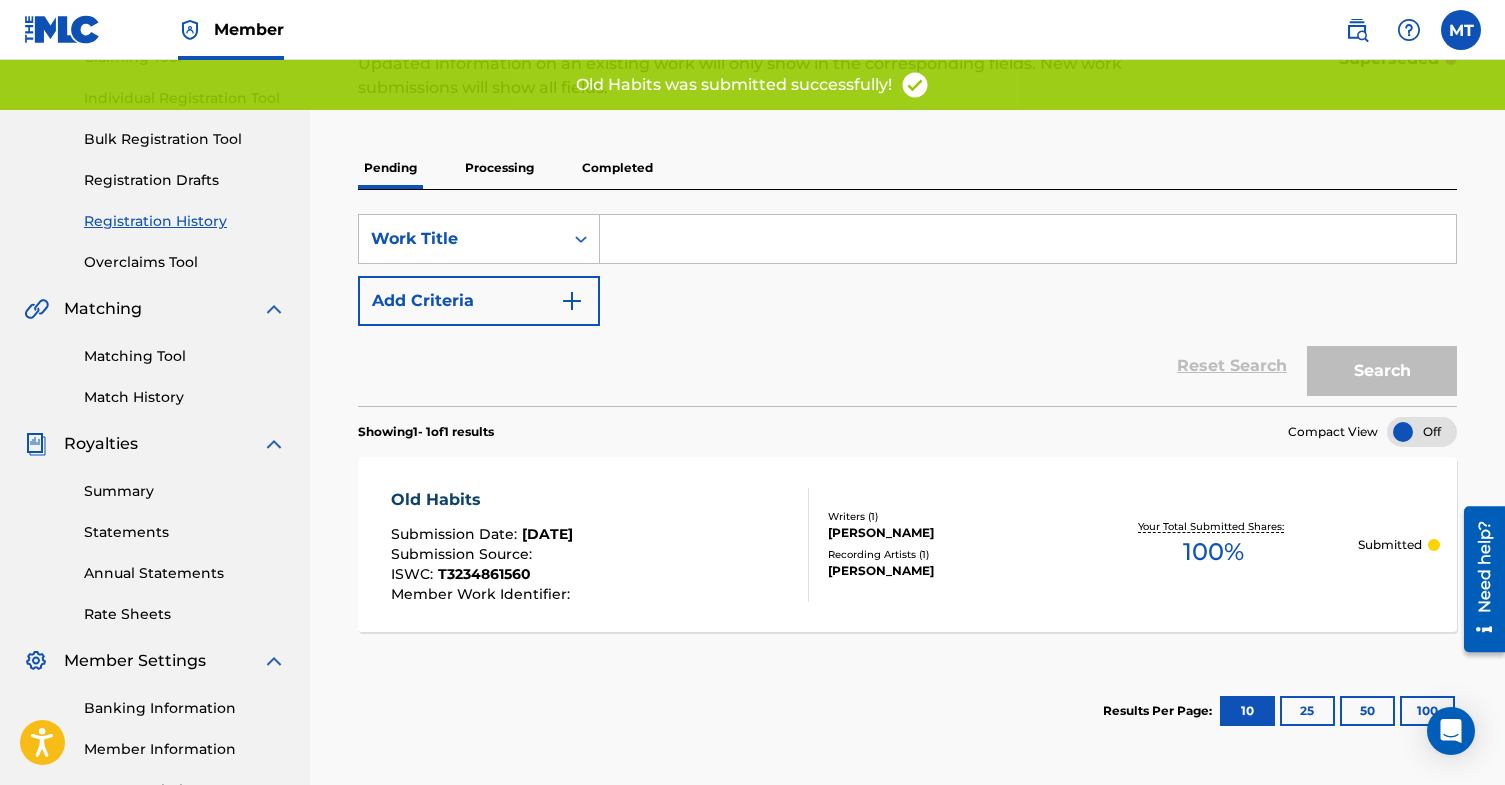 scroll, scrollTop: 0, scrollLeft: 0, axis: both 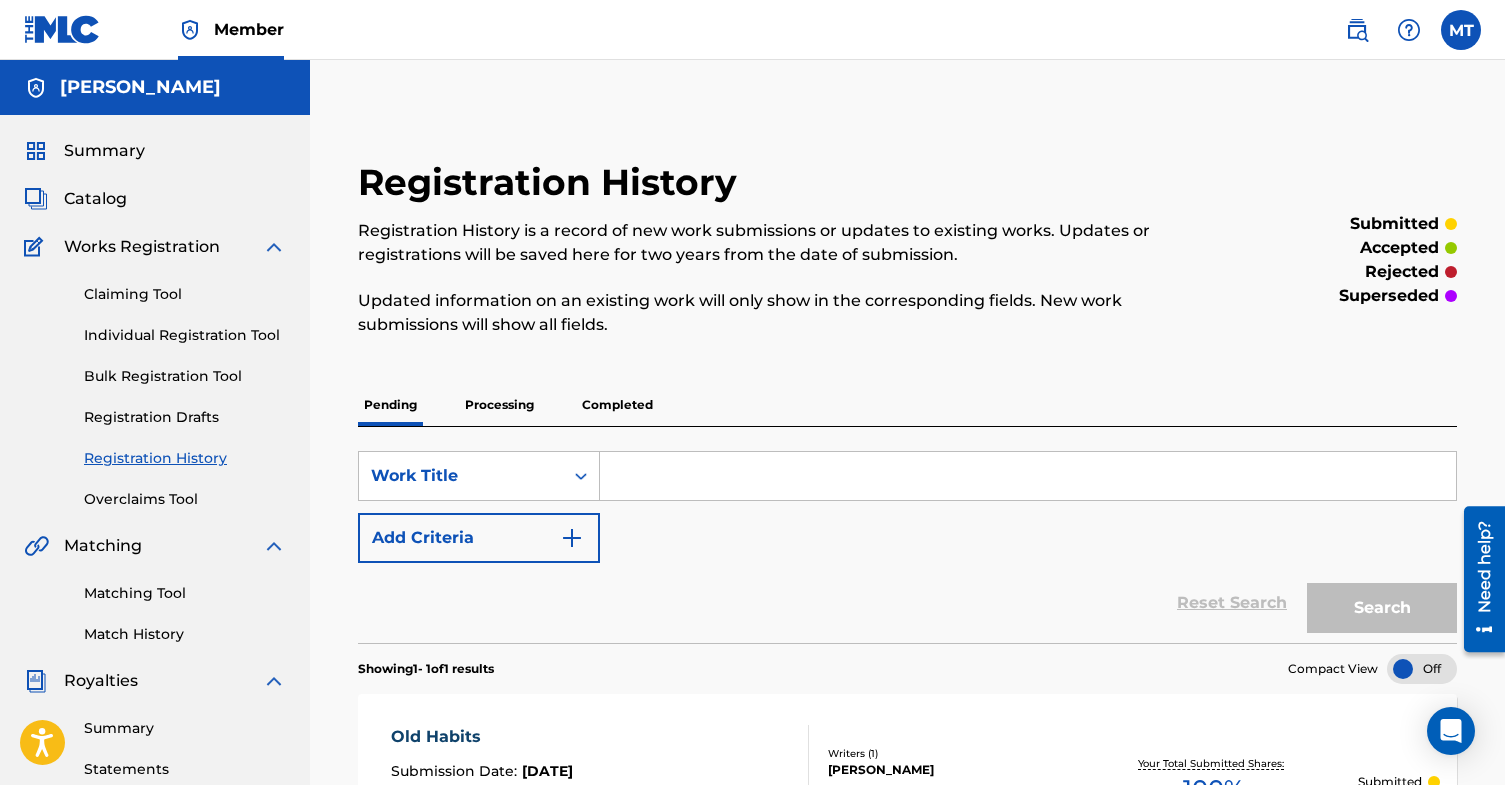 click at bounding box center (62, 29) 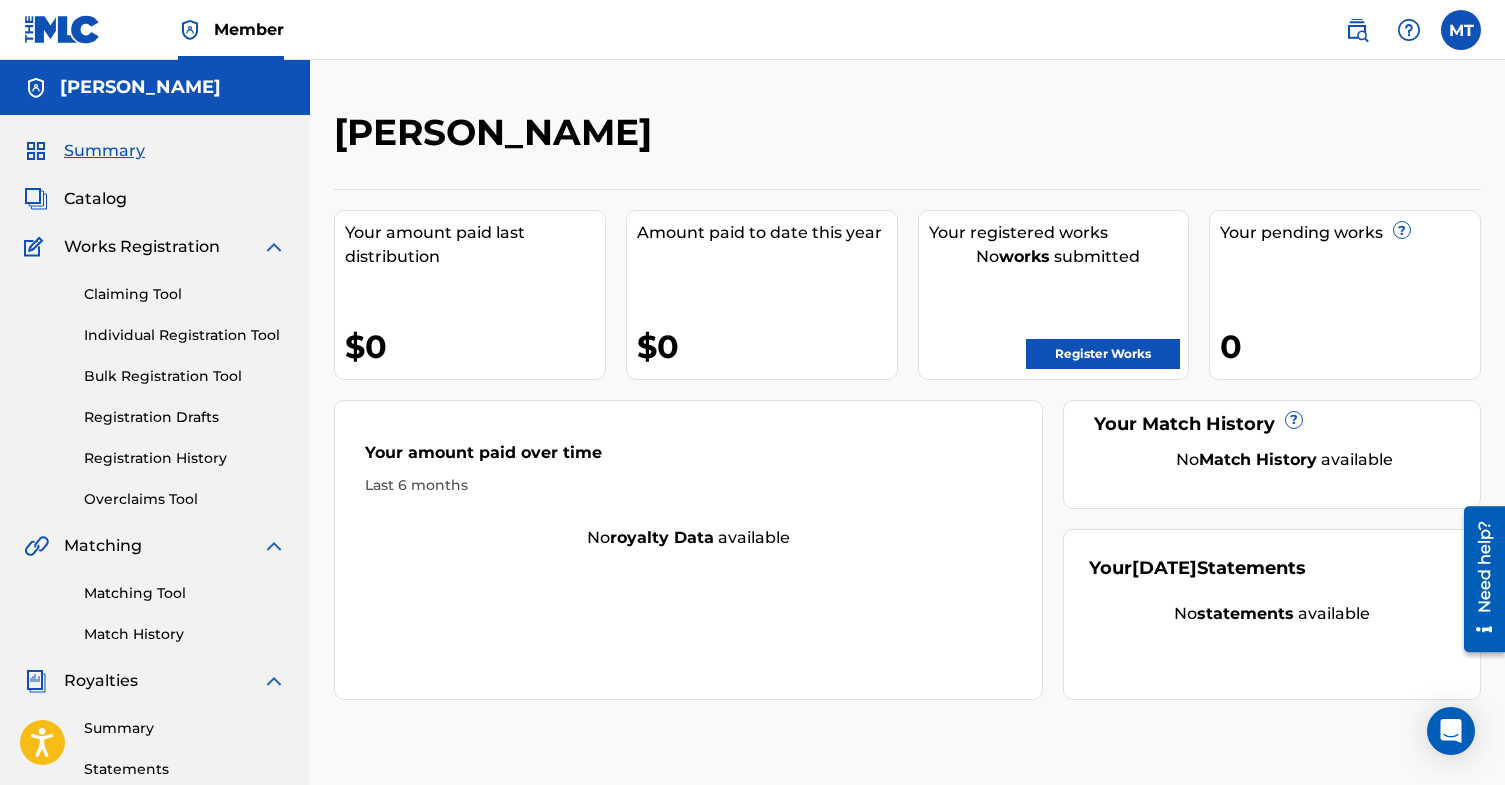click on "Works Registration" at bounding box center (142, 247) 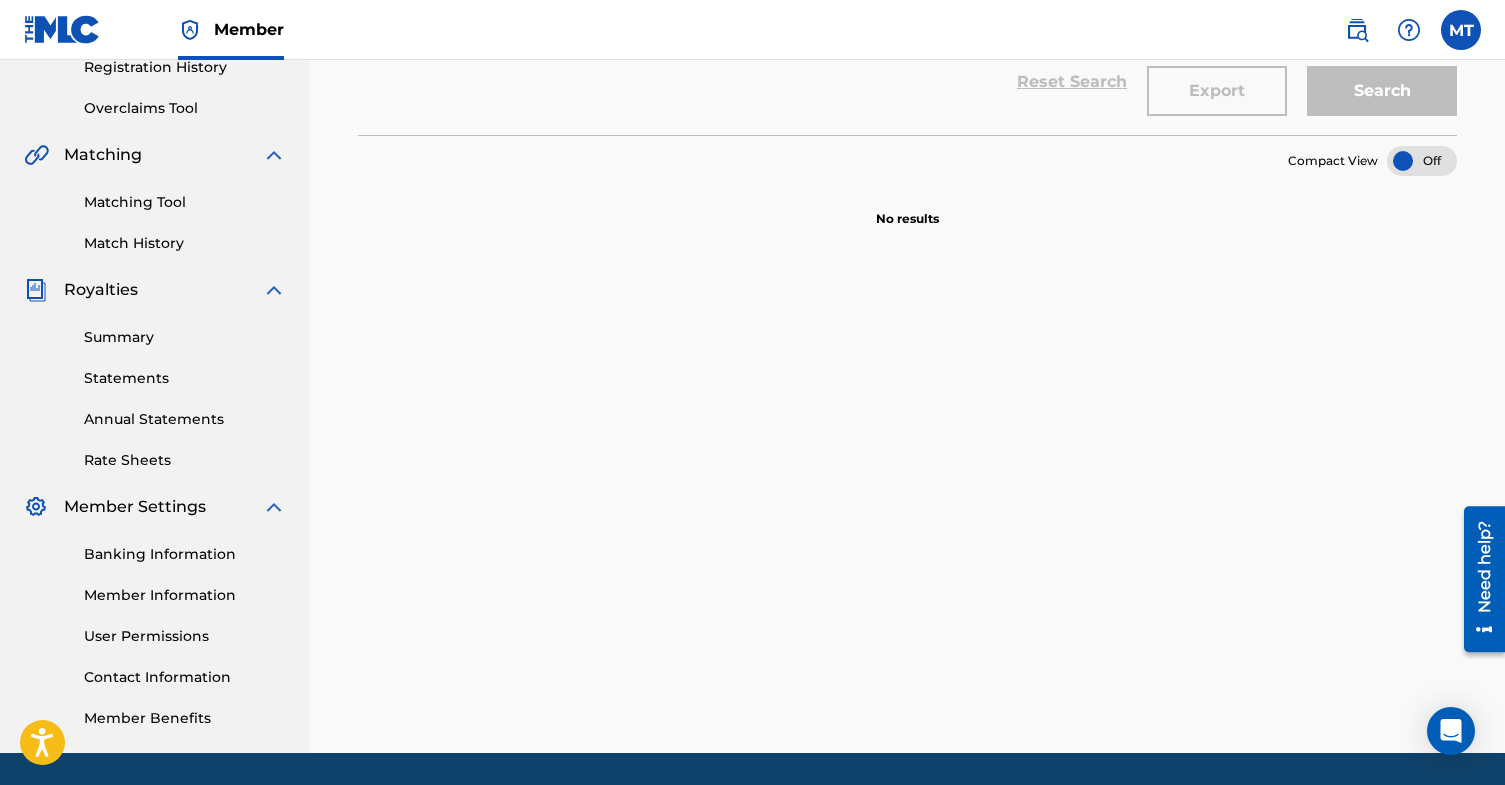 scroll, scrollTop: 0, scrollLeft: 0, axis: both 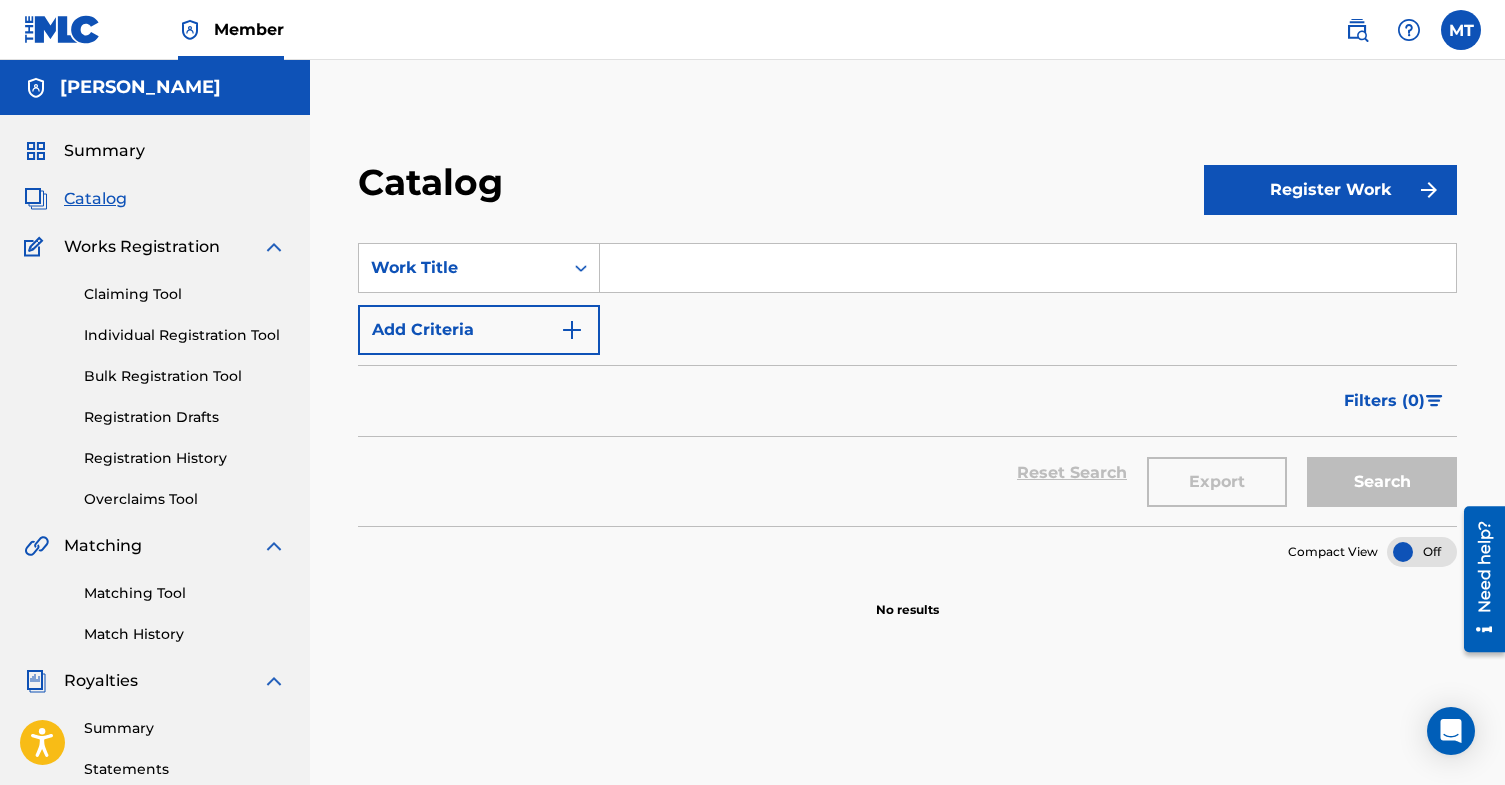 click on "Summary" at bounding box center (104, 151) 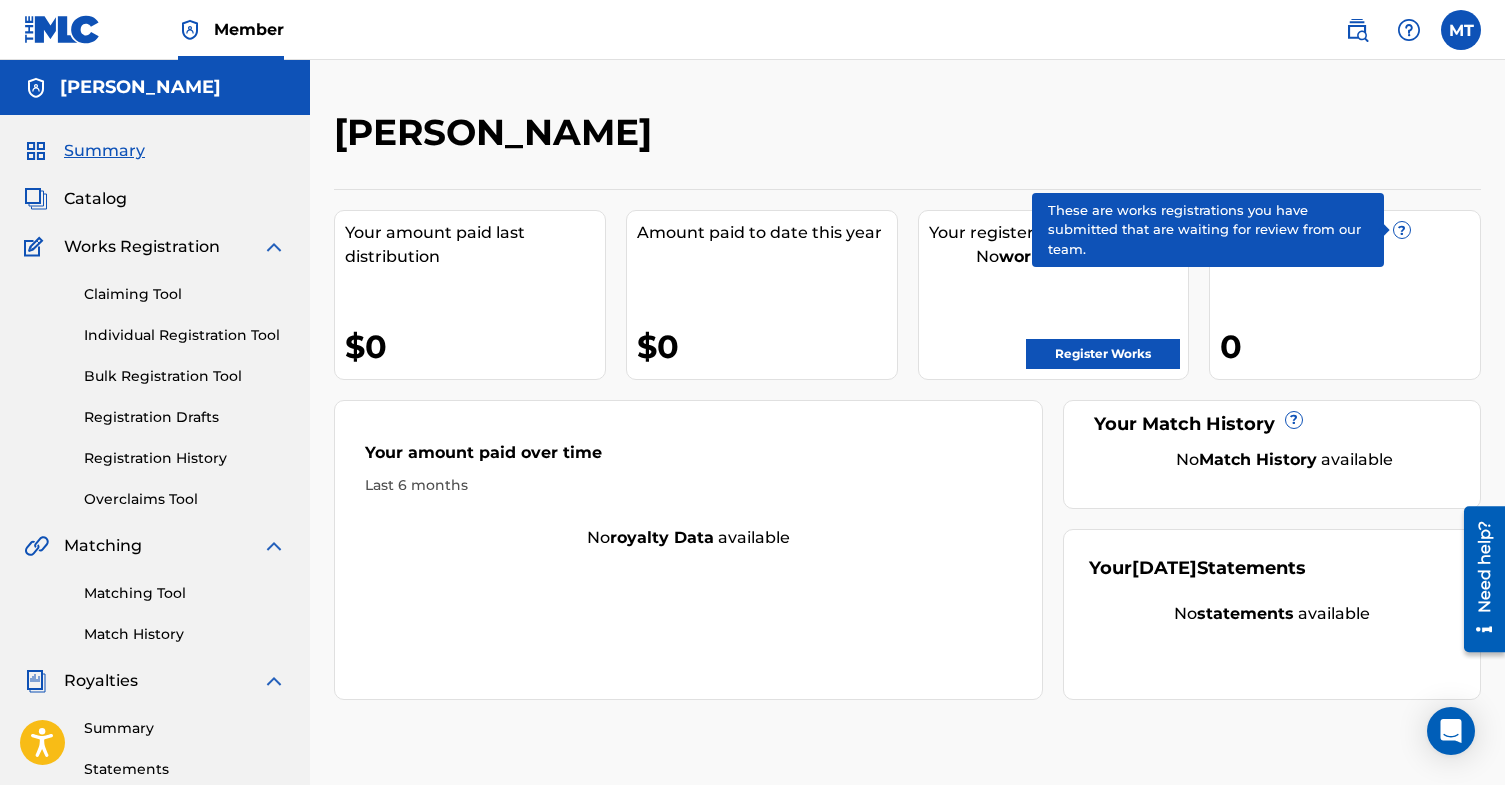 click on "?" at bounding box center (1402, 230) 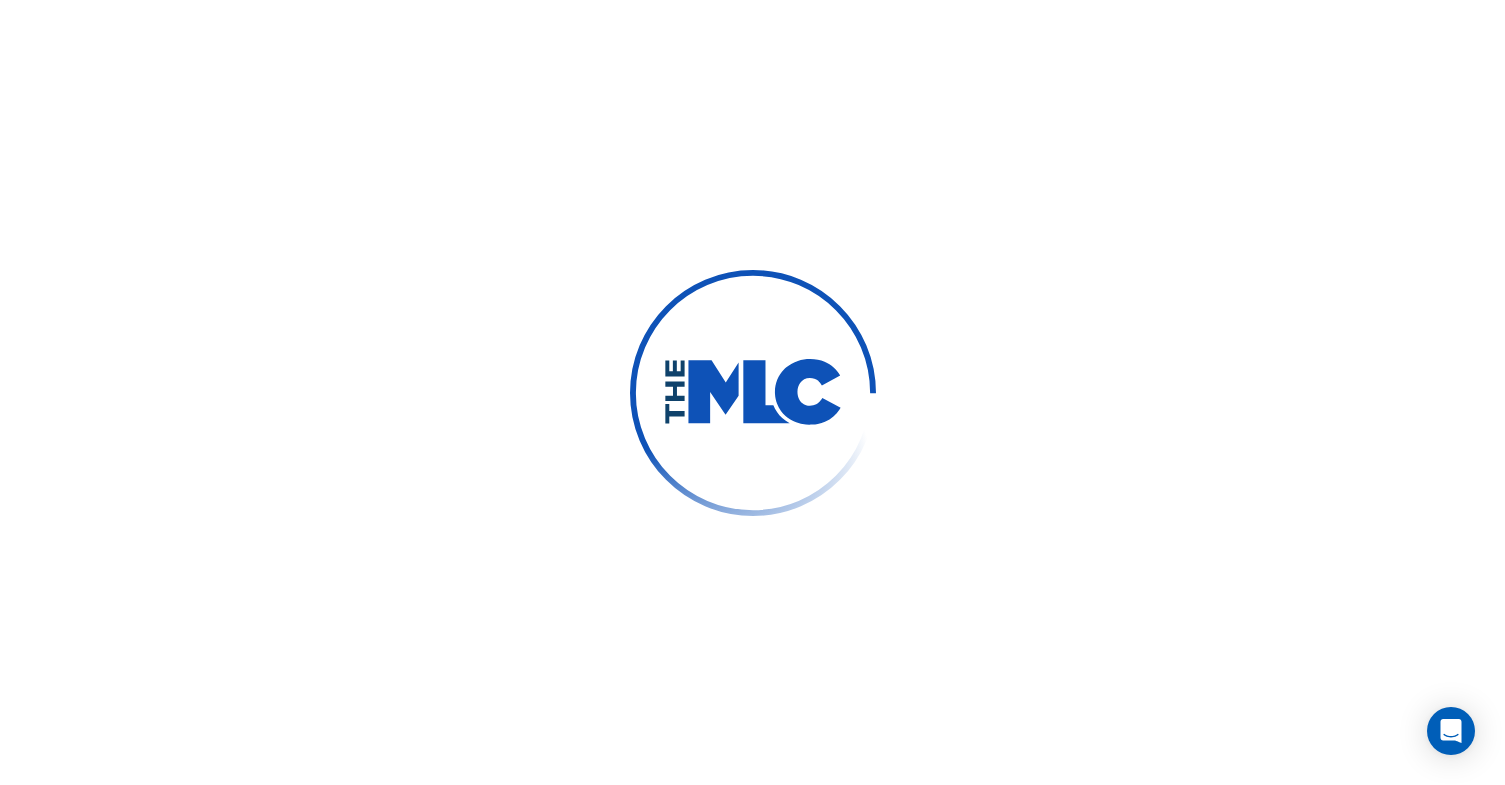 scroll, scrollTop: 0, scrollLeft: 0, axis: both 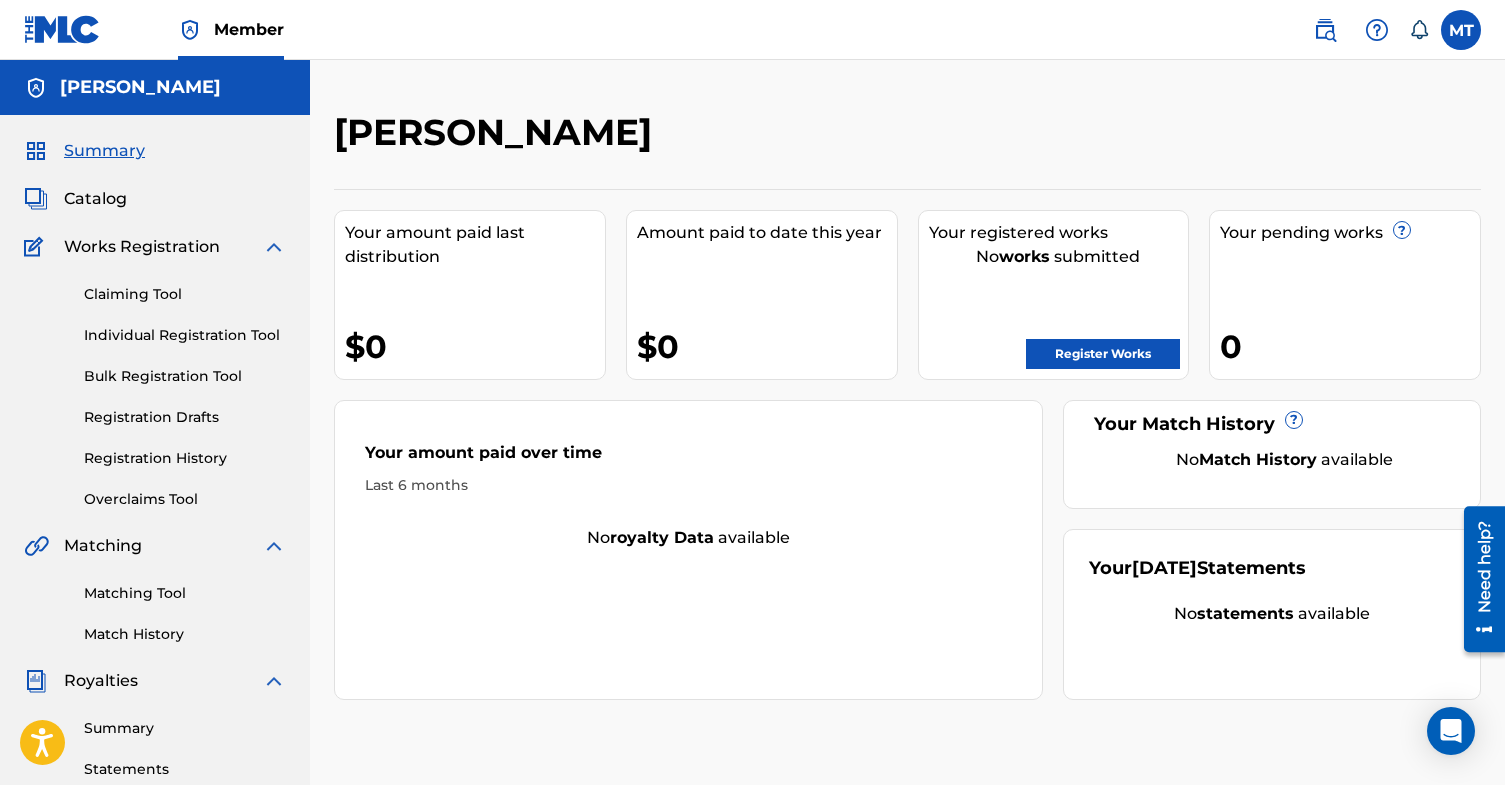 click on "0" at bounding box center (1350, 346) 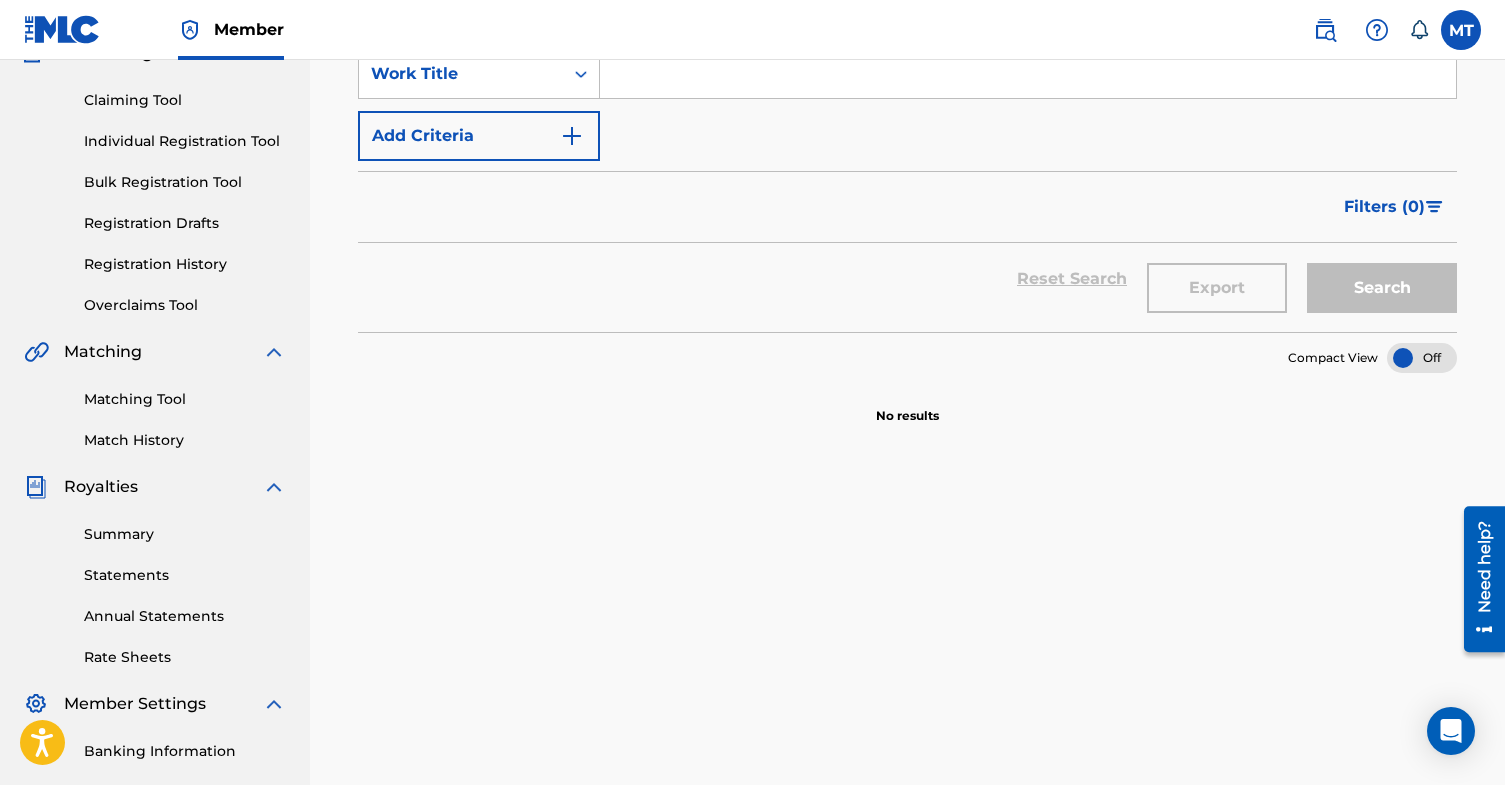 scroll, scrollTop: 0, scrollLeft: 0, axis: both 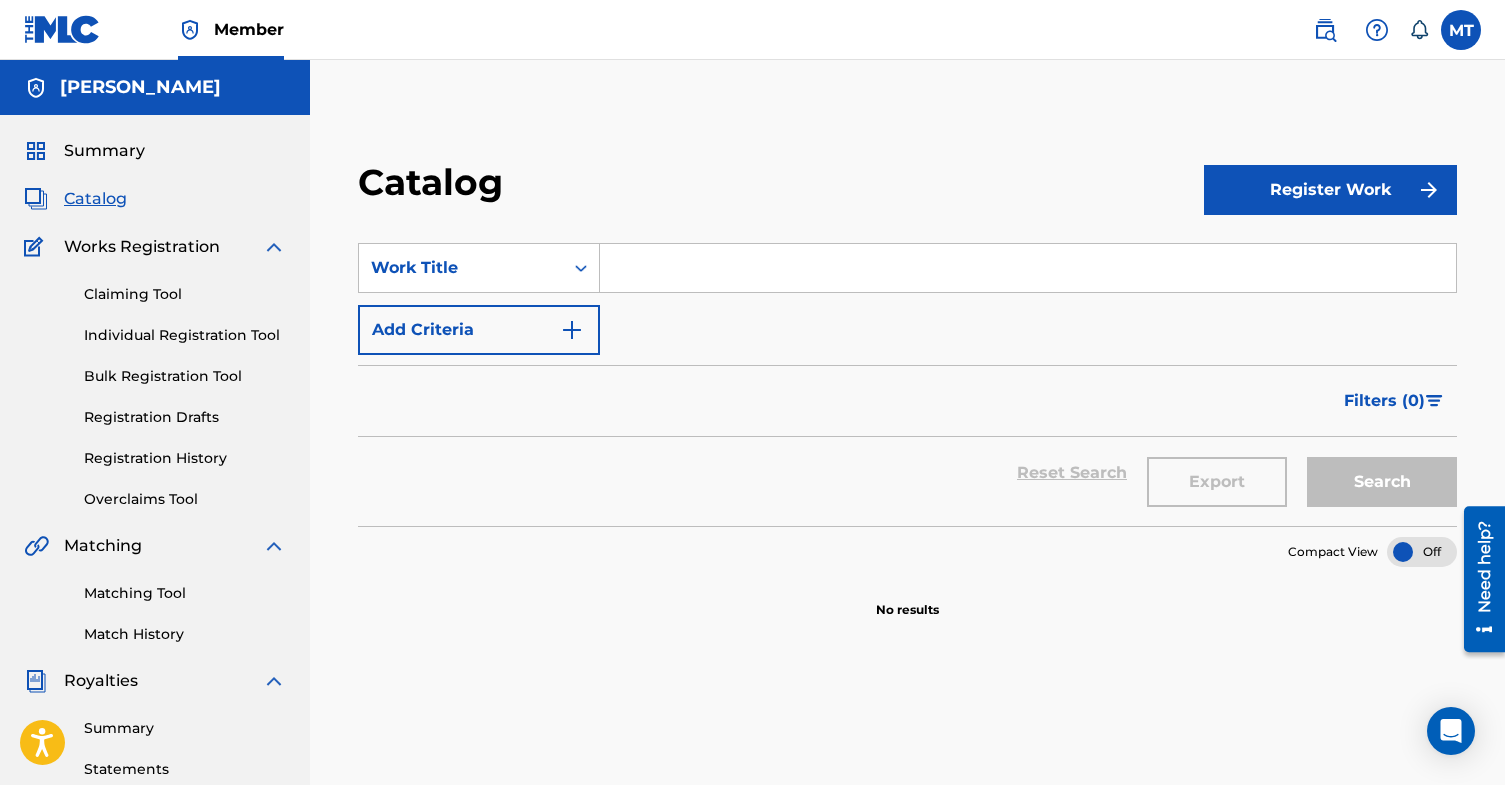 click on "Summary" at bounding box center (104, 151) 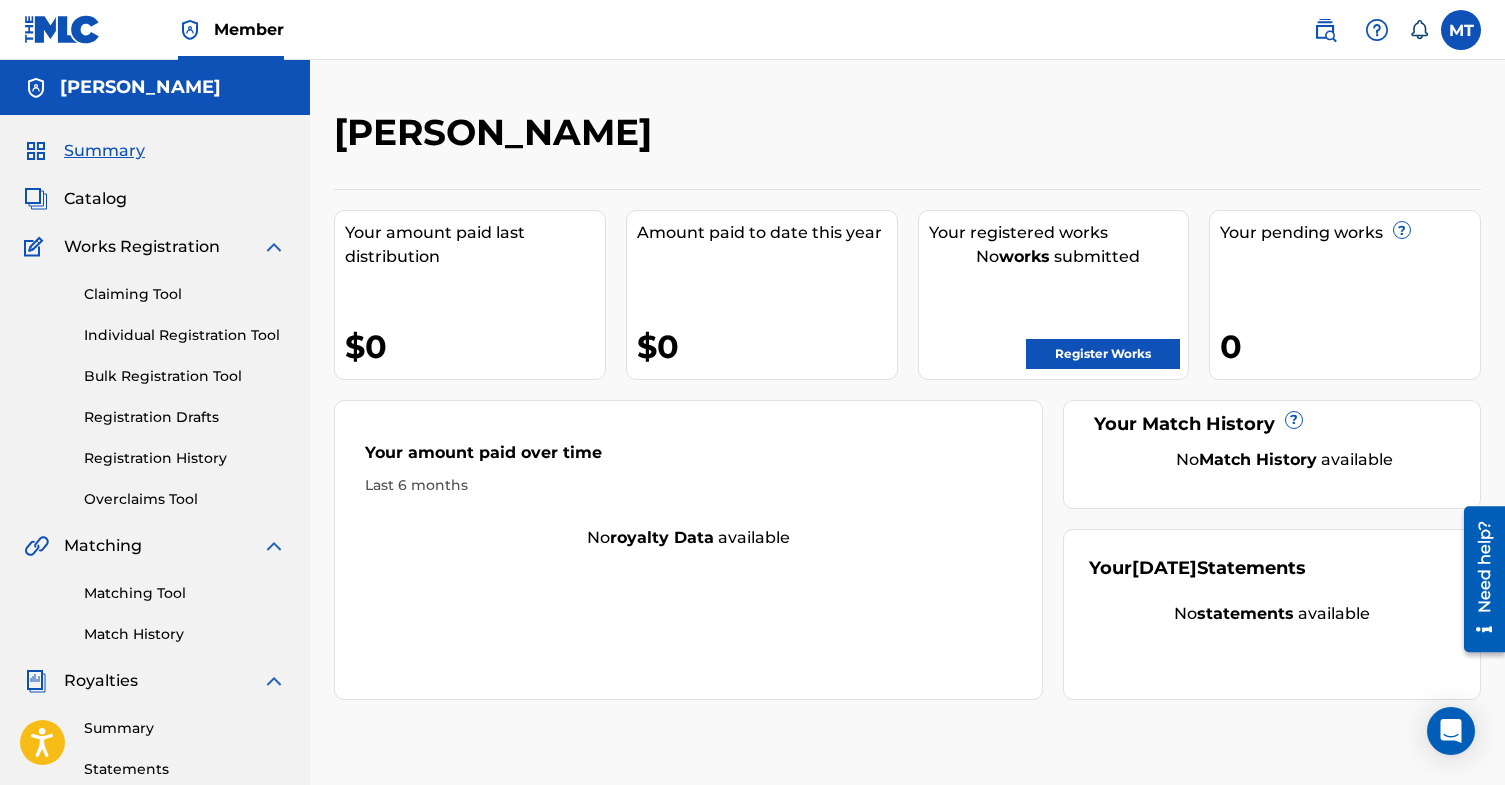 click on "Register Works" at bounding box center (1103, 354) 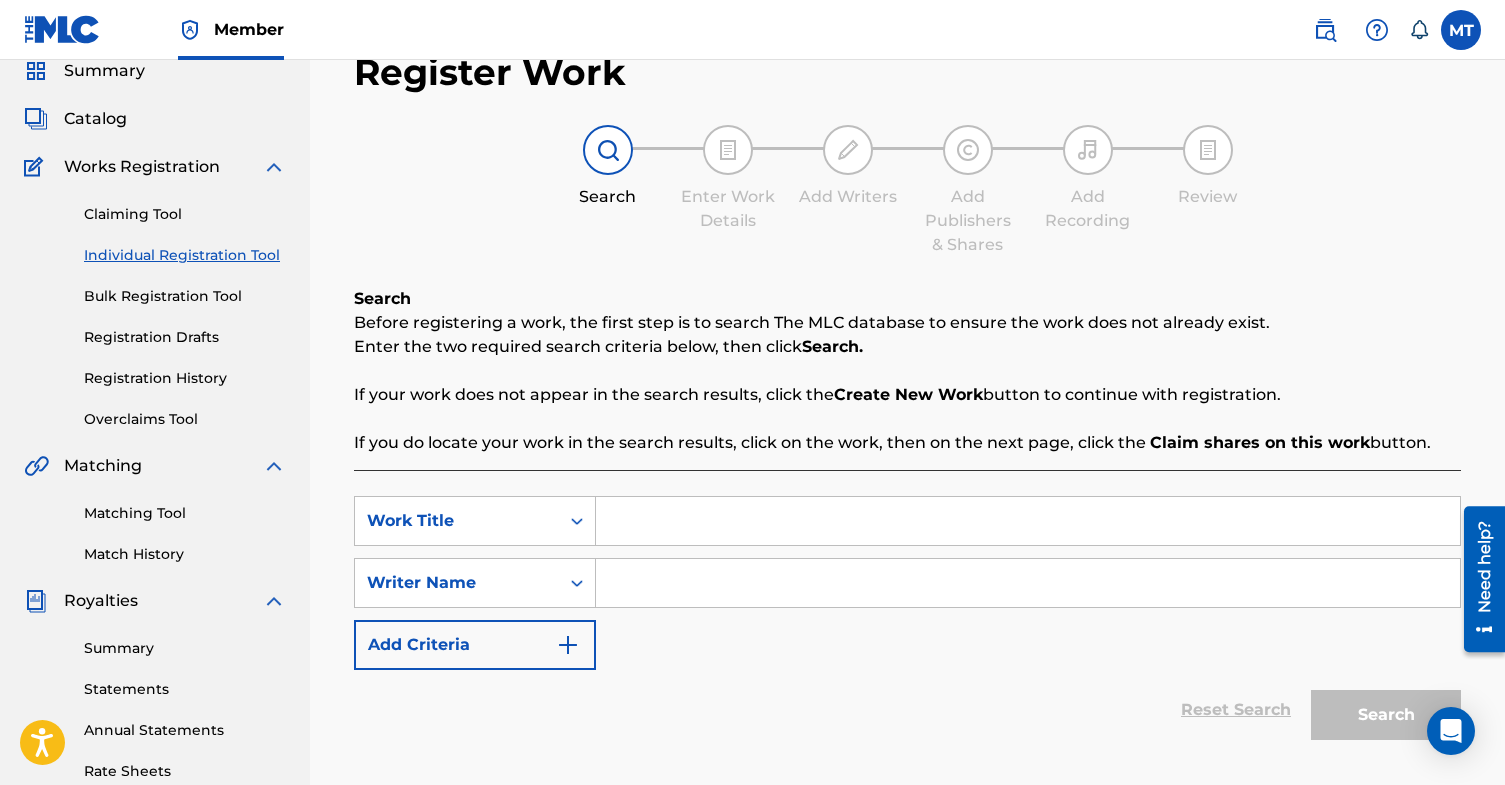 scroll, scrollTop: 428, scrollLeft: 0, axis: vertical 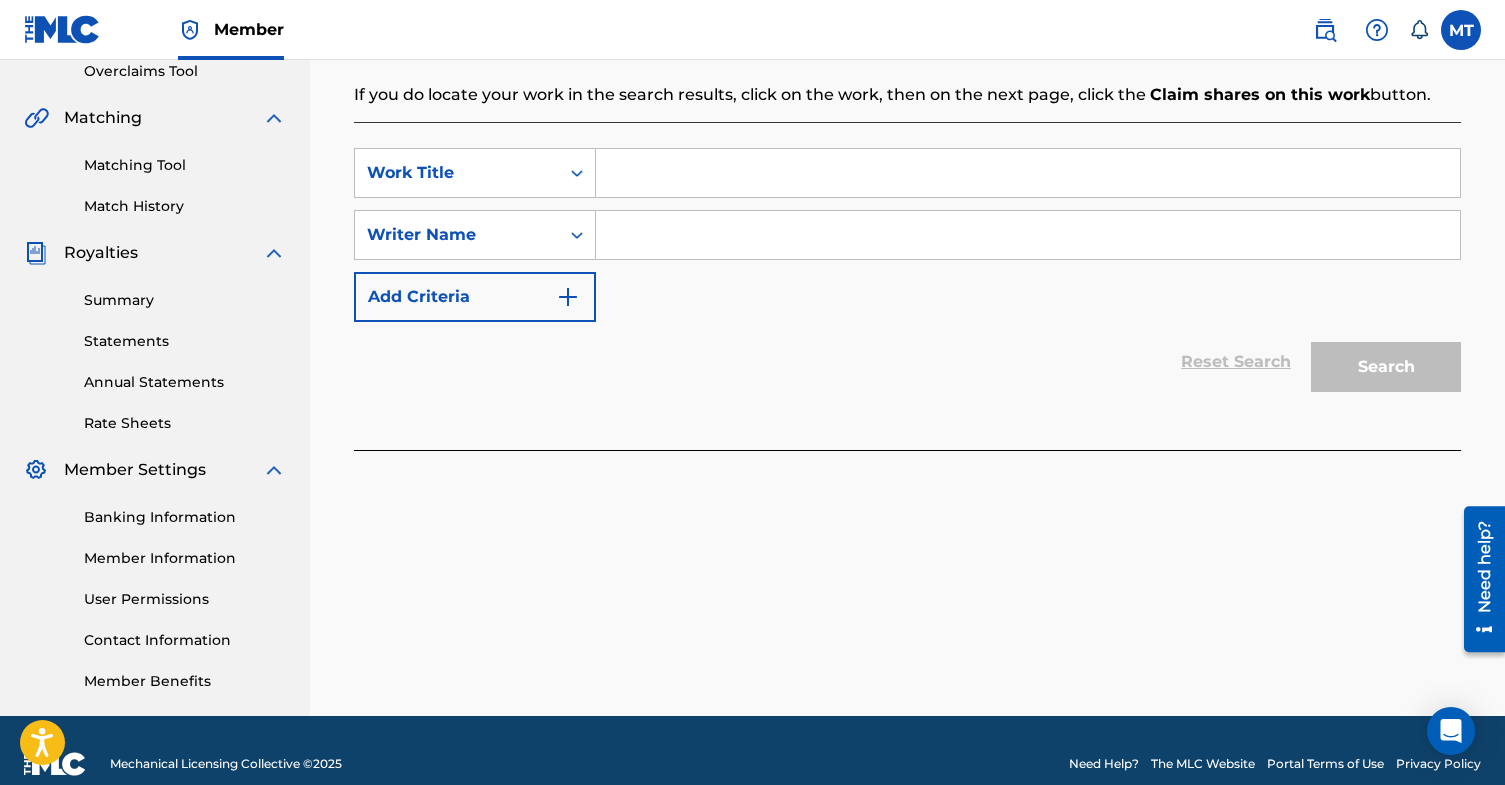 click at bounding box center [1028, 173] 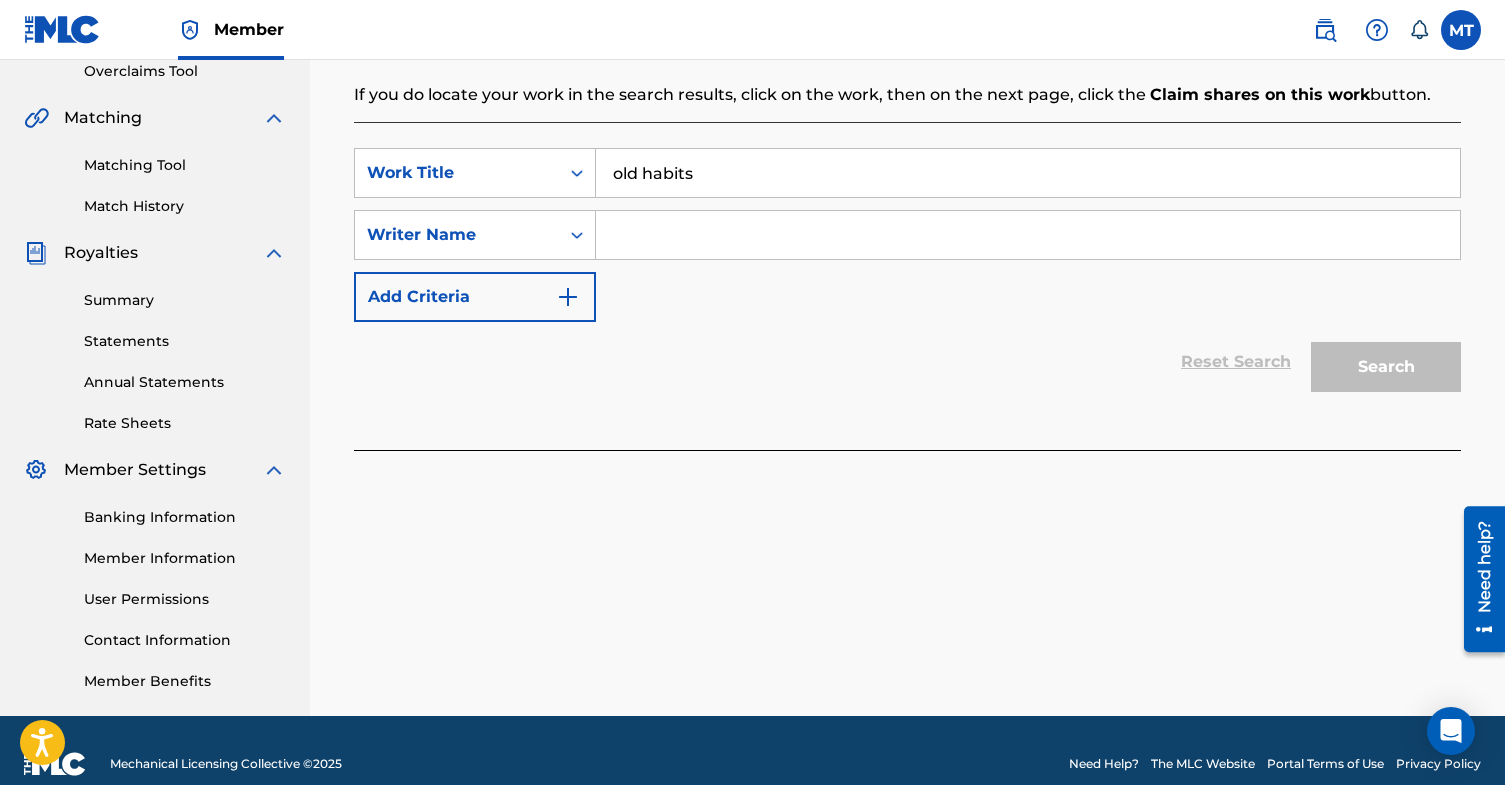 type on "old habits" 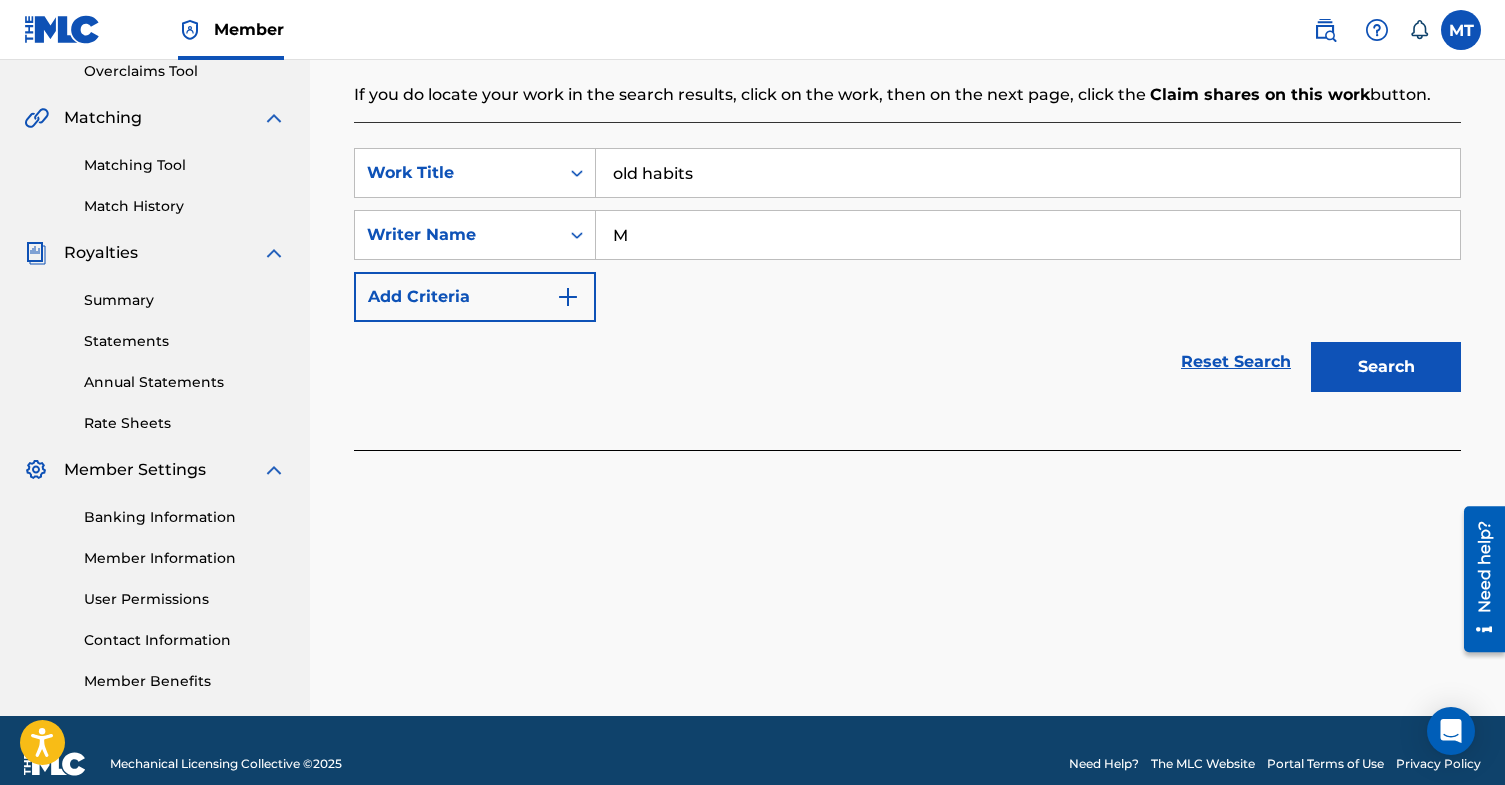 type on "[PERSON_NAME]" 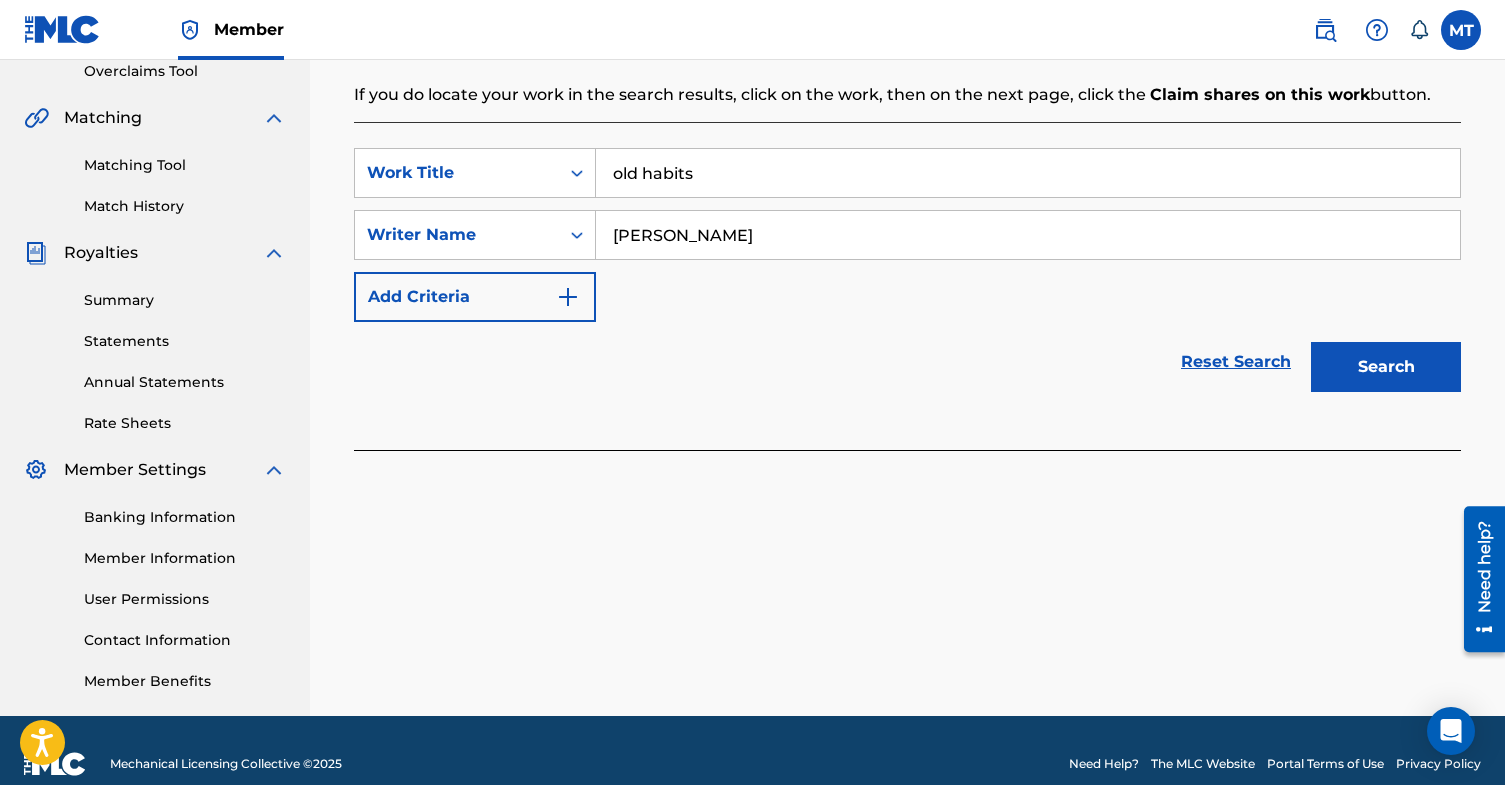 click on "Search" at bounding box center [1386, 367] 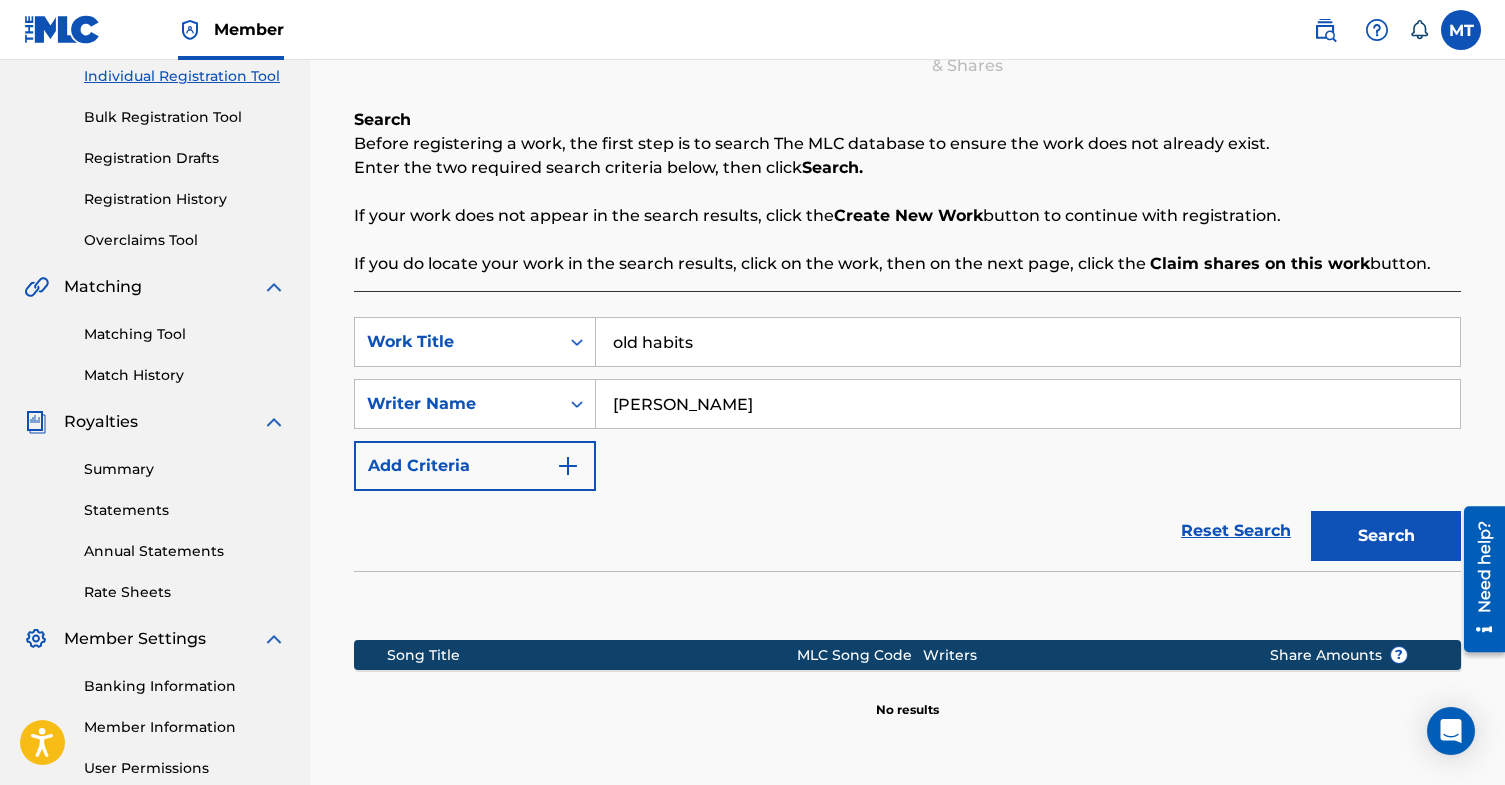 scroll, scrollTop: 0, scrollLeft: 0, axis: both 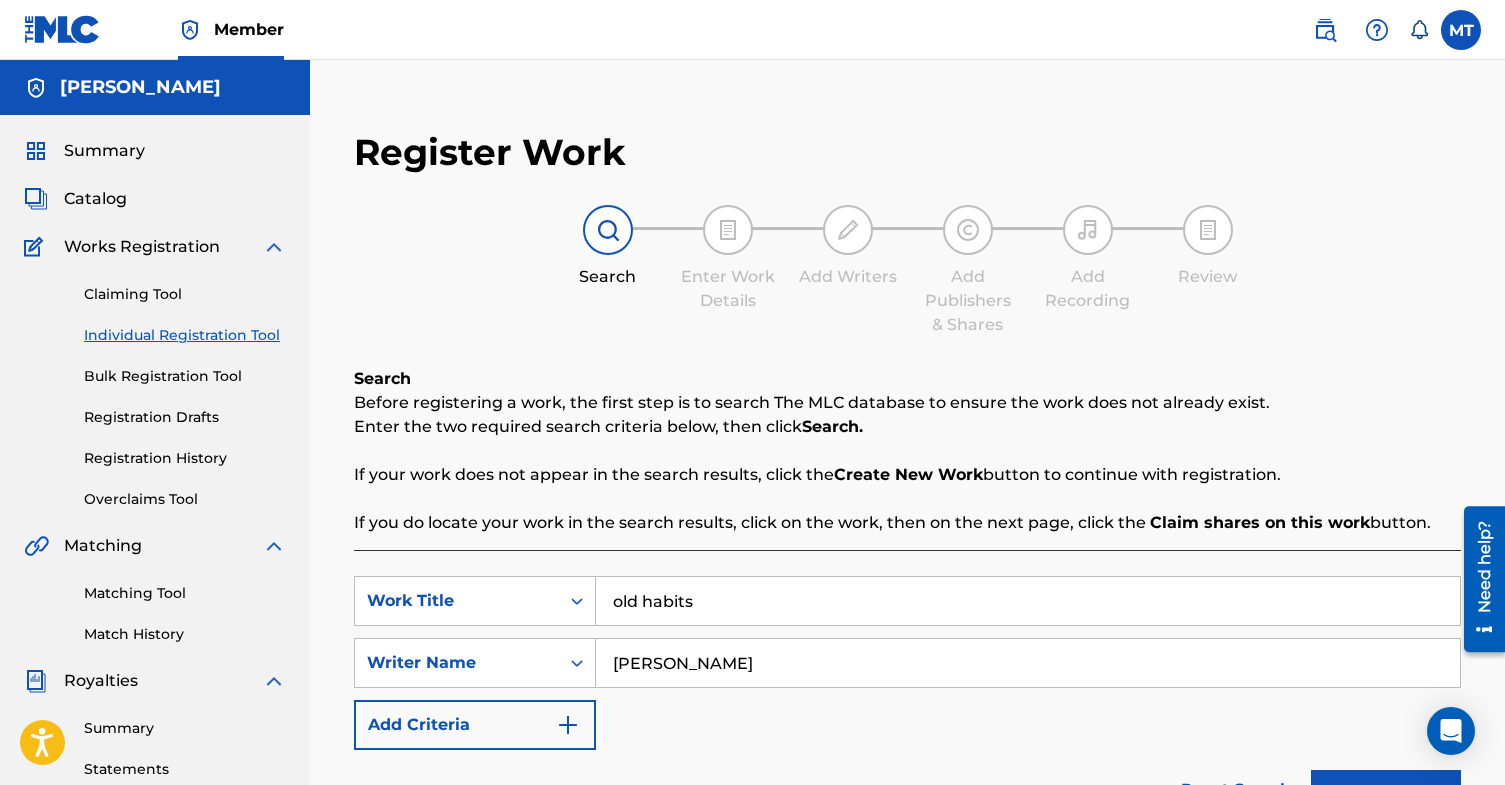 click on "Summary" at bounding box center [104, 151] 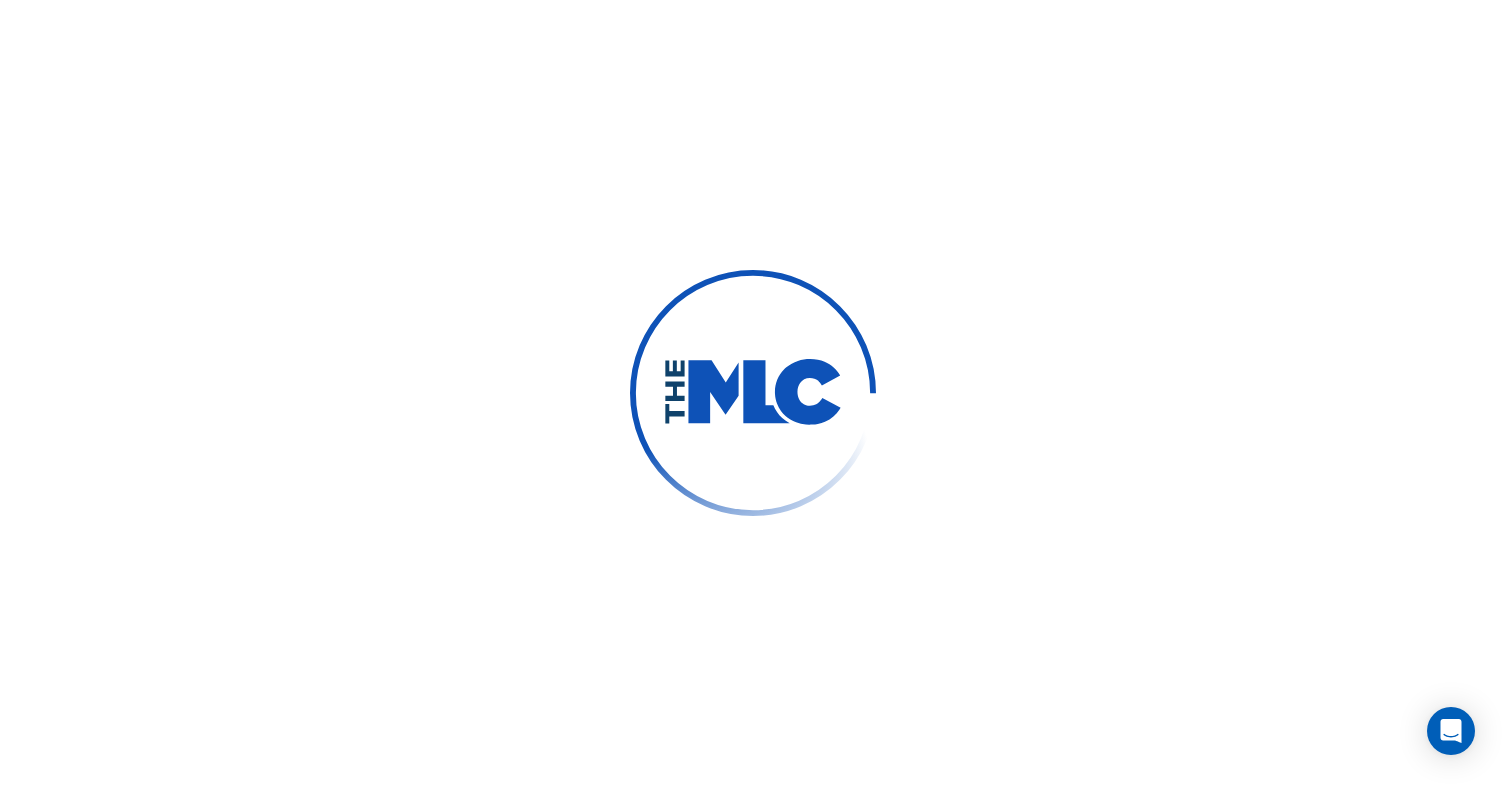 scroll, scrollTop: 0, scrollLeft: 0, axis: both 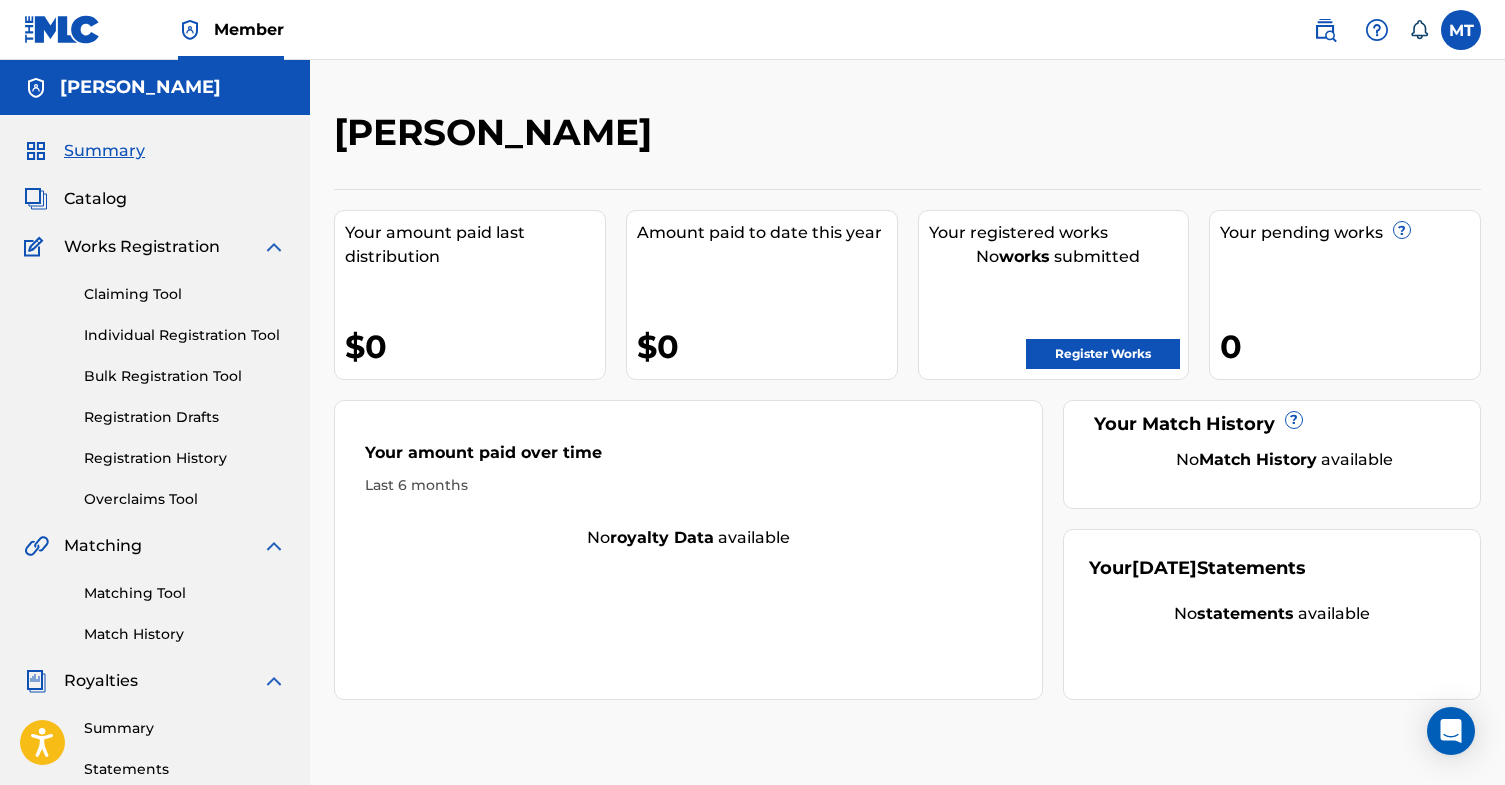 click at bounding box center [1461, 30] 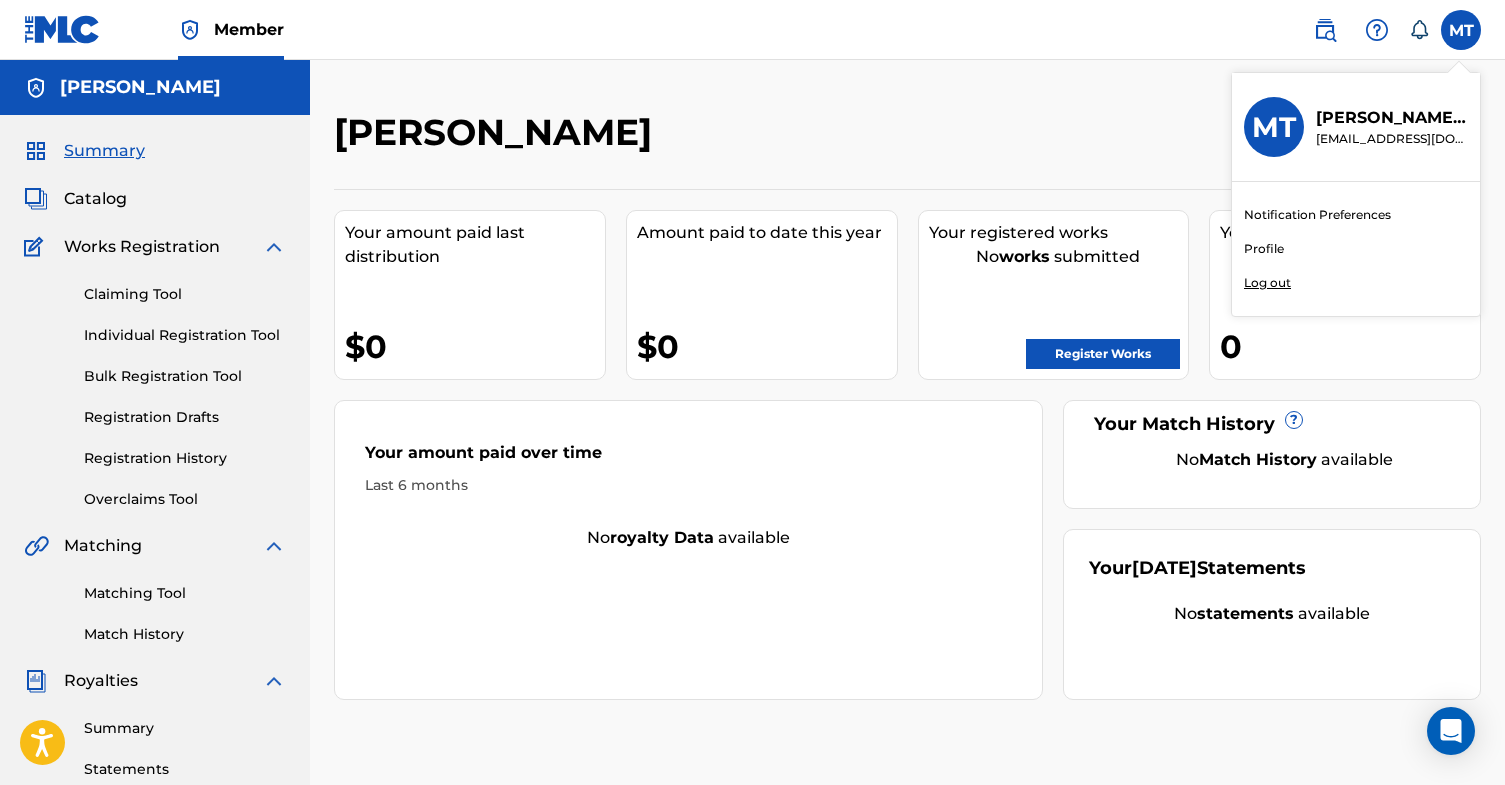 click on "Log out" at bounding box center (1267, 283) 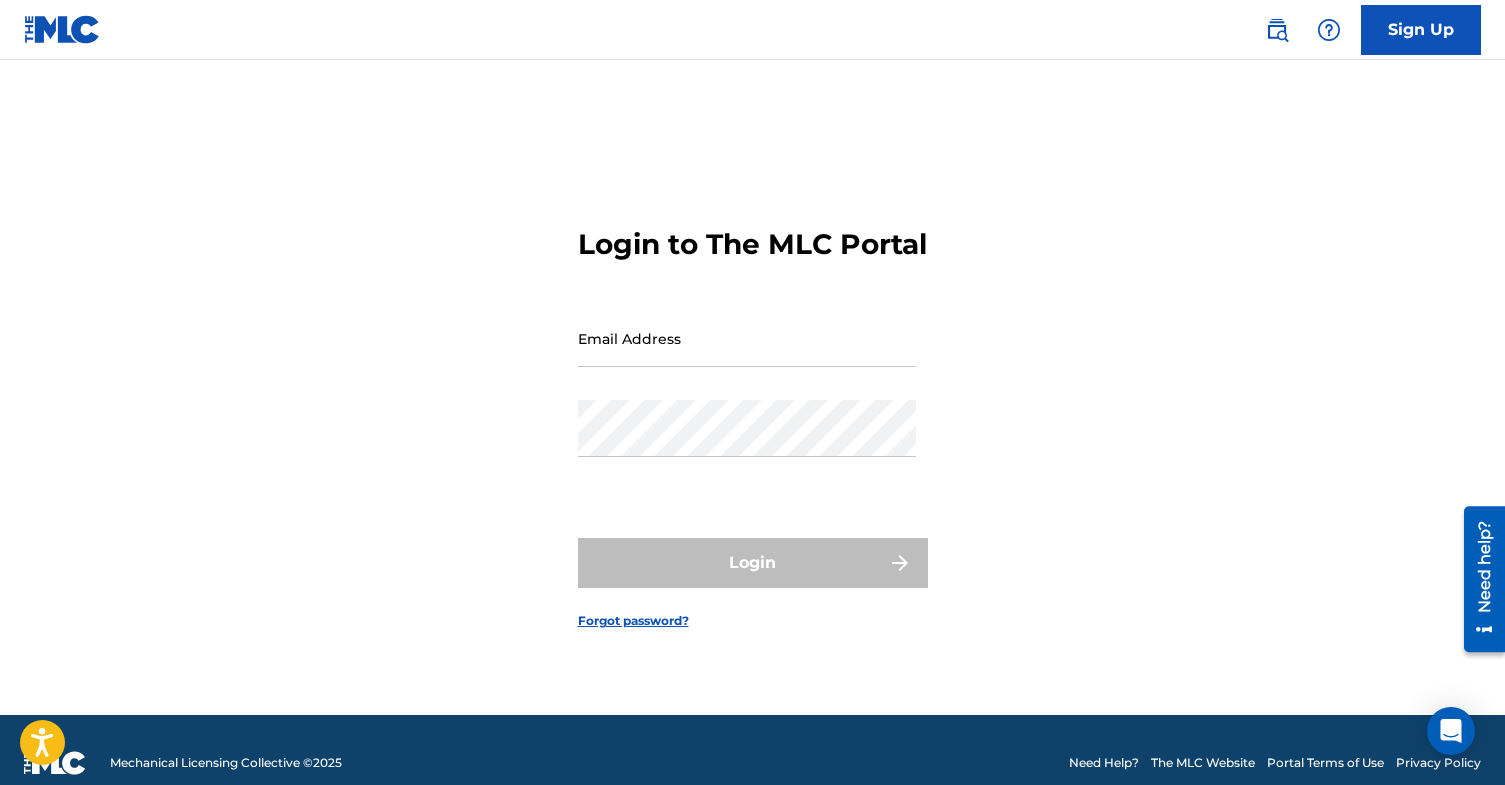click on "Email Address" at bounding box center (747, 338) 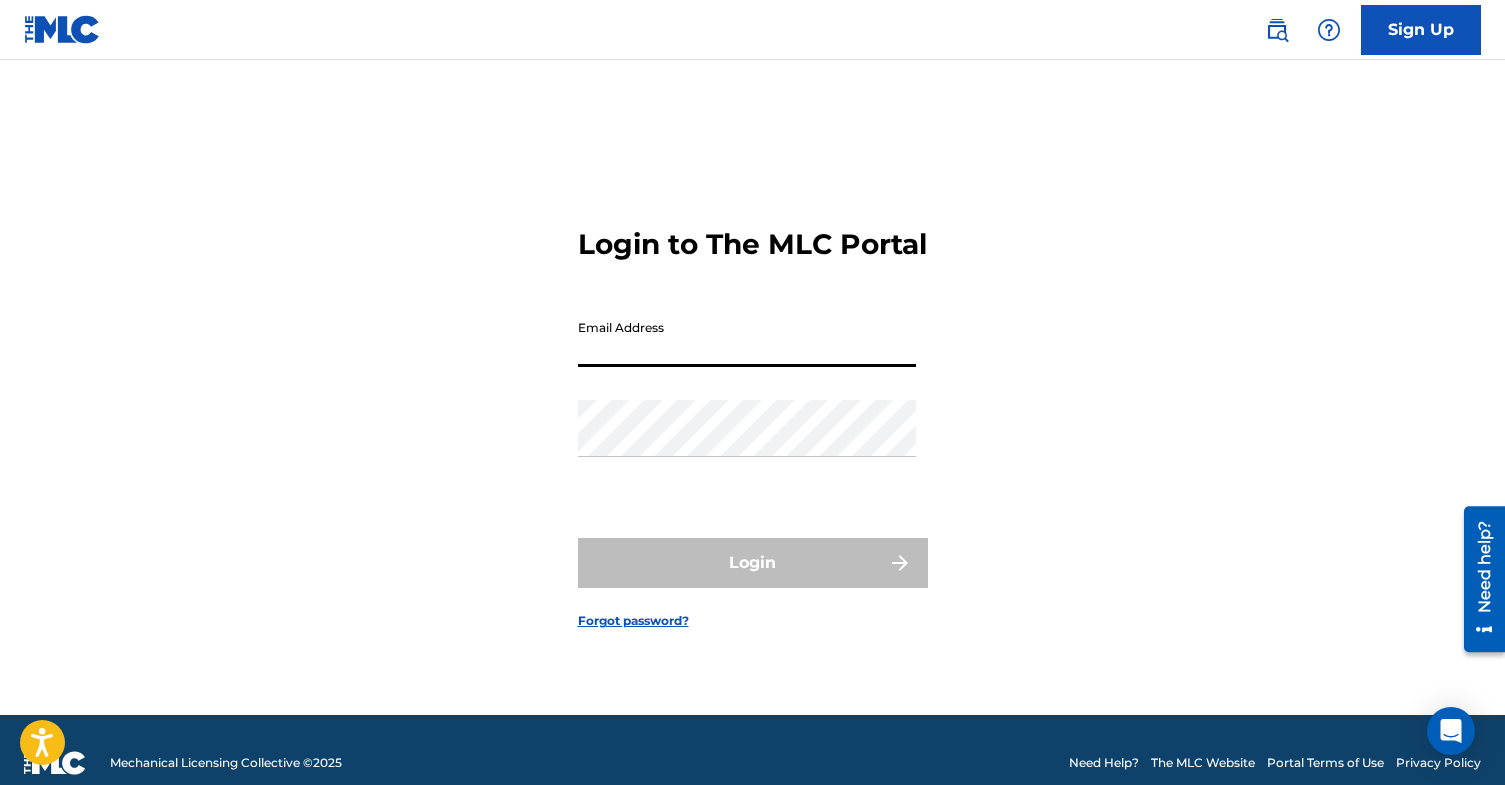 type on "[EMAIL_ADDRESS][DOMAIN_NAME]" 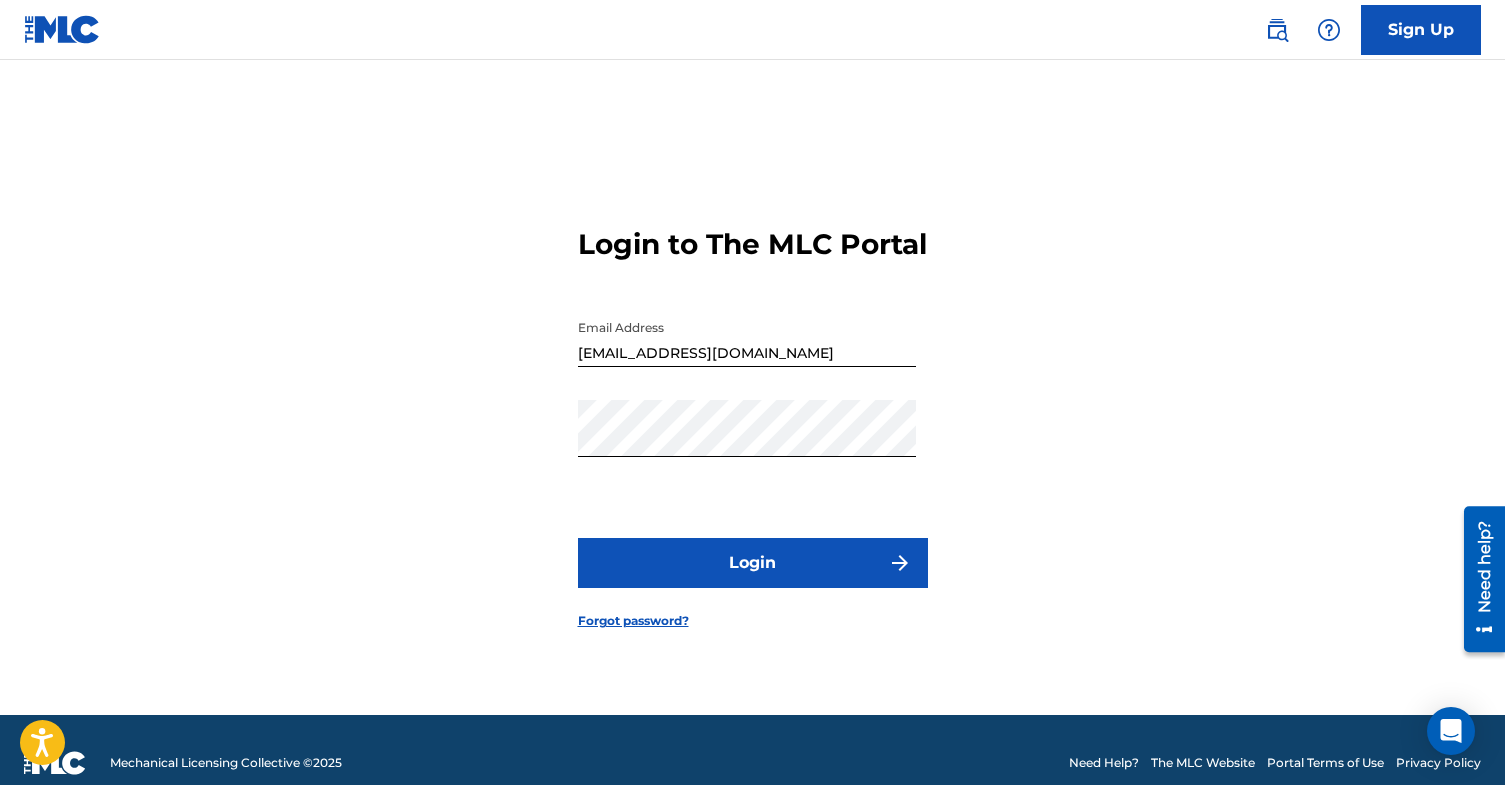 click on "Login" at bounding box center [753, 563] 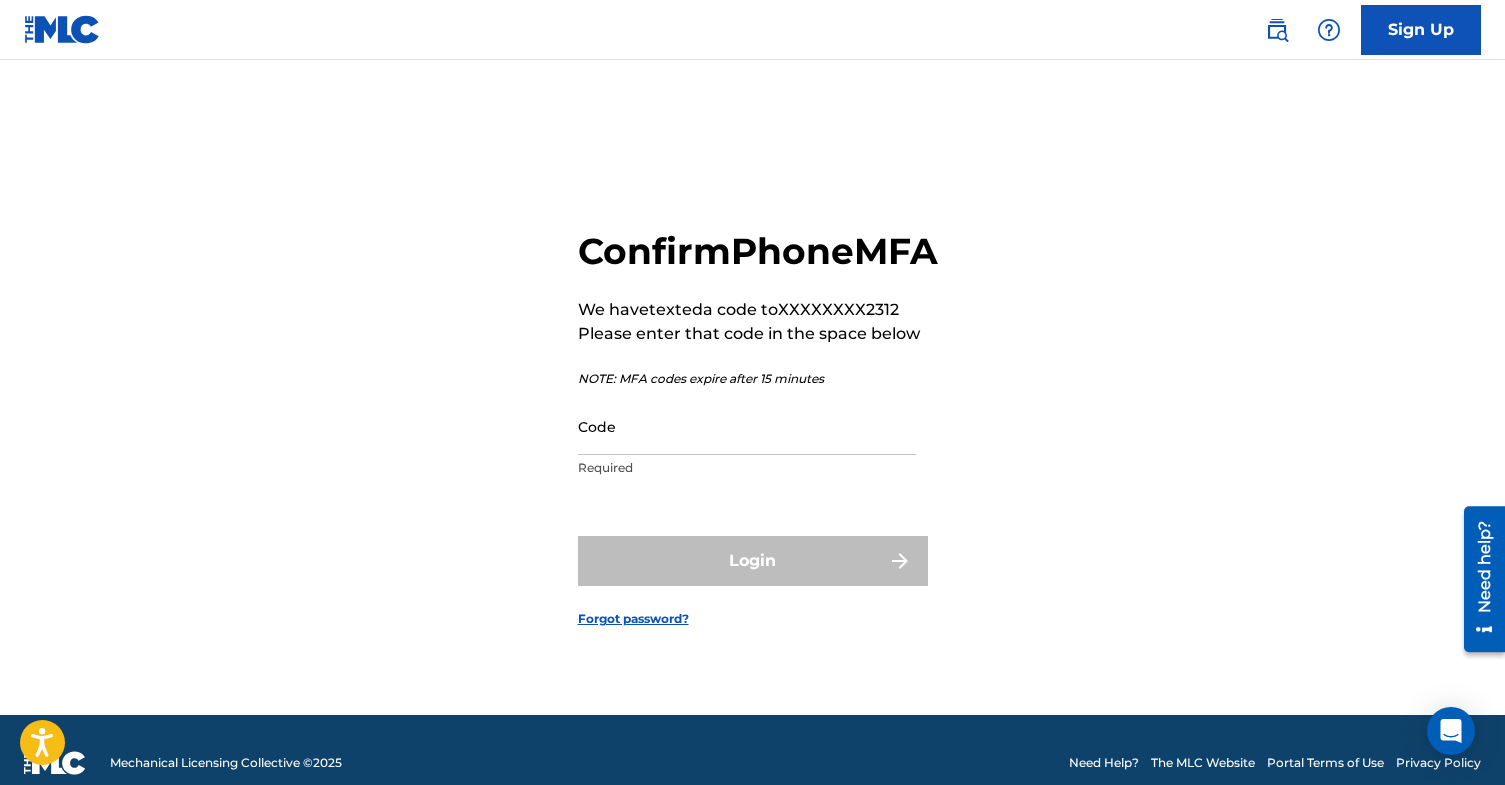 click on "Code" at bounding box center [747, 426] 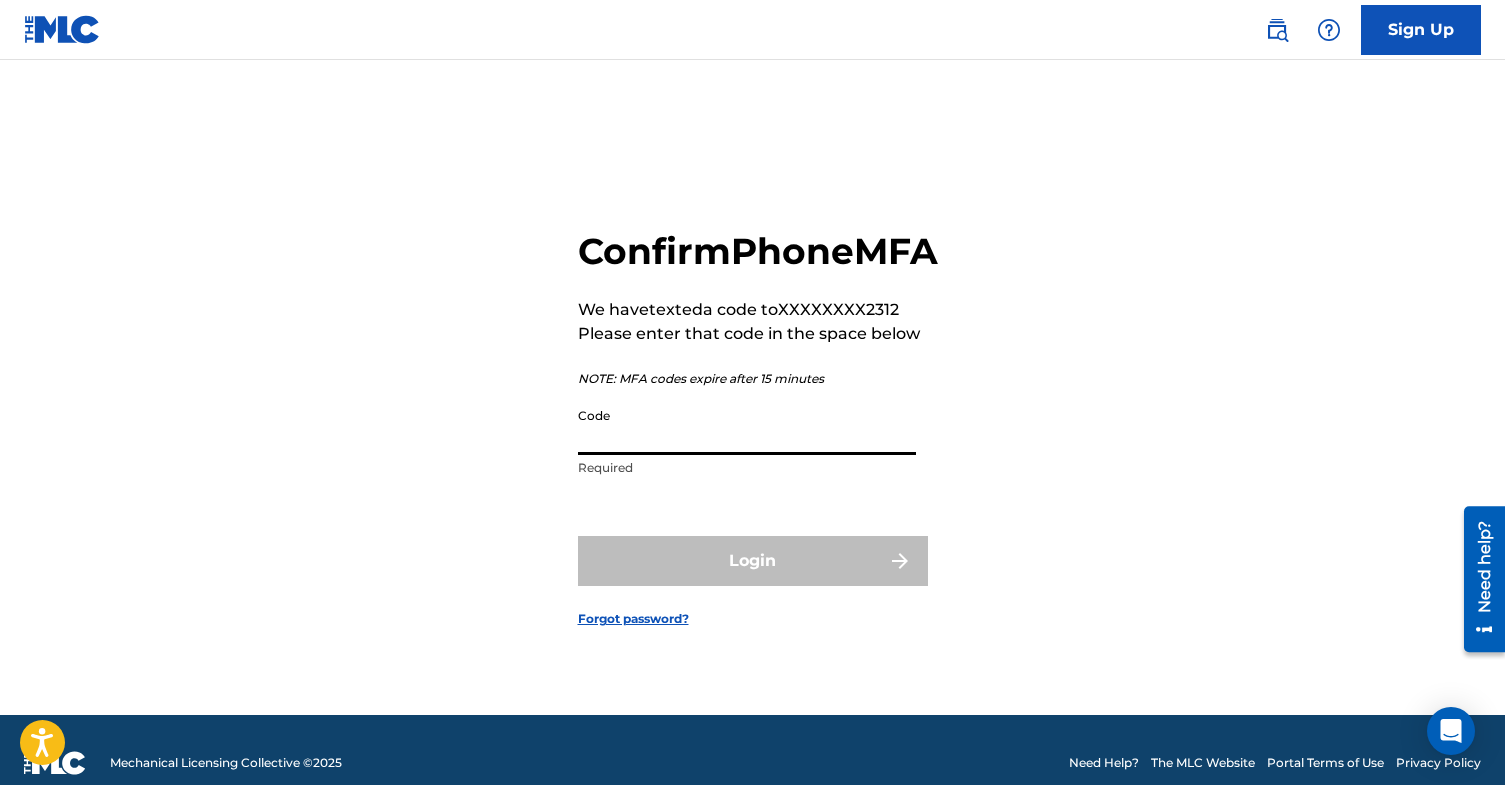 paste on "374372" 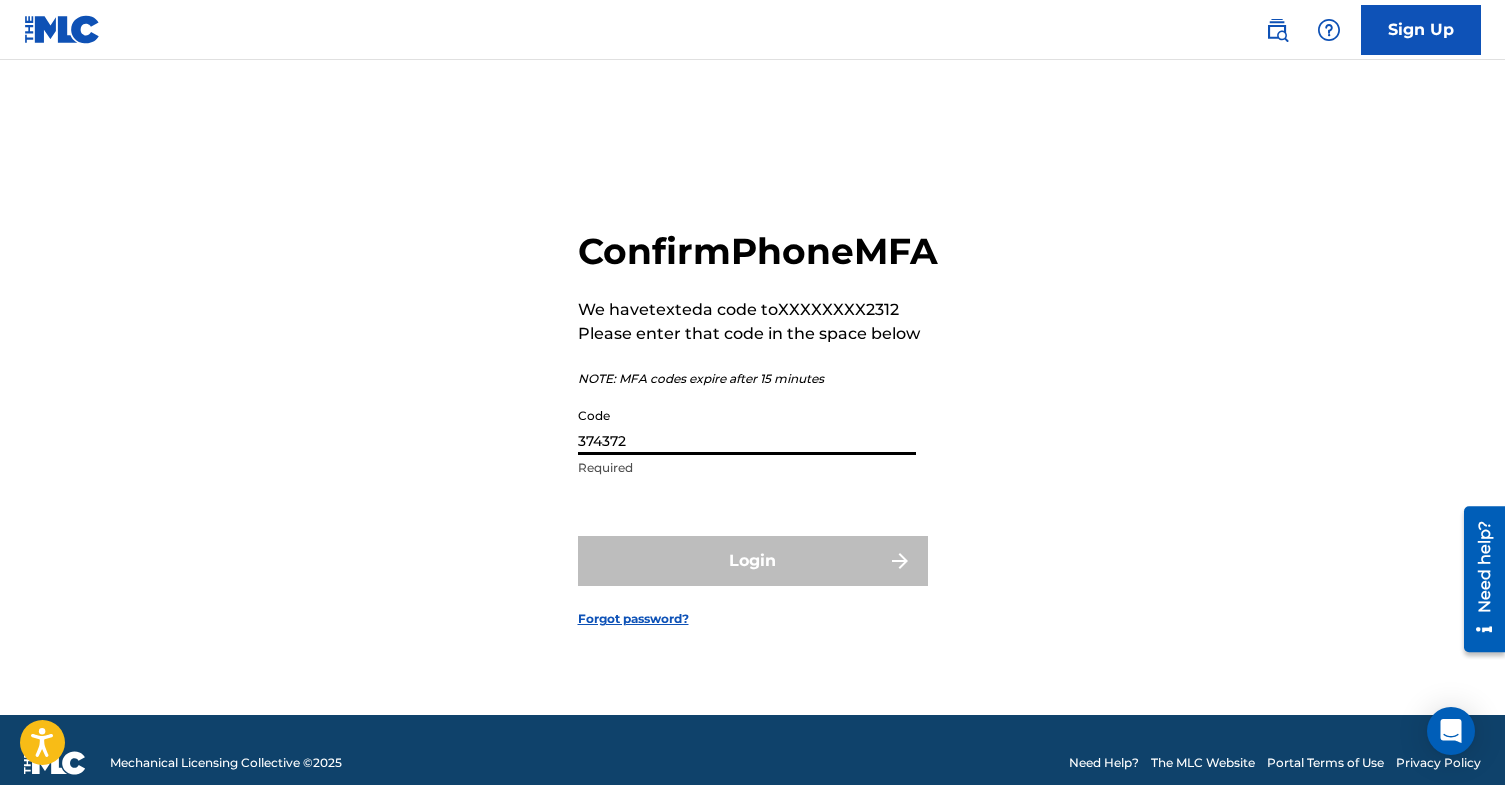 type on "374372" 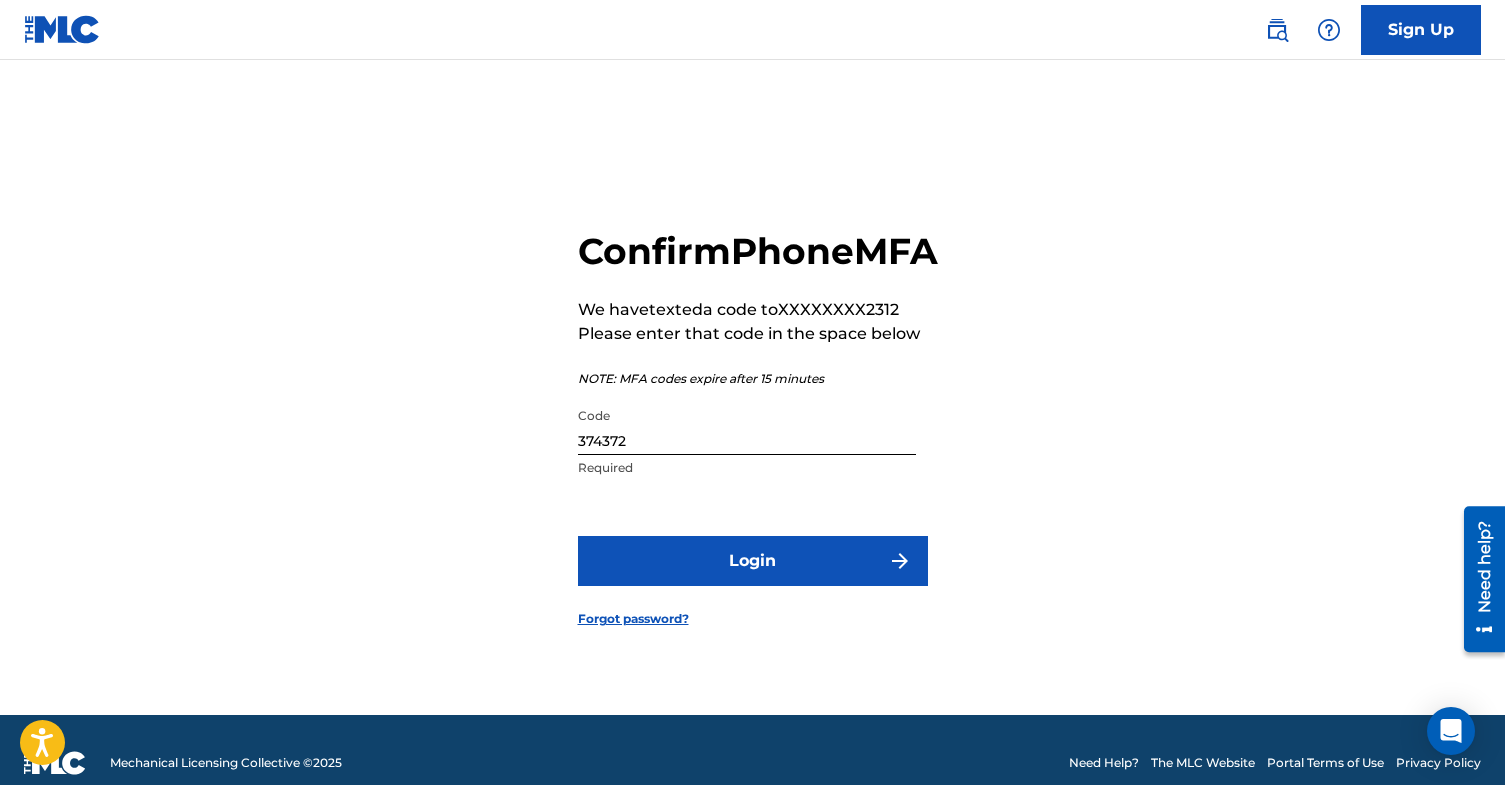 click on "Confirm  Phone   MFA We have  texted   a code to  XXXXXXXX2312 Please enter that code in the space below NOTE: MFA codes expire after 15 minutes Code 374372 Required Login Forgot password?" at bounding box center (753, 412) 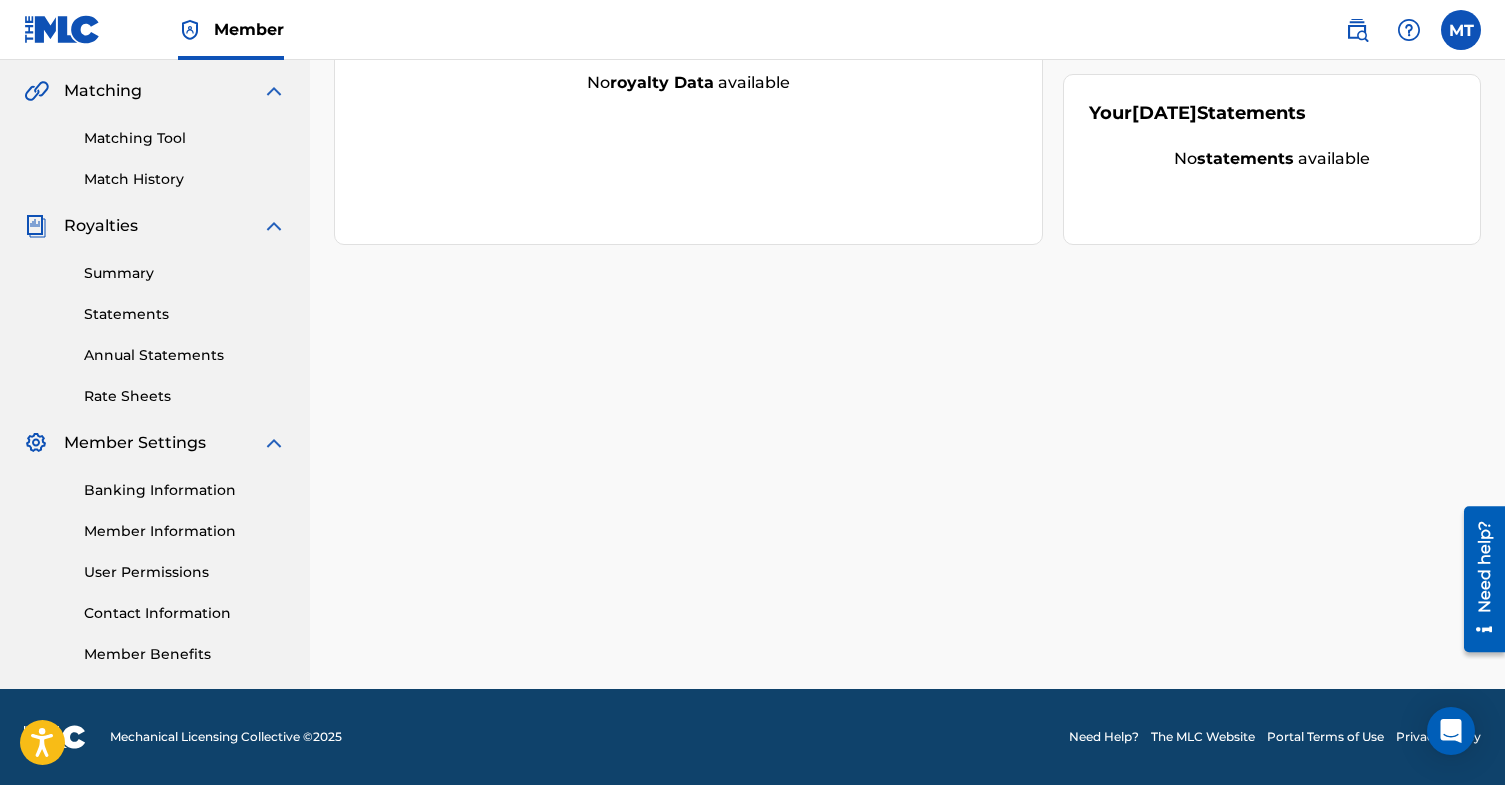 scroll, scrollTop: 0, scrollLeft: 0, axis: both 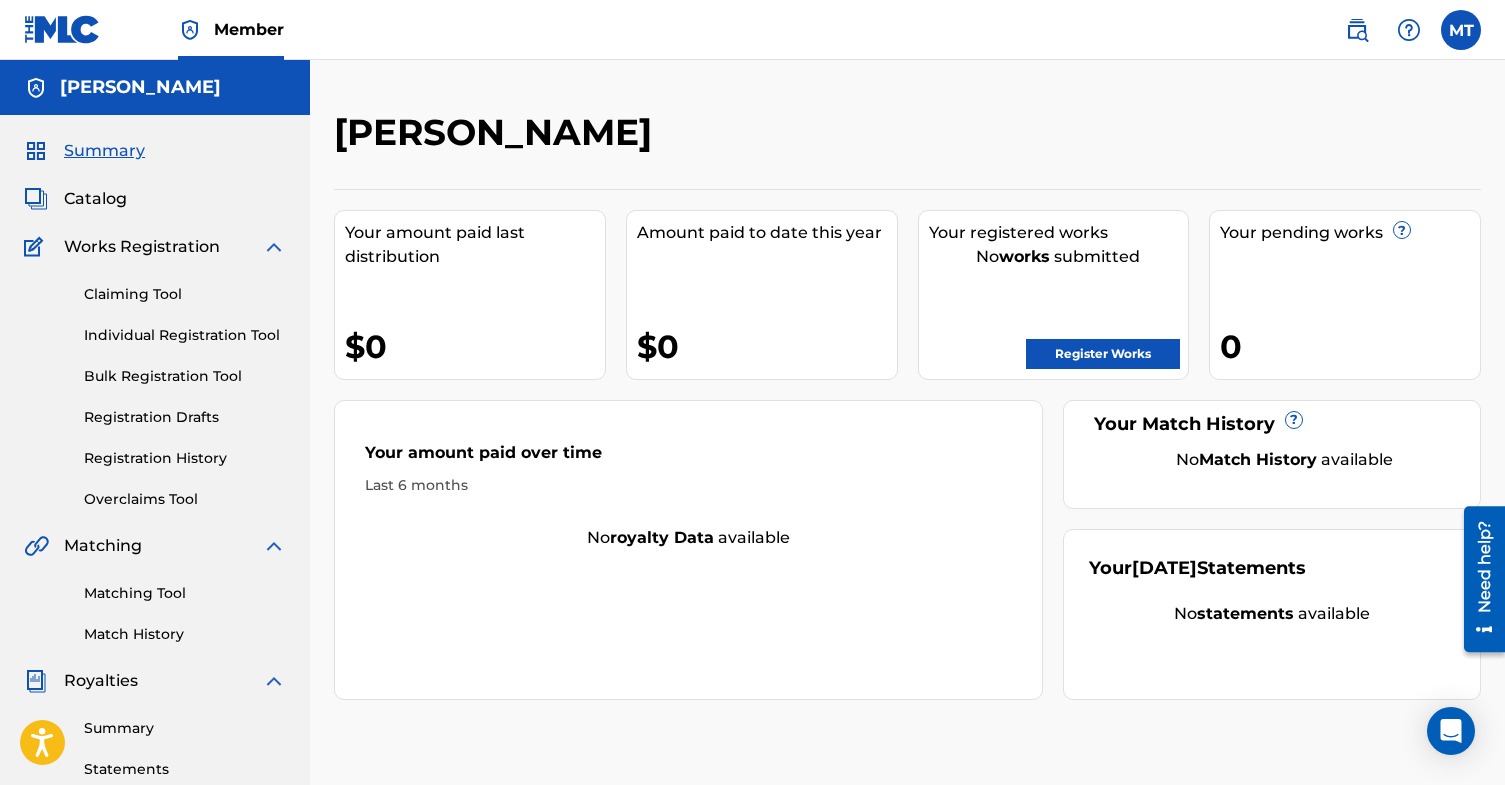 click on "Catalog" at bounding box center (95, 199) 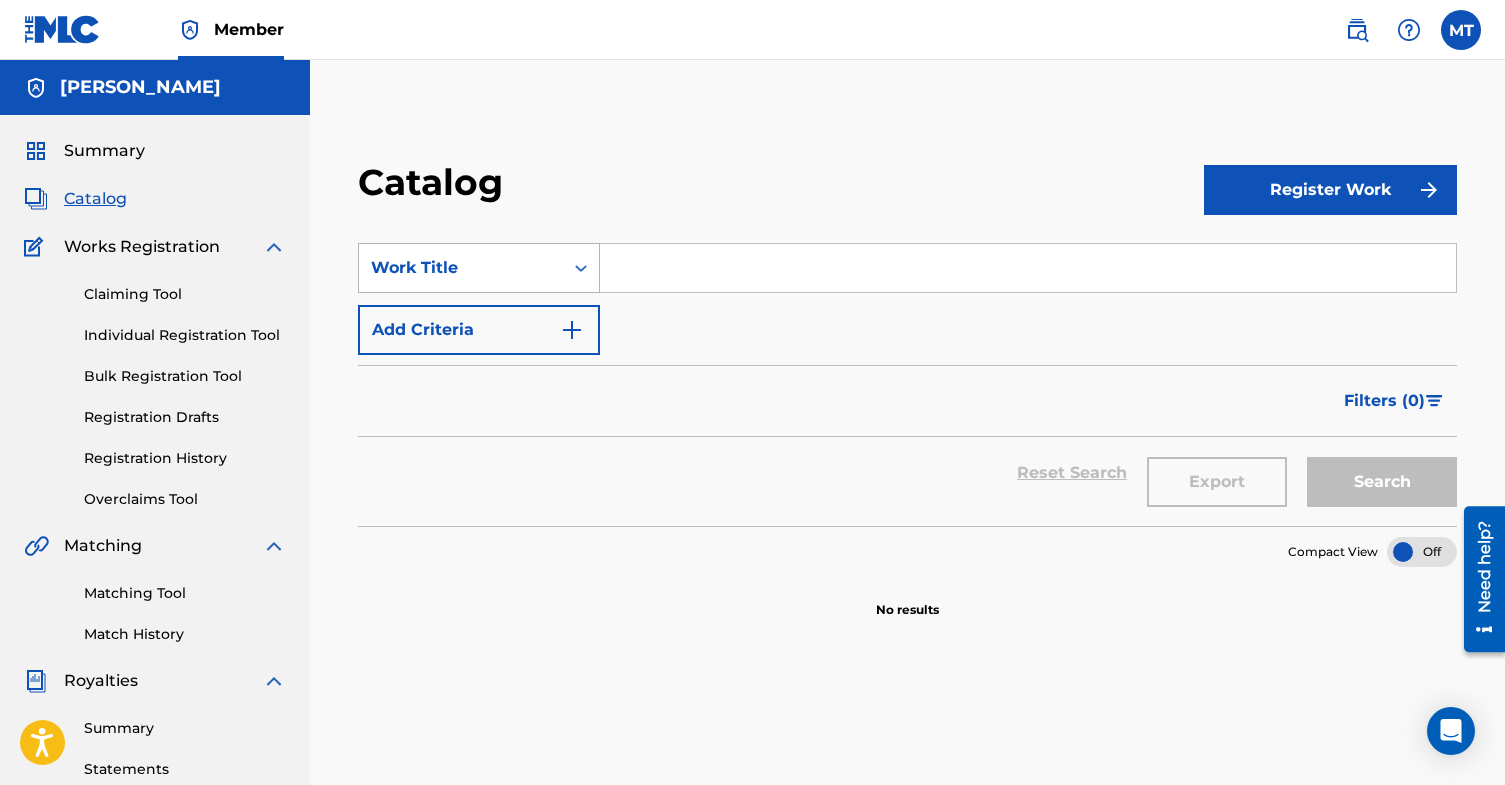 click on "Work Title" at bounding box center [461, 268] 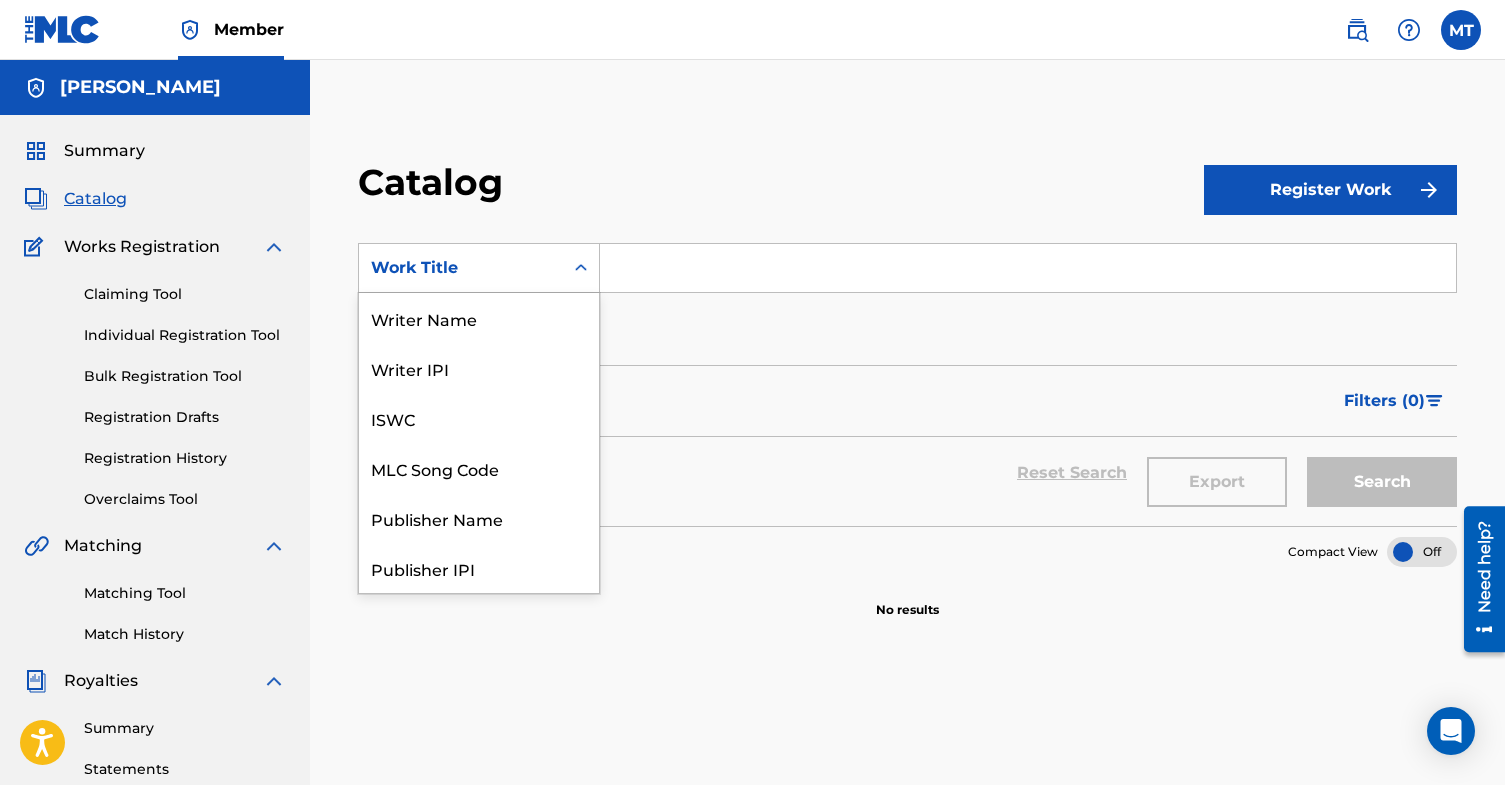 scroll, scrollTop: 300, scrollLeft: 0, axis: vertical 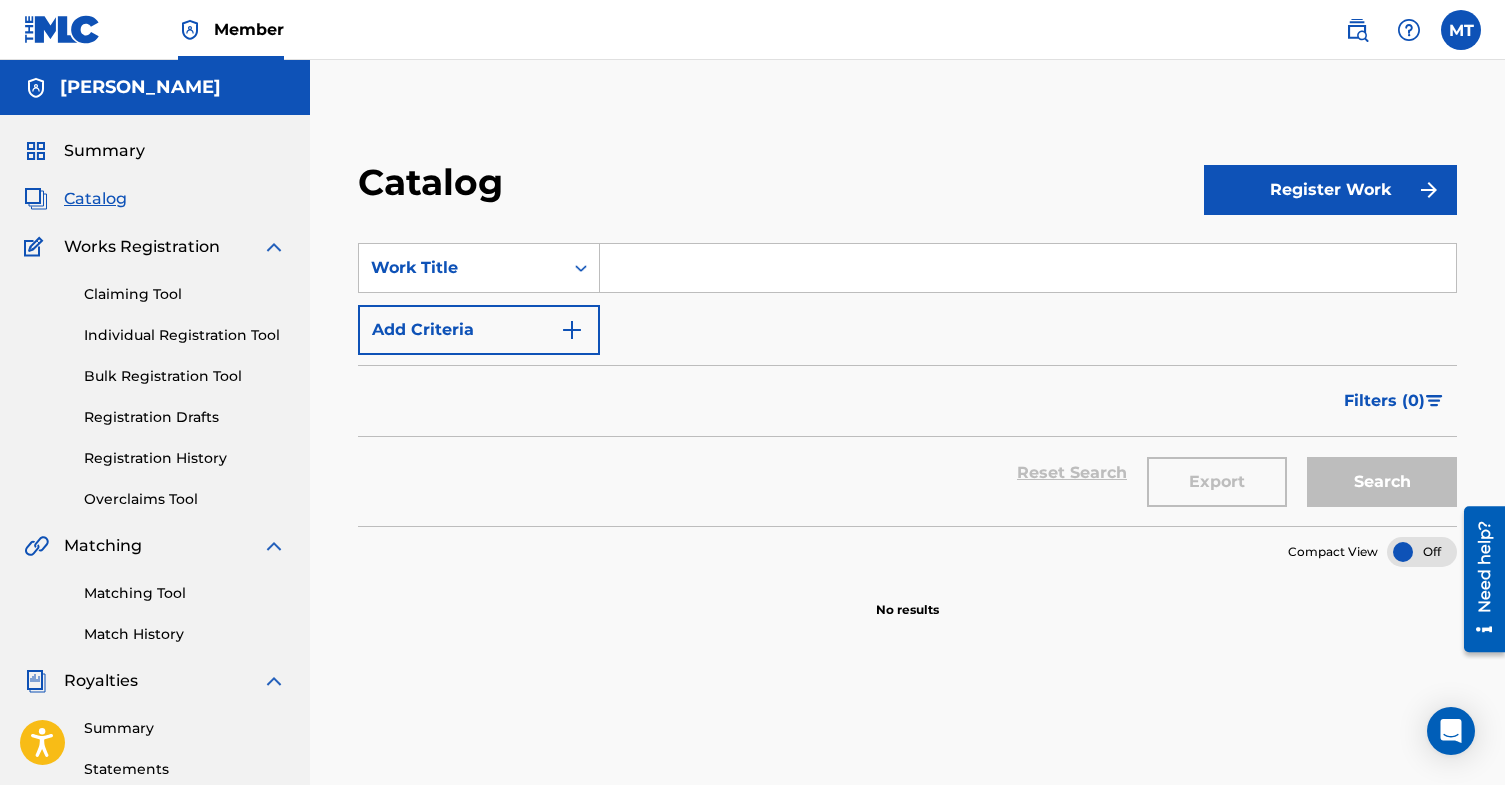 click on "Catalog Register Work SearchWithCriteria15c8d066-8fb5-488b-8259-2bf1fea8c00f Work Title Add Criteria Filter Hold Filters Overclaim   Dispute   Remove Filters Apply Filters Filters ( 0 ) Reset Search Export Search Compact View No results" at bounding box center (907, 627) 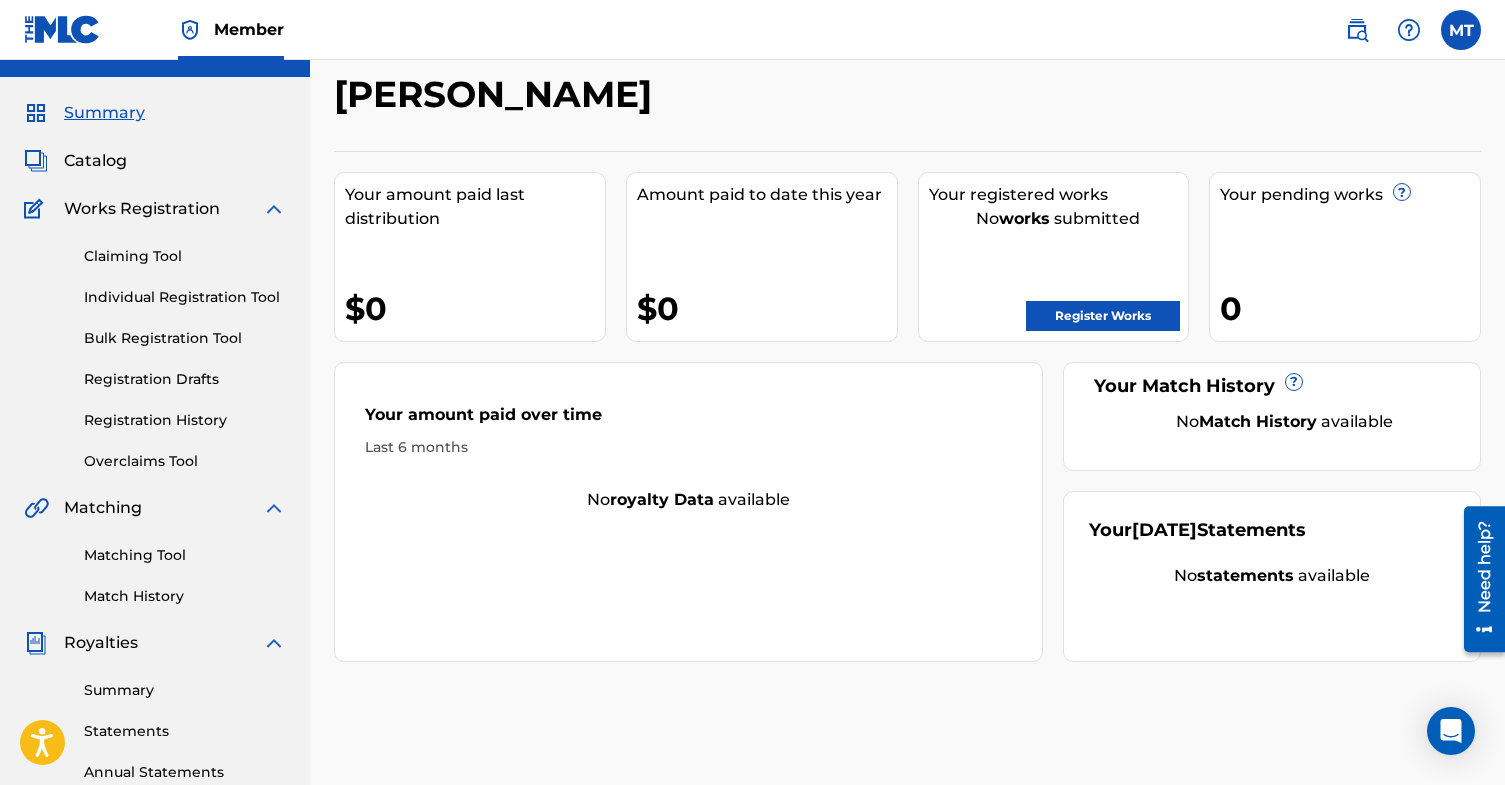 scroll, scrollTop: 0, scrollLeft: 0, axis: both 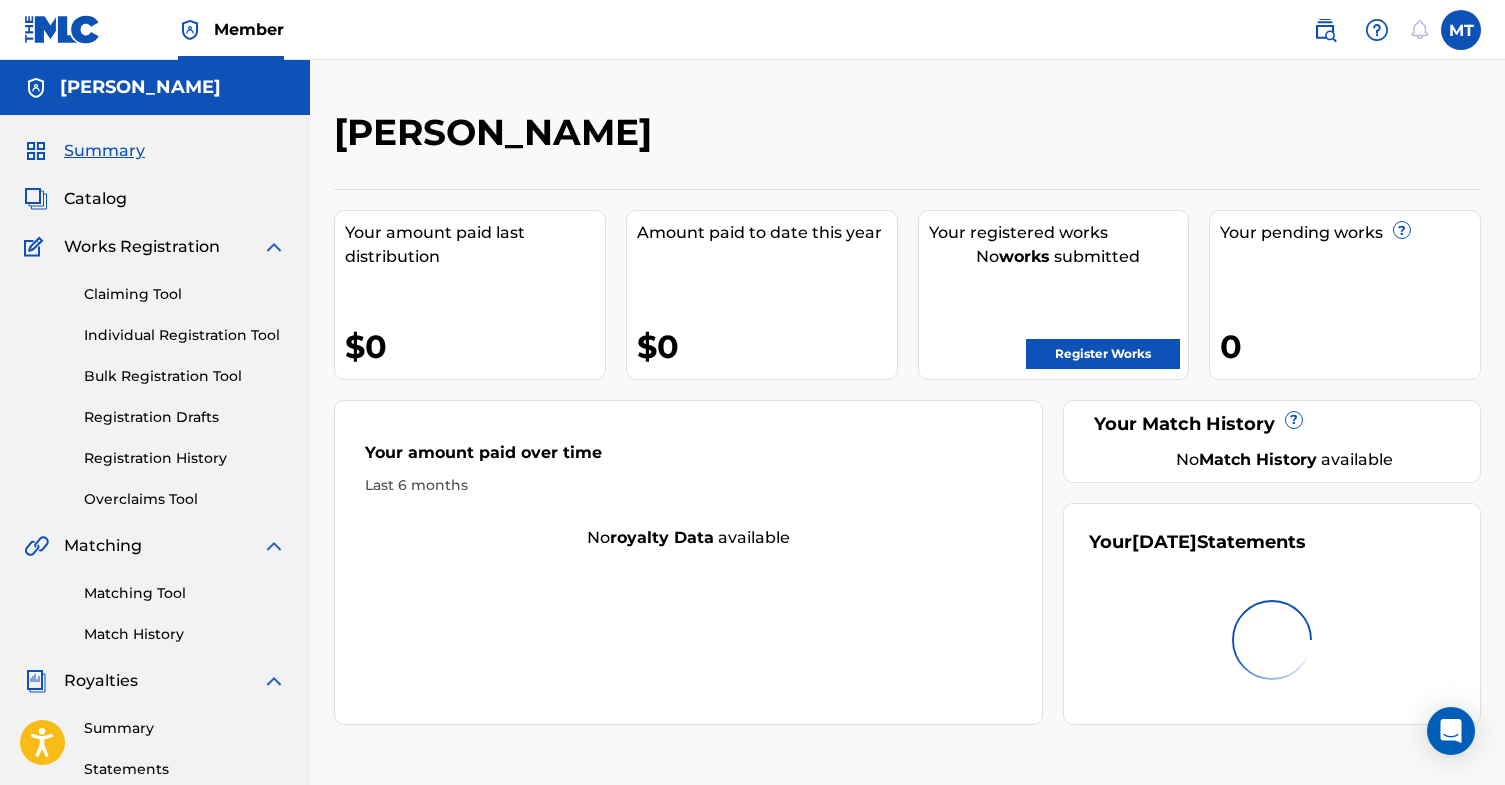 click on "[PERSON_NAME]" at bounding box center [775, 139] 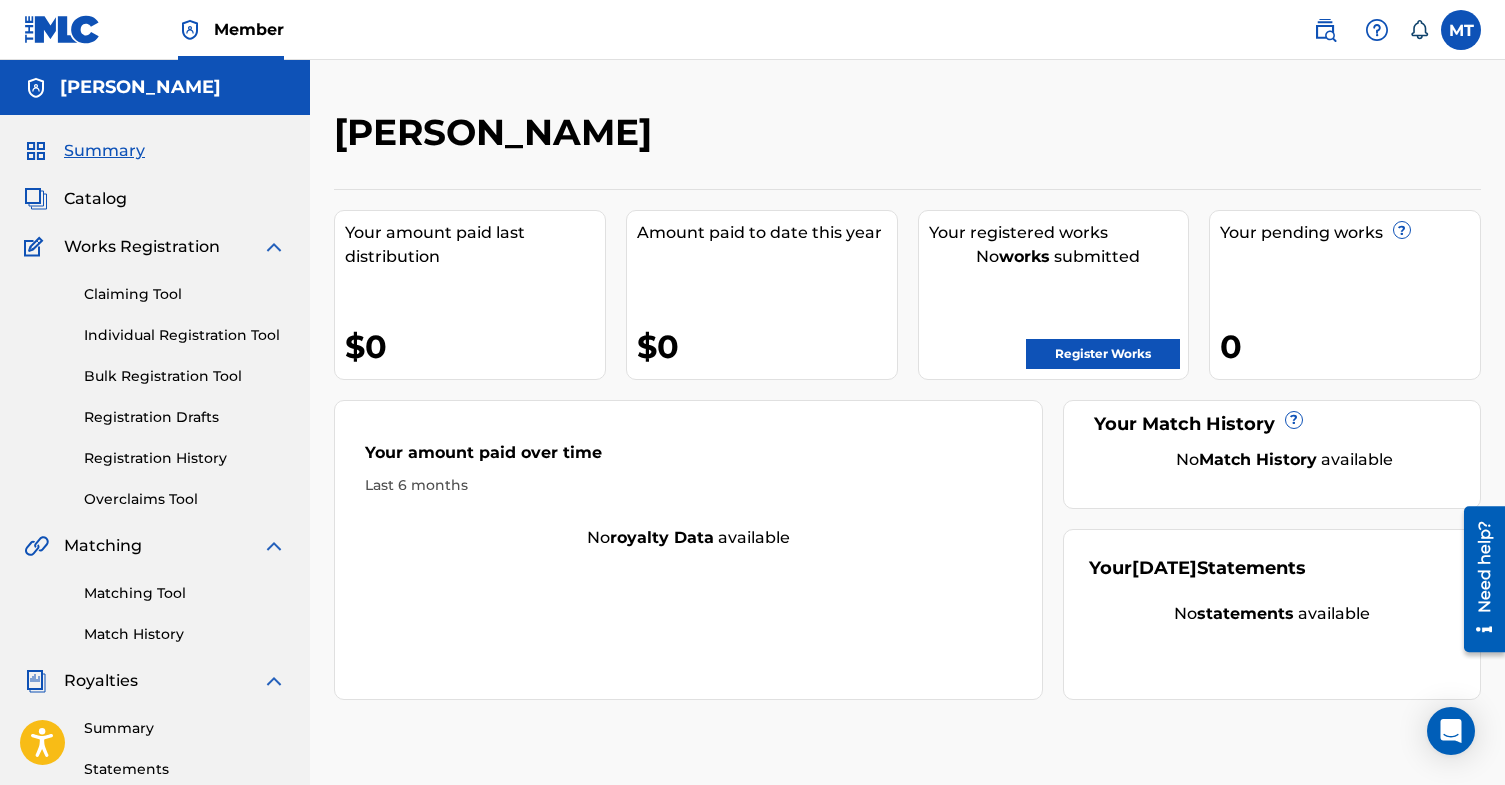 click on "[PERSON_NAME] Your amount paid last distribution   $0 Amount paid to date this year   $0 Your registered works   No  works   submitted Register Works Your pending works   ? 0 Your Match History ? No  Match History   available Your amount paid over time Last 6 months No  royalty data   available Your  [DATE]  Statements No  statements   available" at bounding box center (907, 405) 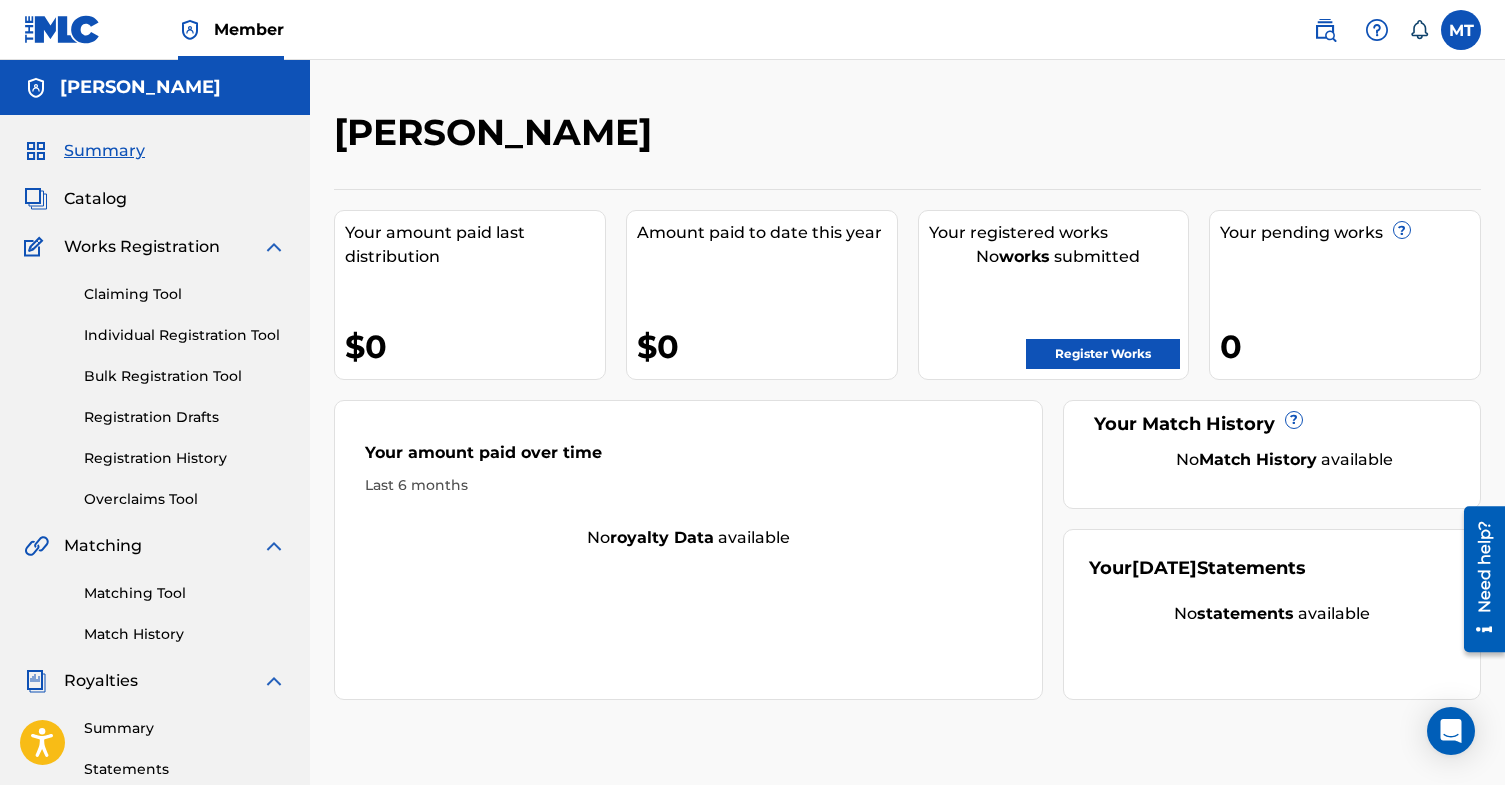 click on "Register Works" at bounding box center [1103, 354] 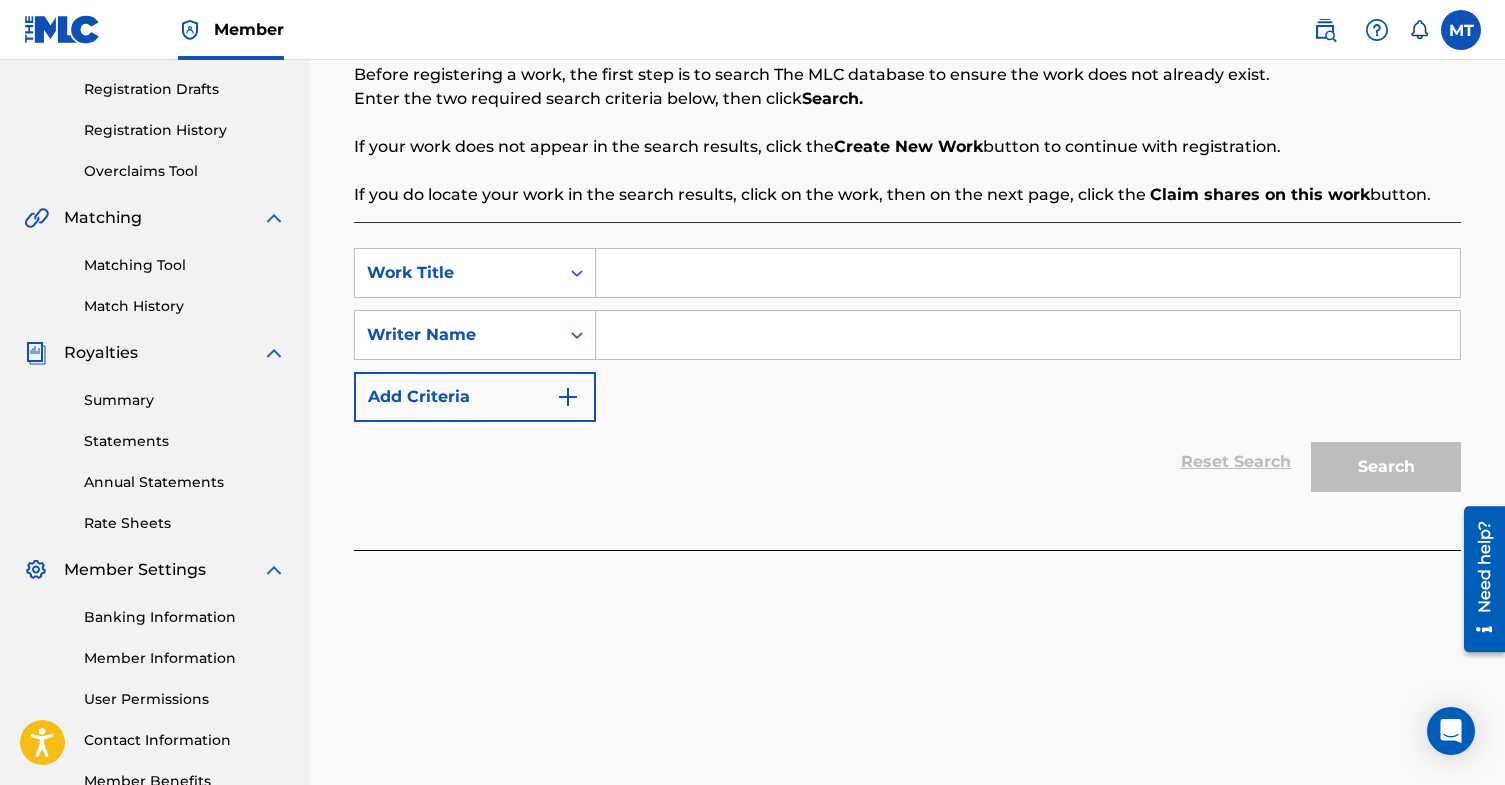 scroll, scrollTop: 322, scrollLeft: 0, axis: vertical 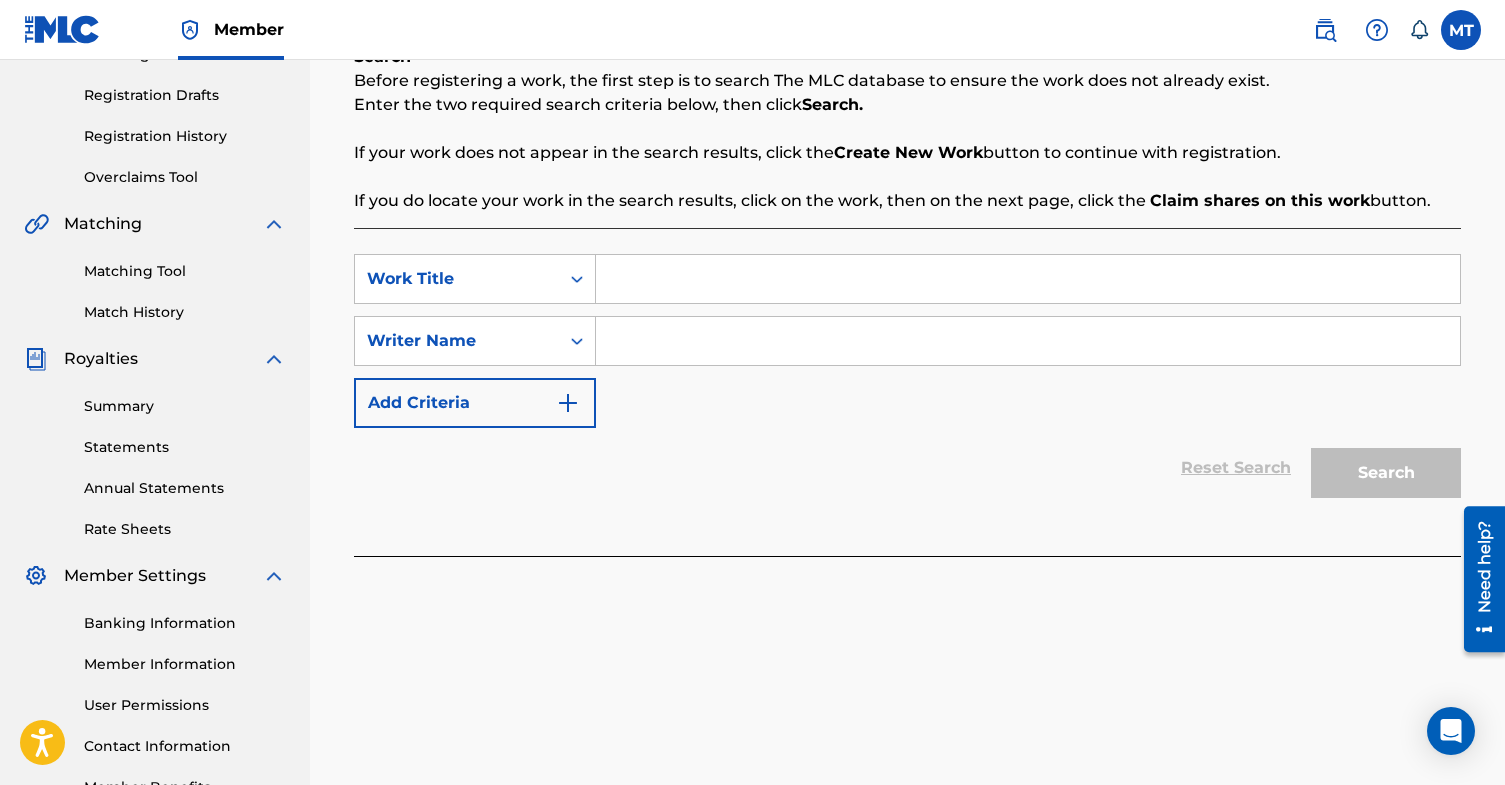 click at bounding box center (1028, 279) 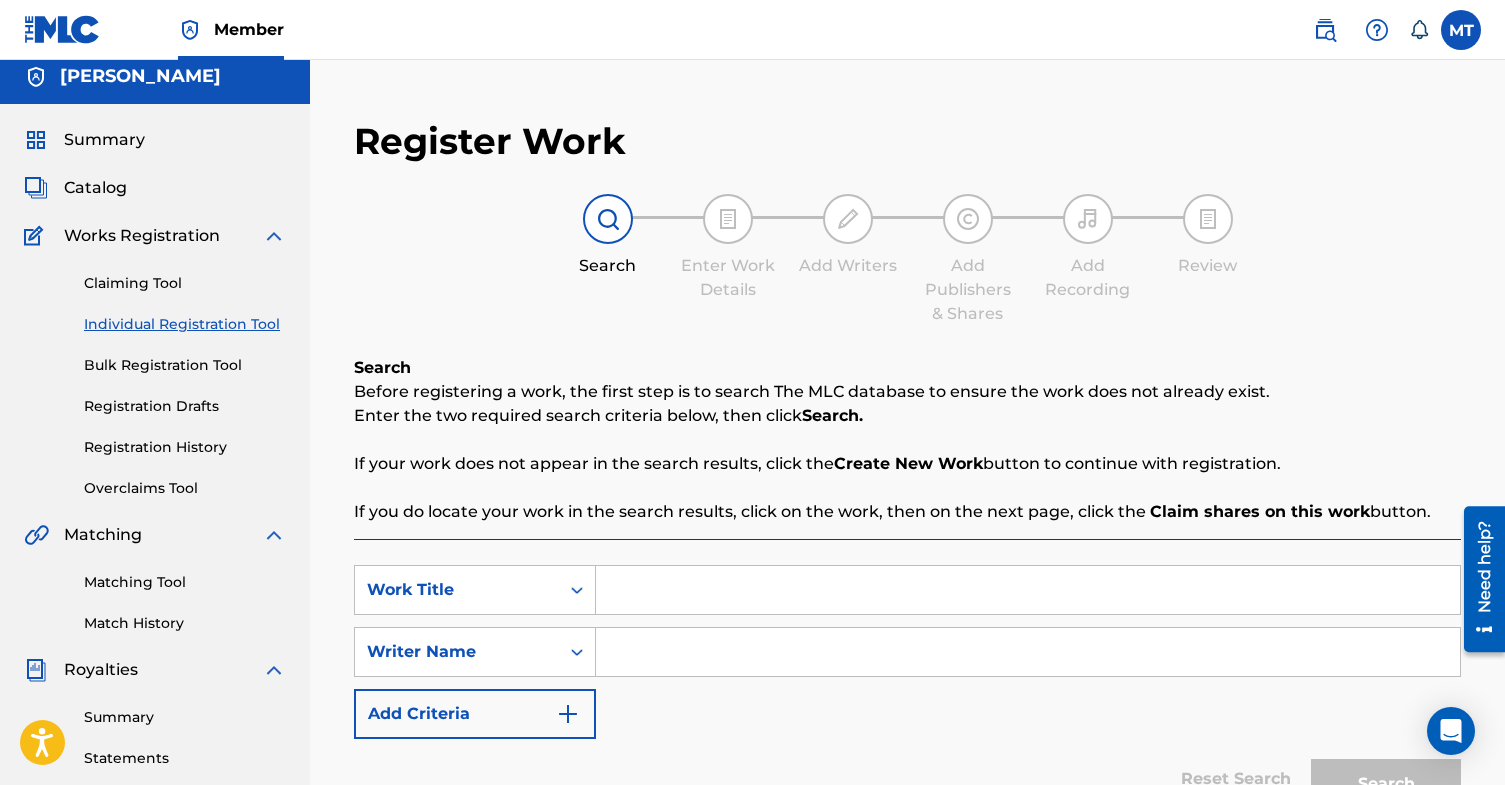 scroll, scrollTop: 0, scrollLeft: 0, axis: both 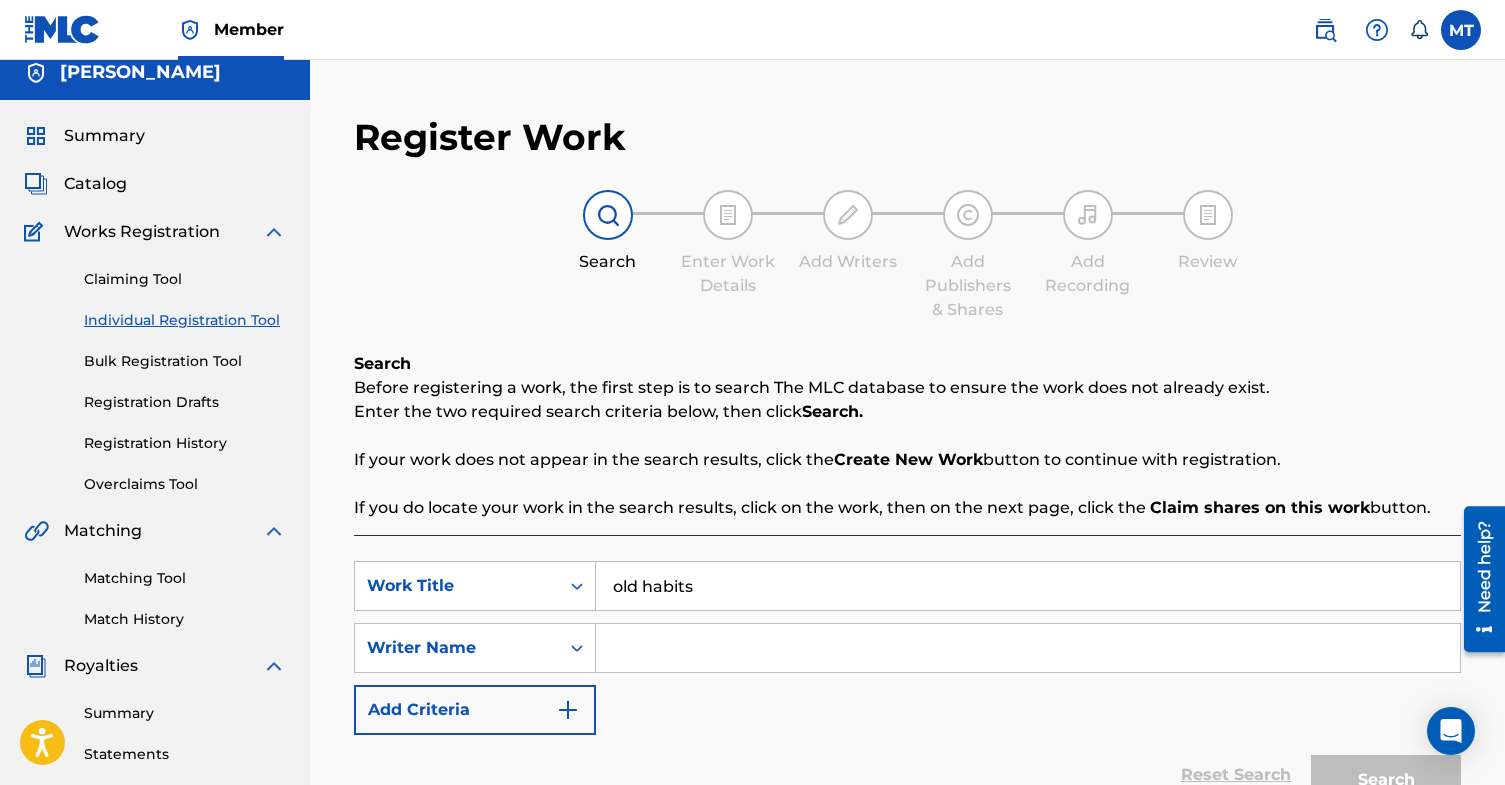 type on "old habits" 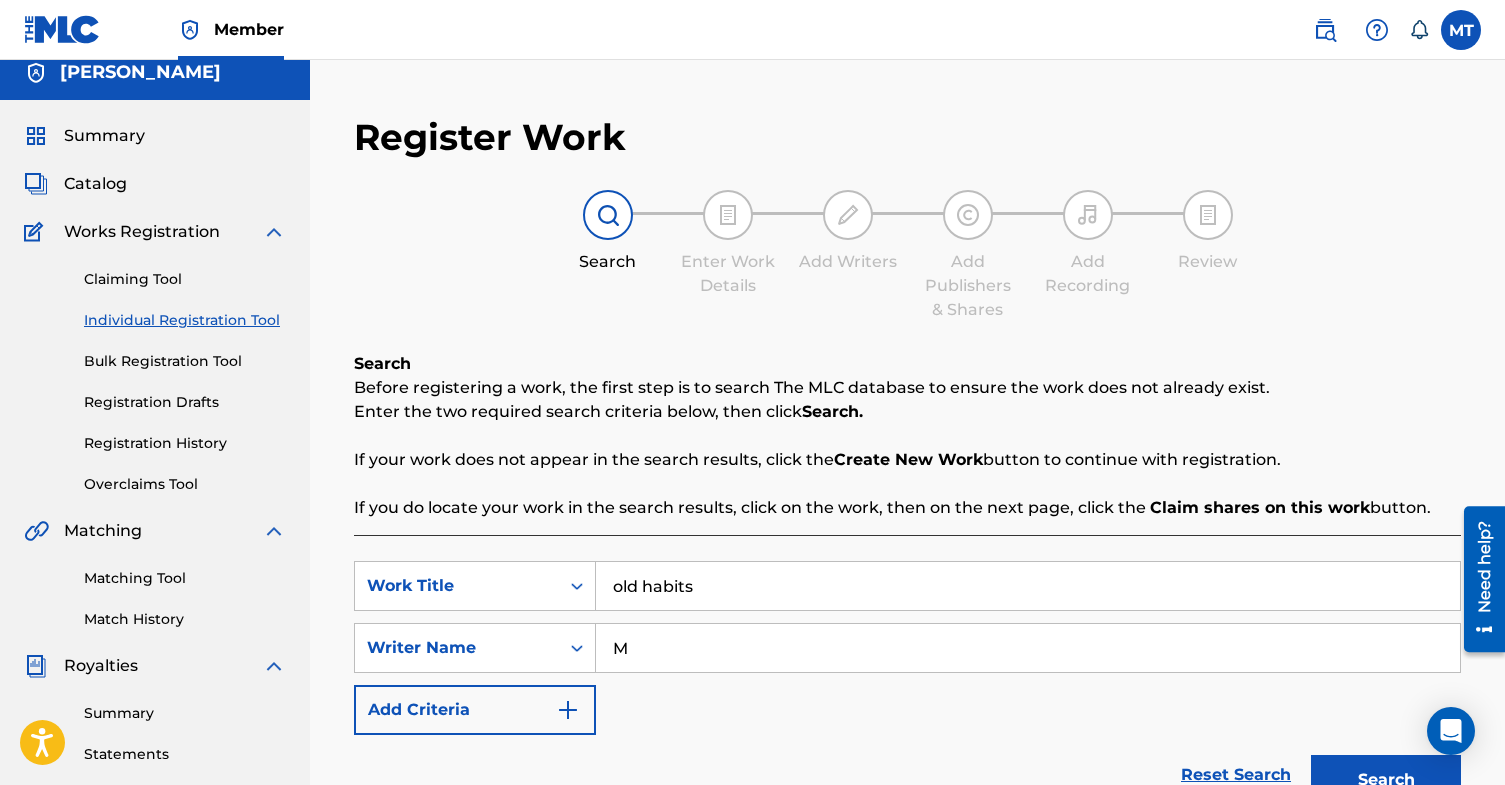 click on "M" at bounding box center [1028, 648] 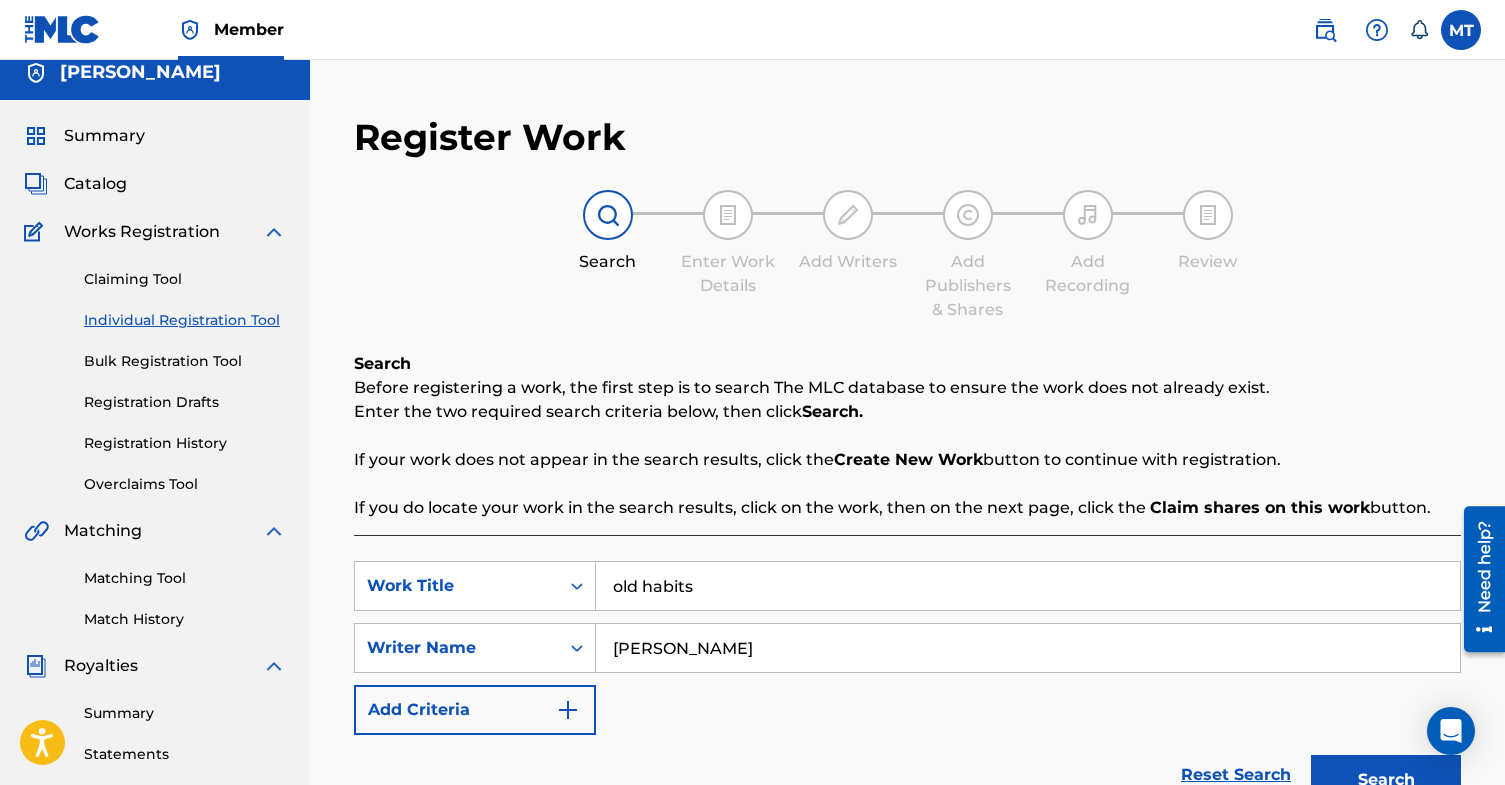 scroll, scrollTop: 383, scrollLeft: 0, axis: vertical 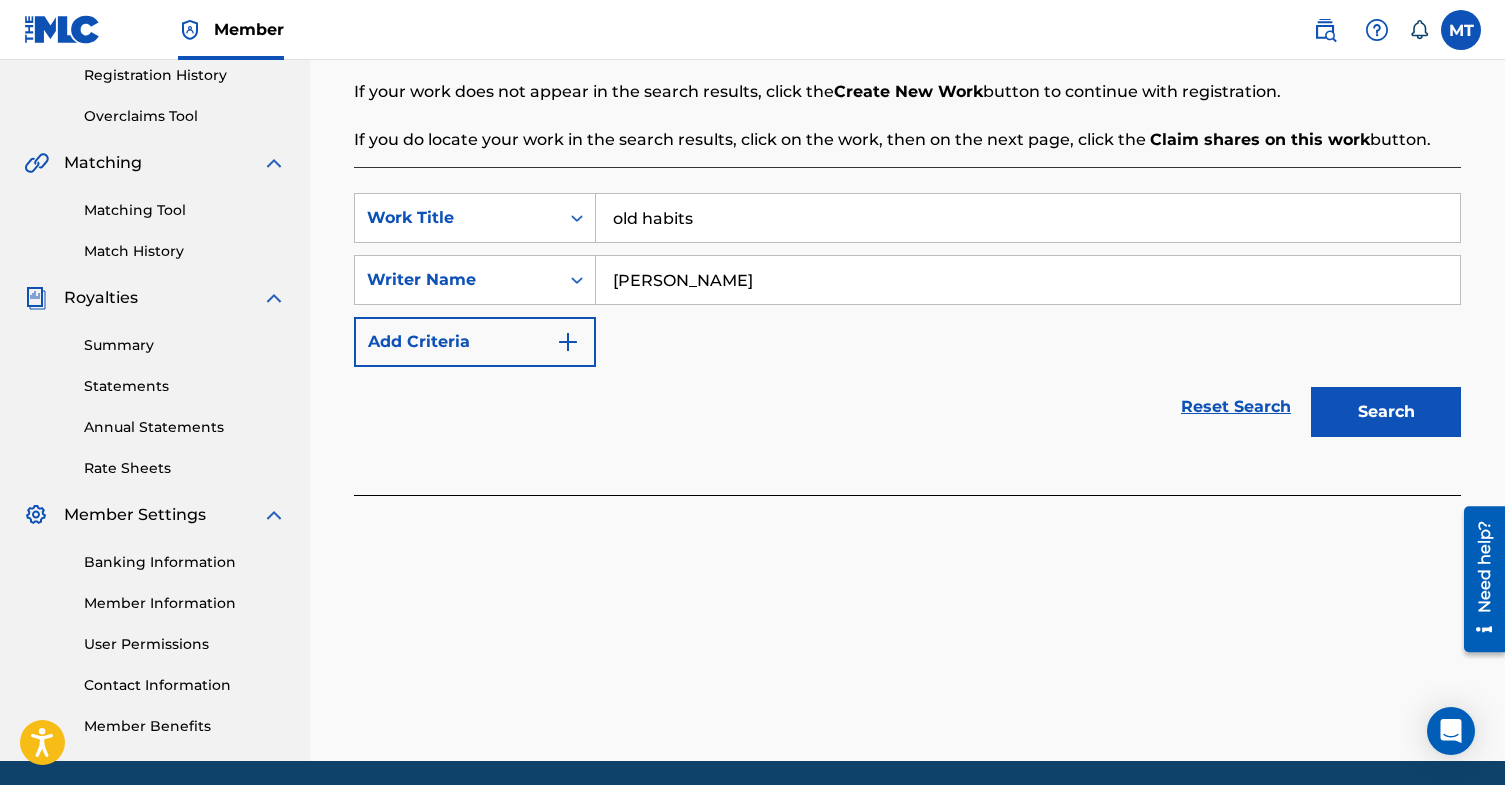 click on "Register Work Search Enter Work Details Add Writers Add Publishers & Shares Add Recording Review Search Before registering a work, the first step is to search The MLC database to ensure the work does not already exist. Enter the two required search criteria below, then click   Search.  If your work does not appear in the search results, click the  Create New Work   button to continue with registration. If you do locate your work in the search results, click on the work, then on the next page, click the   Claim shares on this work  button. SearchWithCriteria6d5be971-d8b2-4cfd-96a9-1ea9b37a8663 Work Title old habits SearchWithCriteria15453707-e5f9-4612-a5b7-bd487aa8b774 Writer Name [PERSON_NAME] Add Criteria Reset Search Search" at bounding box center (907, 244) 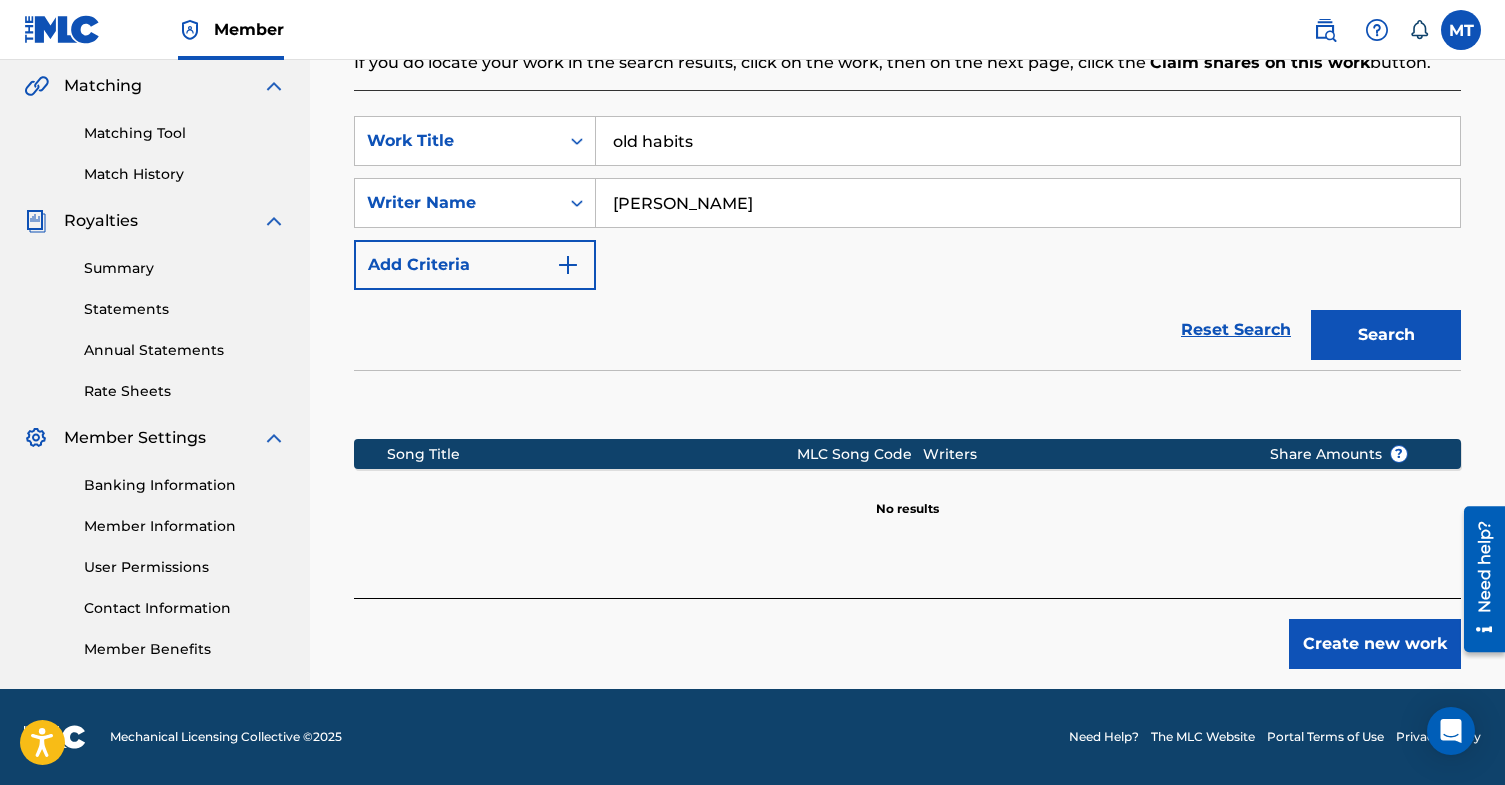 click on "Create new work" at bounding box center (1375, 644) 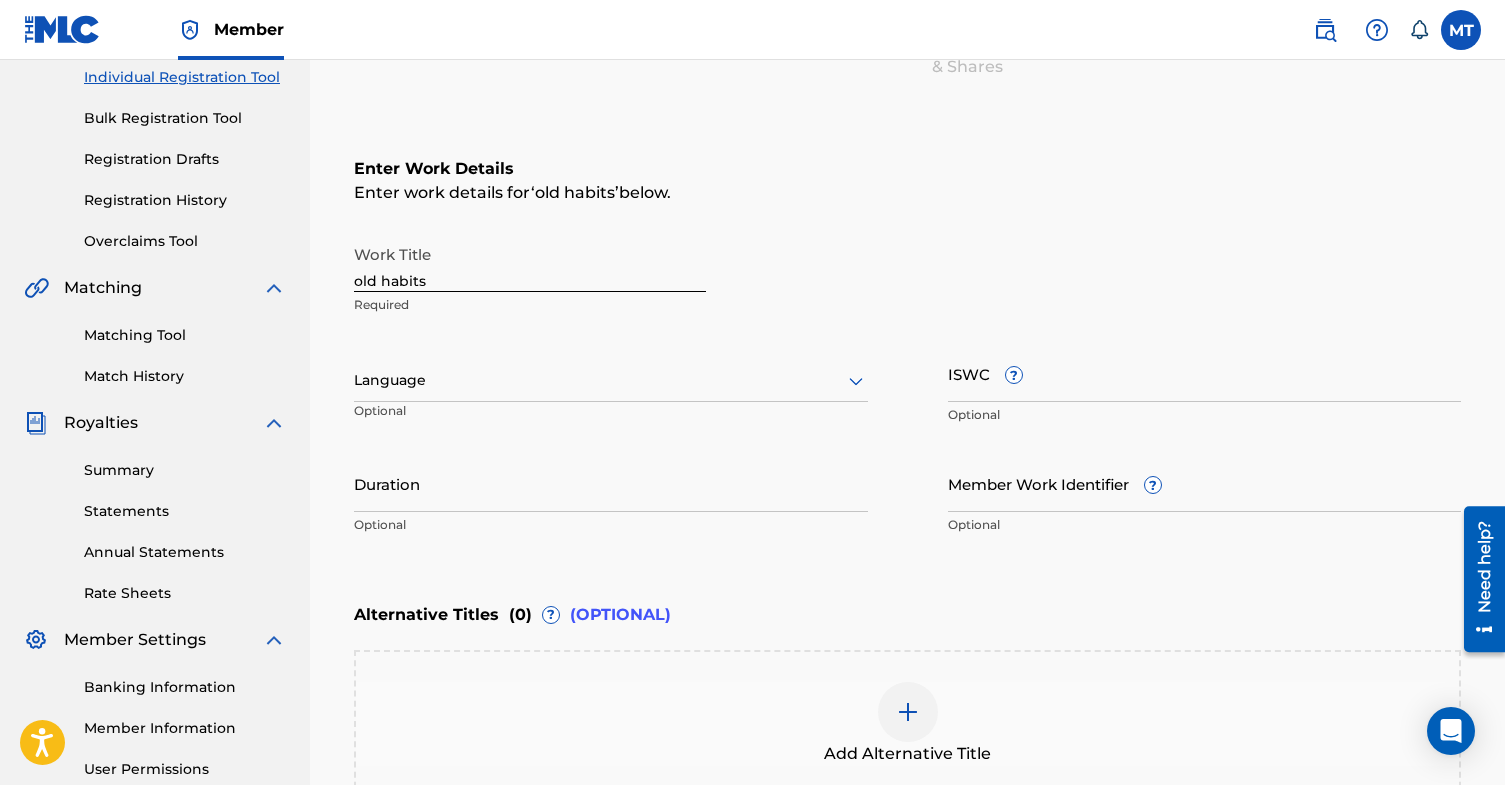 scroll, scrollTop: 234, scrollLeft: 0, axis: vertical 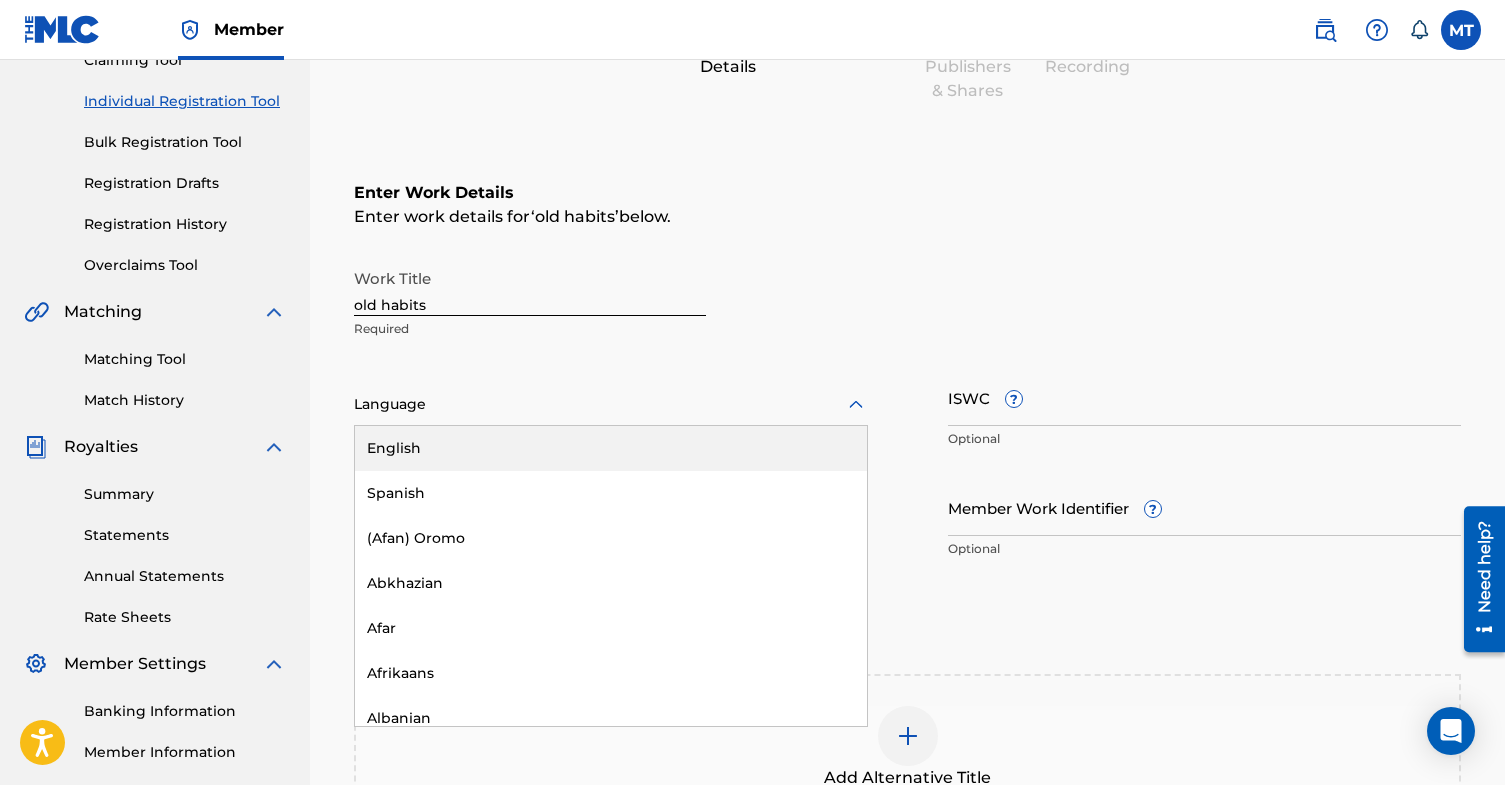 click at bounding box center (611, 404) 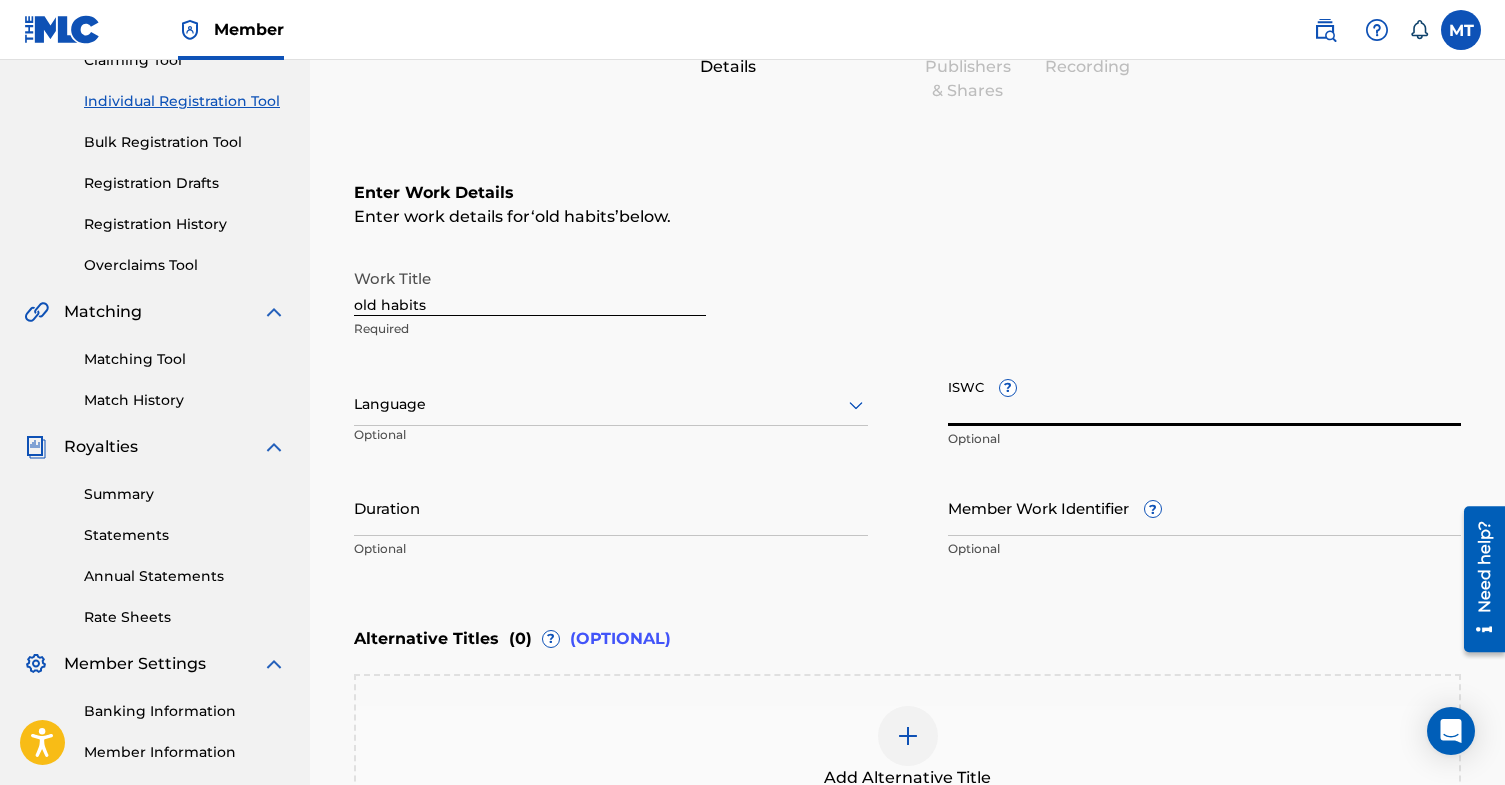 click on "ISWC   ?" at bounding box center [1205, 397] 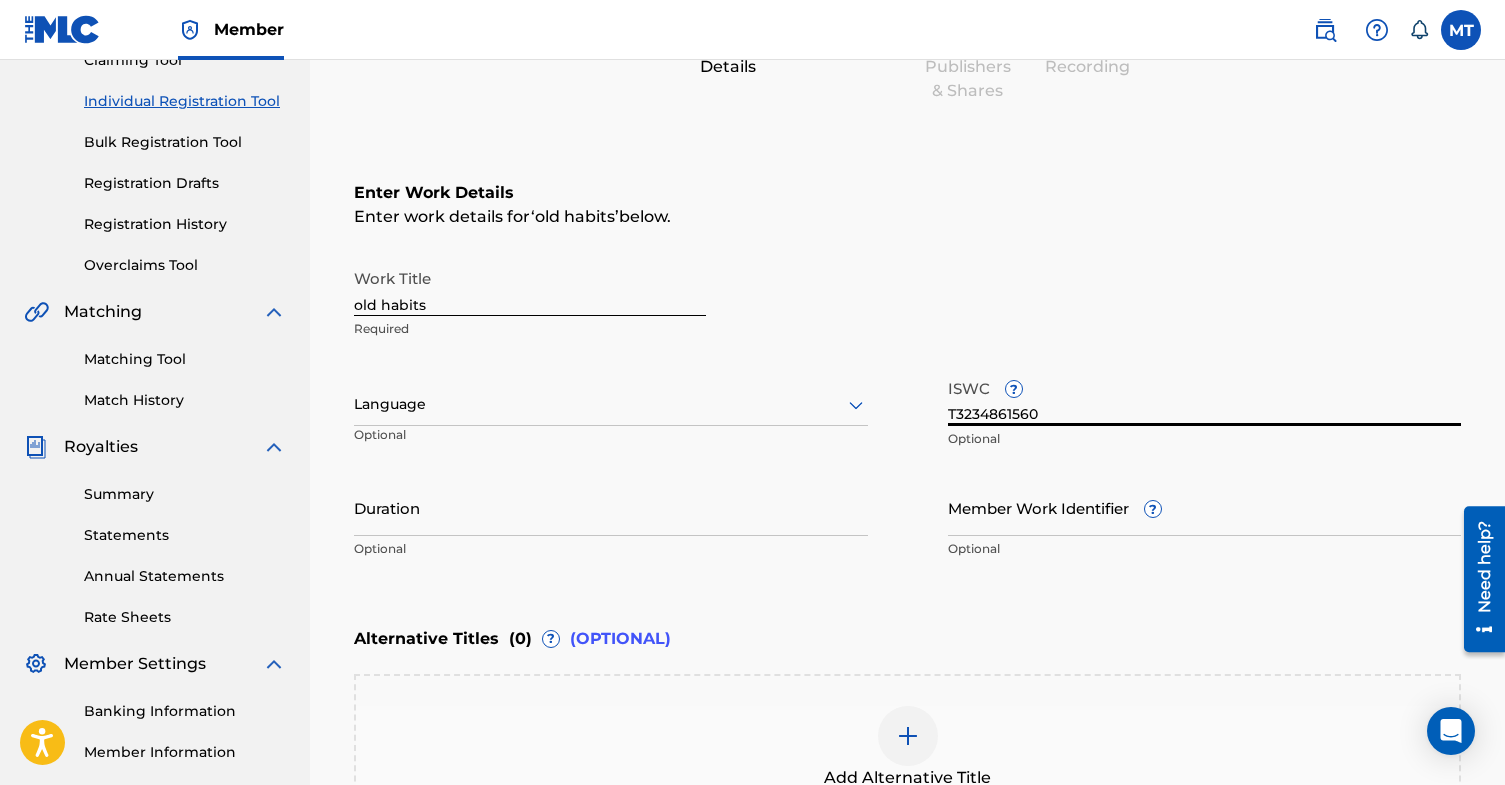 type on "T3234861560" 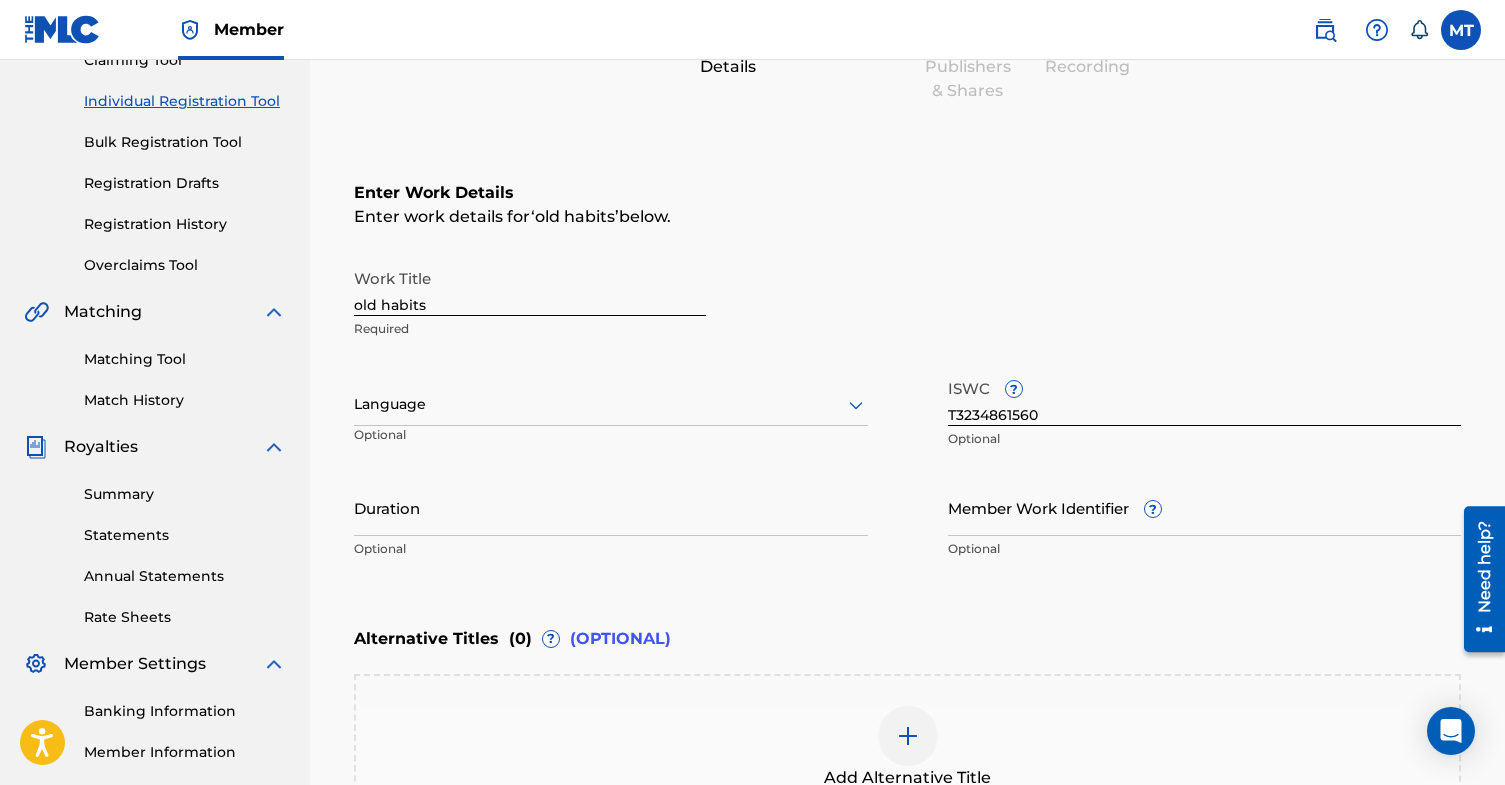 click on "Work Title   old habits Required" at bounding box center (907, 304) 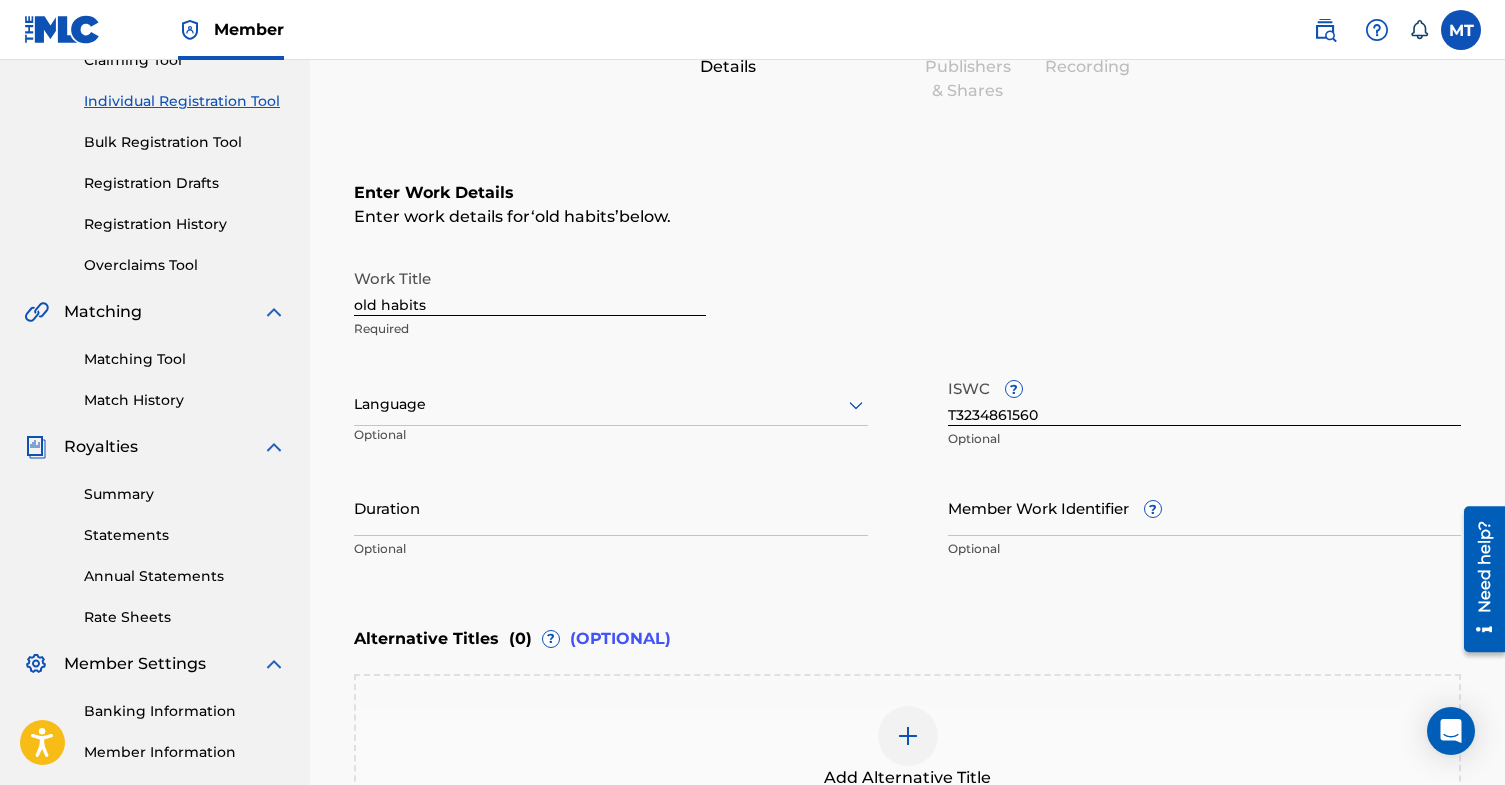 scroll, scrollTop: 369, scrollLeft: 0, axis: vertical 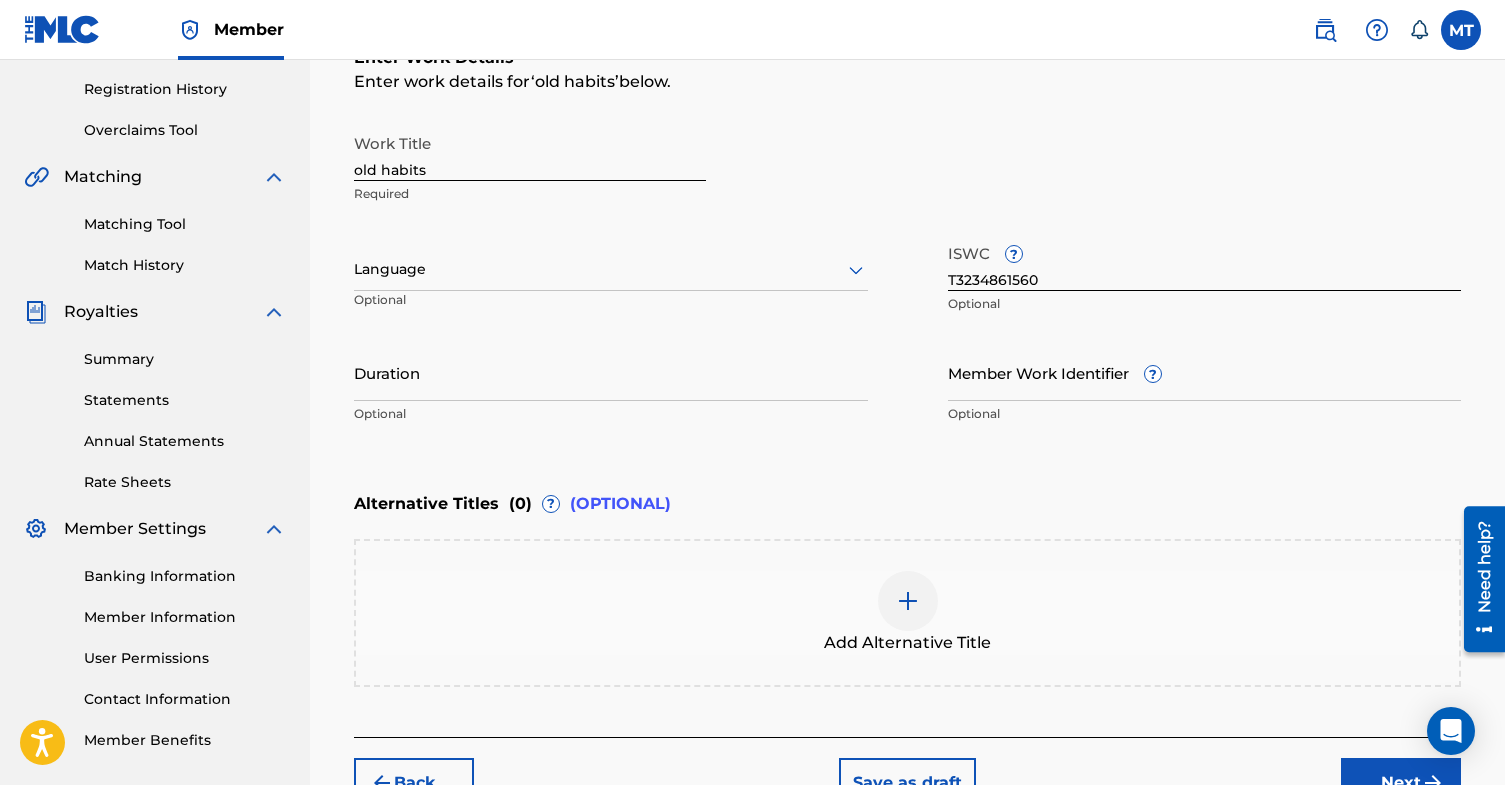 click at bounding box center (611, 269) 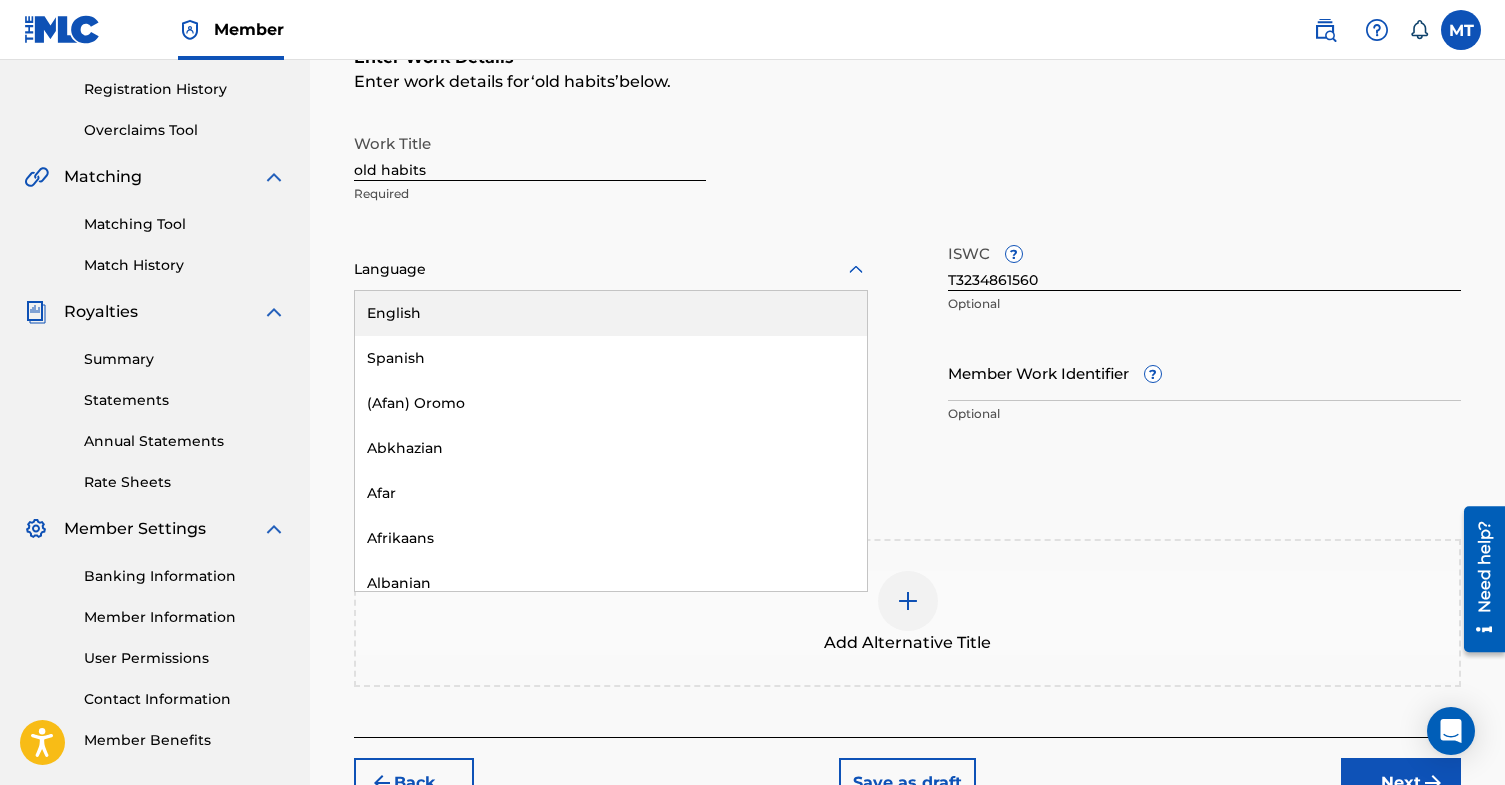 click on "English, 1 of 153. 153 results available. Use Up and Down to choose options, press Enter to select the currently focused option, press Escape to exit the menu, press Tab to select the option and exit the menu. Language English Spanish (Afan) Oromo Abkhazian Afar Afrikaans Albanian Amharic Arabic Armenian Assamese Aymara Azerbaijani Bashkir Basque Bengali Bhutani Bihari Bislama Breton Bulgarian Burmese Byelorussian Cambodian Catalan Chinese Corsican Croatian Czech Danish Dutch Esperanto Estonian Faeroese Farsi Fiji Finnish French Frisian Galician Georgian German Greek Greenlandic Guarani Gujarati Hausa Hawaii Hebrew Hindi Hungarian Icelandic Indonesian Interlingua Interlingue Inupiak Irish Italian Japanese Javanese Kannada Kashmiri Kazakh Kinyarwanda Kirghiz Kirundi Korean Kurdish Laothian Latin Latvian Lingala Lithuanian Macedonian Malagasy Malay Malayalam Maltese Maori Marathi Moldavian Mongolian Nauru Ndebele Nepali North Sotho Norwegian Occitan Oriya Oromo Papiamento Pashto Polish Portuguese Punjabi Samoan" at bounding box center [611, 279] 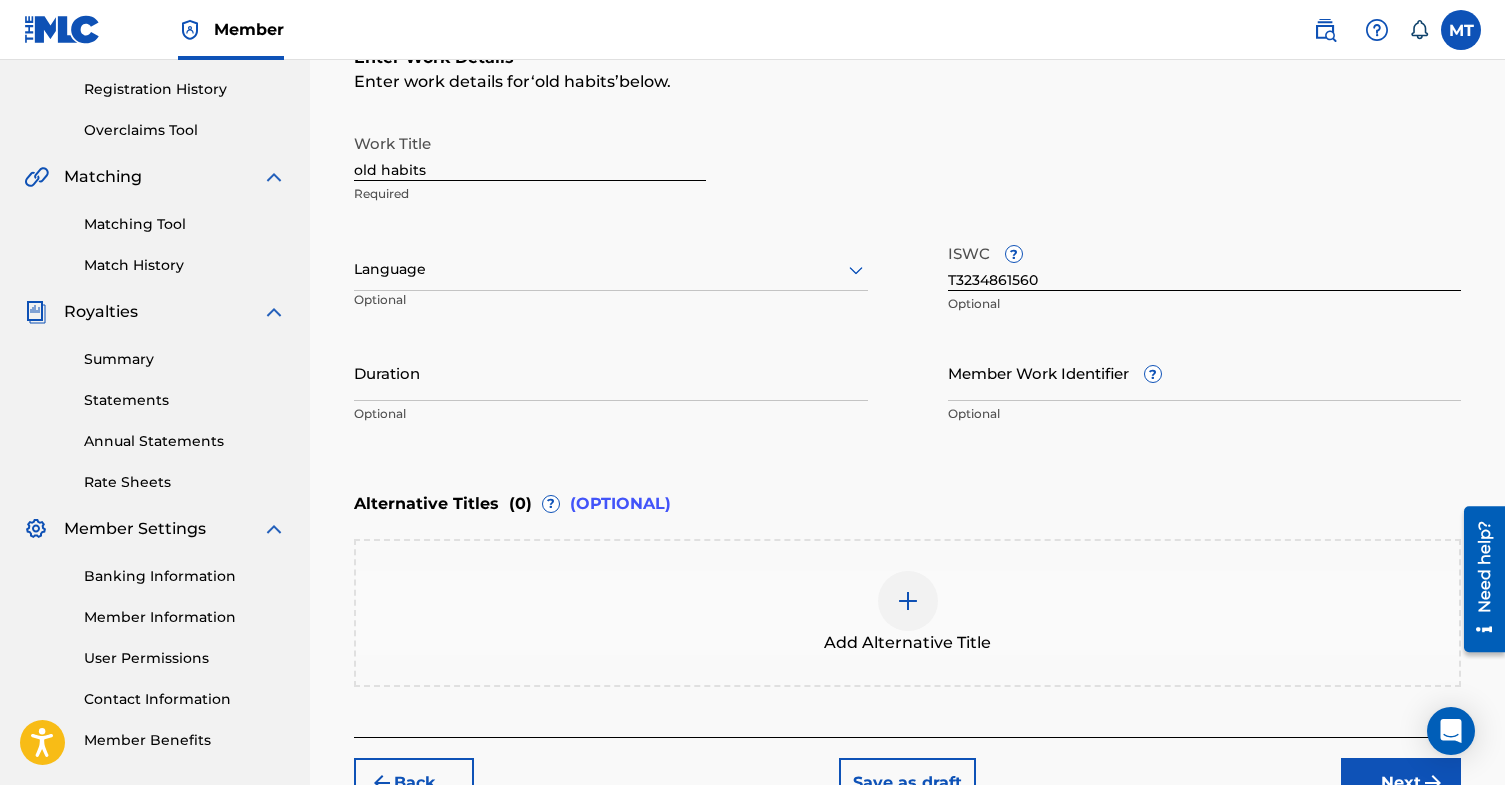 click on "Enter Work Details Enter work details for  ‘ old habits ’  below. Work Title   old habits Required Language Optional ISWC   ? T3234861560 Optional Duration   Optional Member Work Identifier   ? Optional" at bounding box center (907, 240) 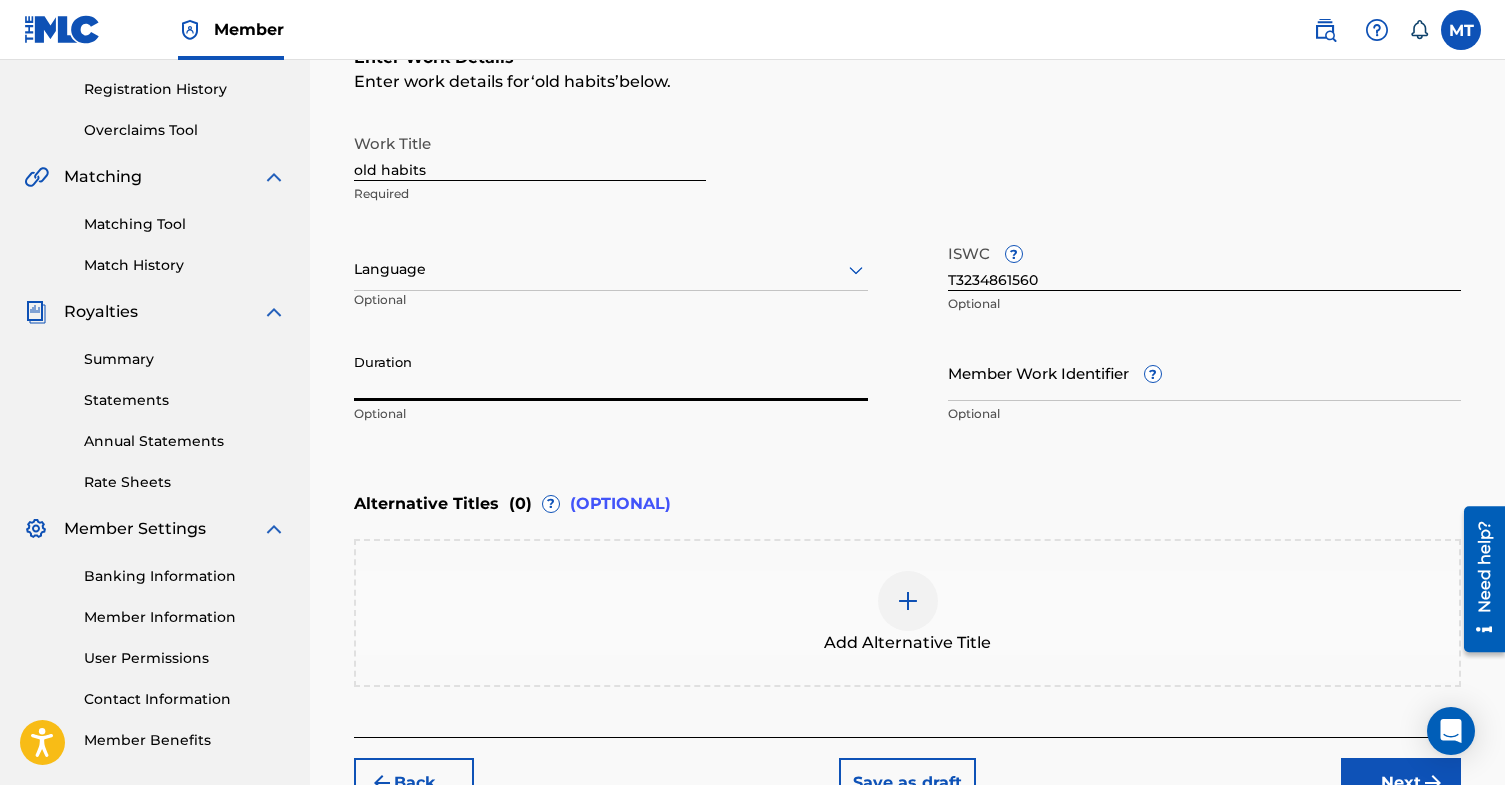 click on "Duration" at bounding box center [611, 372] 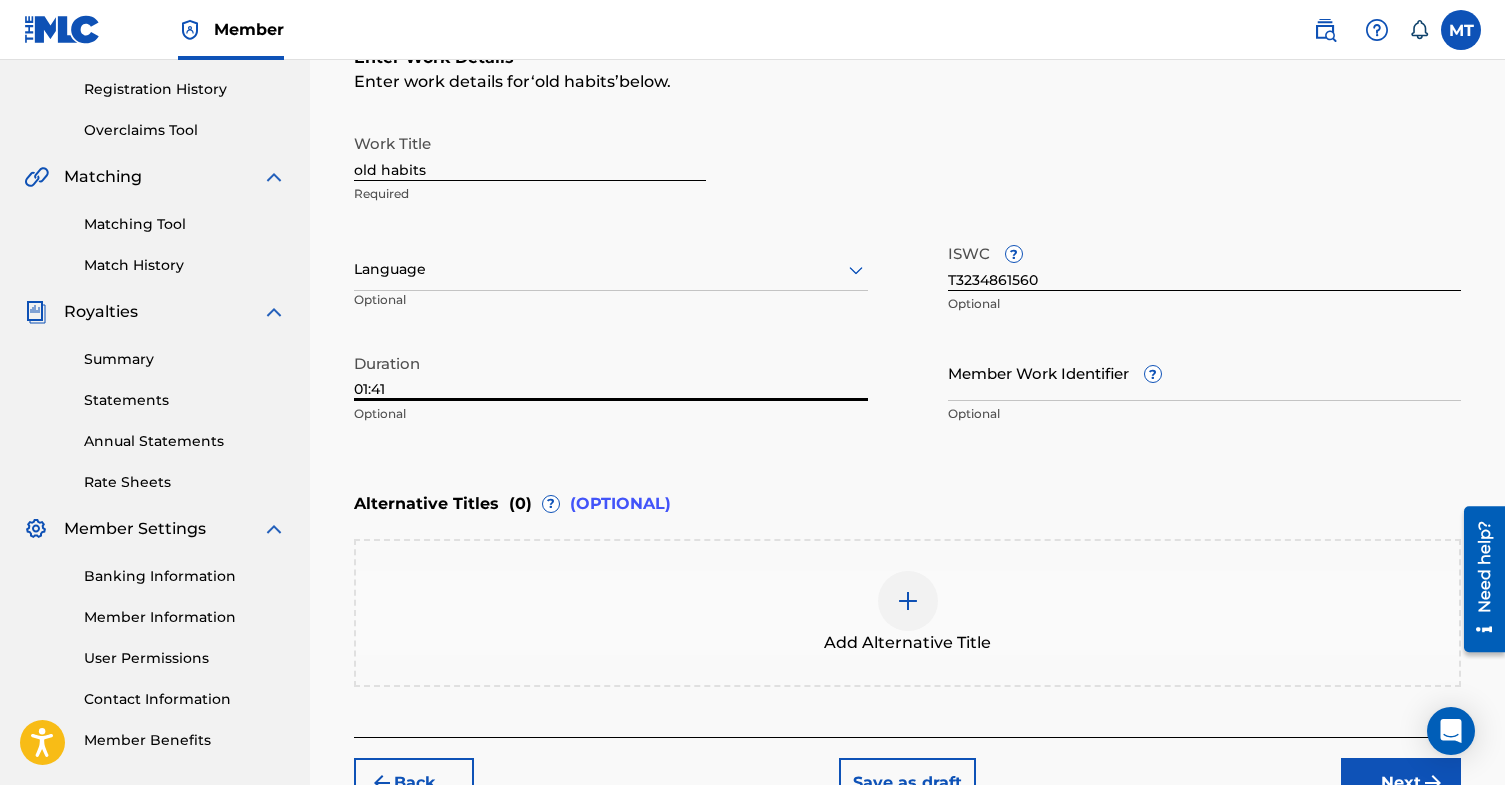type on "01:41" 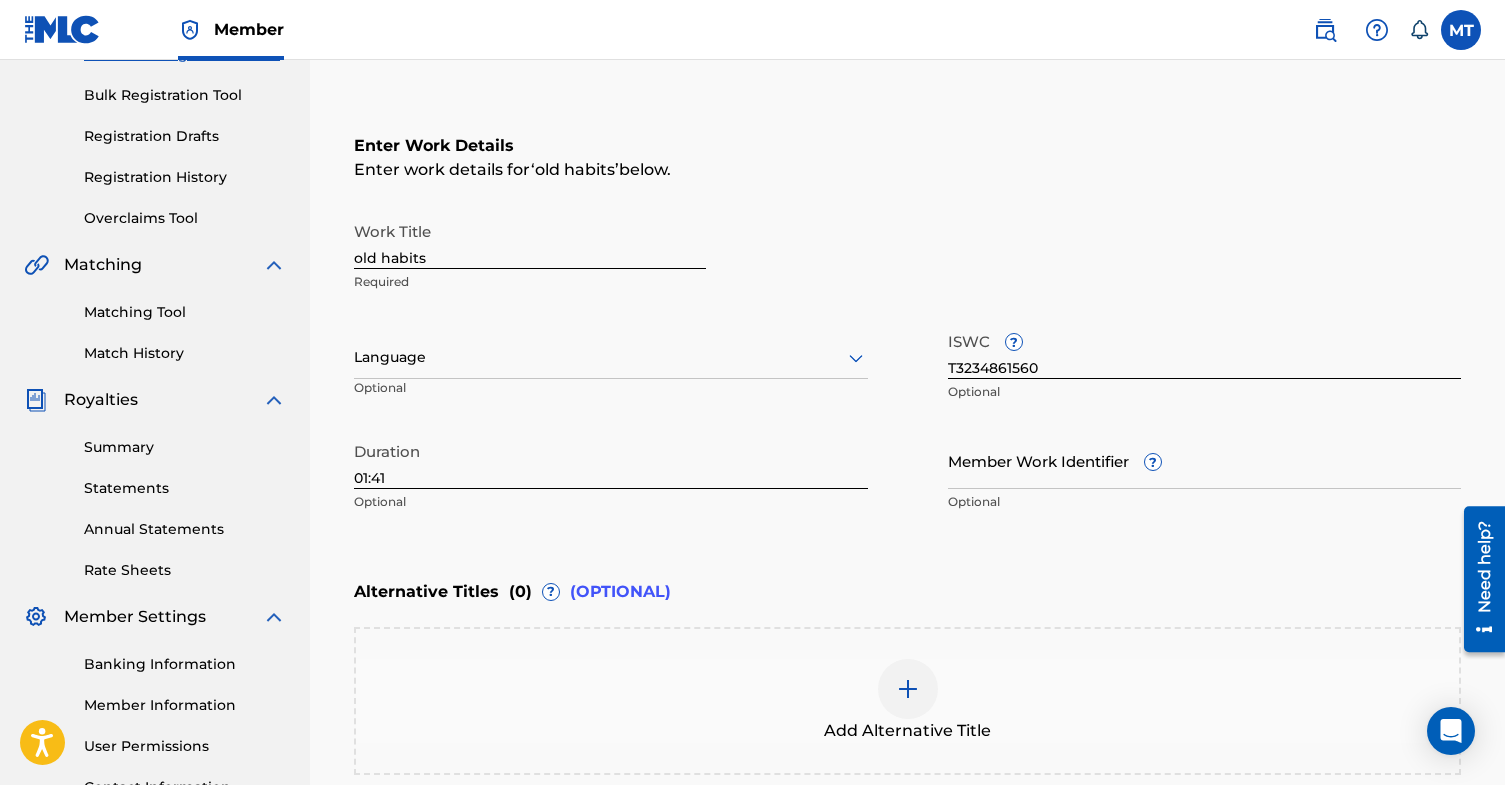 scroll, scrollTop: 0, scrollLeft: 0, axis: both 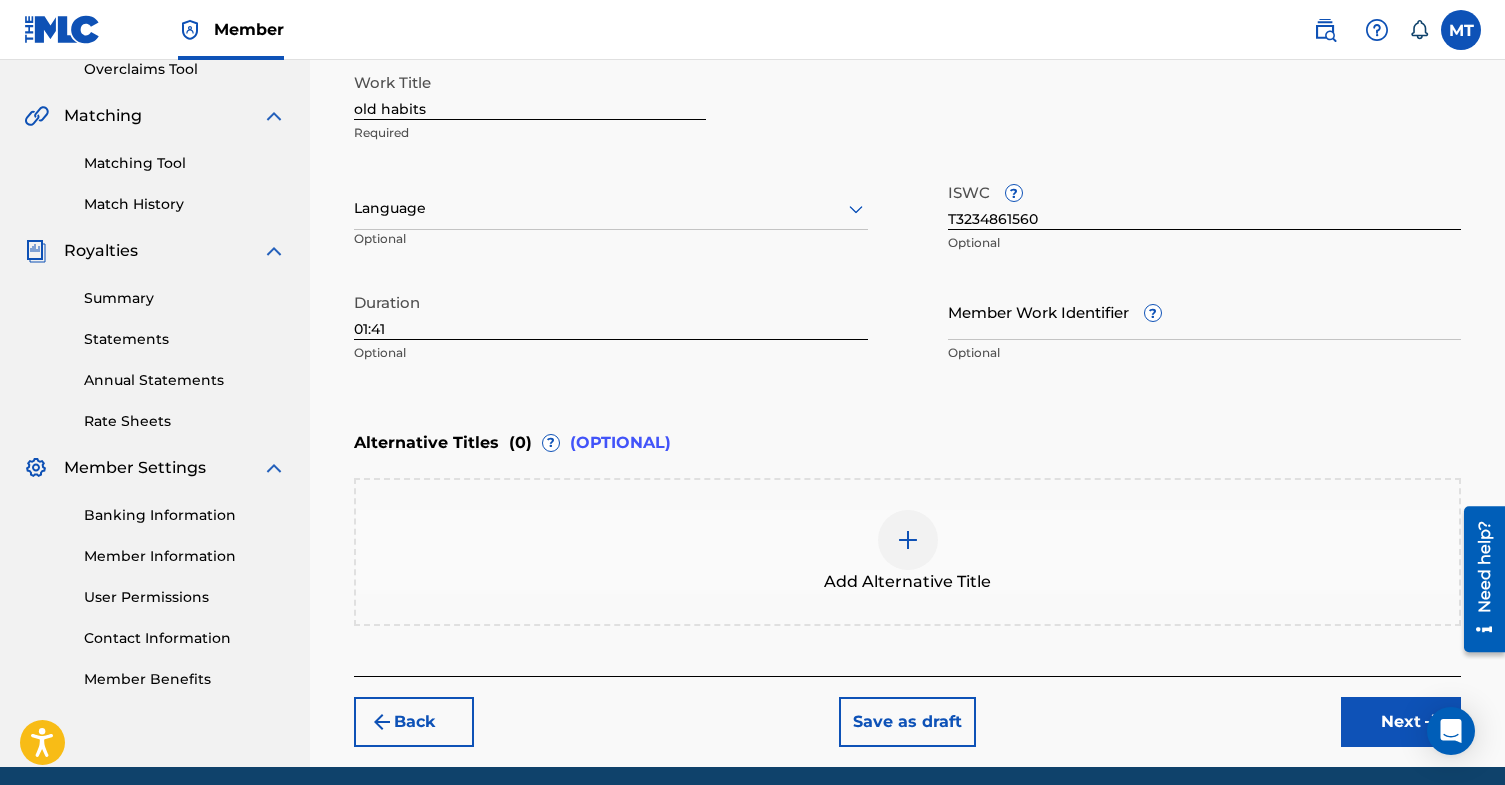 click on "Next" at bounding box center (1401, 722) 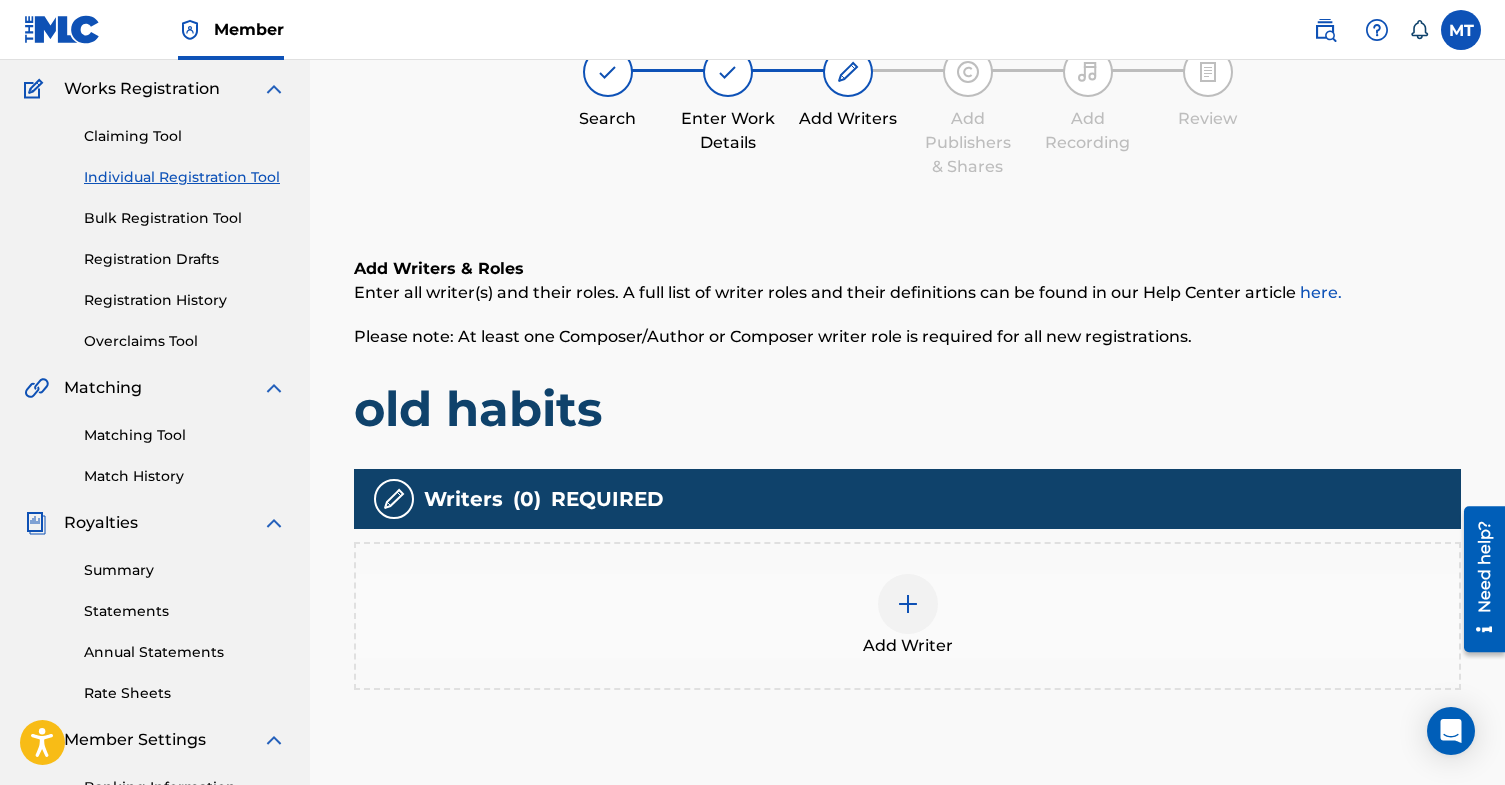scroll, scrollTop: 273, scrollLeft: 0, axis: vertical 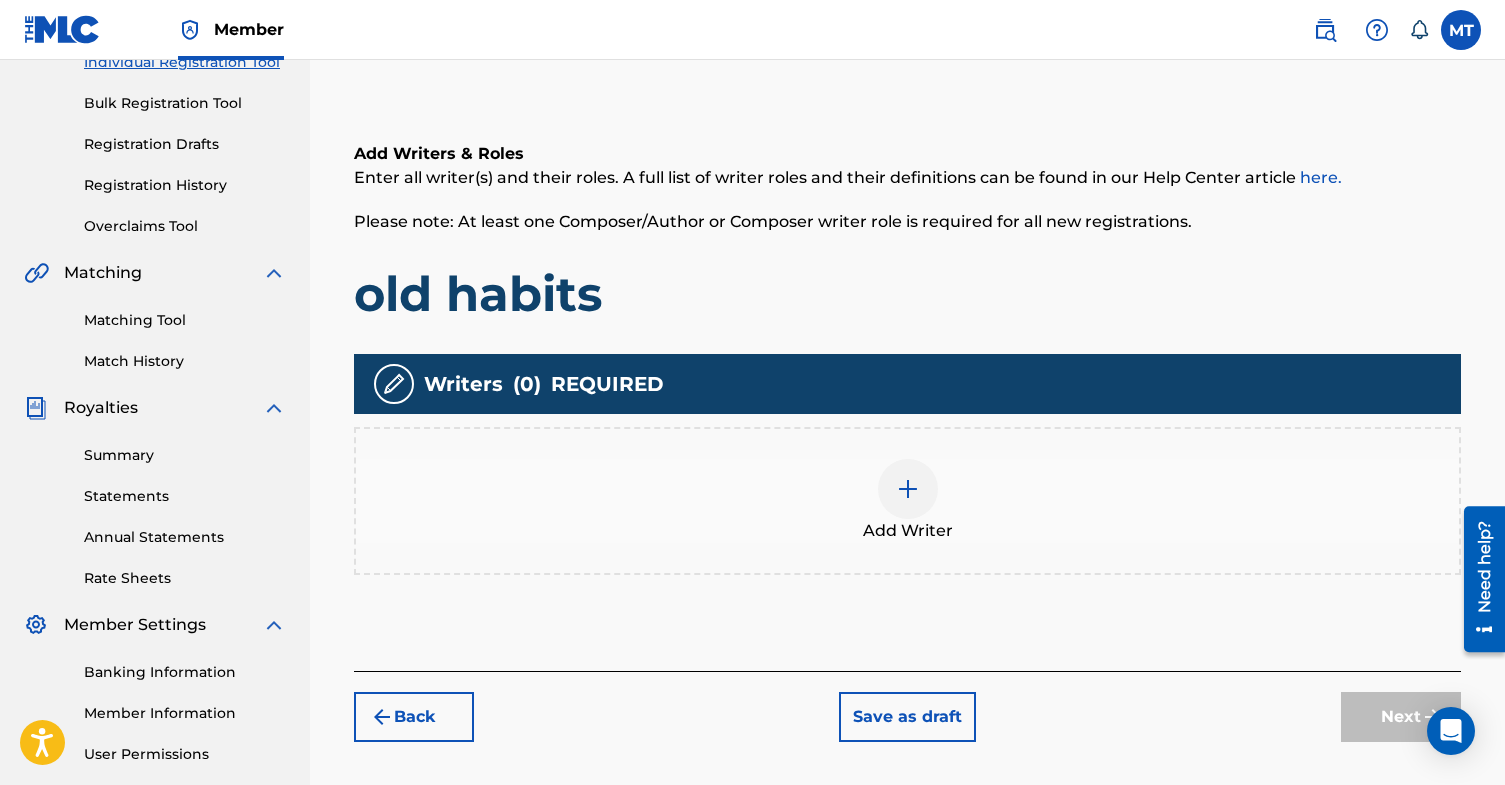 click on "Add Writer" at bounding box center (907, 501) 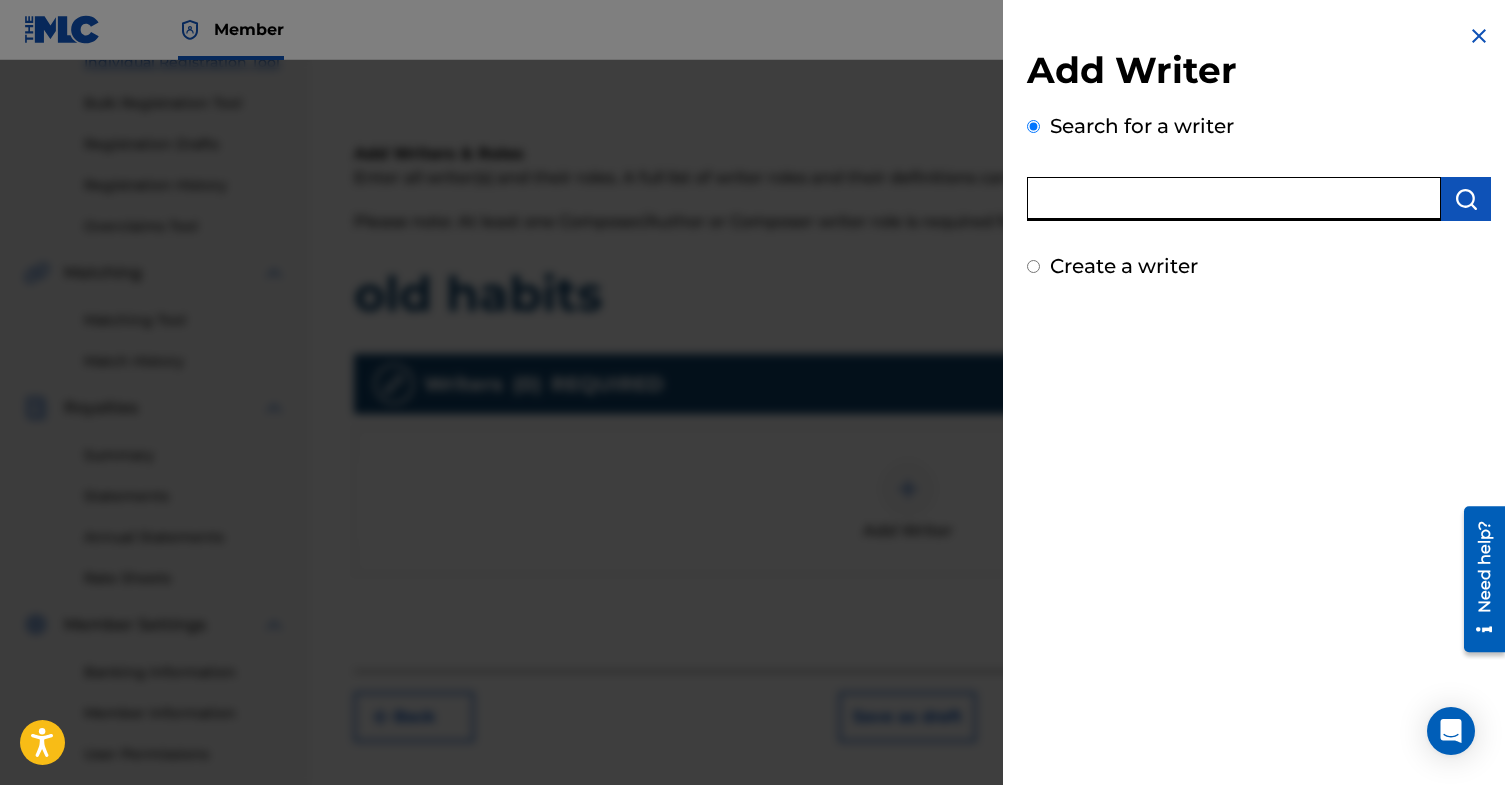 click at bounding box center [1234, 199] 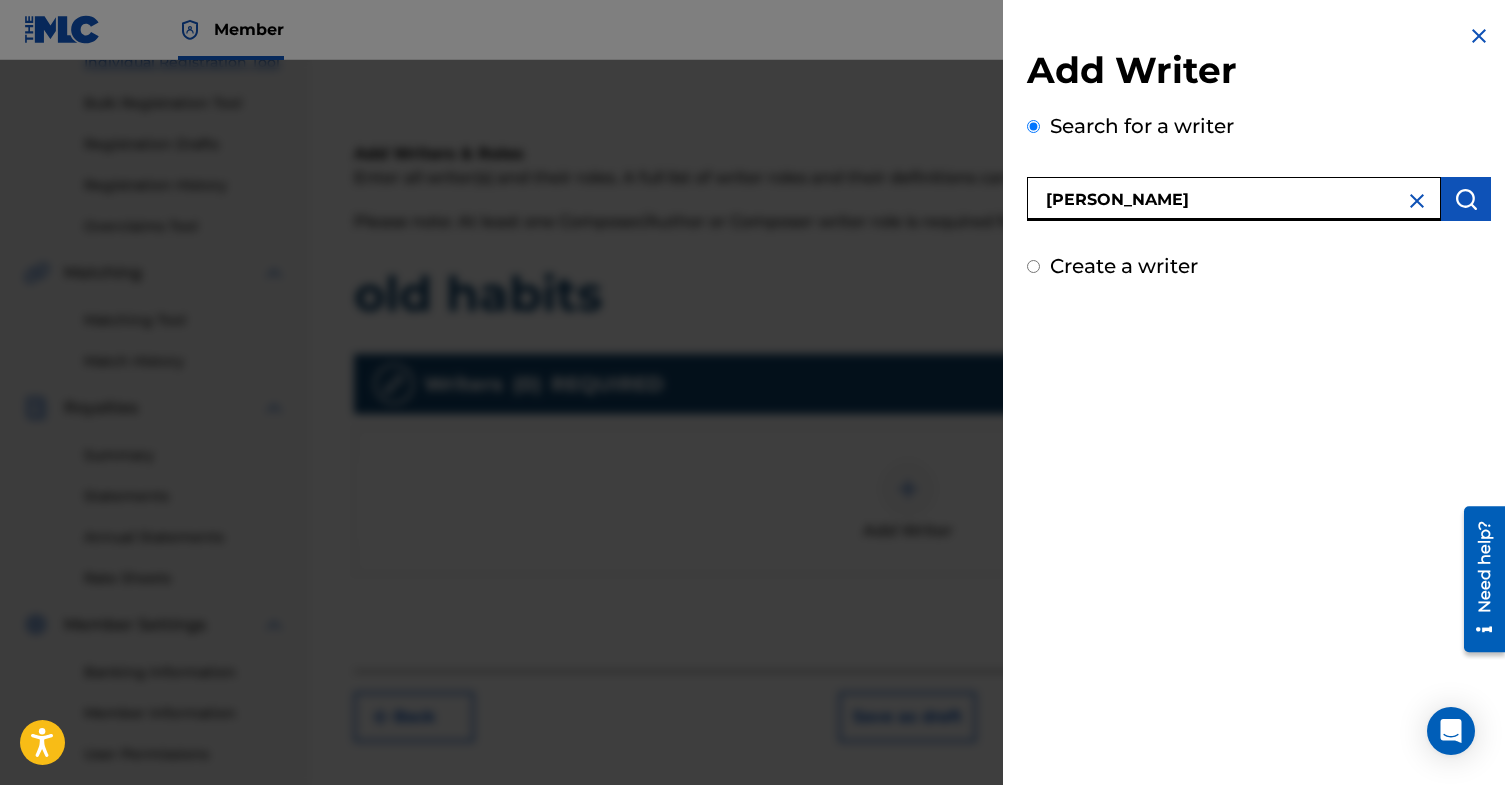 type on "[PERSON_NAME]" 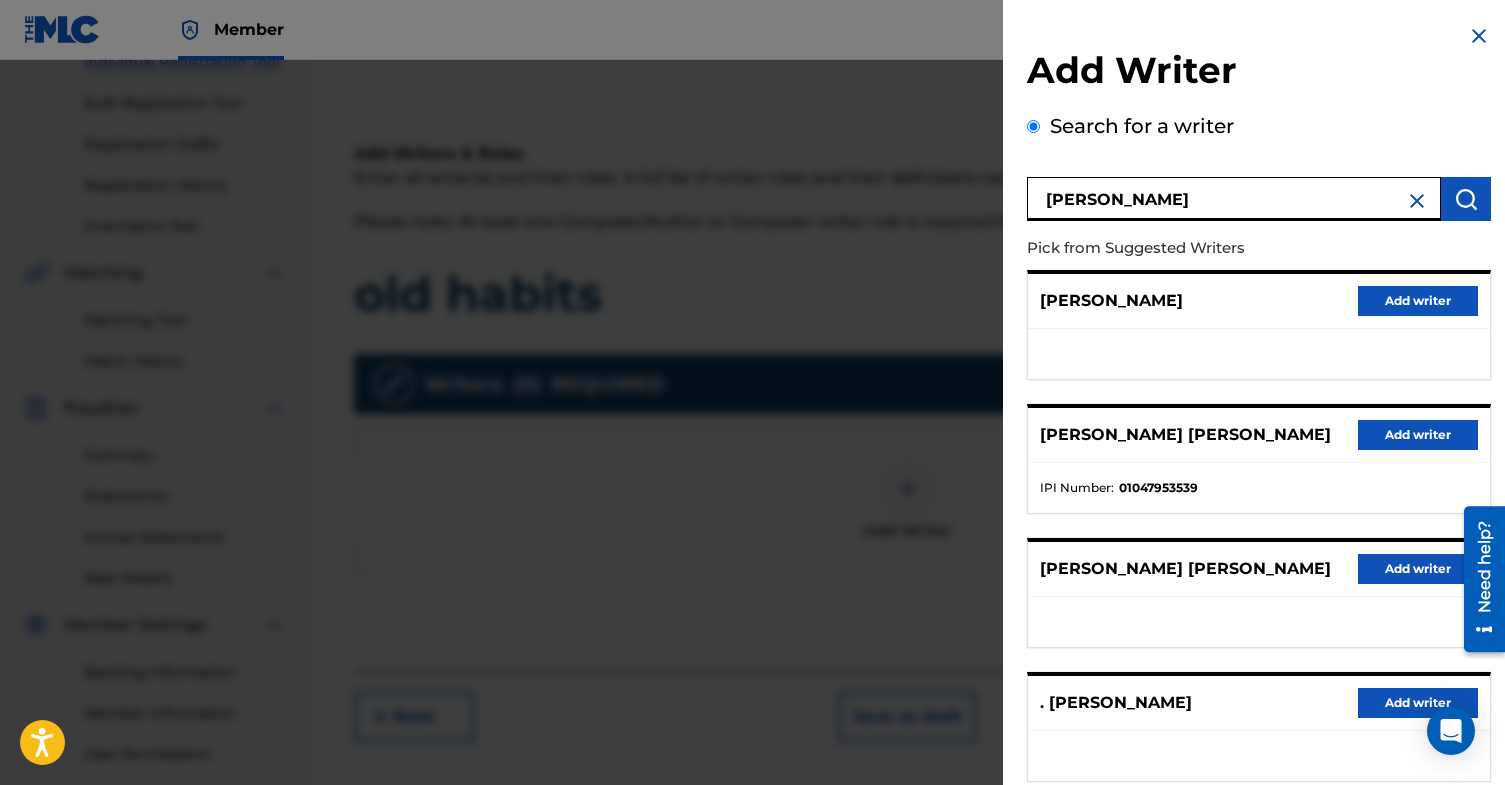 scroll, scrollTop: 257, scrollLeft: 0, axis: vertical 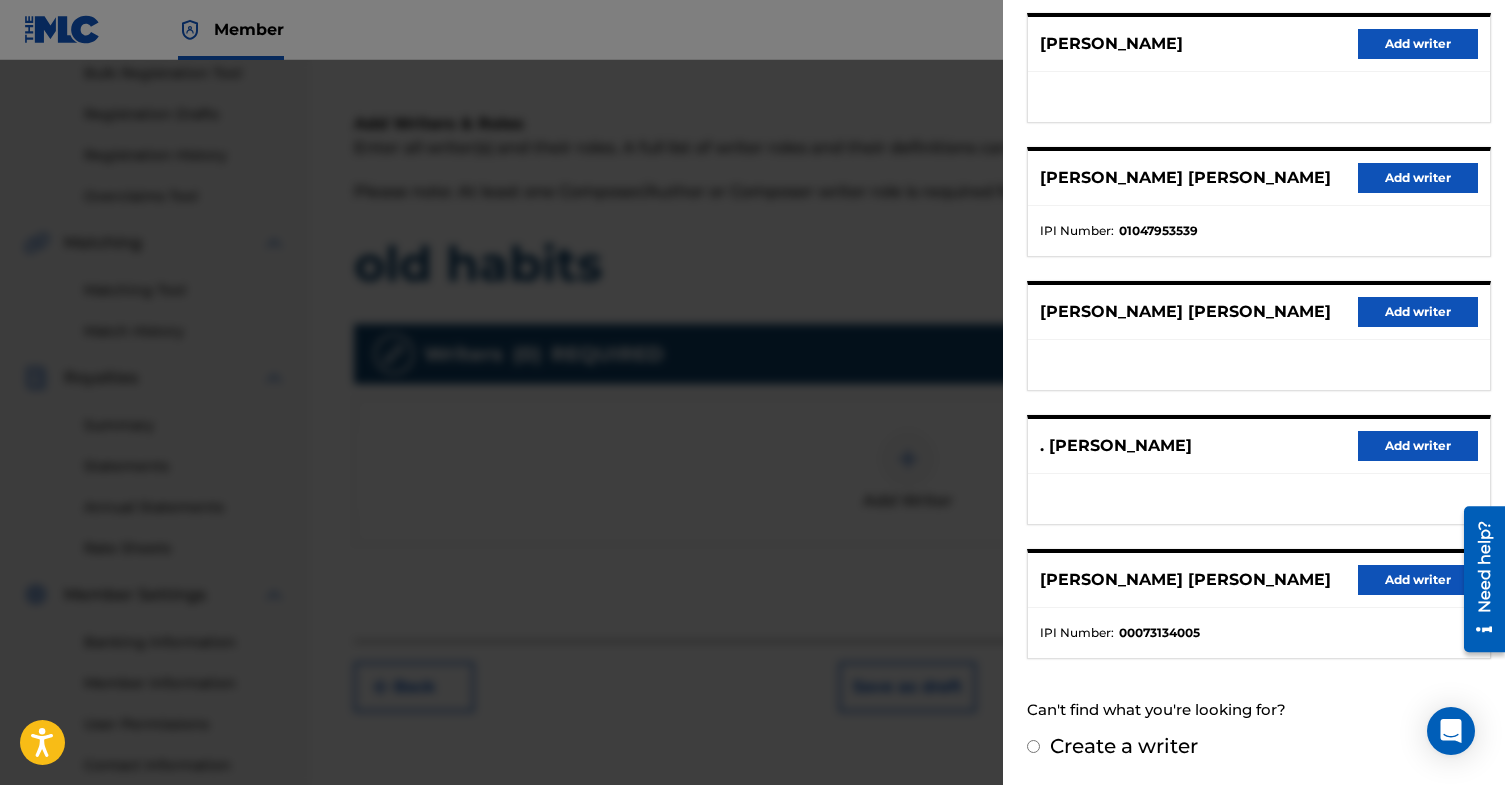 click on "Add Writer Search for a writer Matthew Tirona Pick from Suggested Writers MATTHEW Add writer MATTHEW MATTHEW Add writer IPI Number : 01047953539 MATTHEW MATTHEW Add writer . MATTHEW Add writer MATTHEW MATTHEW Add writer IPI Number : 00073134005 Can't find what you're looking for? Create a writer" at bounding box center [1259, 264] 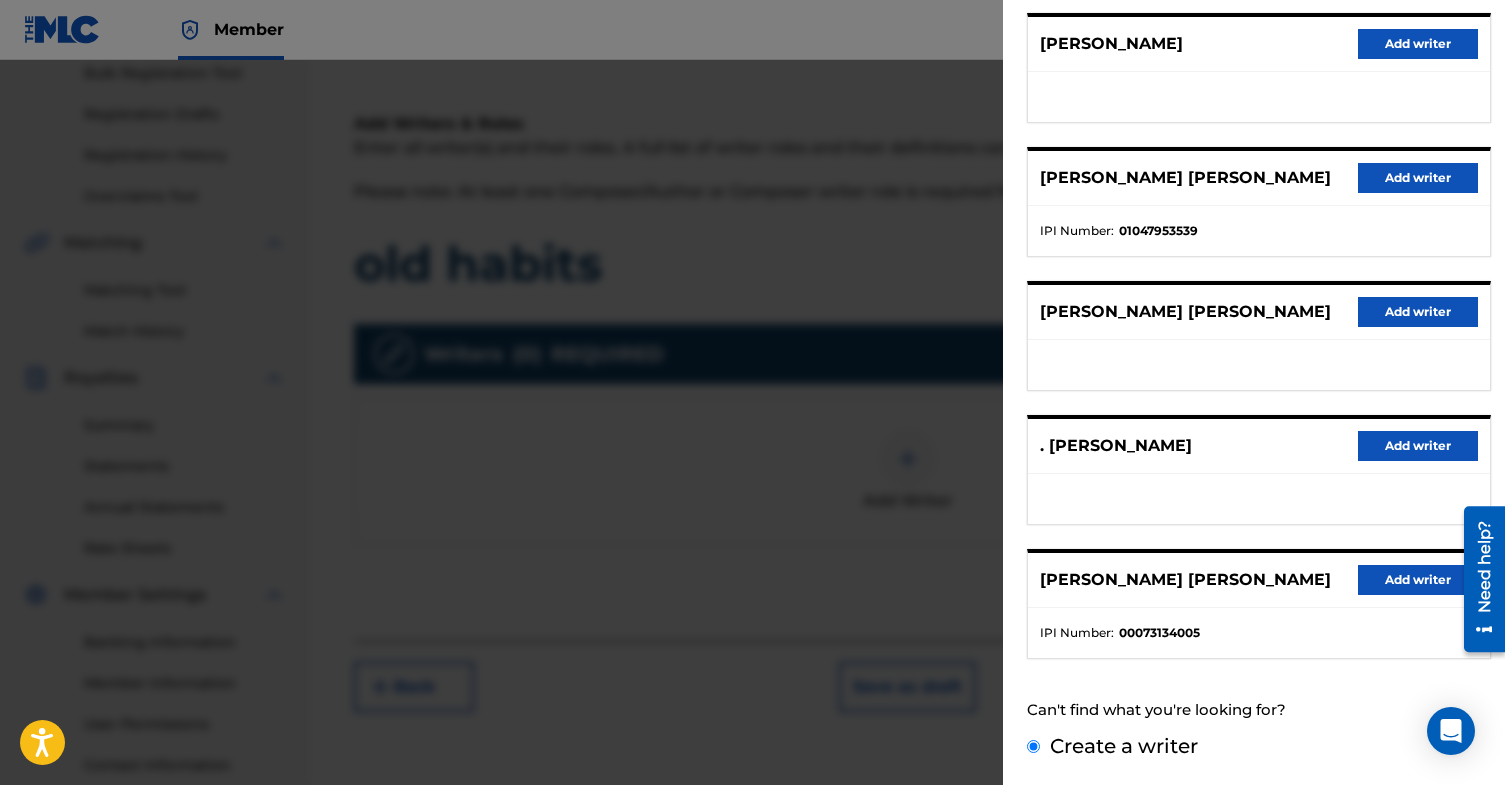 click on "Create a writer" at bounding box center (1033, 746) 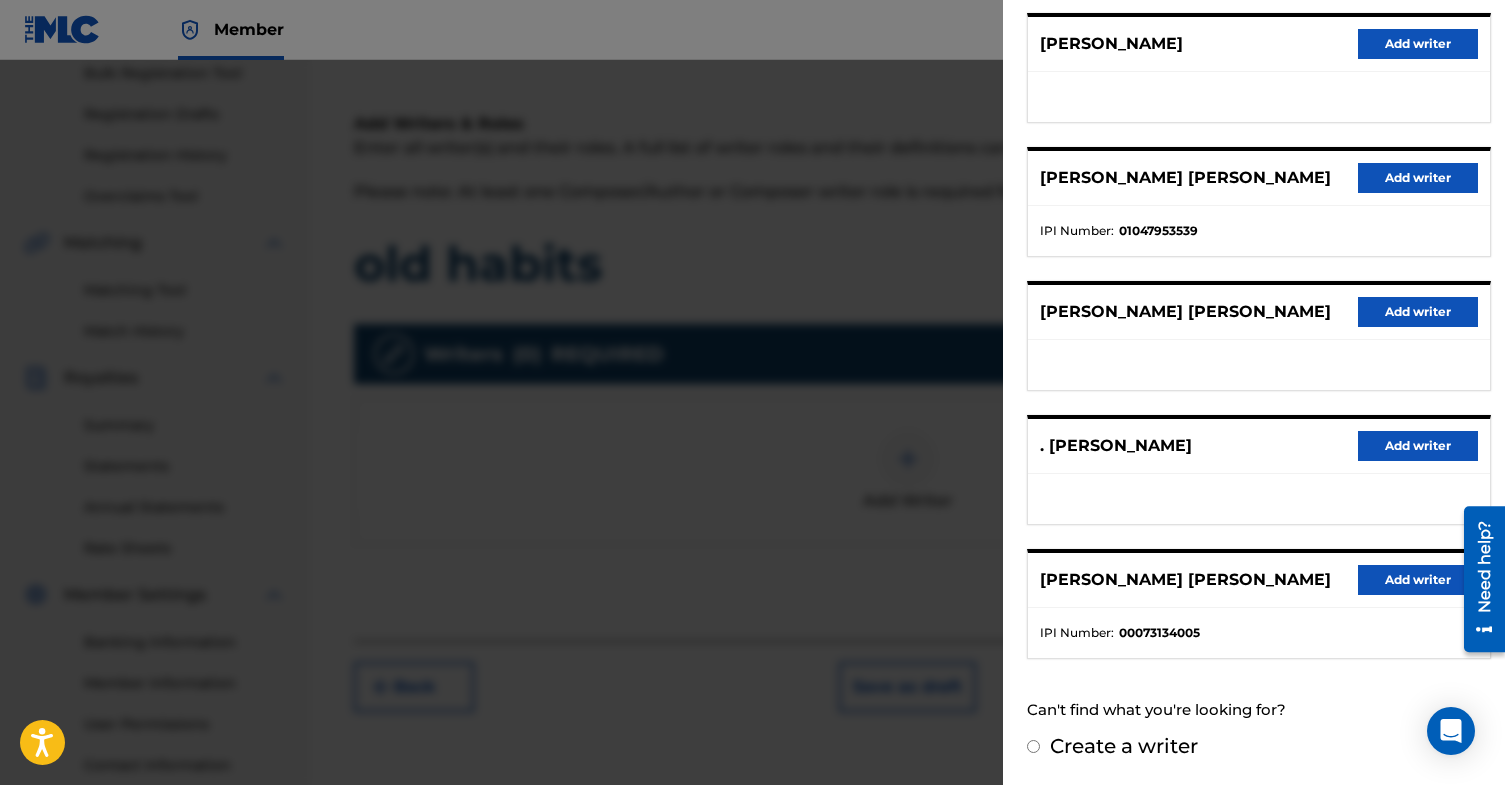 radio on "false" 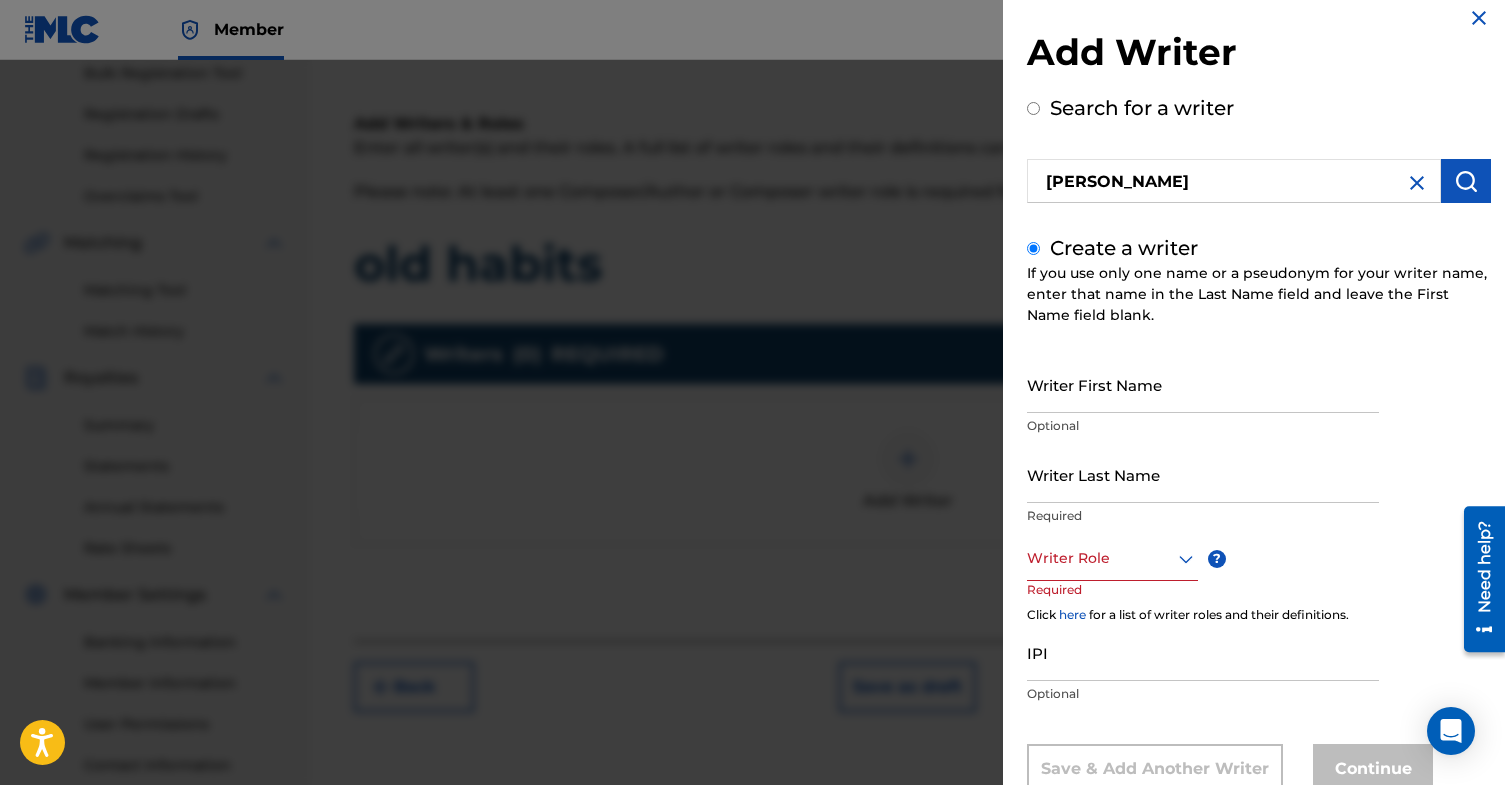 scroll, scrollTop: 81, scrollLeft: 0, axis: vertical 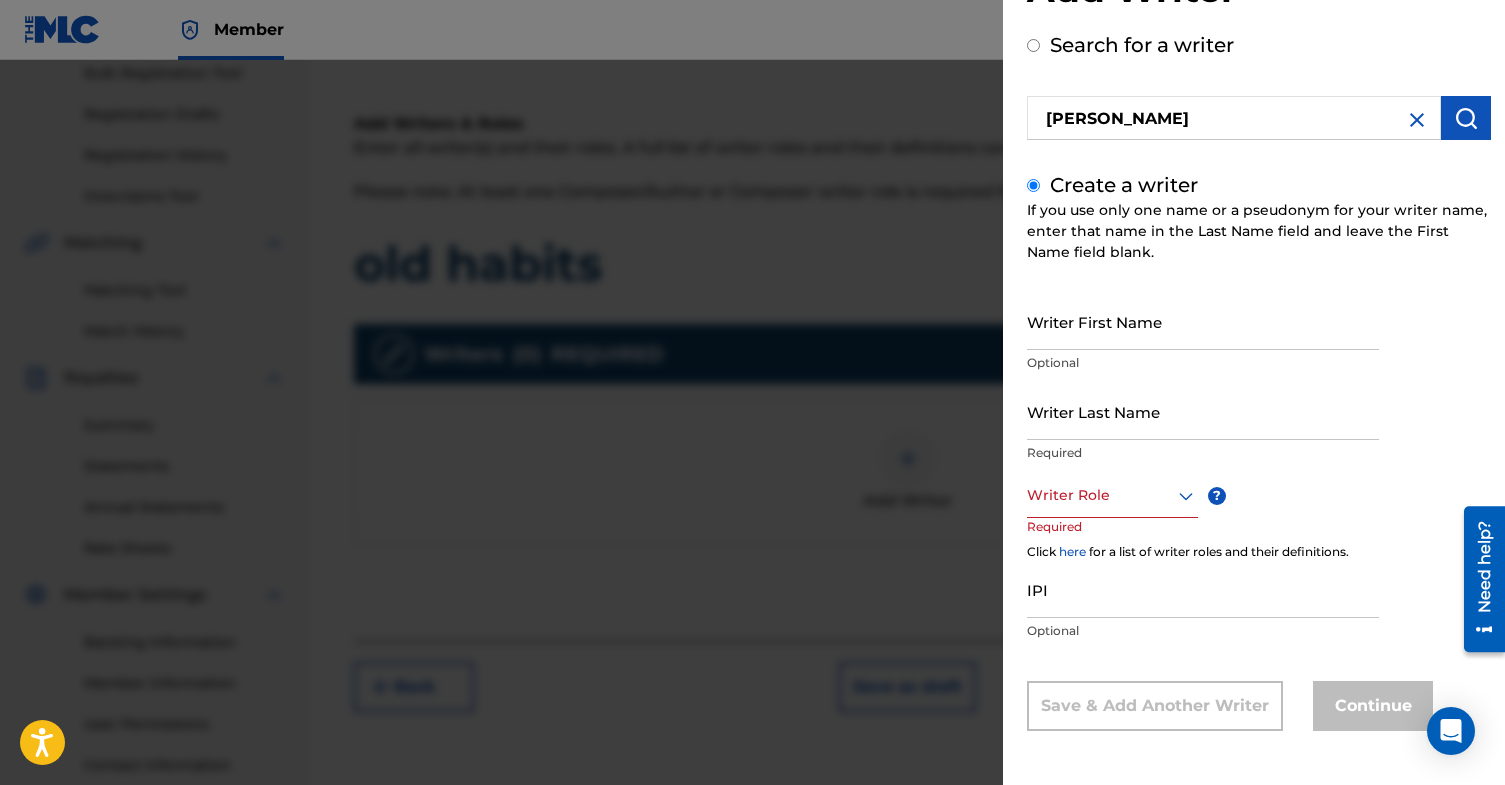 click on "Writer First Name" at bounding box center (1203, 321) 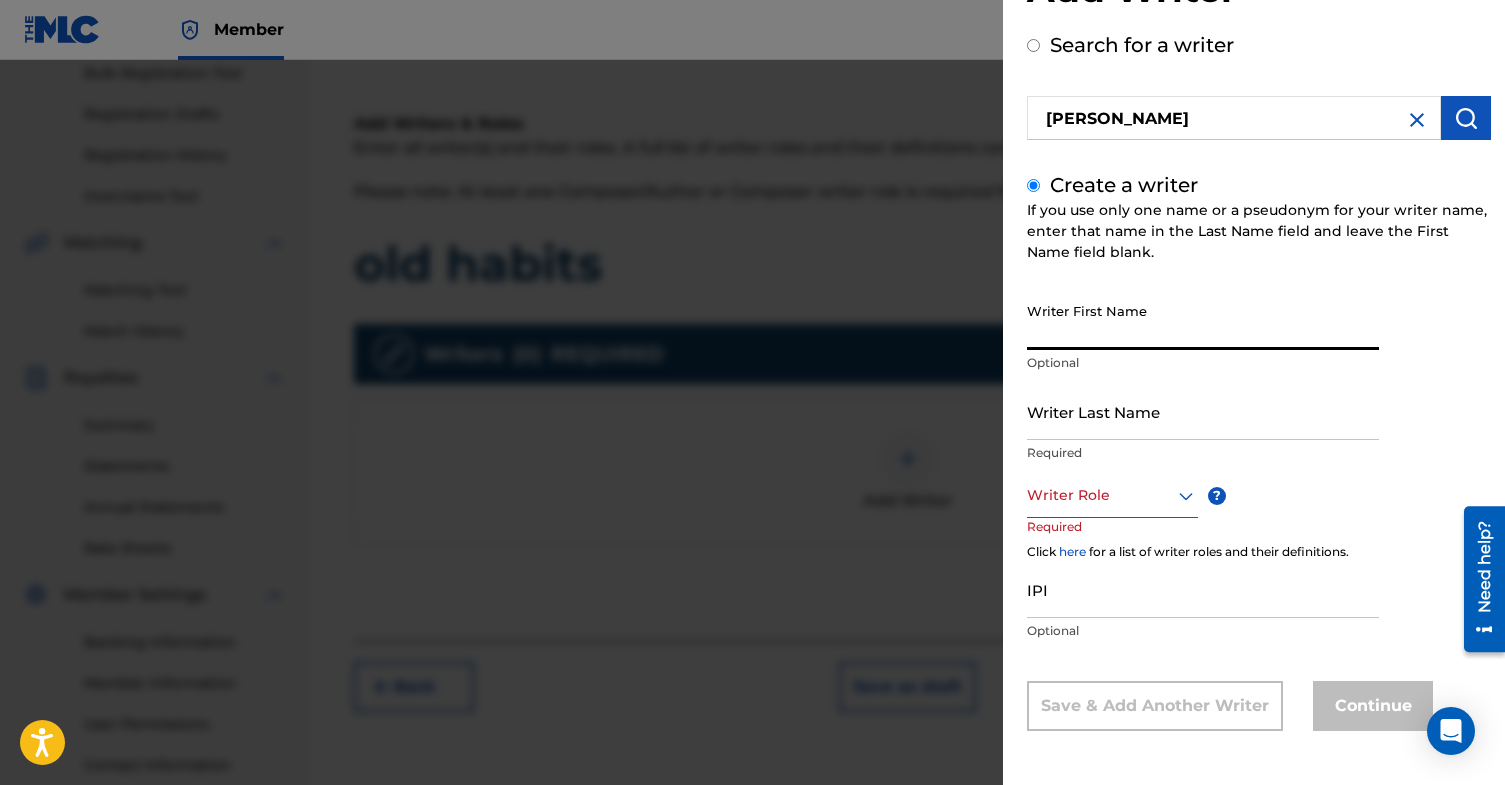 type on "[PERSON_NAME]" 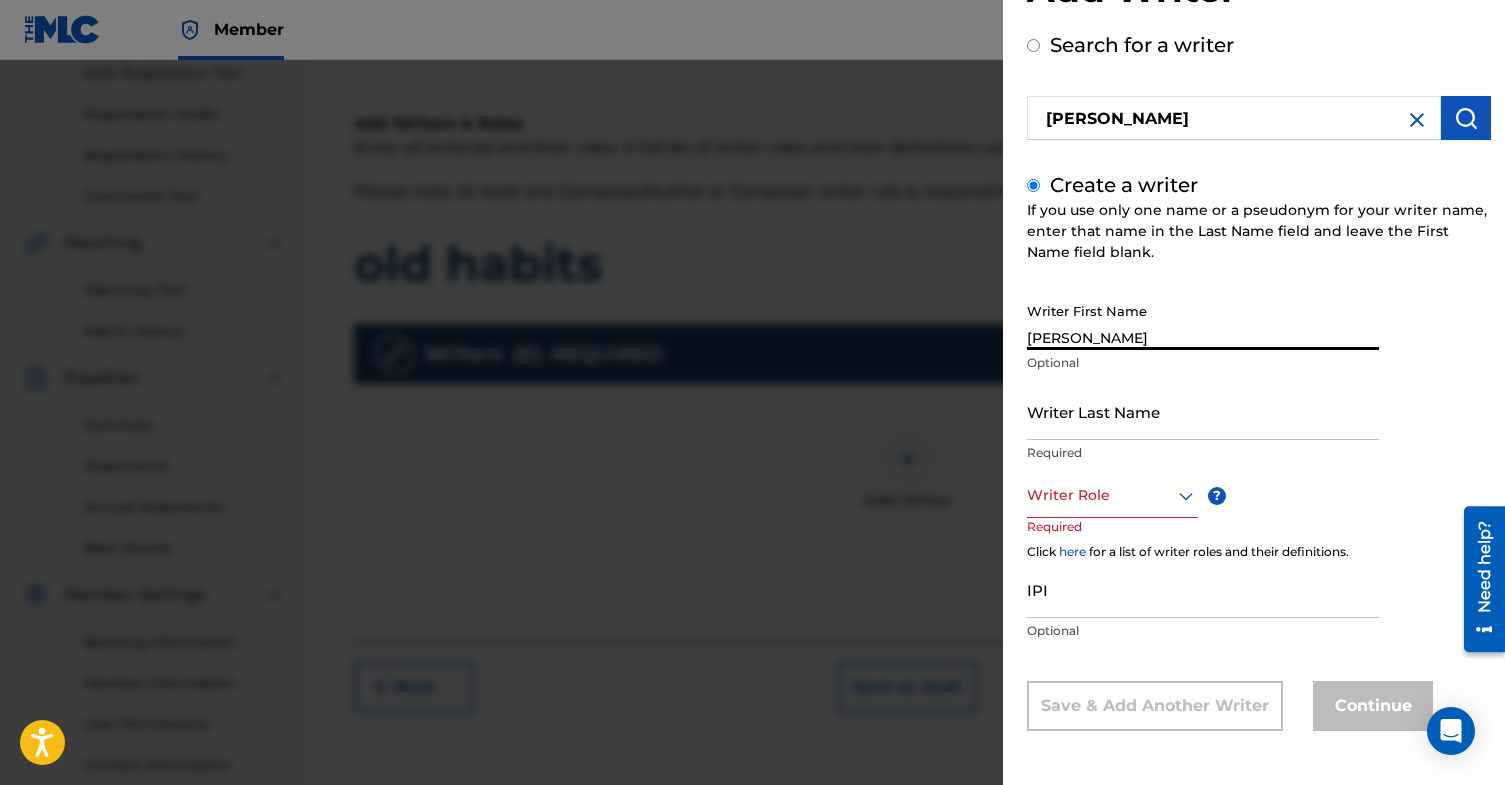 type on "[PERSON_NAME]" 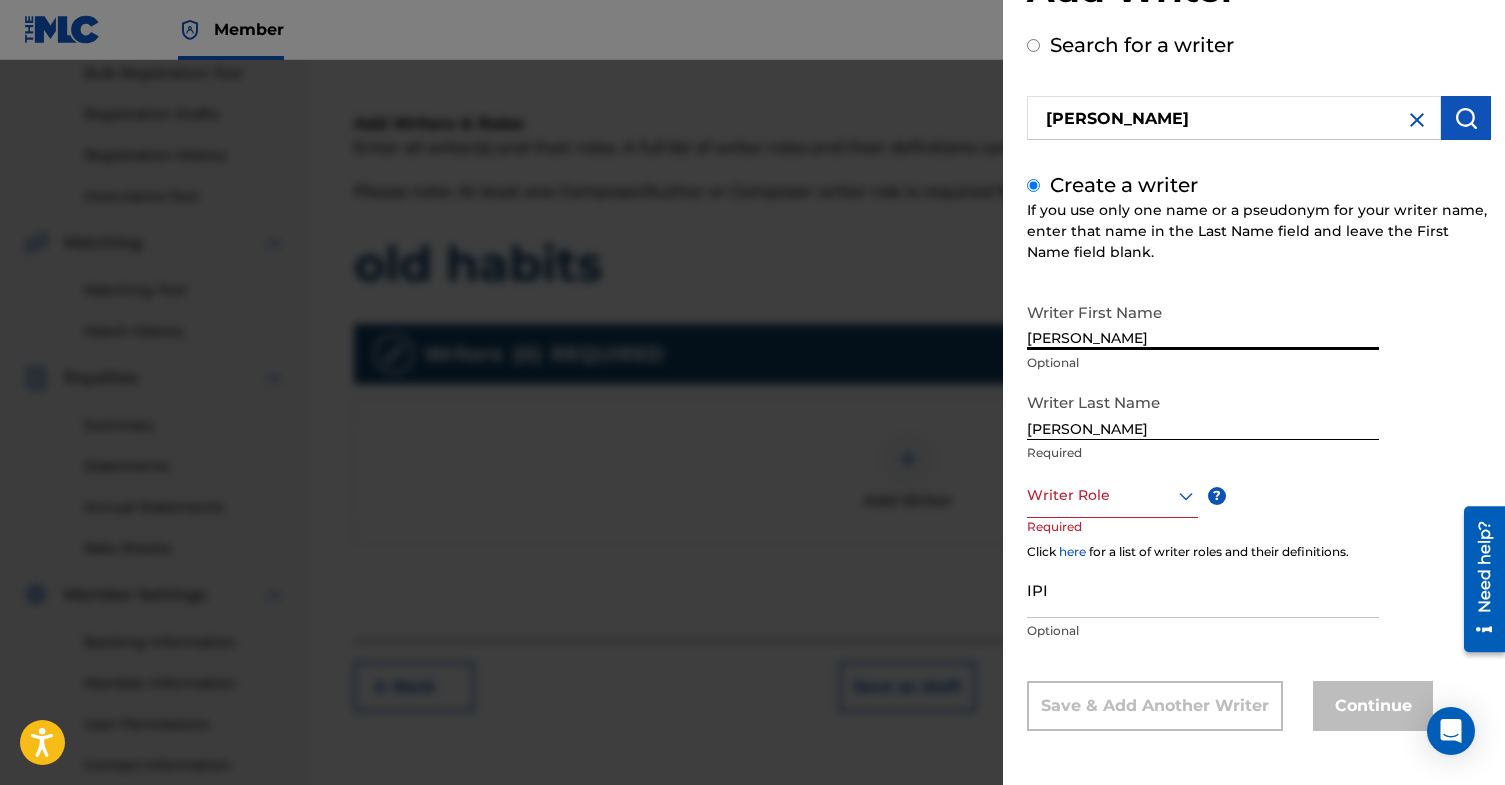 click on "Required" at bounding box center [1065, 540] 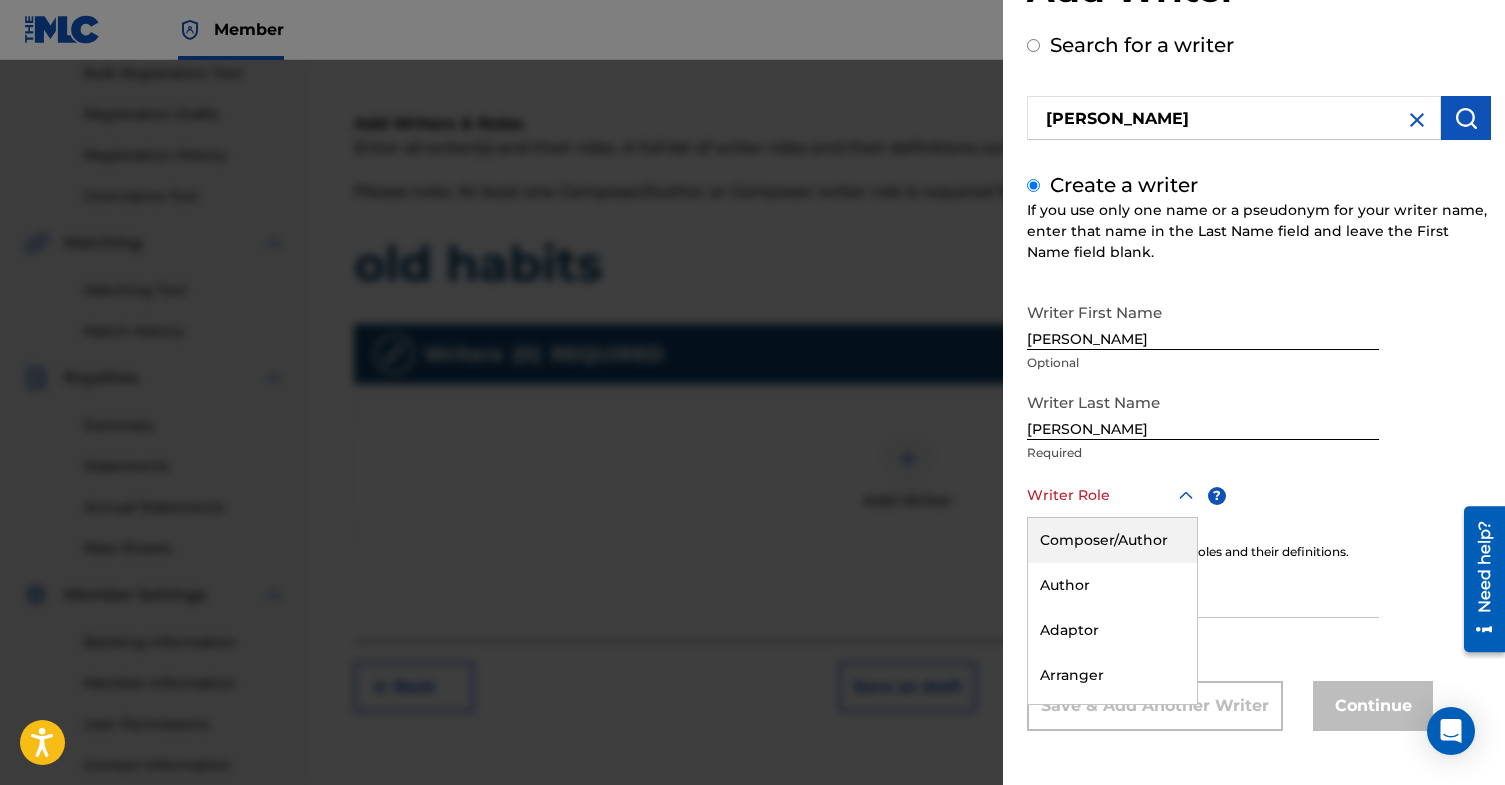 click on "Writer Role" at bounding box center [1112, 495] 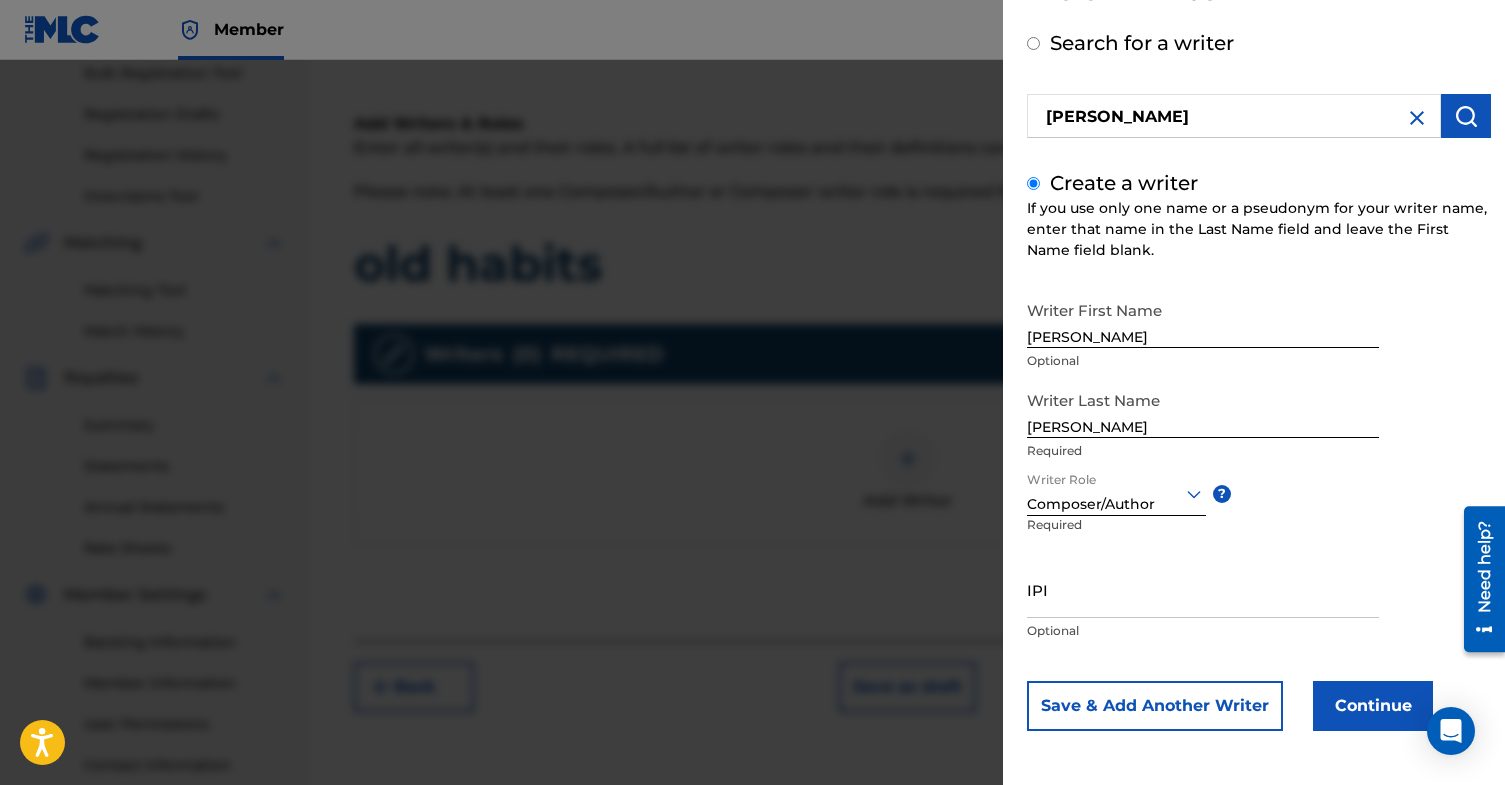 click on "Required" at bounding box center (1061, 538) 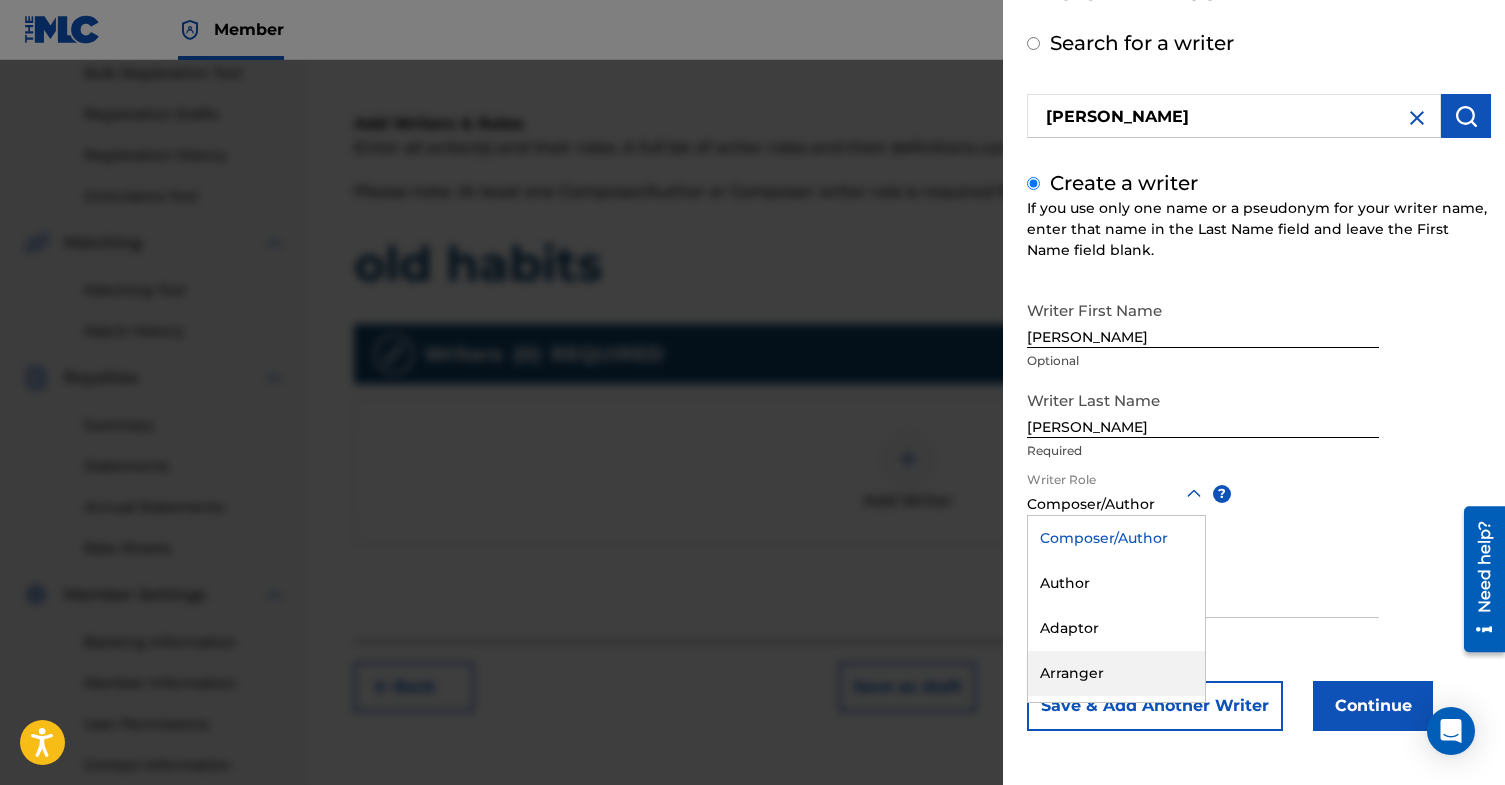 scroll, scrollTop: 174, scrollLeft: 0, axis: vertical 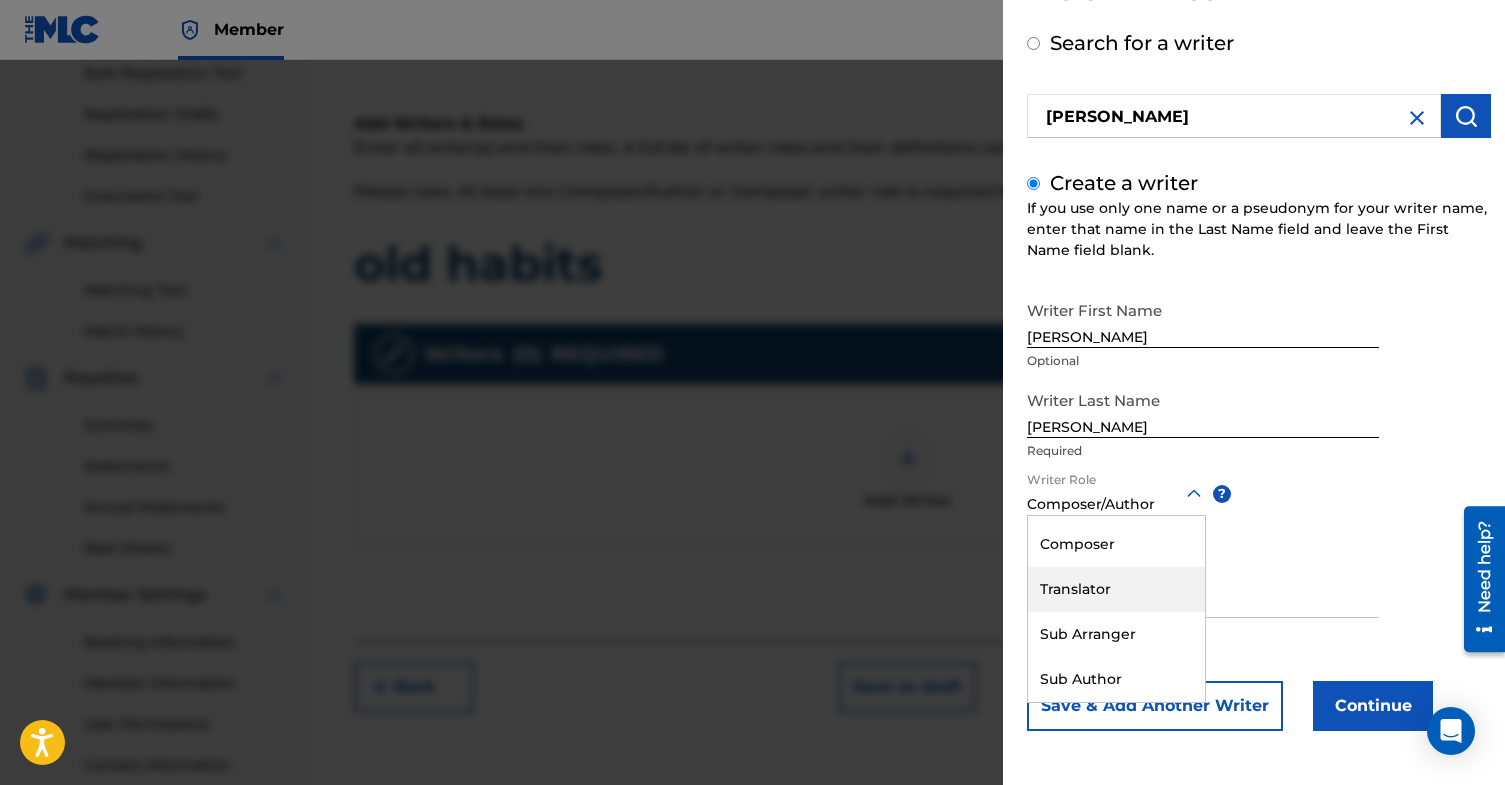 click on "Composer" at bounding box center (1116, 544) 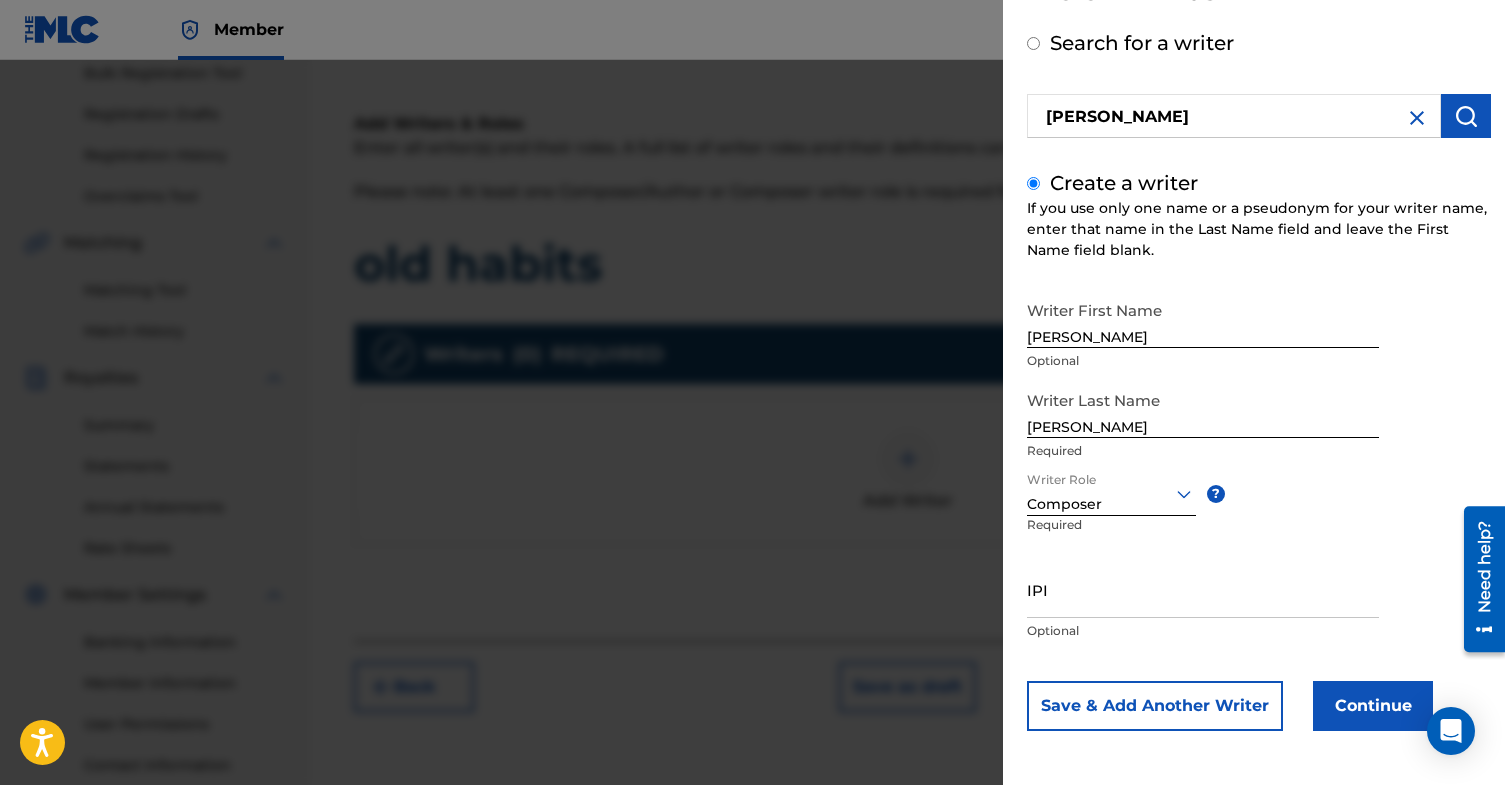 click on "IPI" at bounding box center (1203, 589) 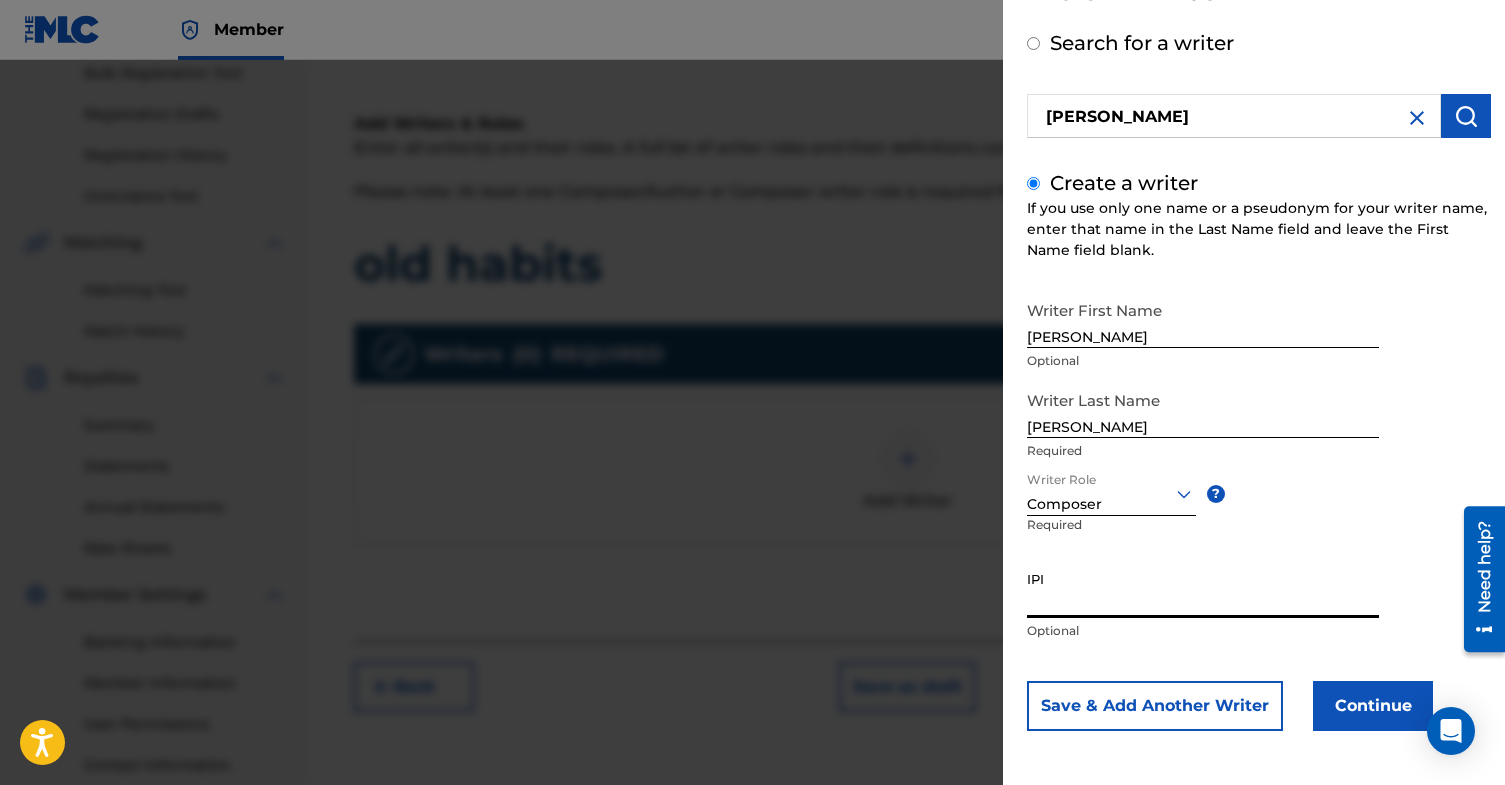 paste on "1205883850" 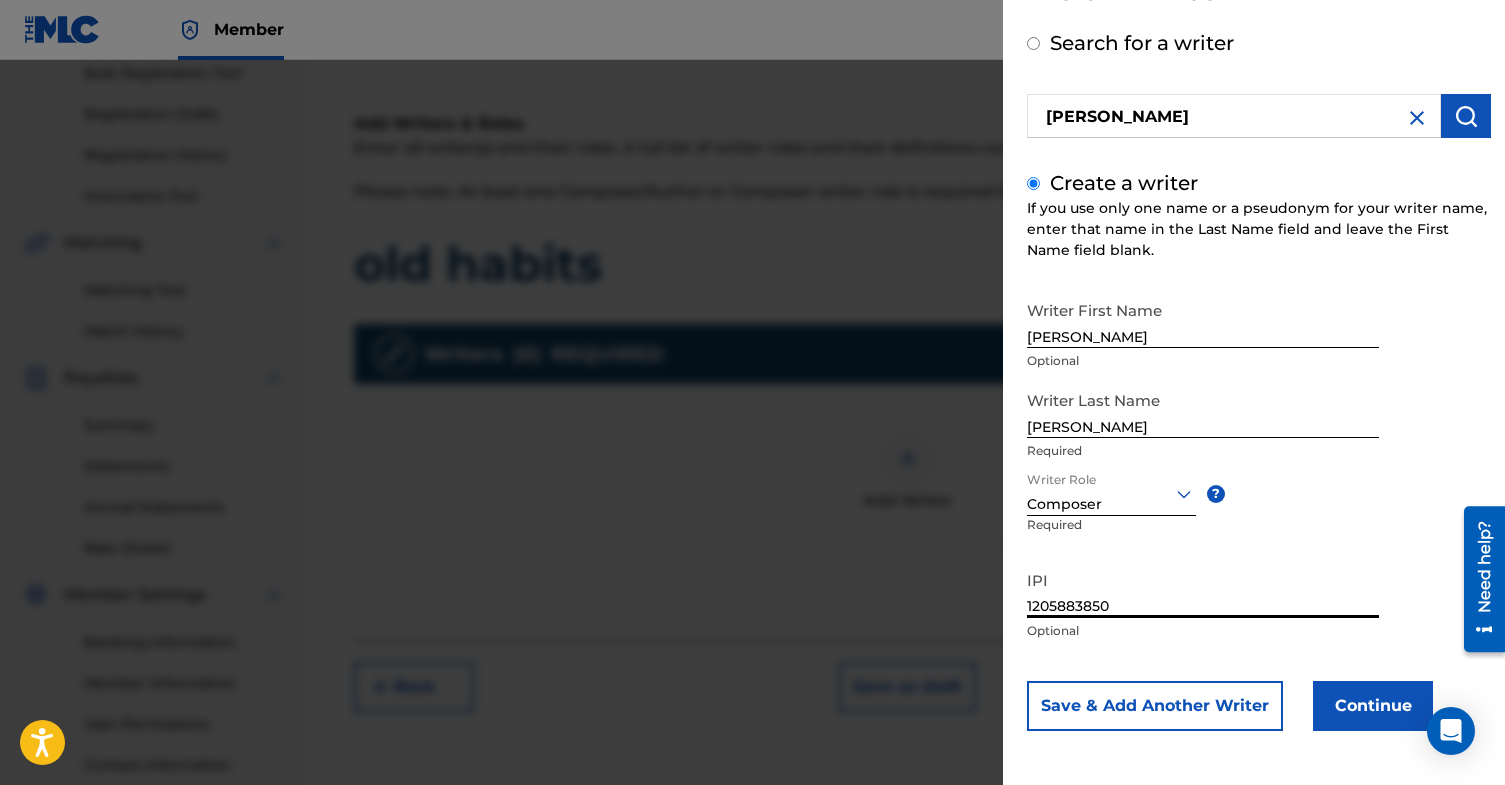 type on "1205883850" 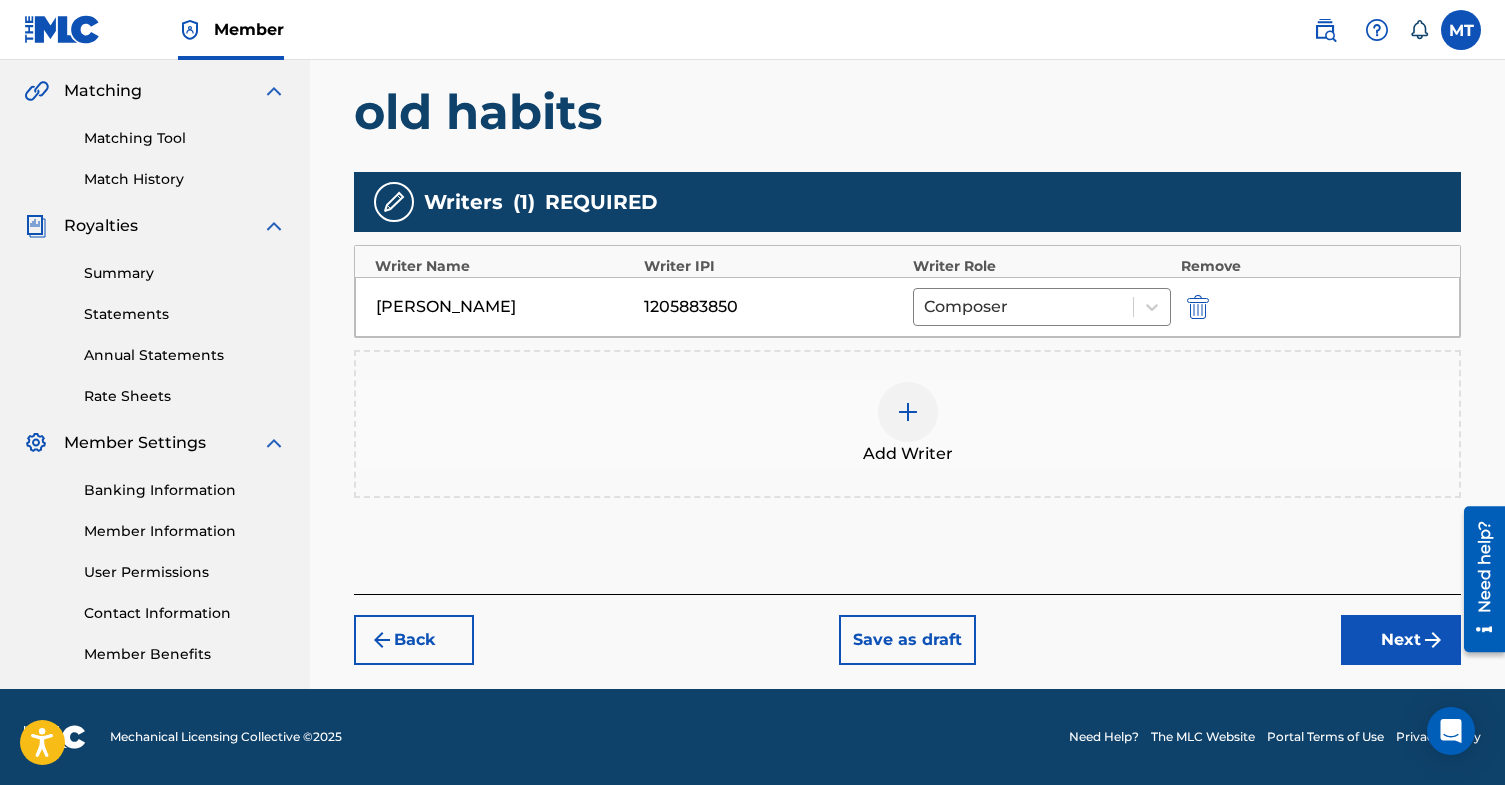scroll, scrollTop: 395, scrollLeft: 0, axis: vertical 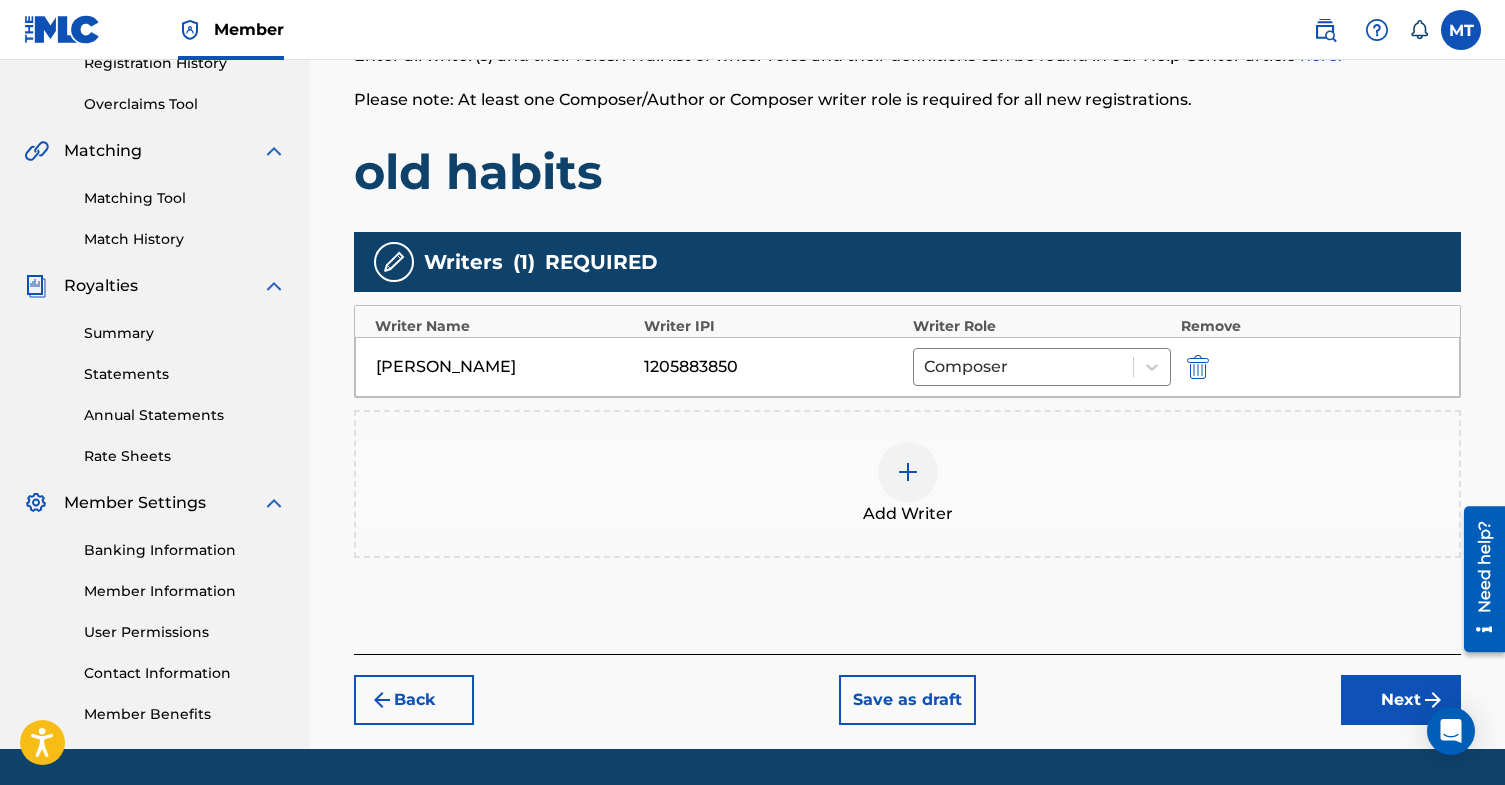 click on "Save as draft" at bounding box center (907, 700) 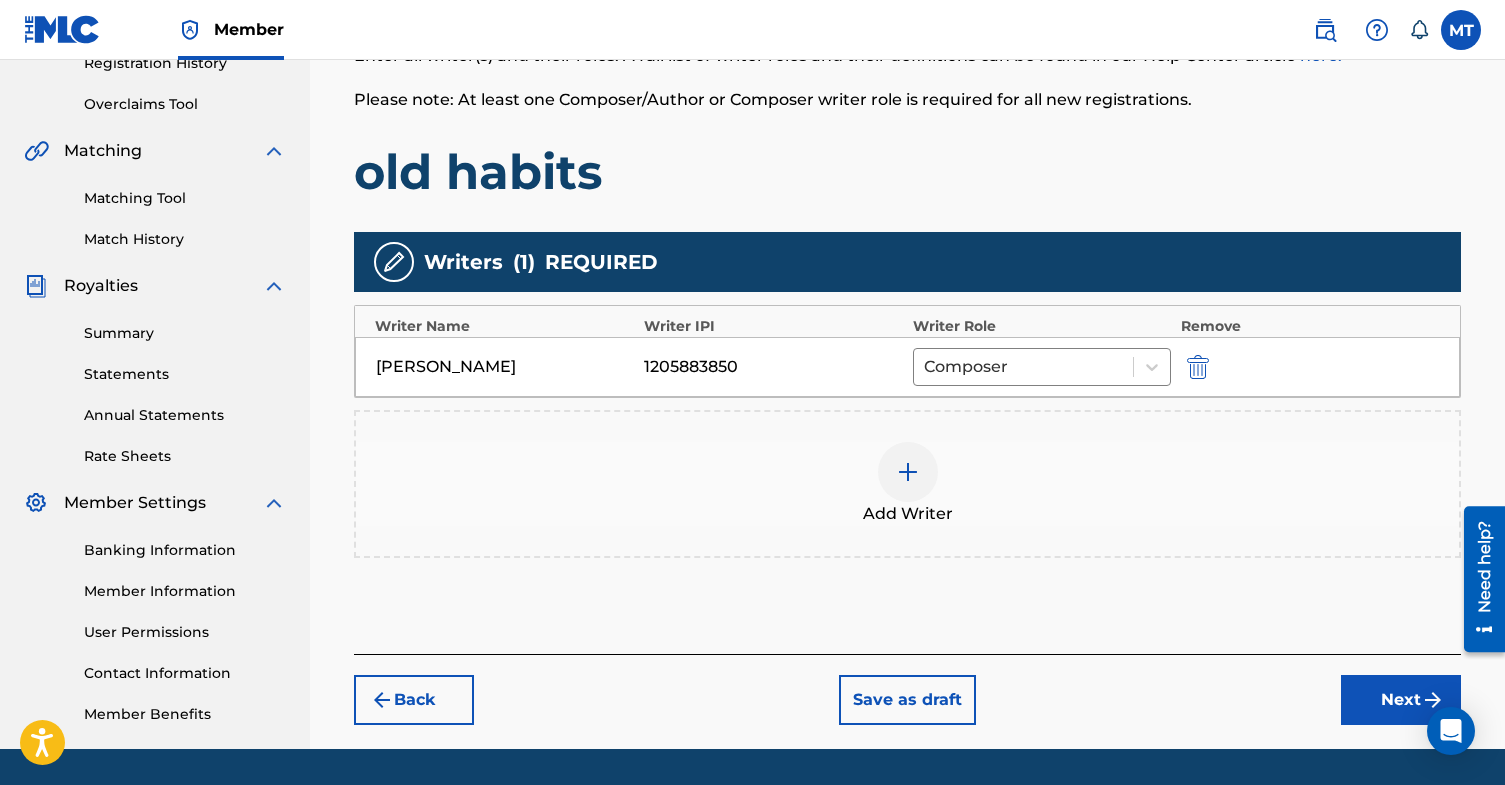 click on "Add Writers & Roles Enter all writer(s) and their roles. A full list of writer roles and their definitions can be found in our Help Center article   here. Please note: At least one Composer/Author or Composer writer role is required for all new registrations. old habits Writers ( 1 ) REQUIRED Writer Name Writer IPI Writer Role Remove Matthew Tirona 1205883850 Composer Add Writer" at bounding box center (907, 313) 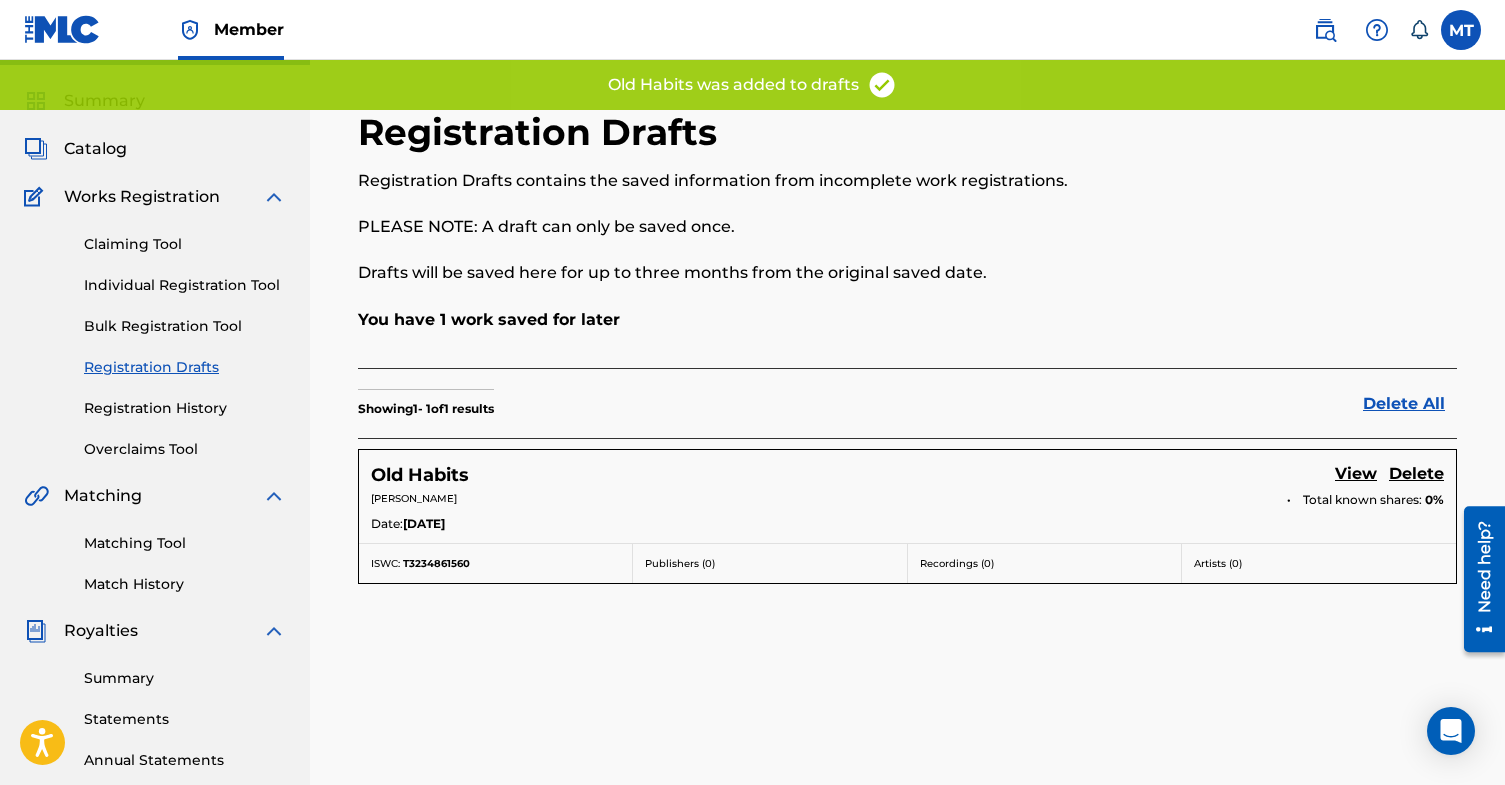 scroll, scrollTop: 54, scrollLeft: 0, axis: vertical 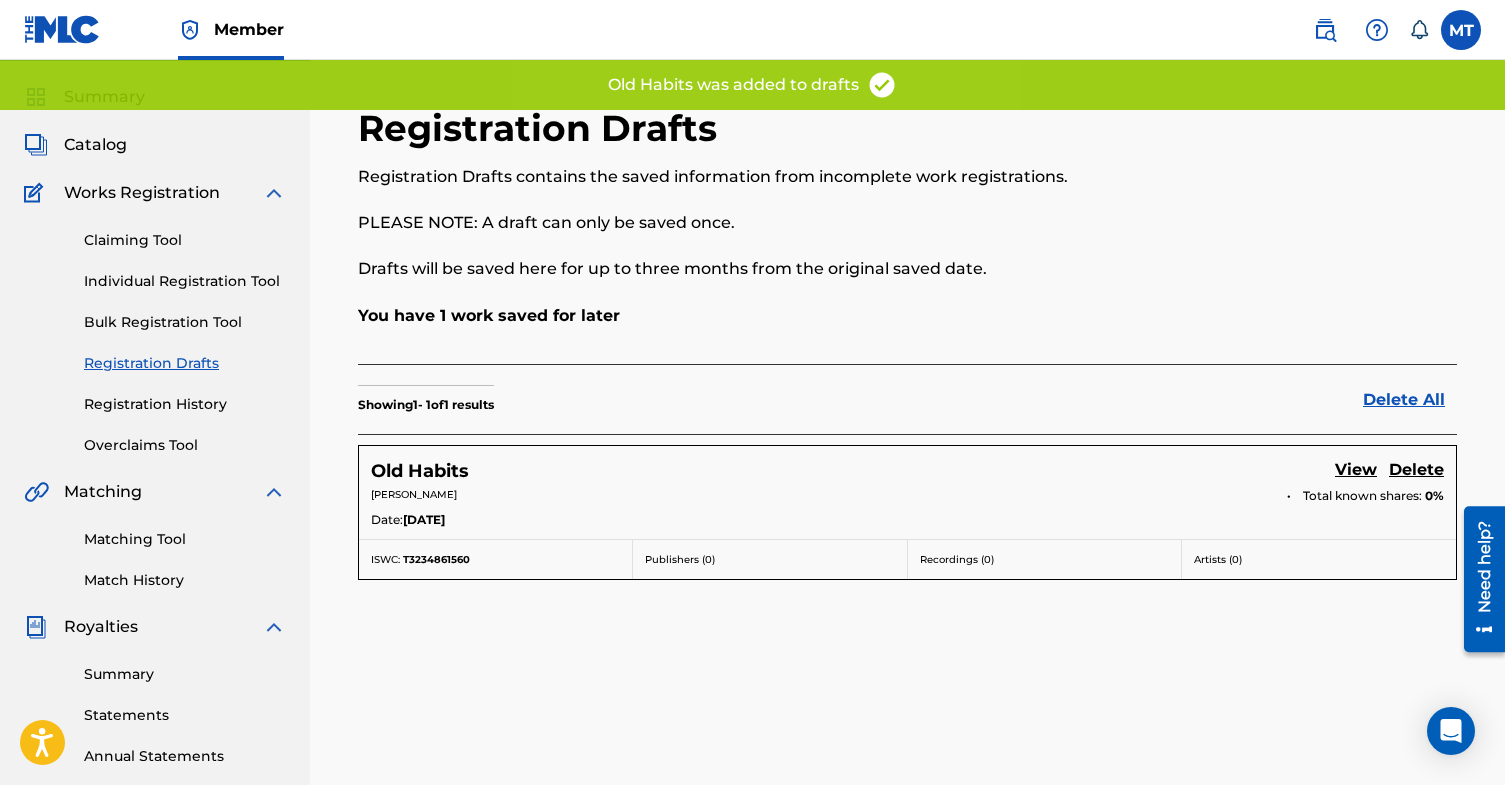 click on "View" at bounding box center [1356, 471] 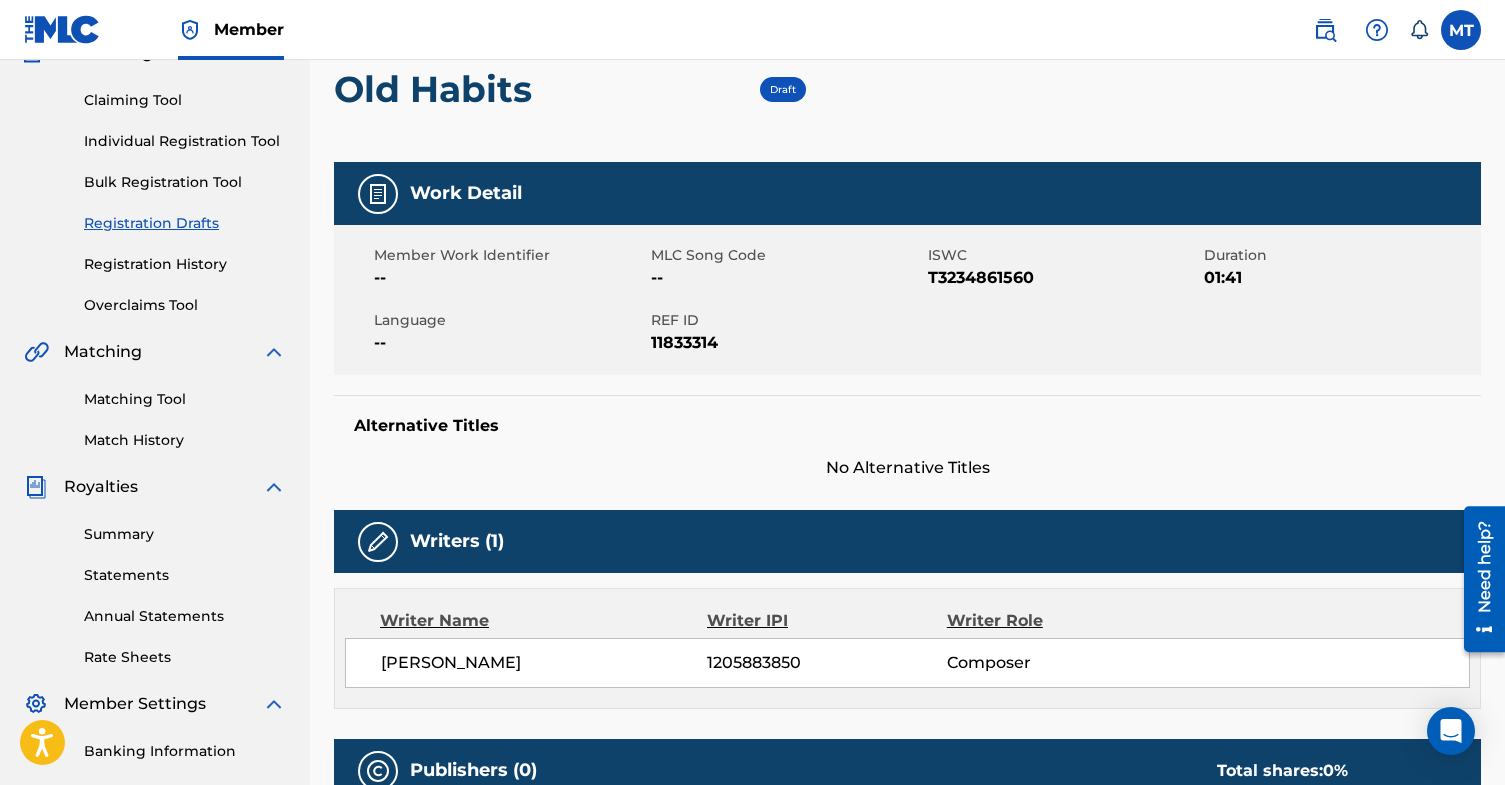 scroll, scrollTop: 558, scrollLeft: 0, axis: vertical 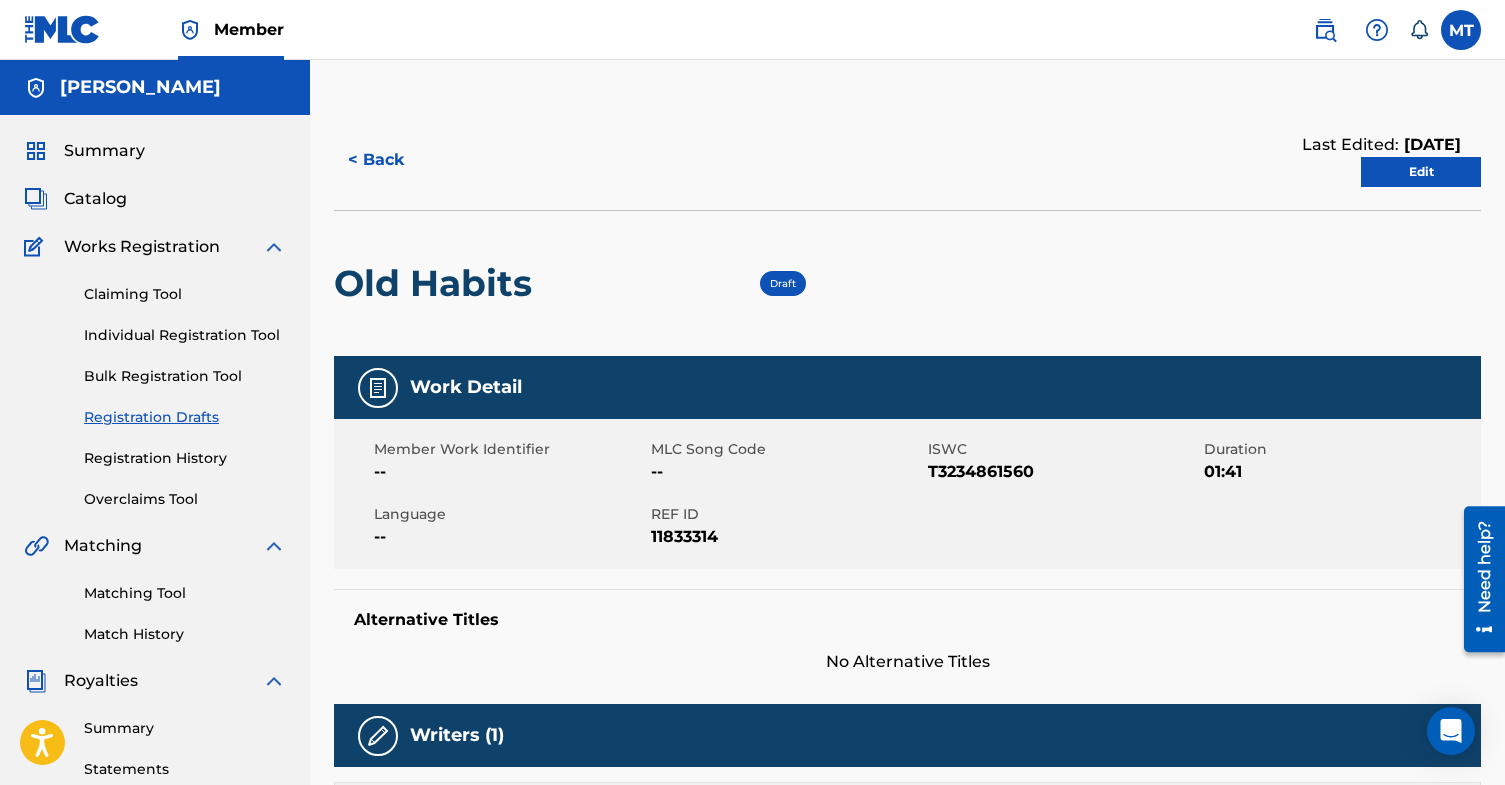 click on "< Back Last Edited: July 18, 2025 Edit Old Habits     Draft Work Detail   Member Work Identifier -- MLC Song Code -- ISWC T3234861560 Duration 01:41 Language -- REF ID 11833314 Alternative Titles No Alternative Titles Writers   (1) Writer Name Writer IPI Writer Role Matthew Tirona 1205883850 Composer Publishers   (0) Total shares:  0 % No publishers listed Recordings   (0) ? No recordings found" at bounding box center [907, 678] 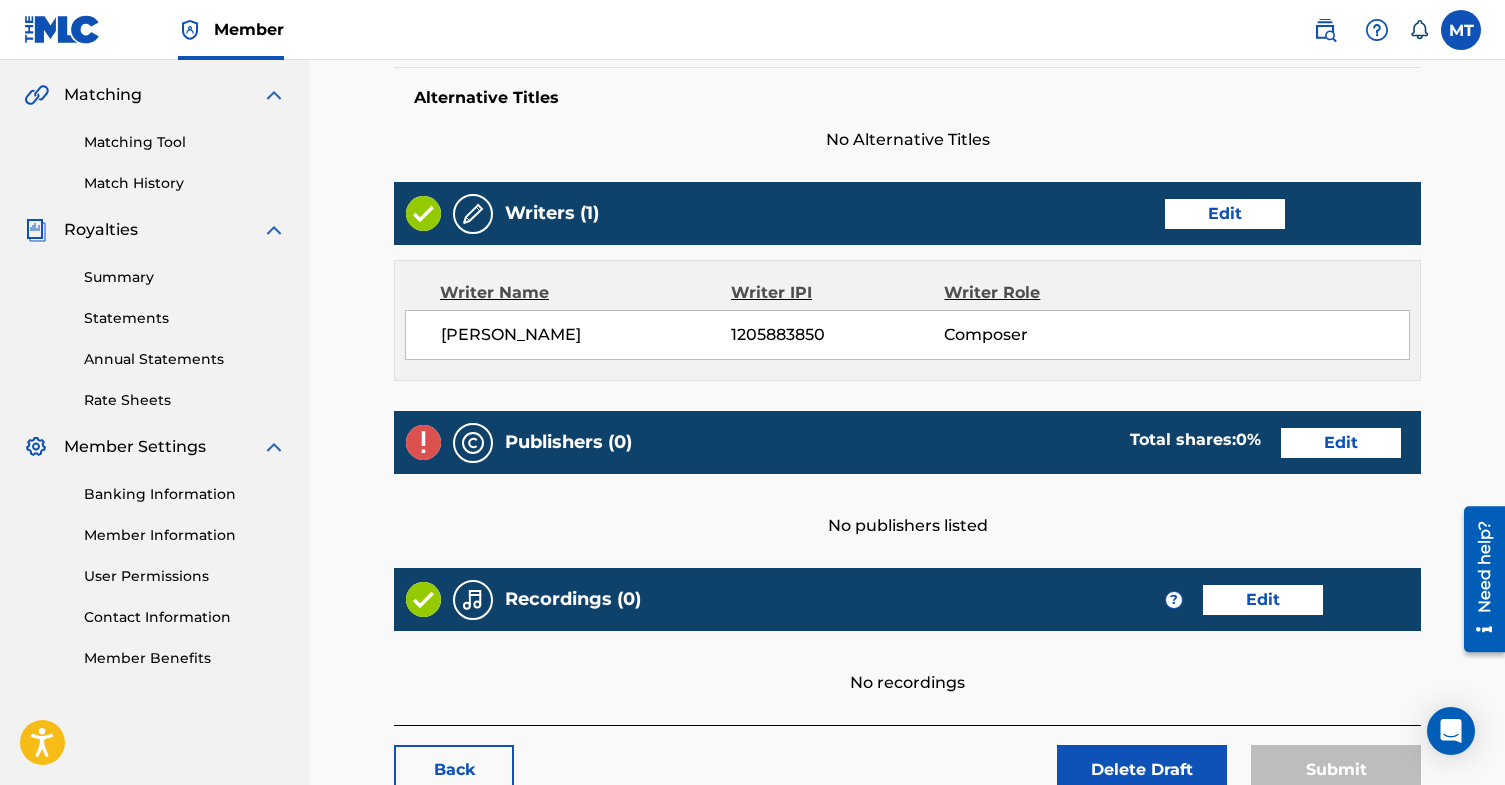 scroll, scrollTop: 432, scrollLeft: 0, axis: vertical 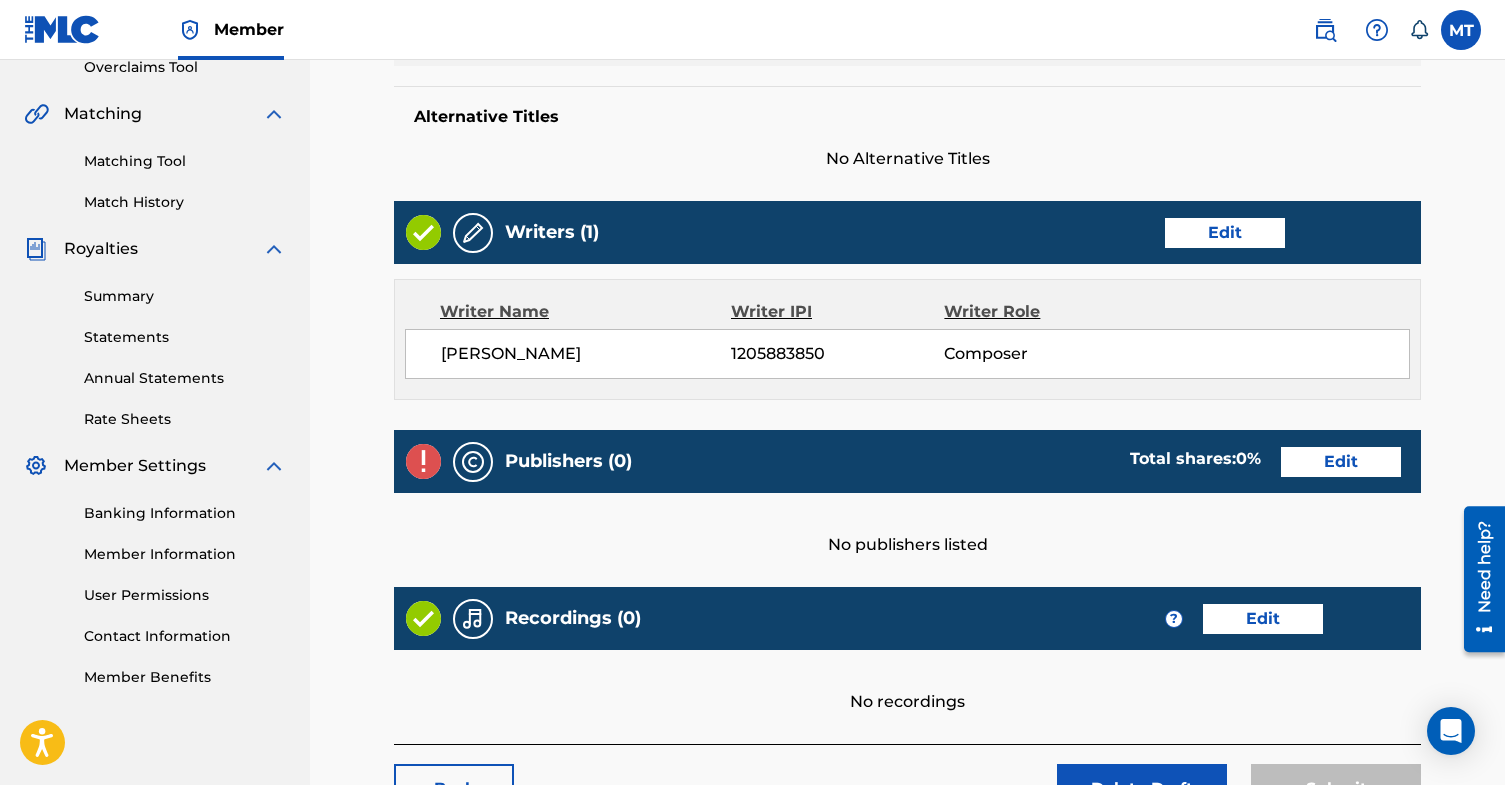click on "Edit" at bounding box center [1341, 462] 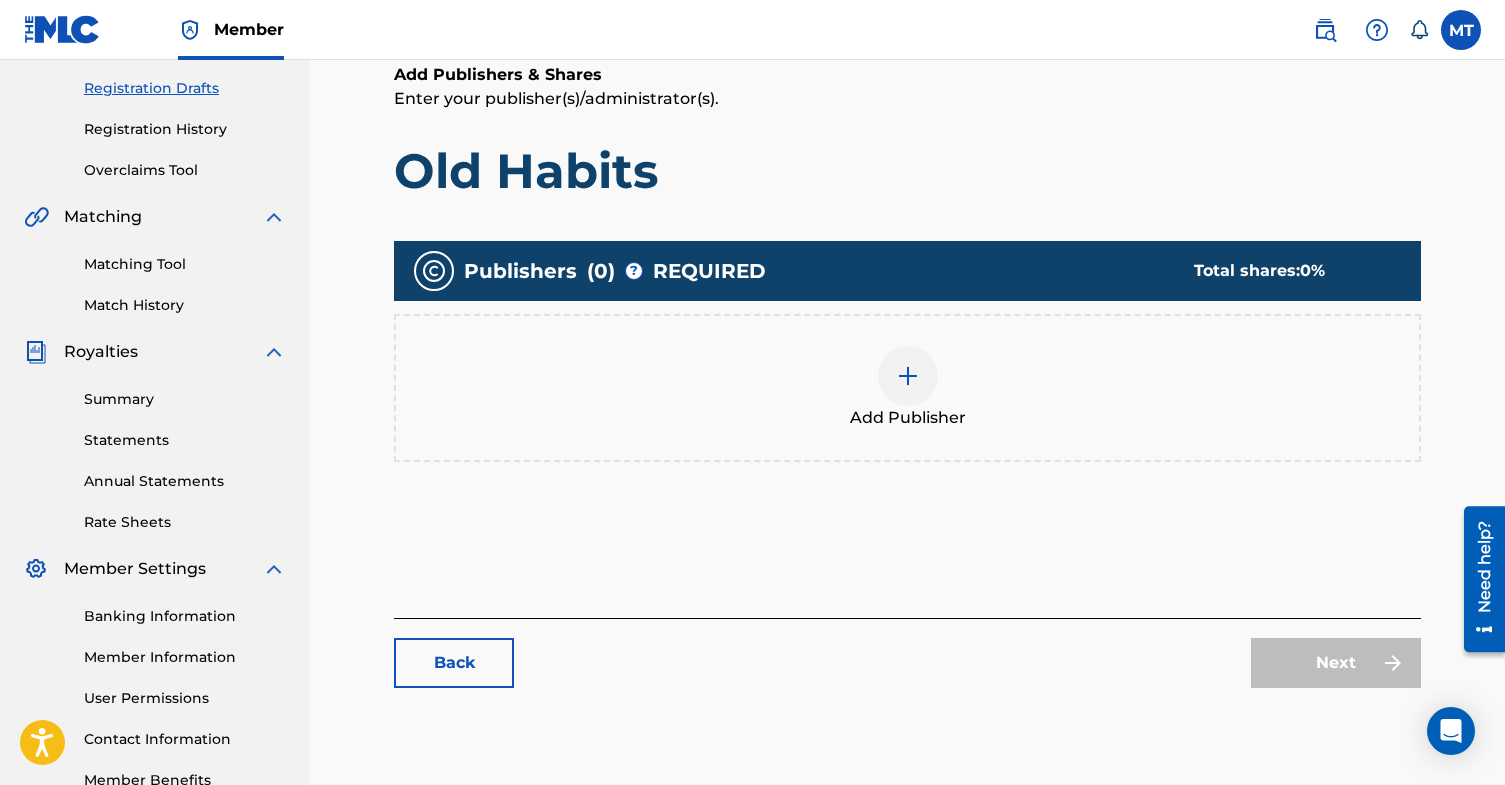 scroll, scrollTop: 424, scrollLeft: 0, axis: vertical 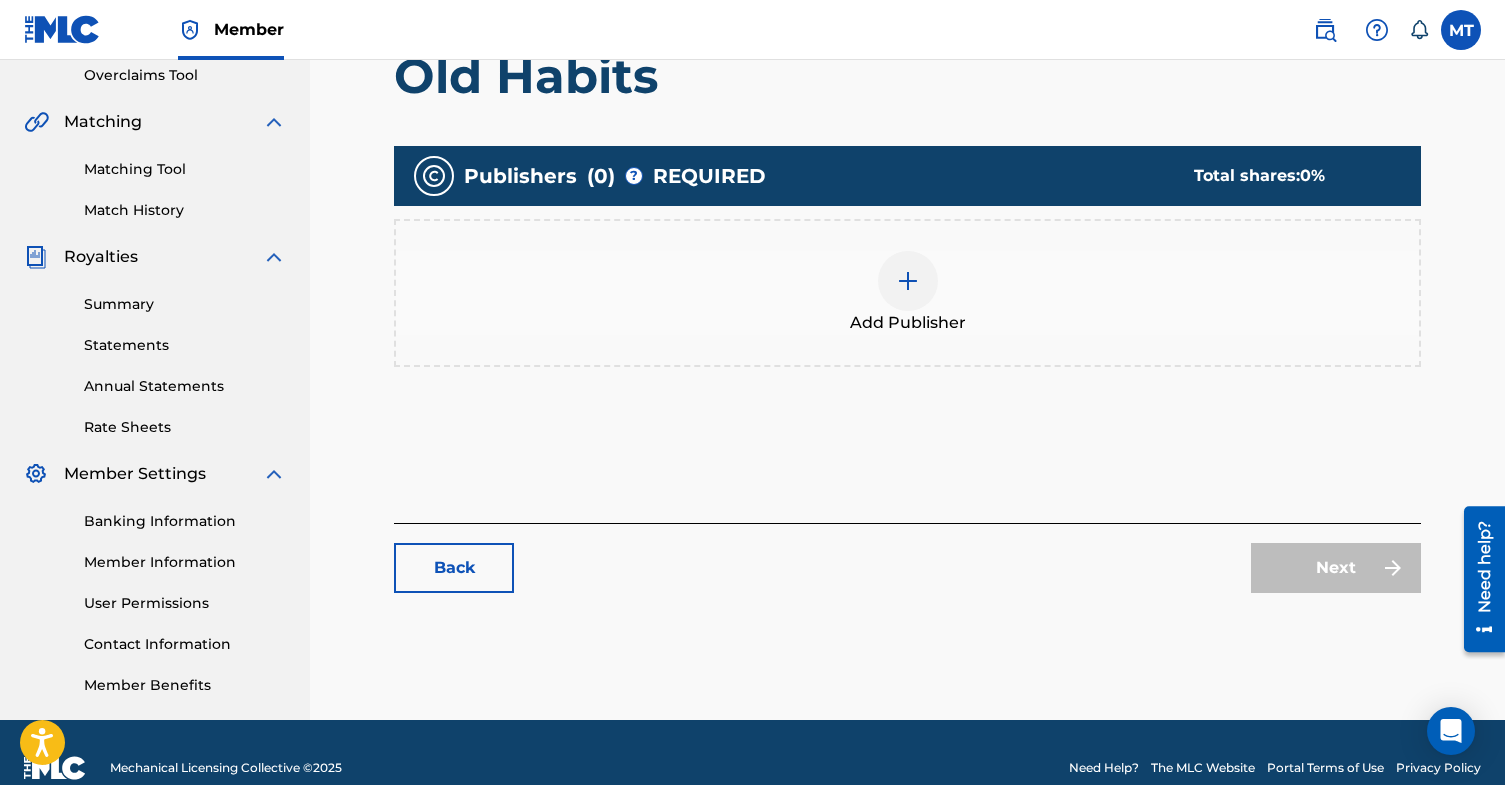 click at bounding box center [908, 281] 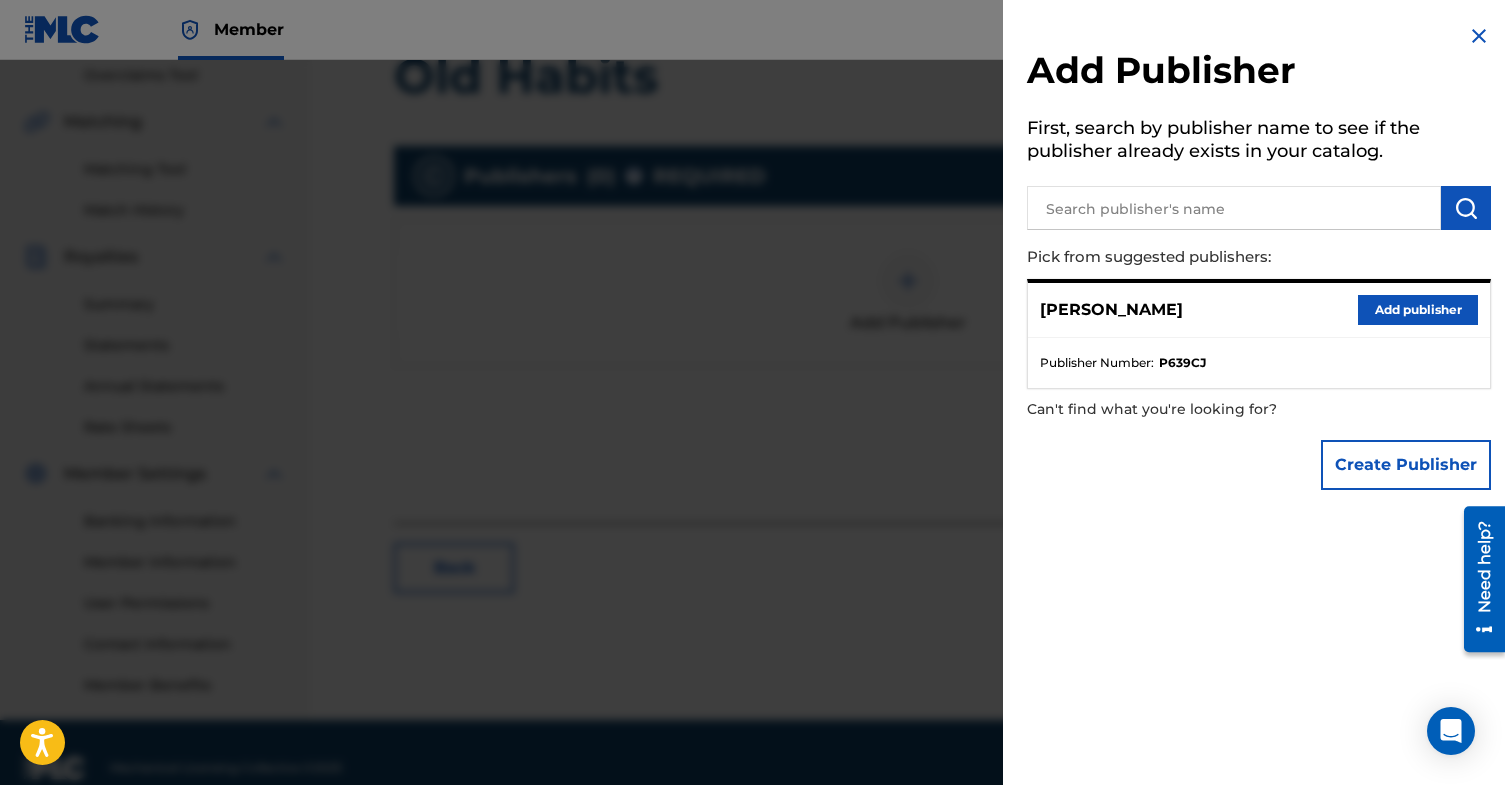 click on "Add publisher" at bounding box center (1418, 310) 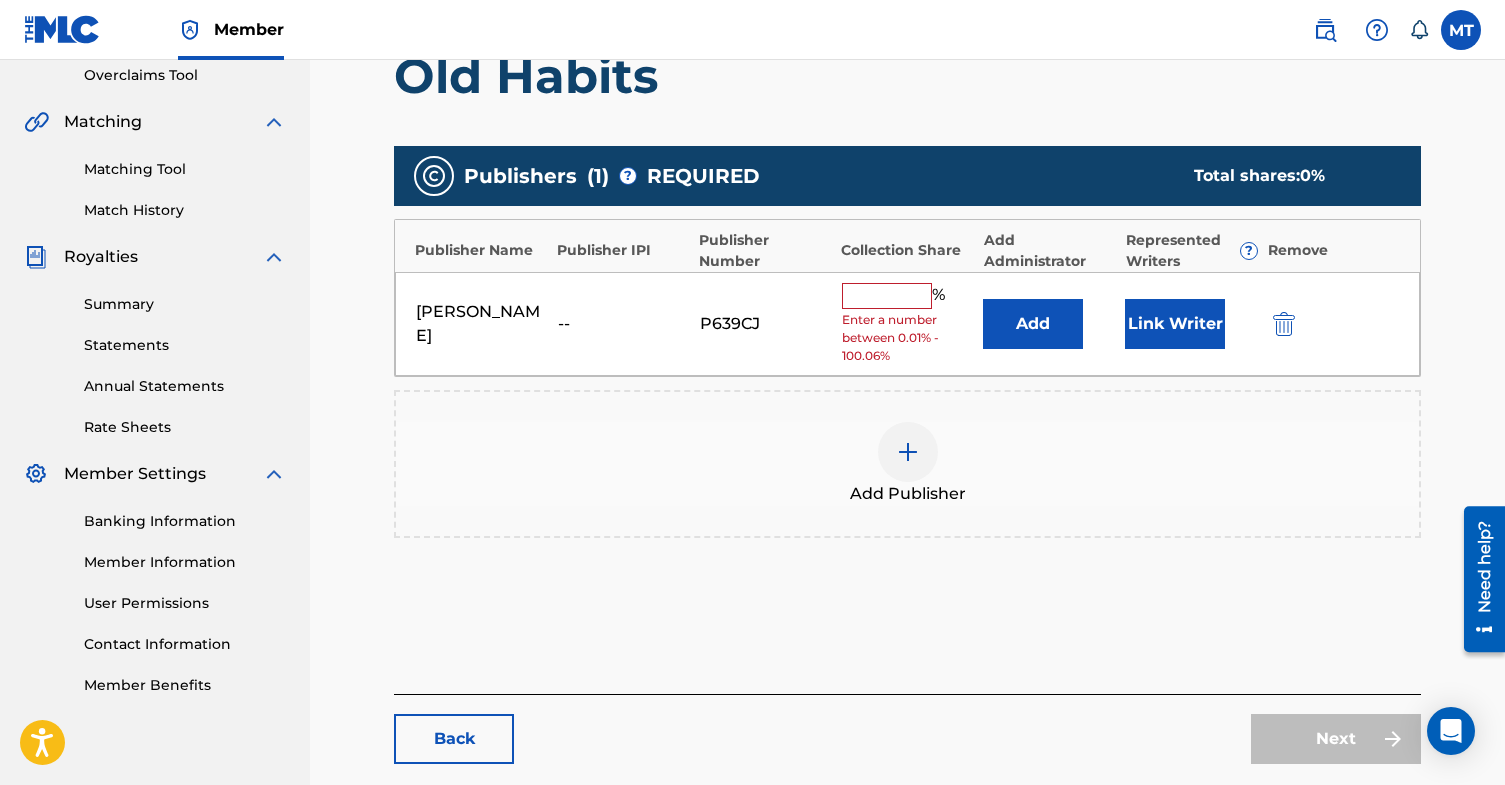 click at bounding box center [887, 296] 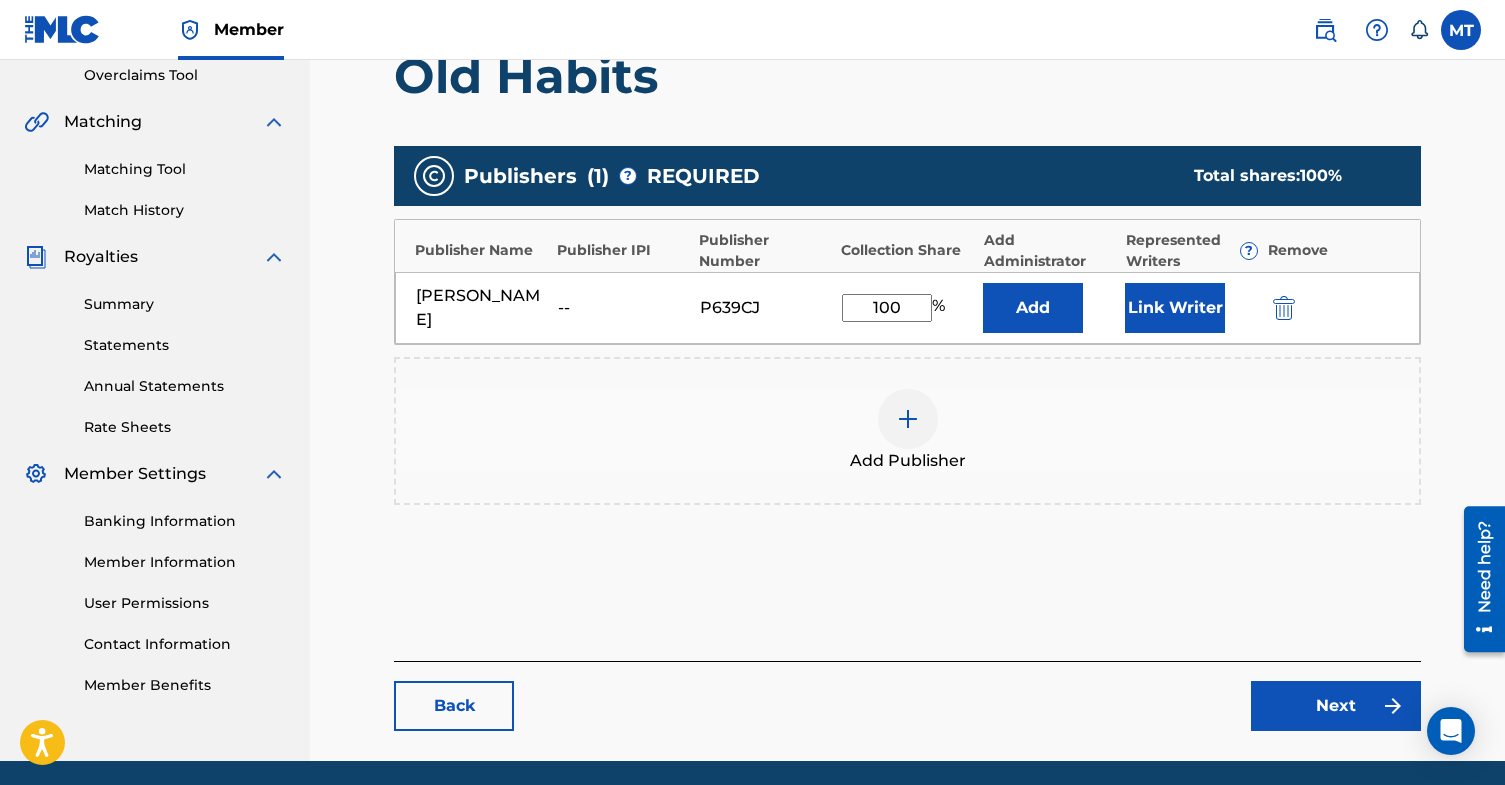click on "Add Publisher" at bounding box center (907, 431) 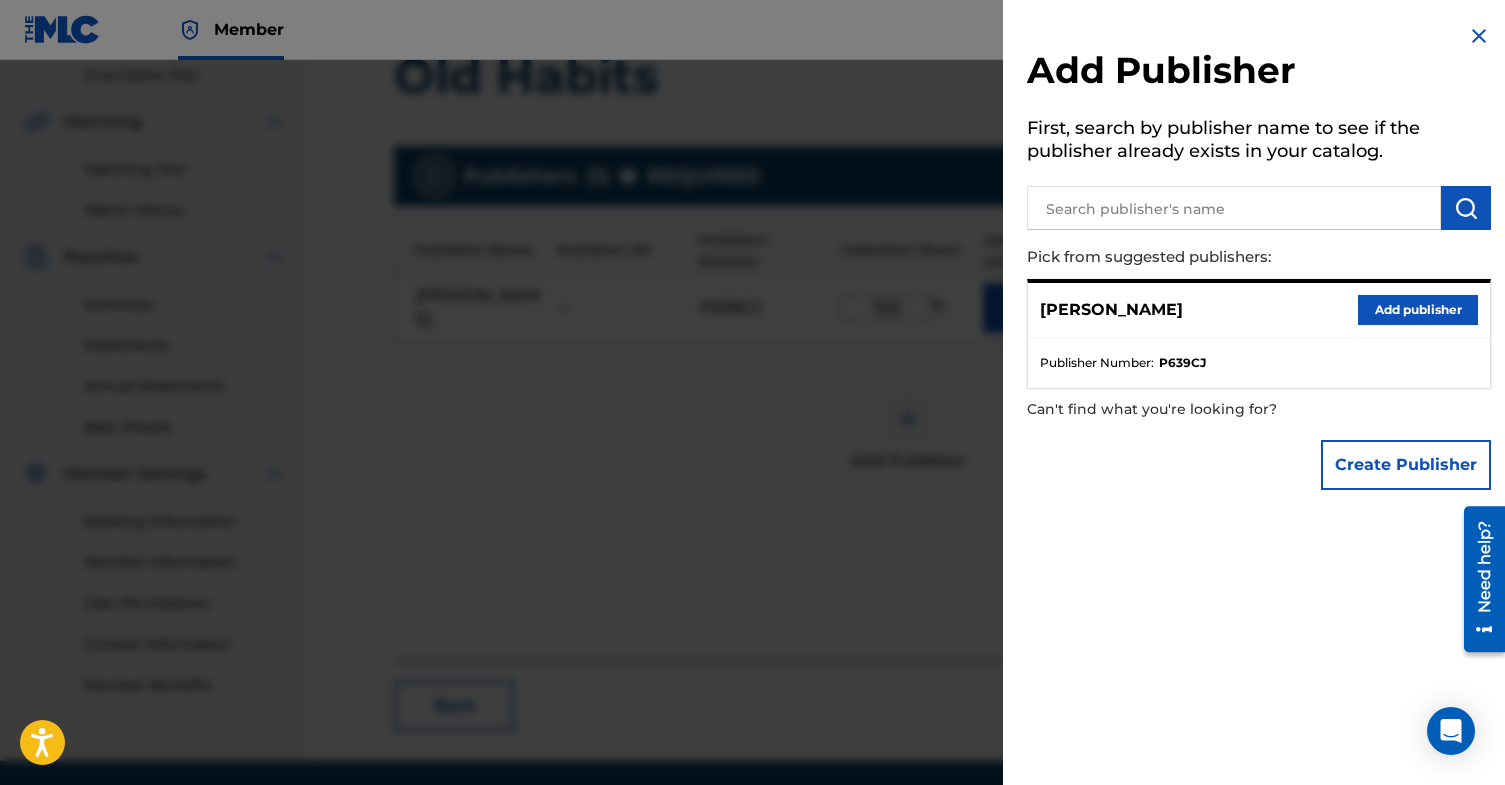 click at bounding box center (752, 452) 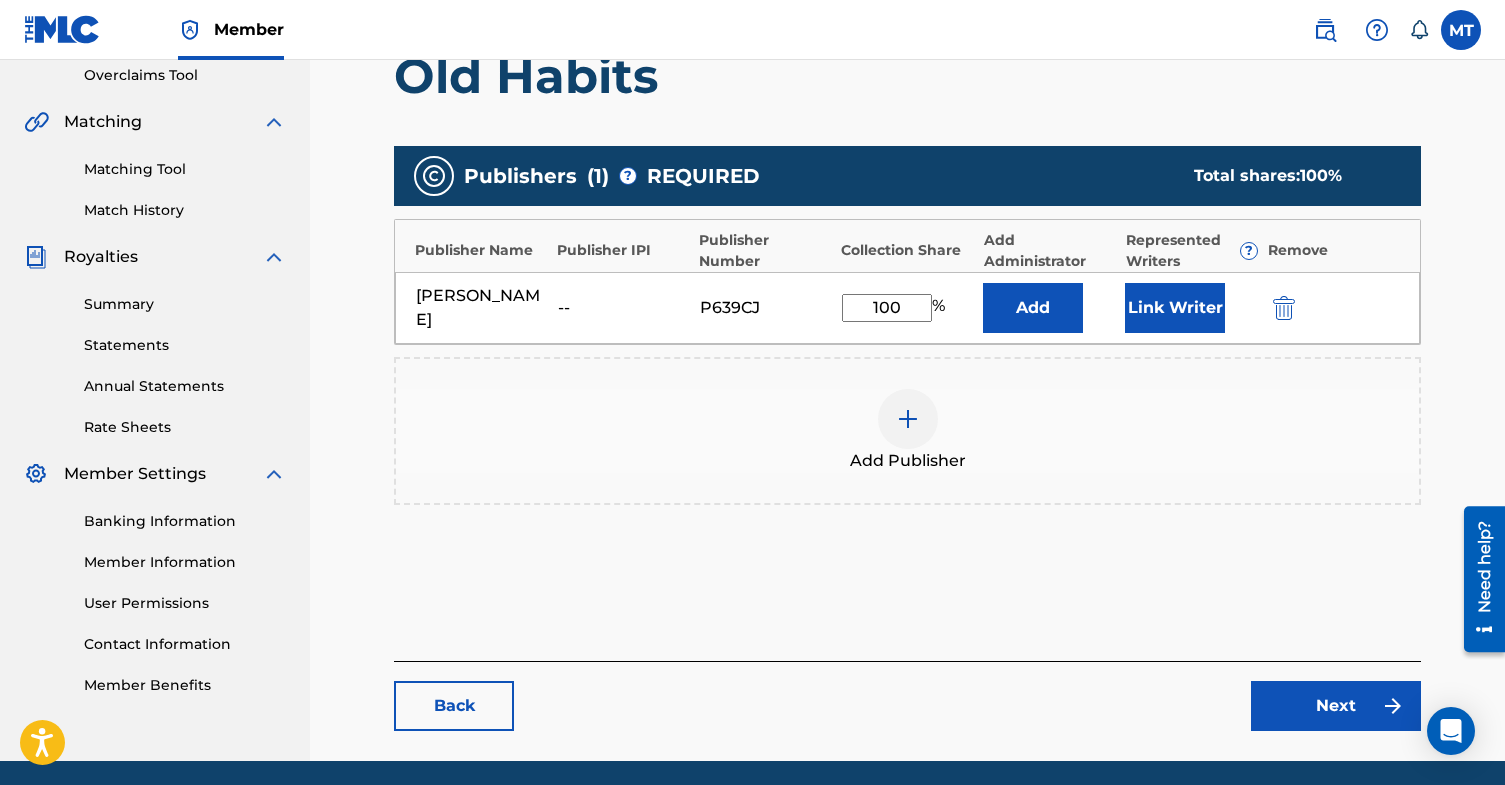 click on "Link Writer" at bounding box center (1175, 308) 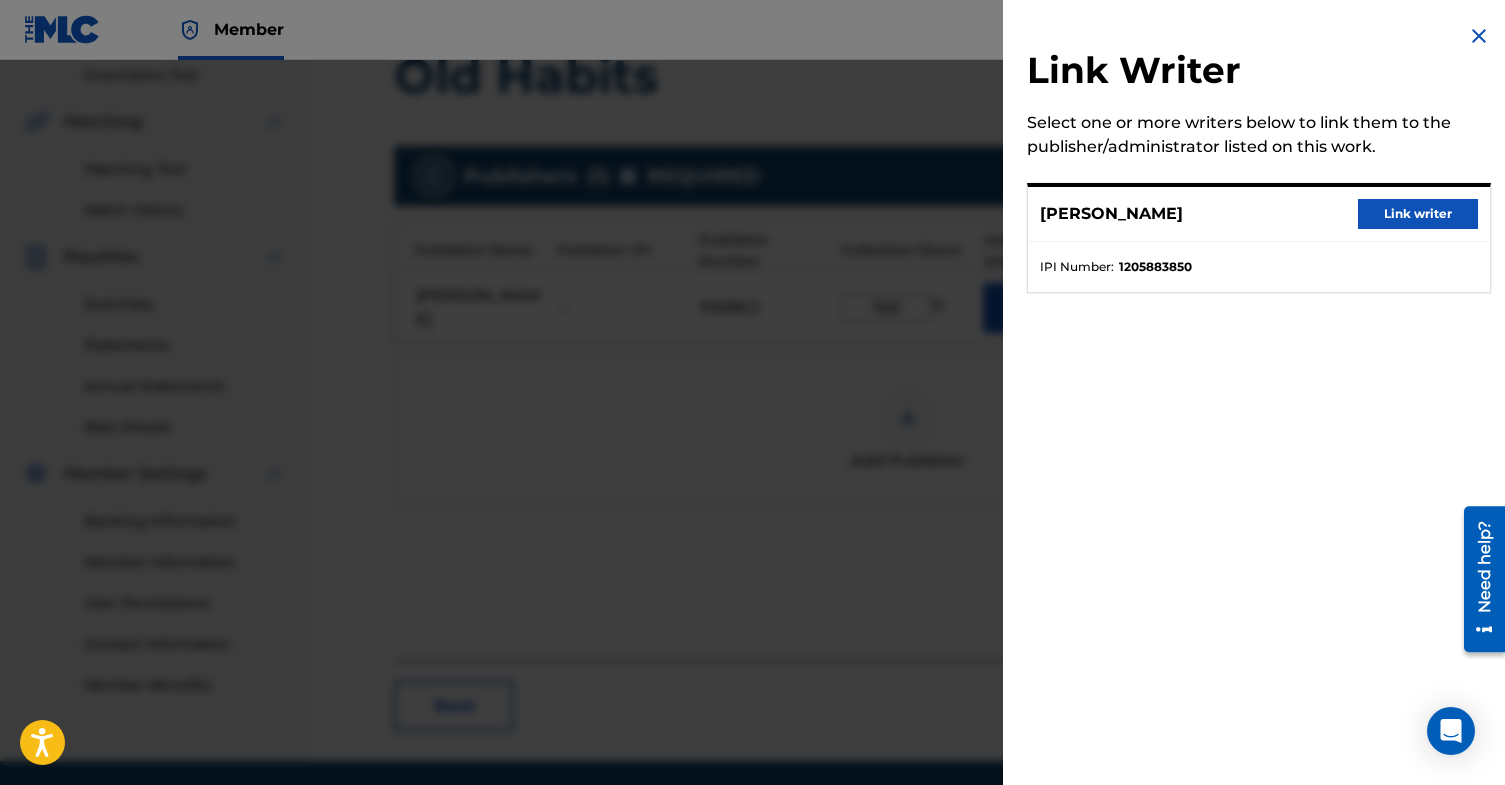 click on "Link writer" at bounding box center [1418, 214] 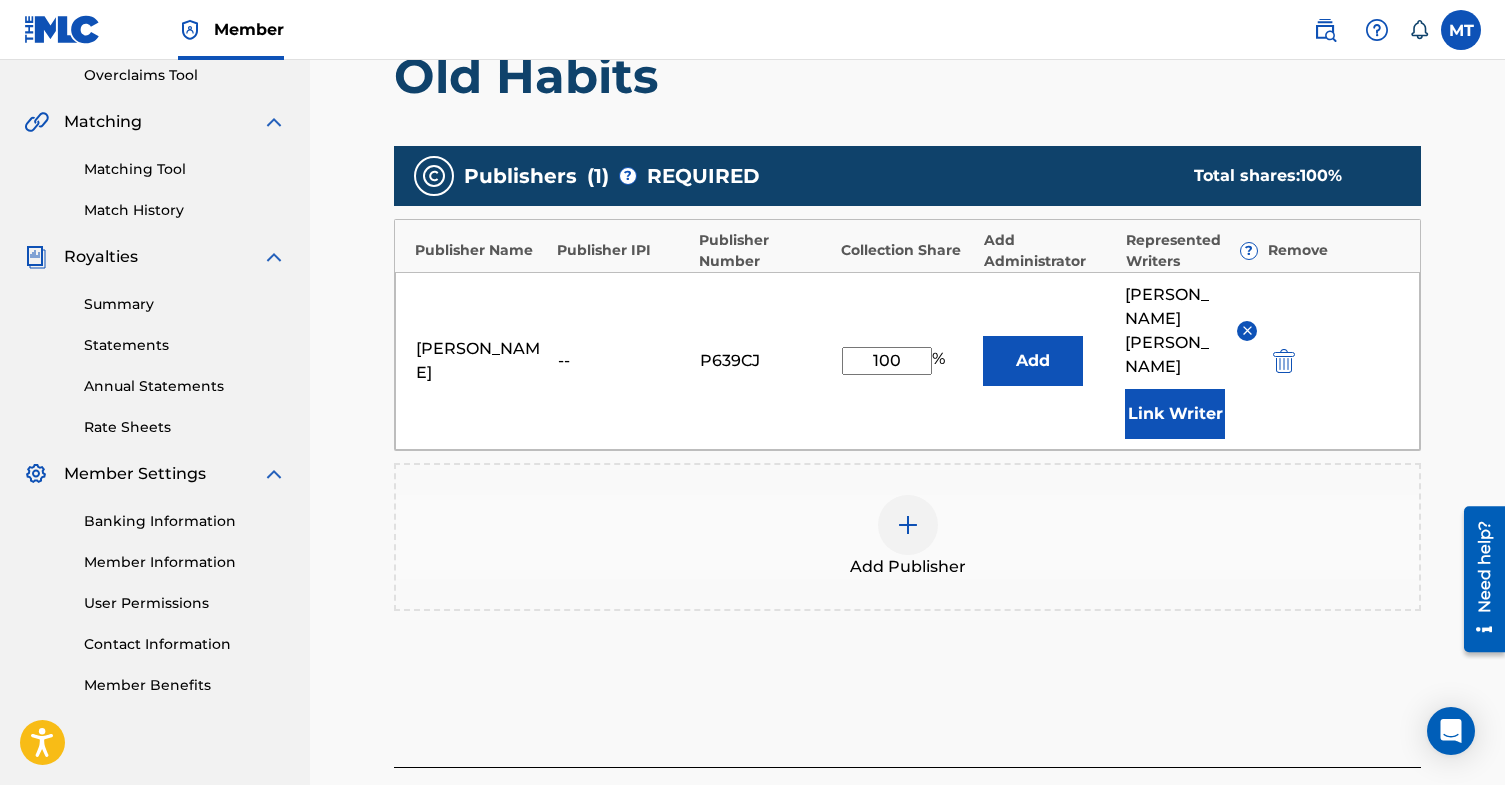 scroll, scrollTop: 530, scrollLeft: 0, axis: vertical 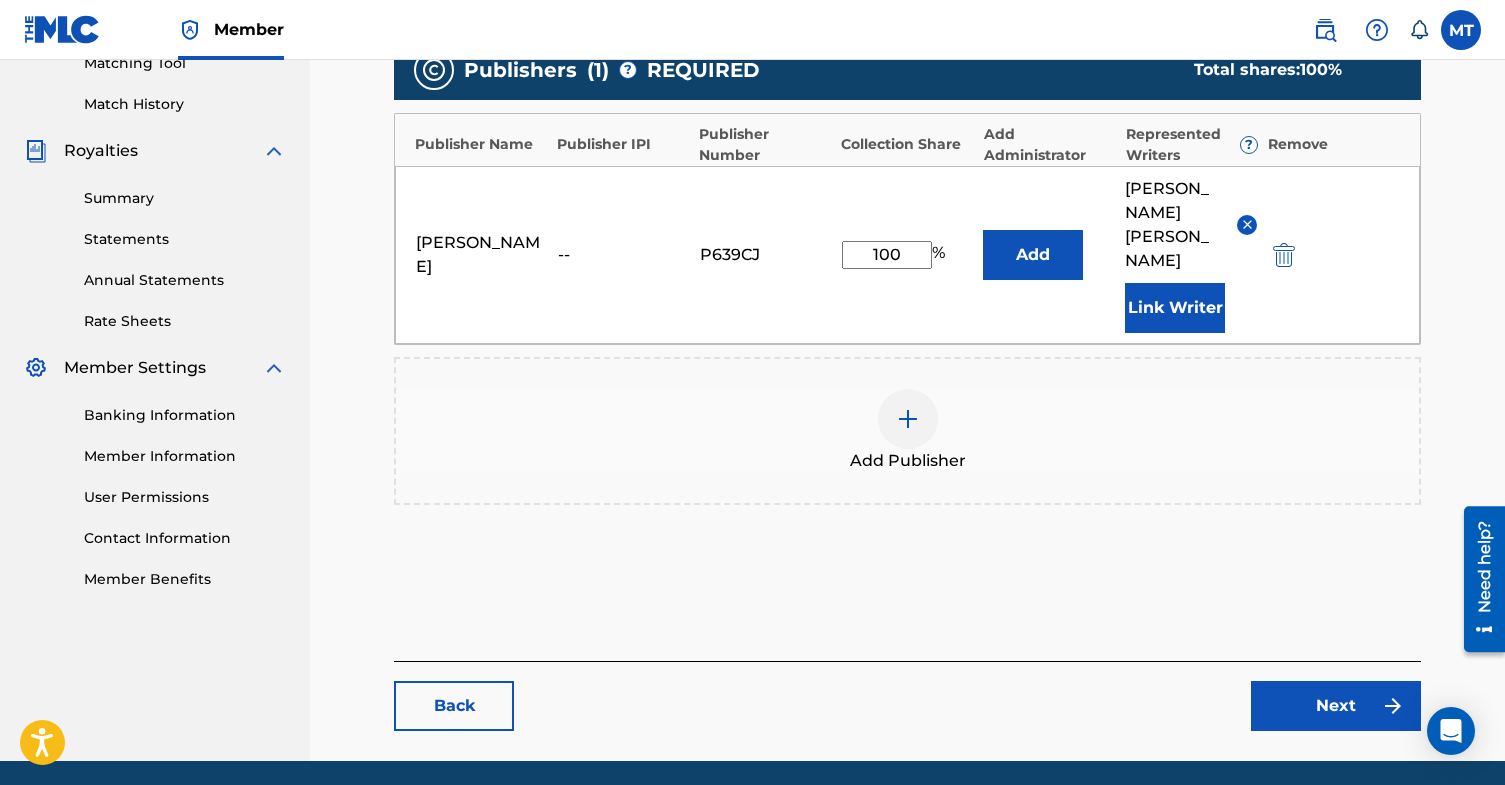 click on "Next" at bounding box center (1336, 706) 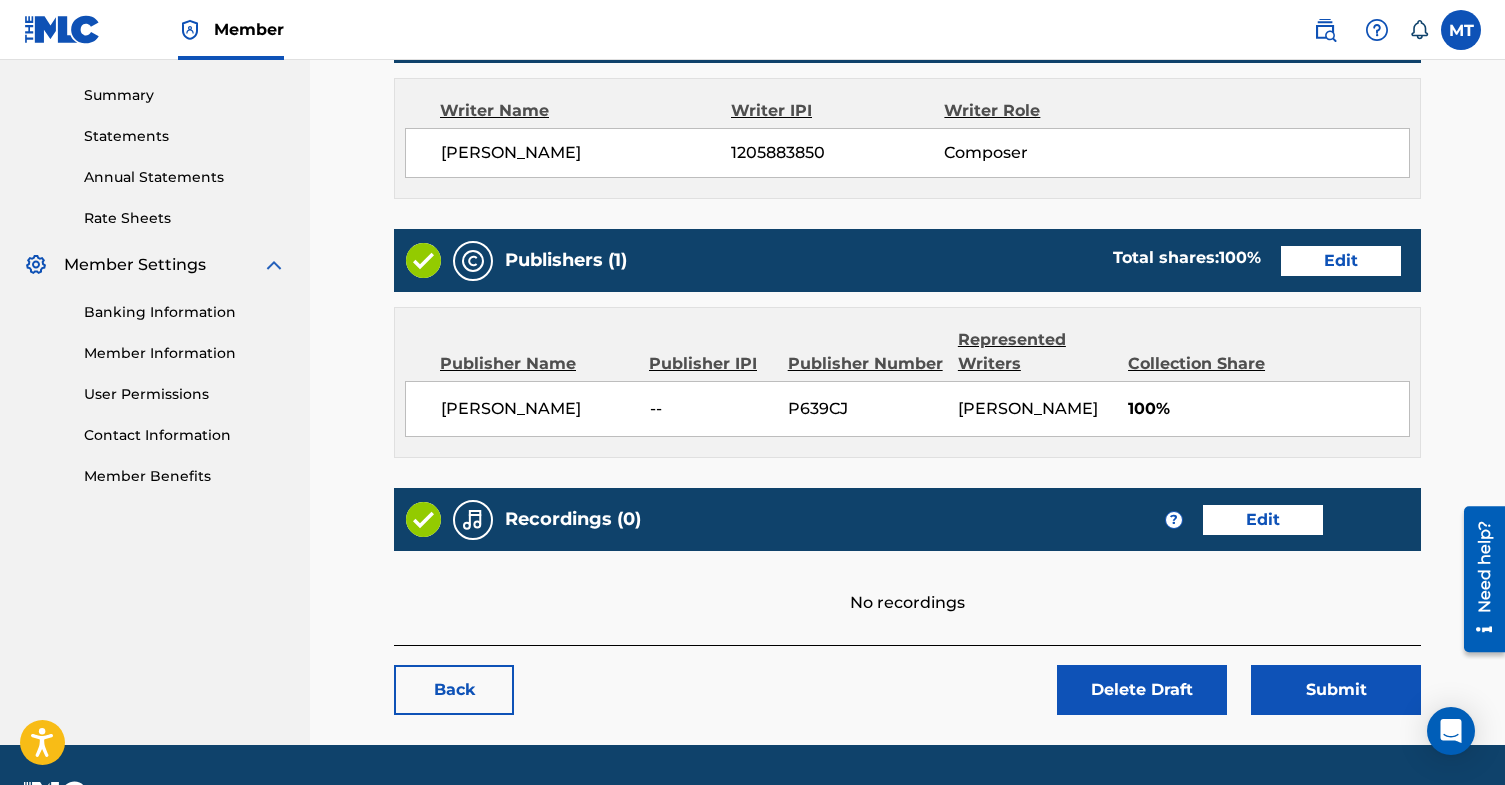 scroll, scrollTop: 688, scrollLeft: 0, axis: vertical 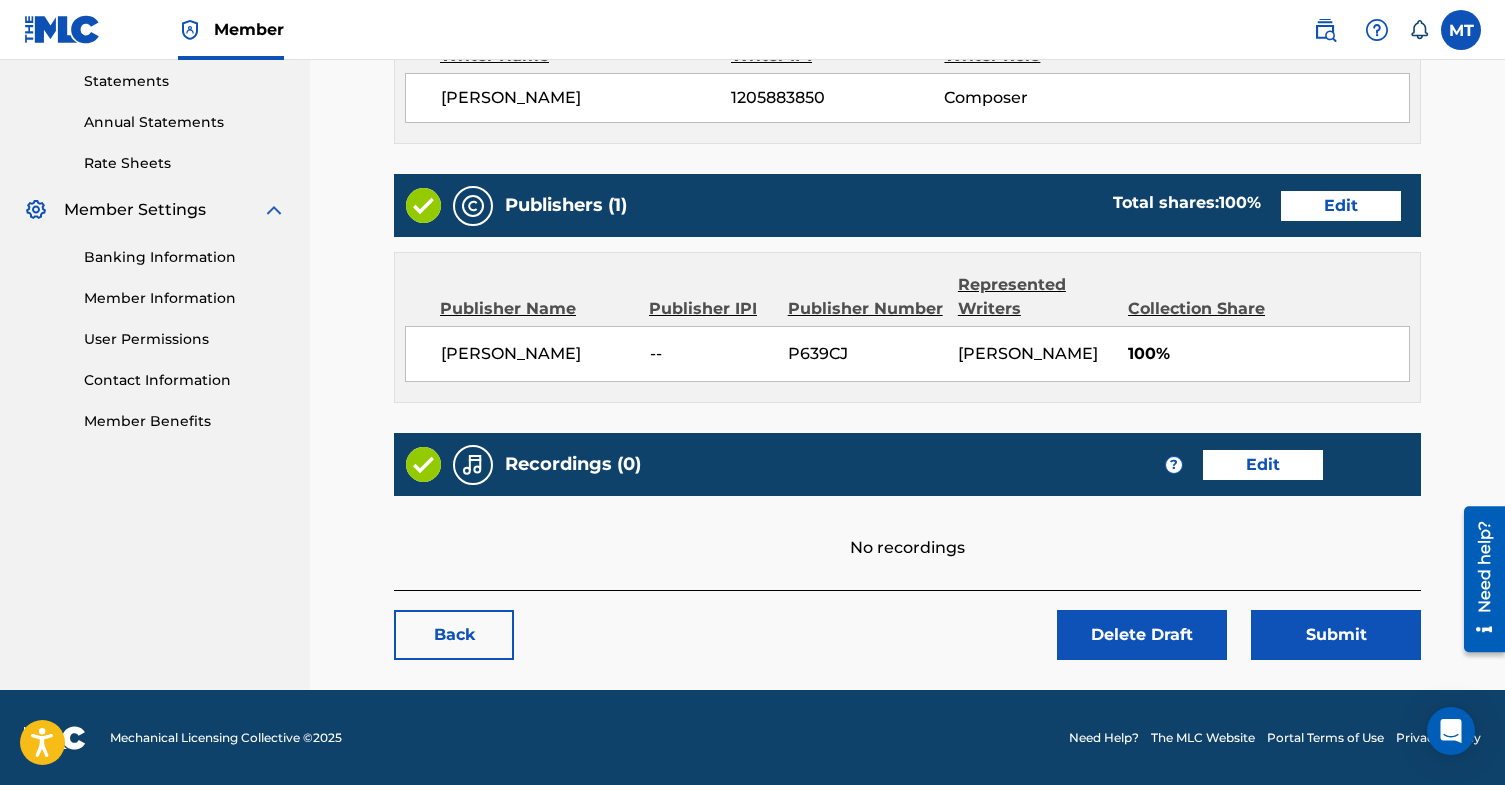 click on "Edit" at bounding box center [1263, 465] 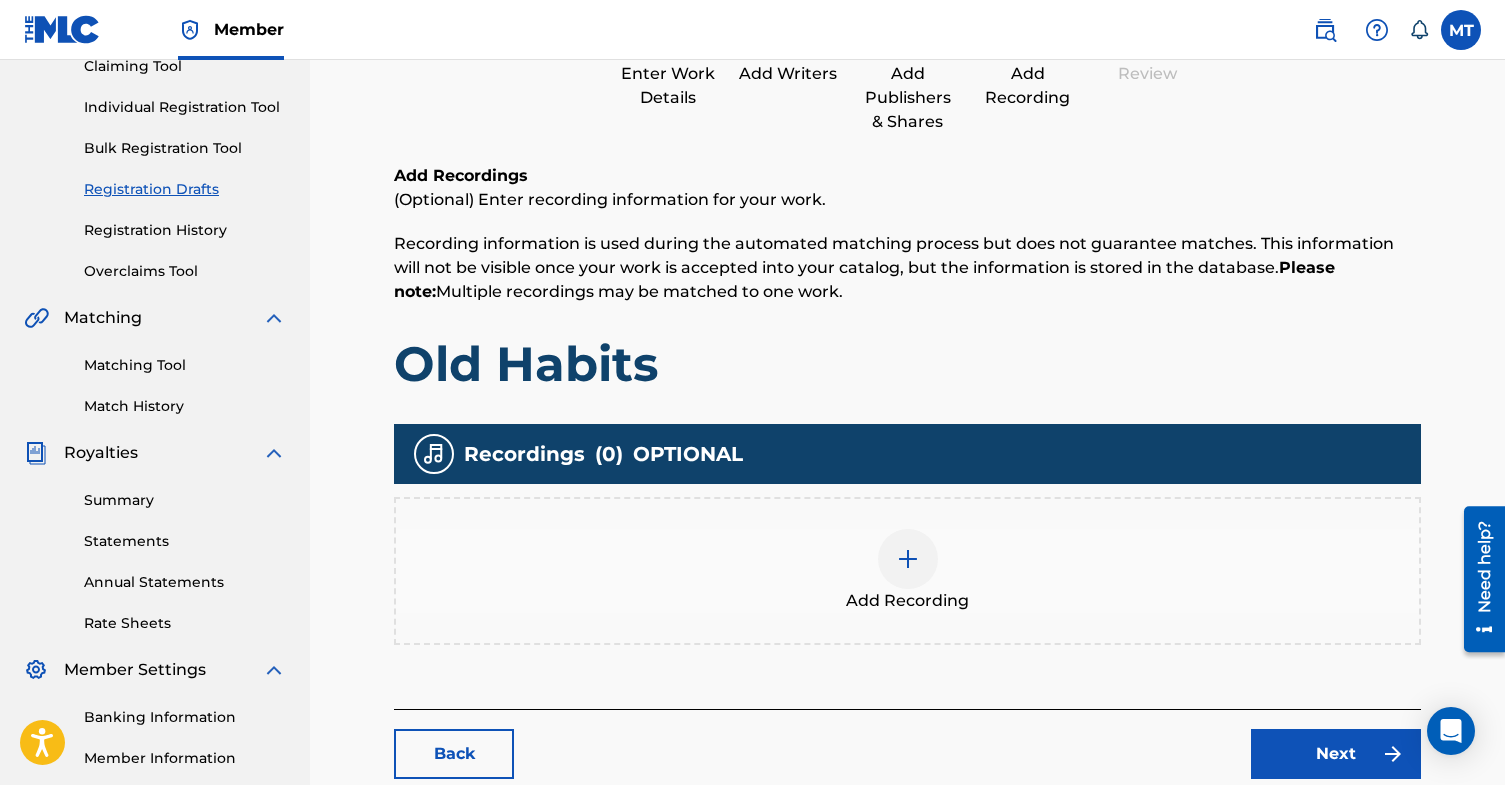 scroll, scrollTop: 455, scrollLeft: 0, axis: vertical 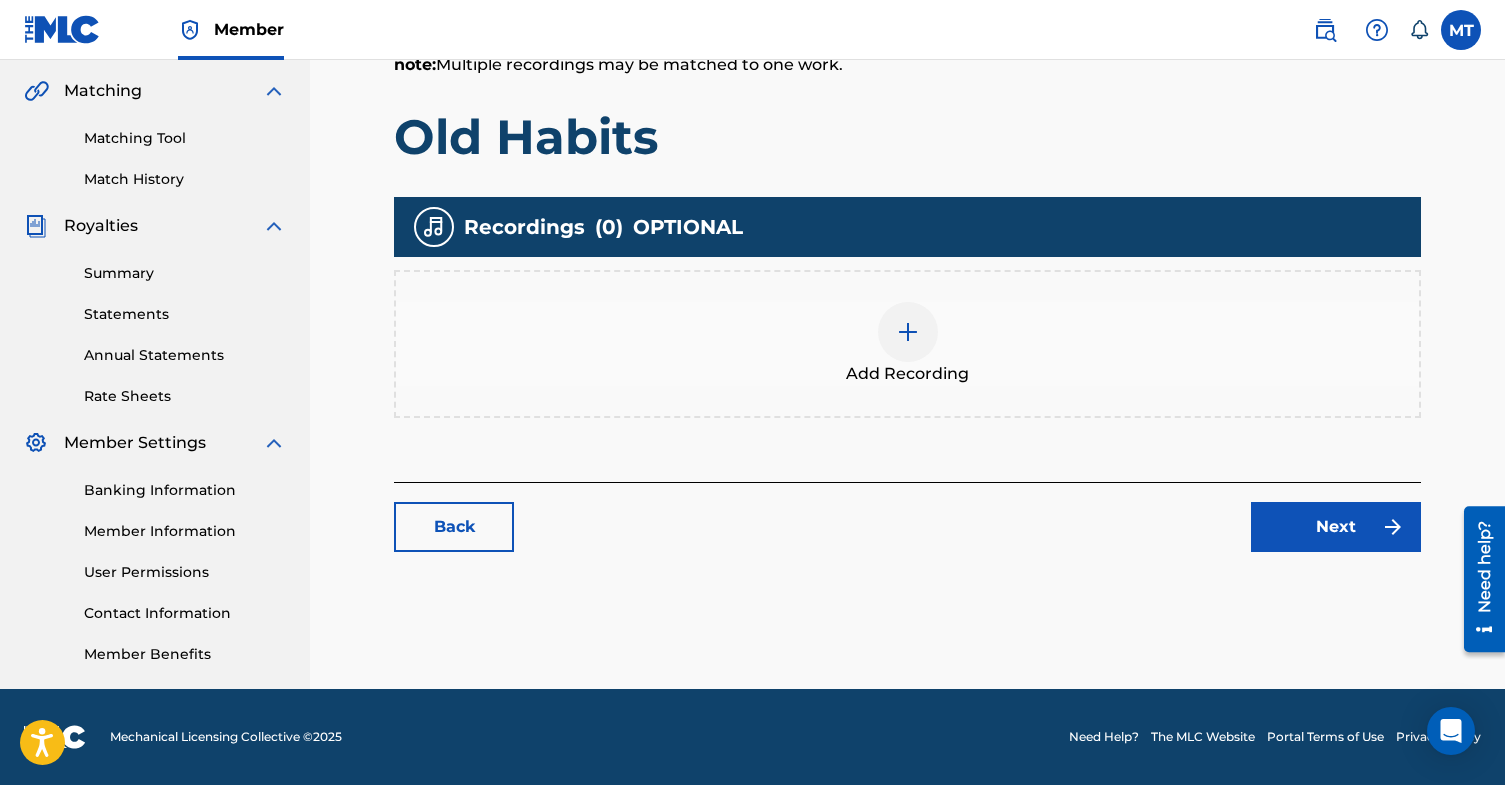 click on "Add Recording" at bounding box center (907, 344) 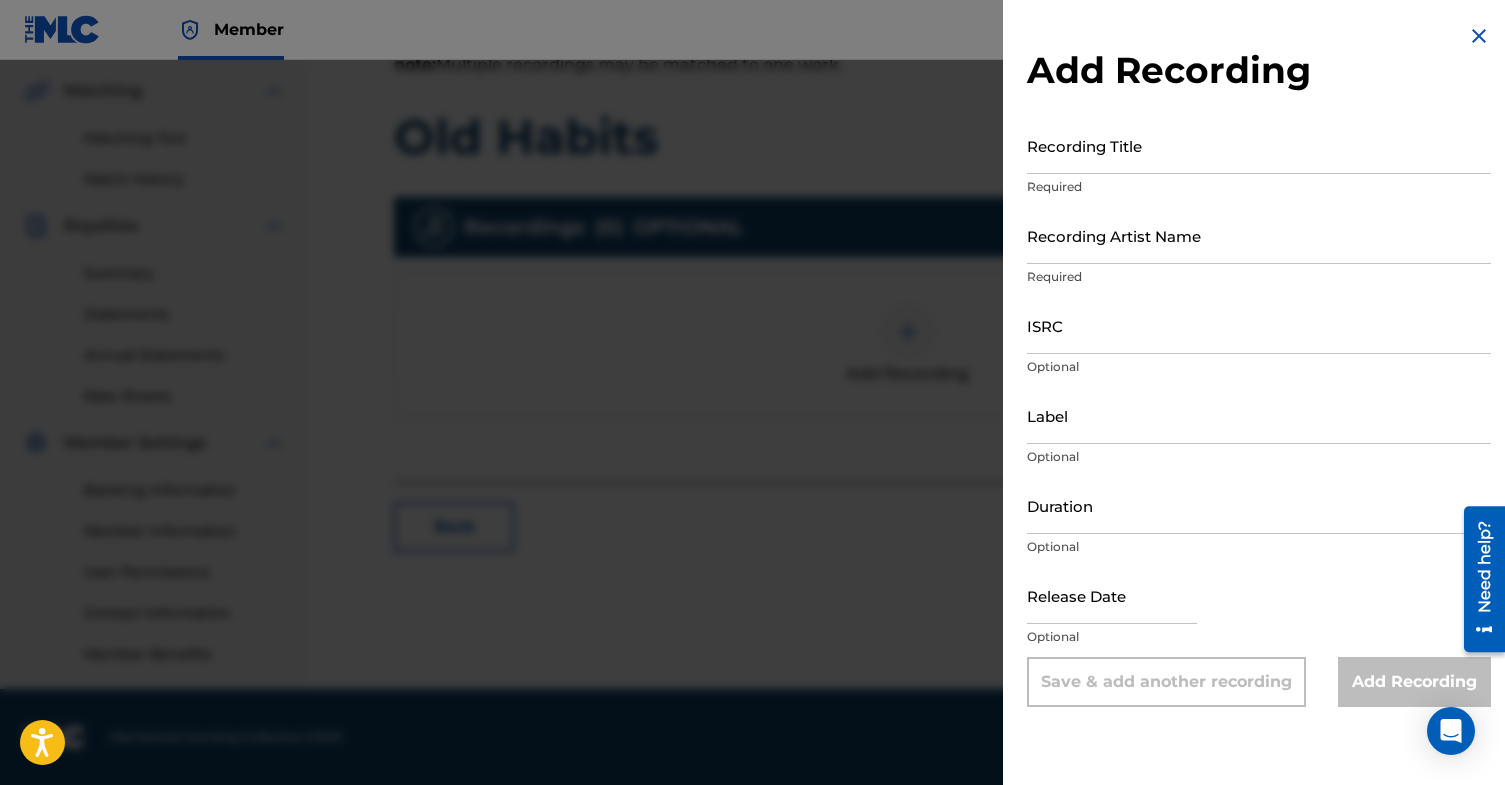 click on "Recording Title" at bounding box center (1259, 145) 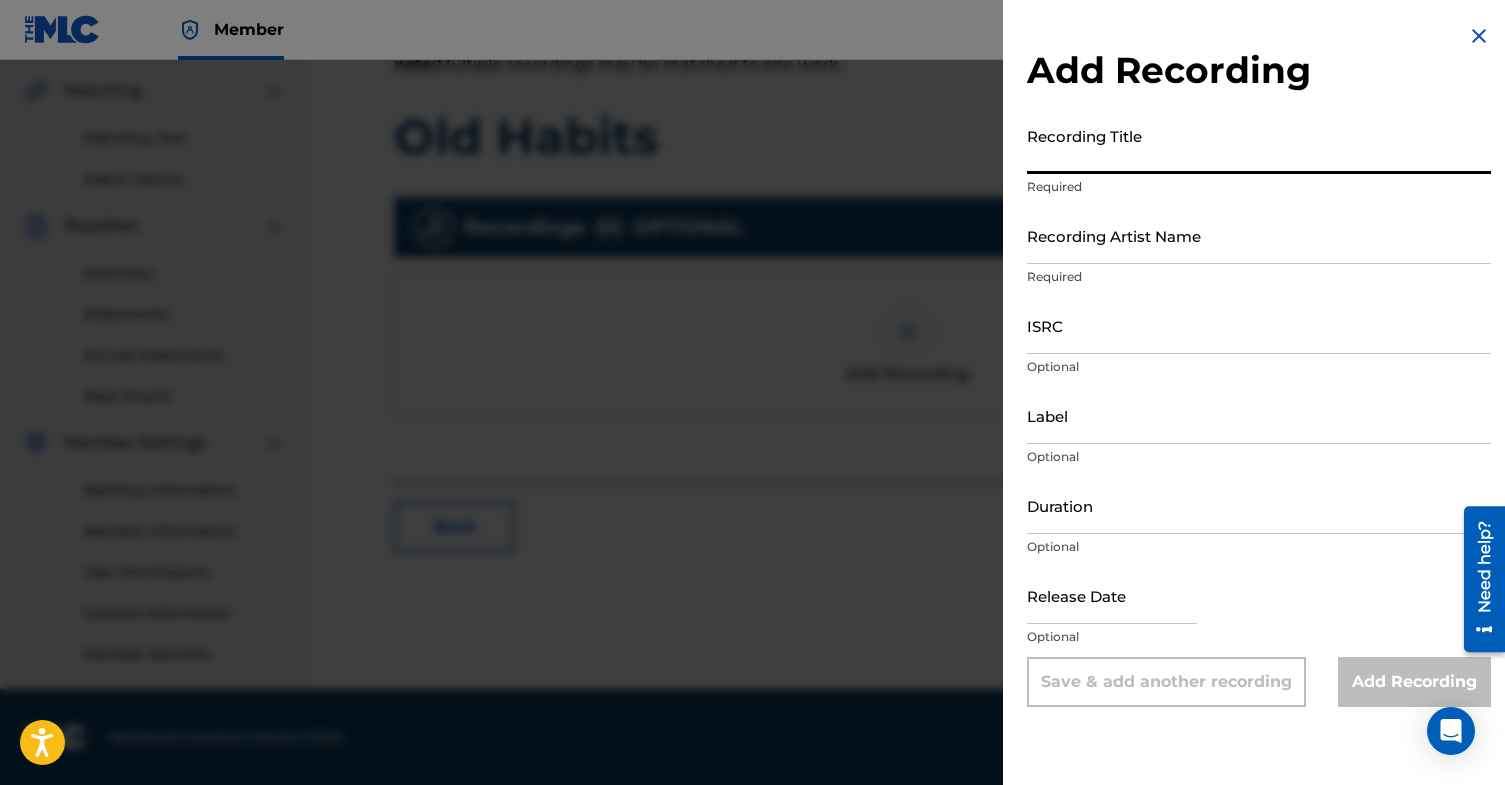 click on "Recording Title" at bounding box center [1259, 145] 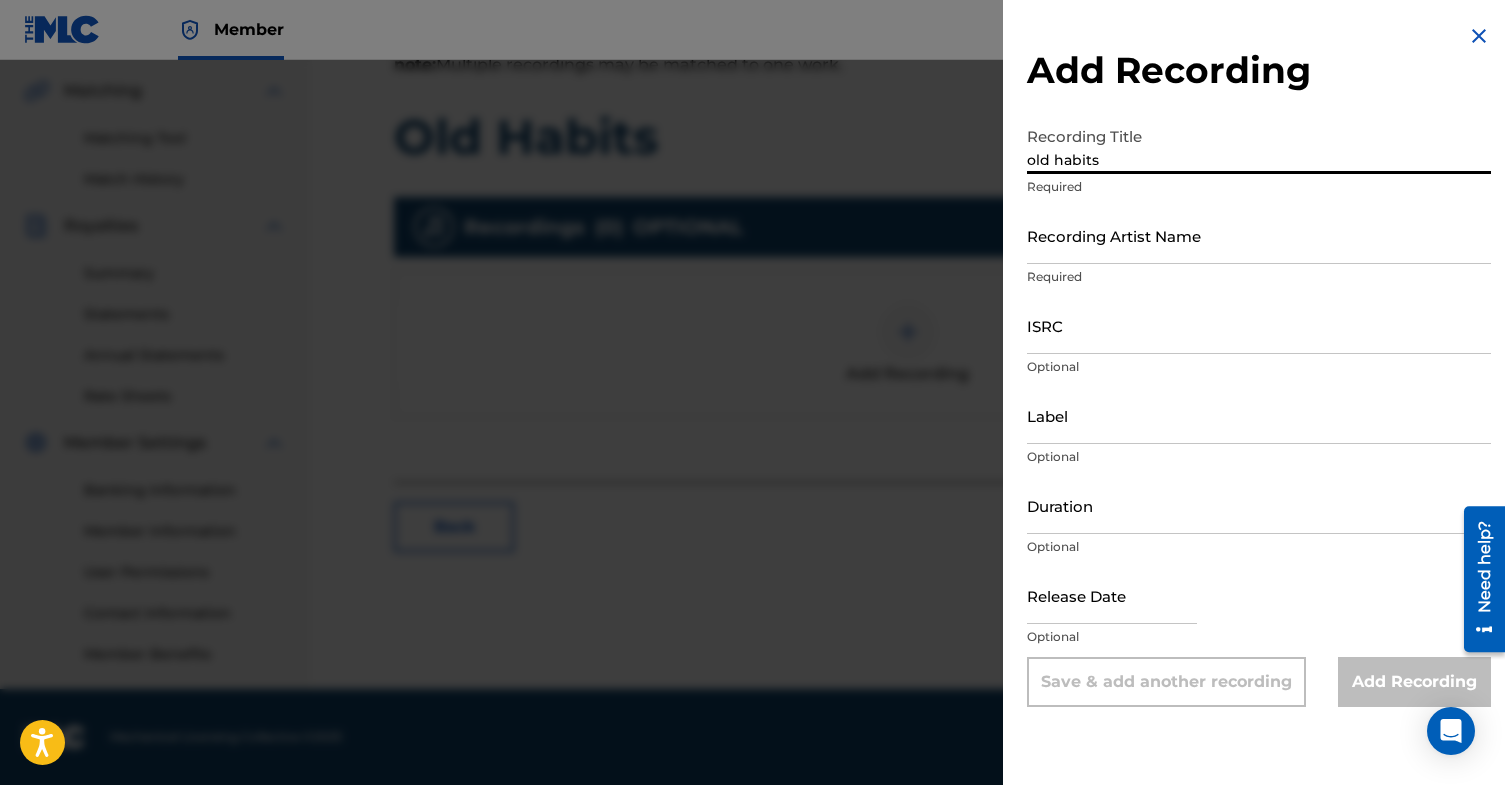 type on "old habits" 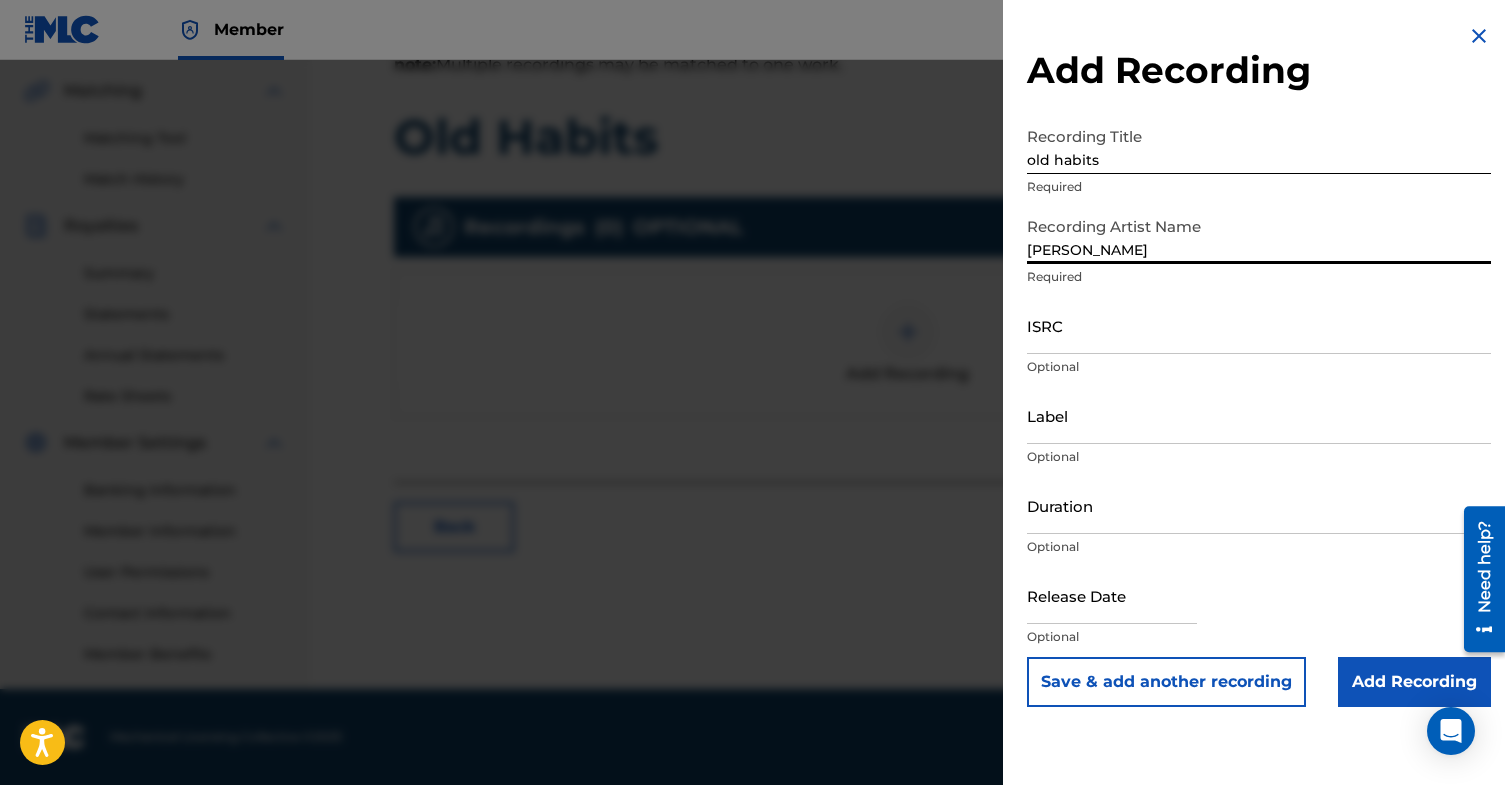 type on "[PERSON_NAME]" 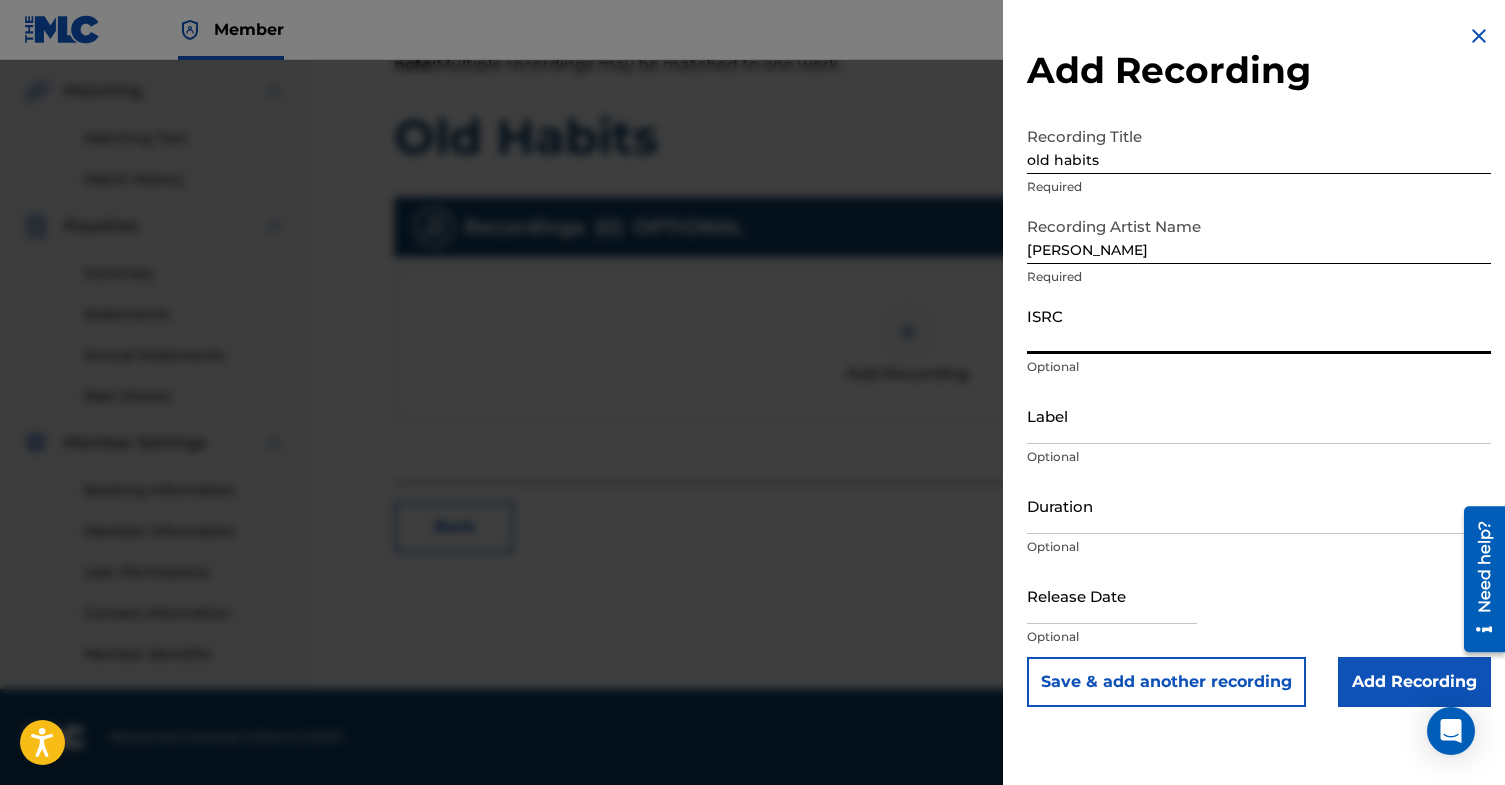 paste on "TCAHU2424726" 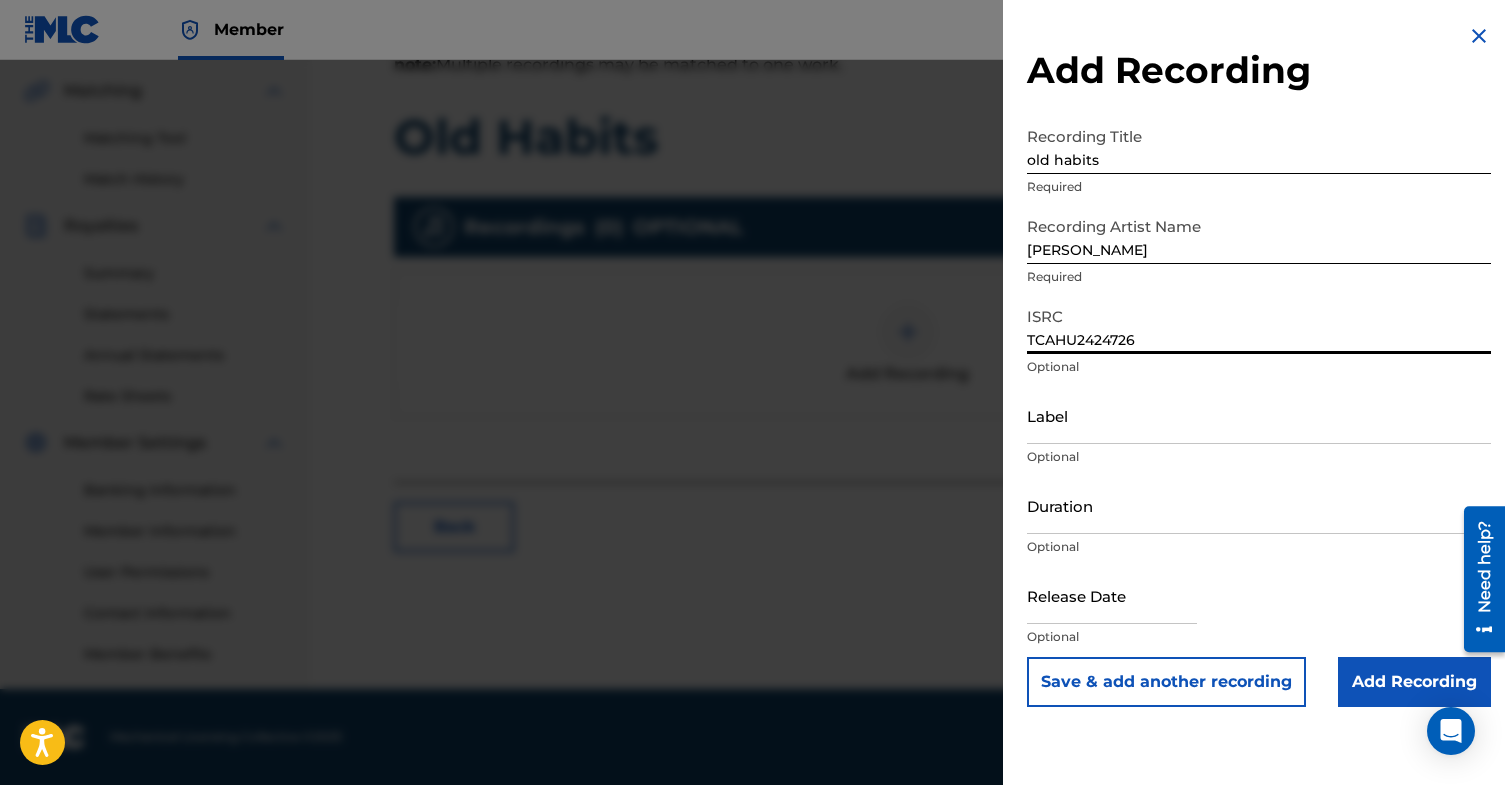 type on "TCAHU2424726" 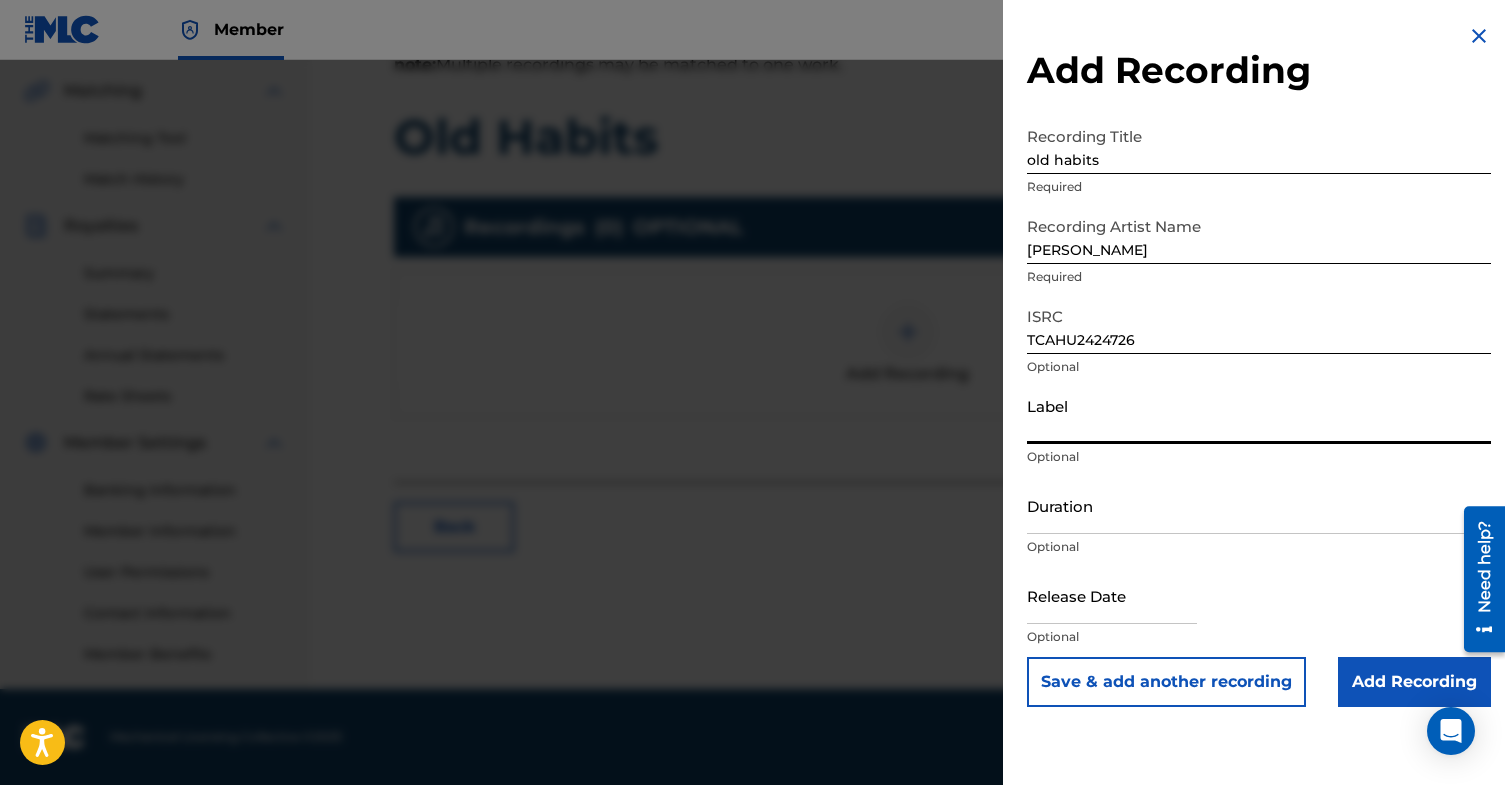 type on "[PERSON_NAME]" 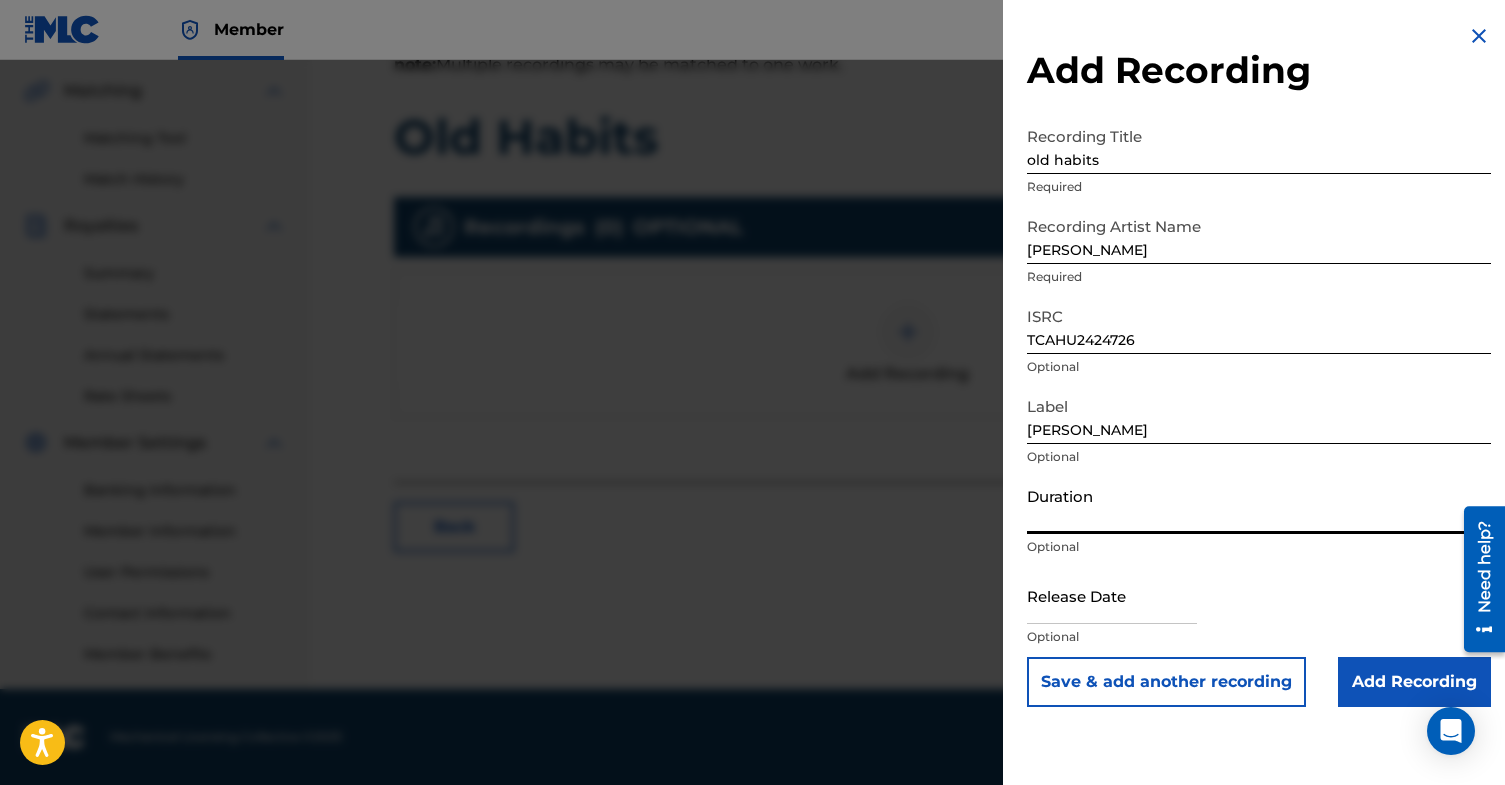 click on "Duration" at bounding box center (1259, 505) 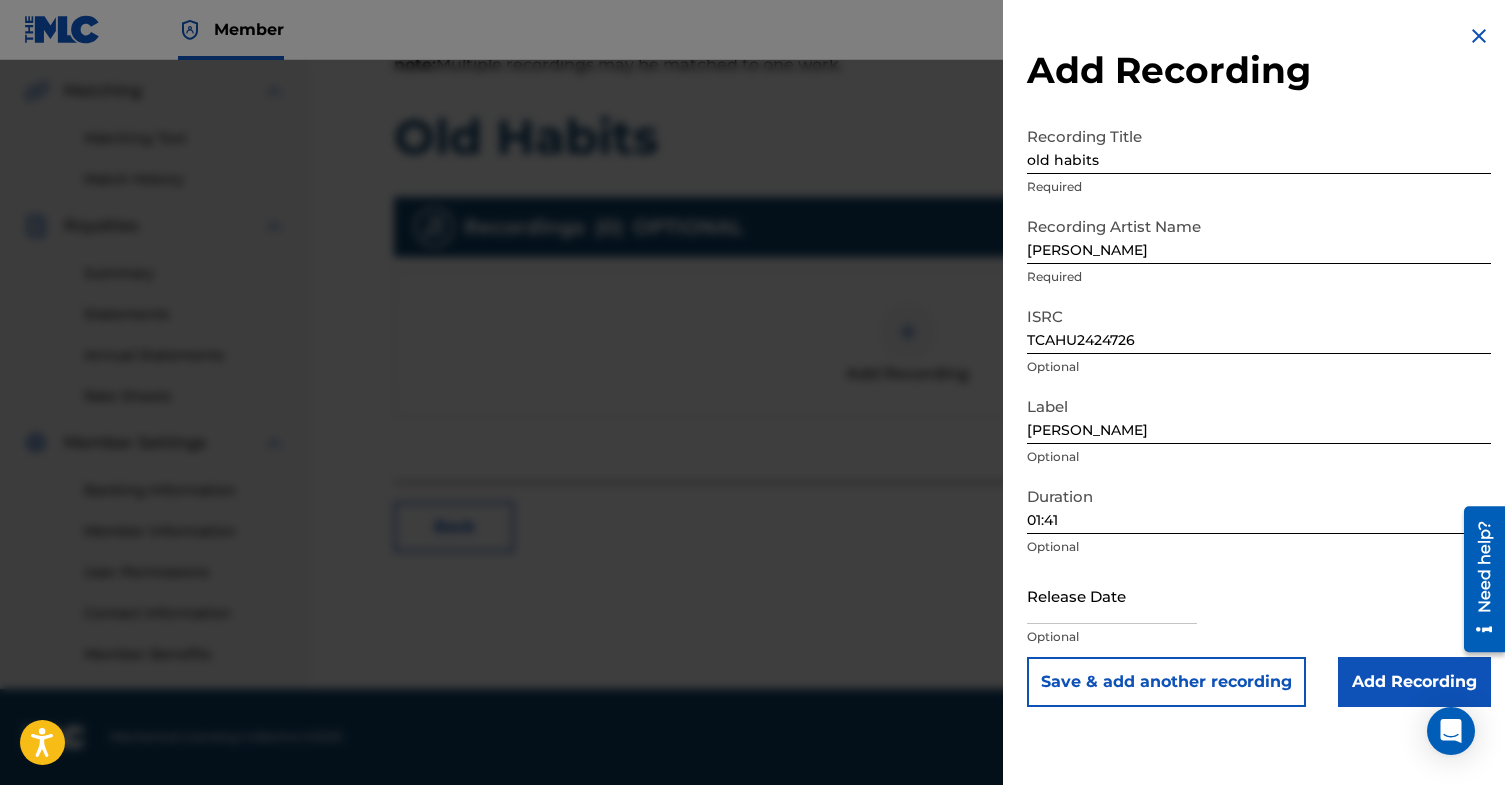 click on "Add Recording" at bounding box center [1414, 682] 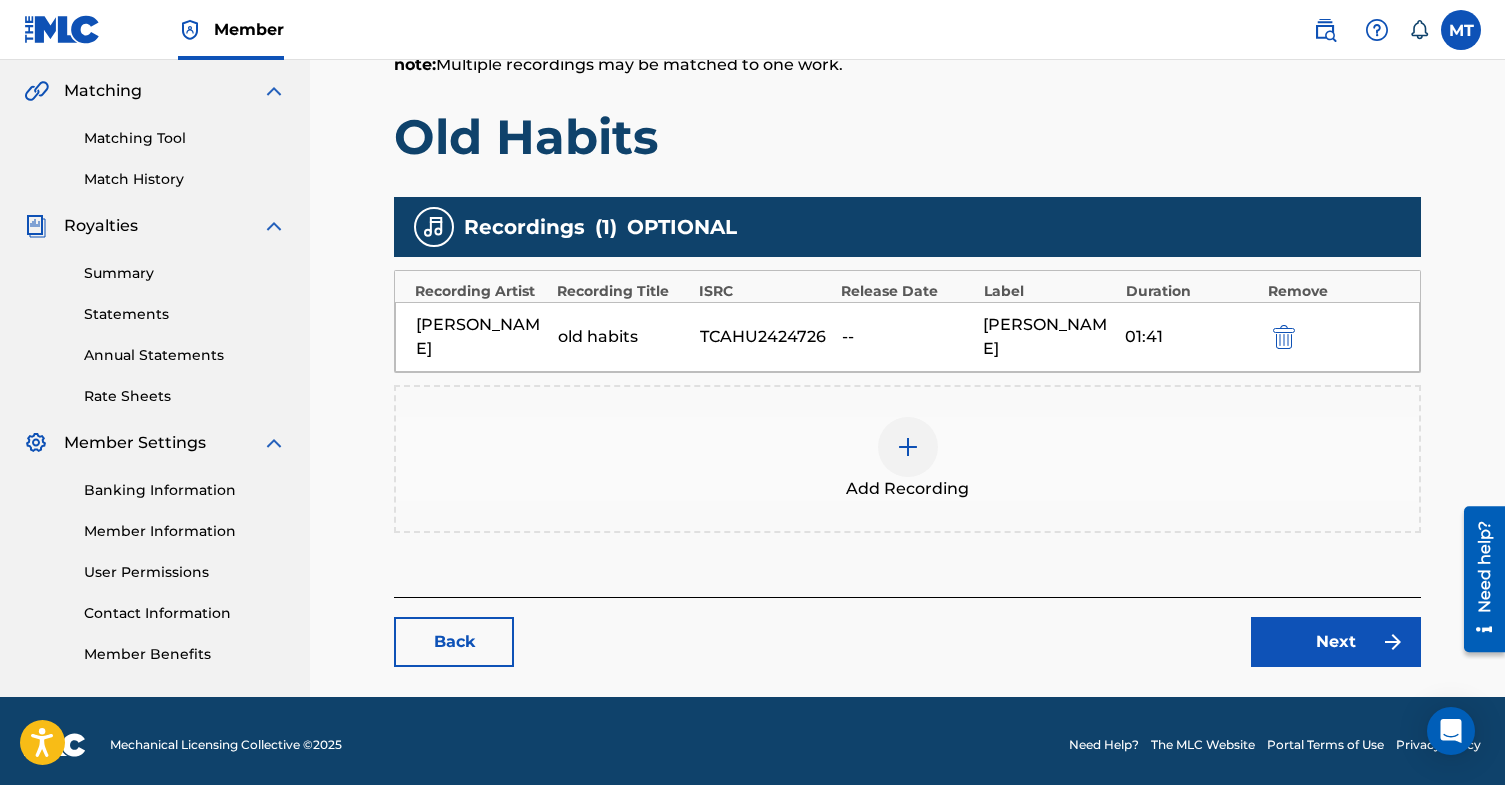 click on "Add Recording" at bounding box center (907, 459) 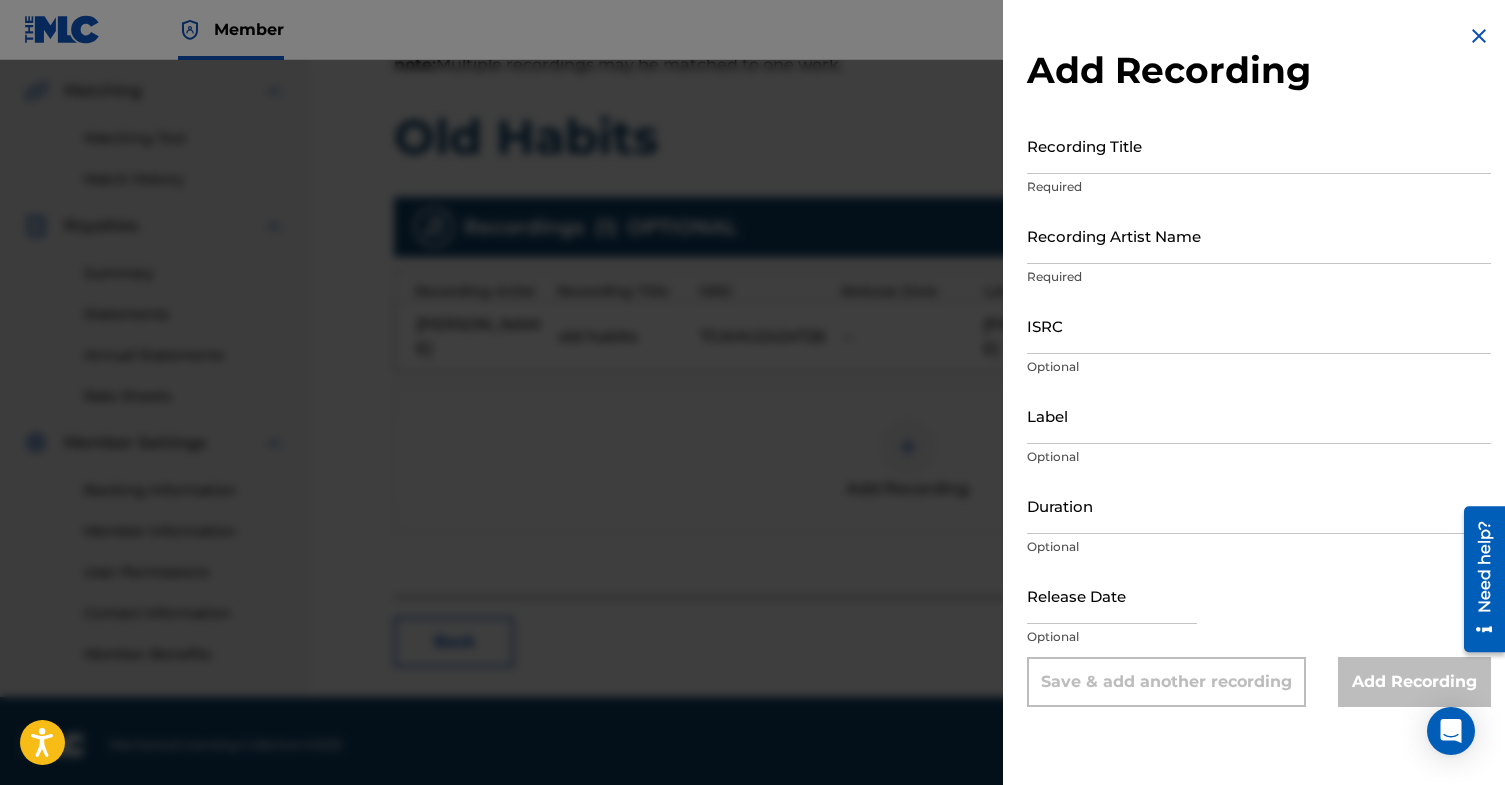 click at bounding box center [752, 452] 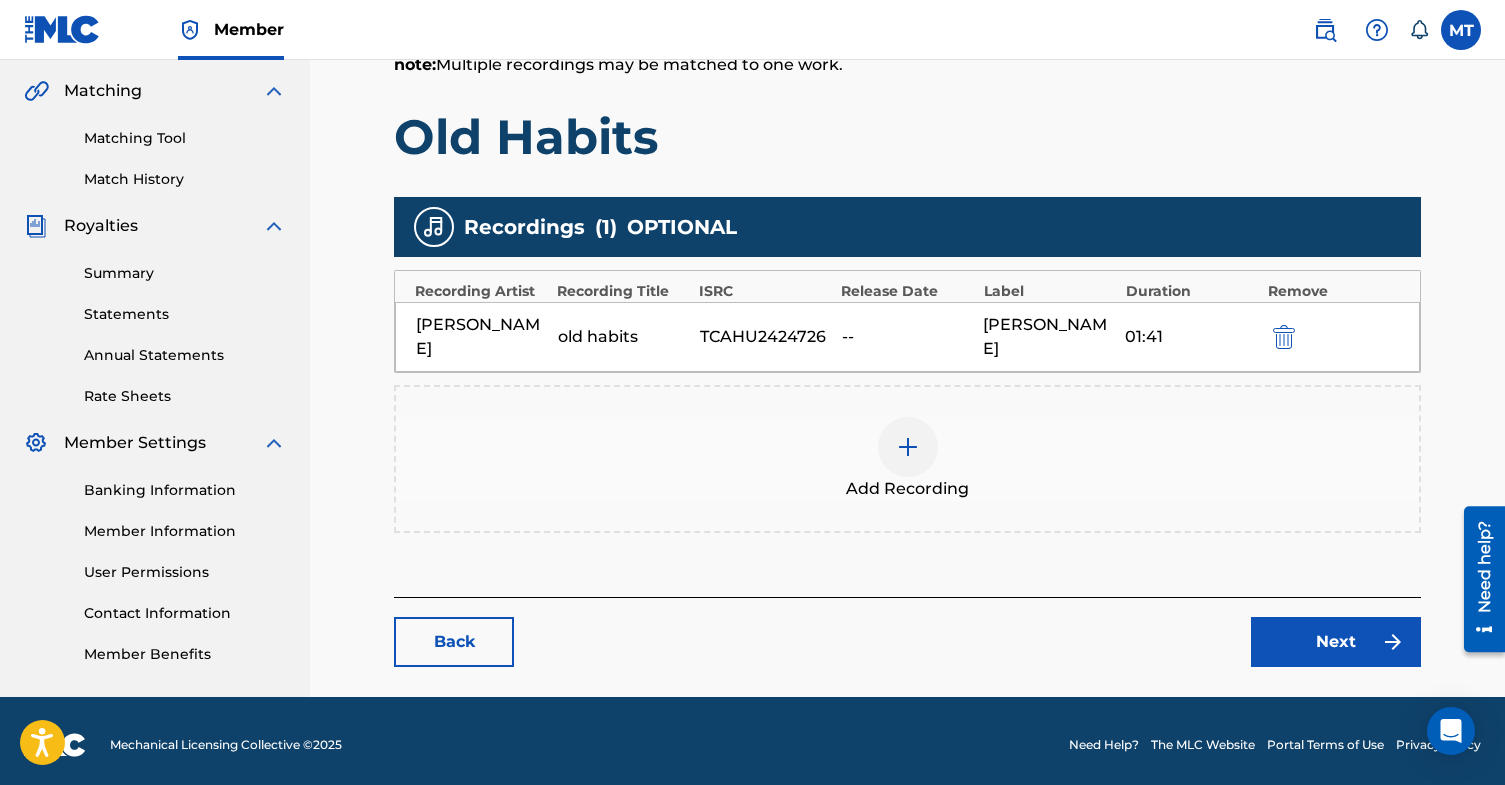 click on "Next" at bounding box center (1336, 642) 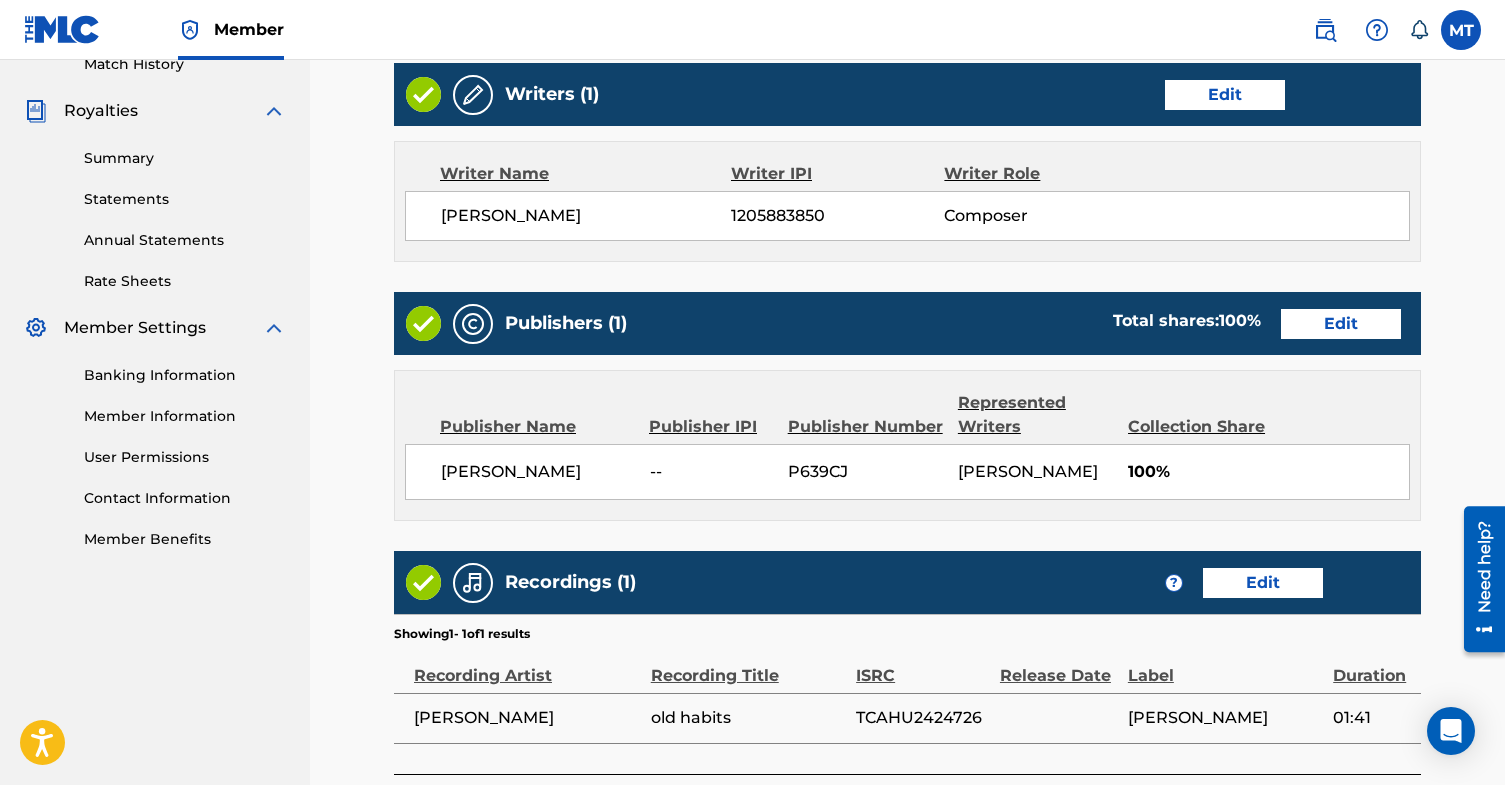 scroll, scrollTop: 753, scrollLeft: 0, axis: vertical 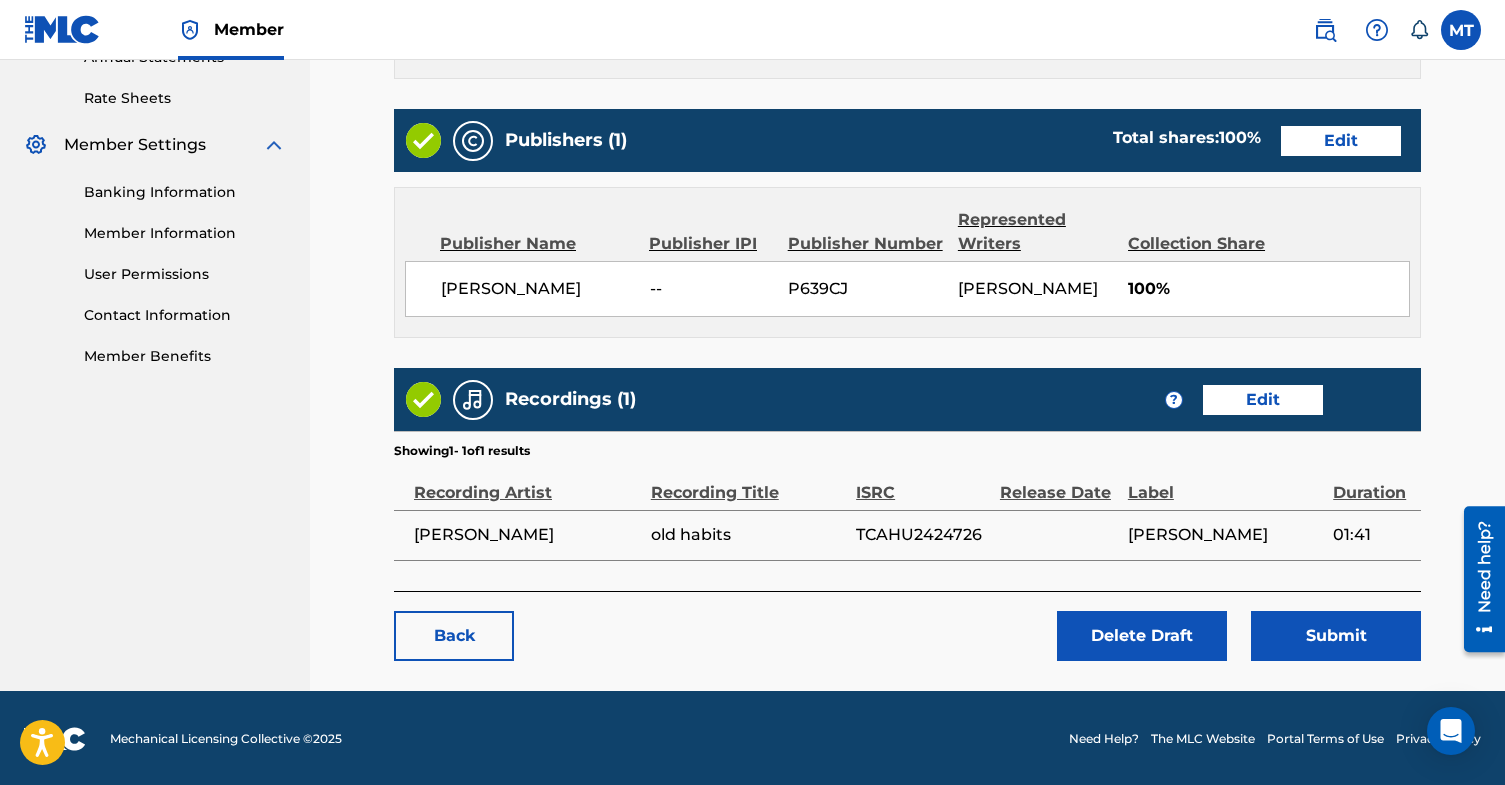 click on "Submit" at bounding box center (1336, 636) 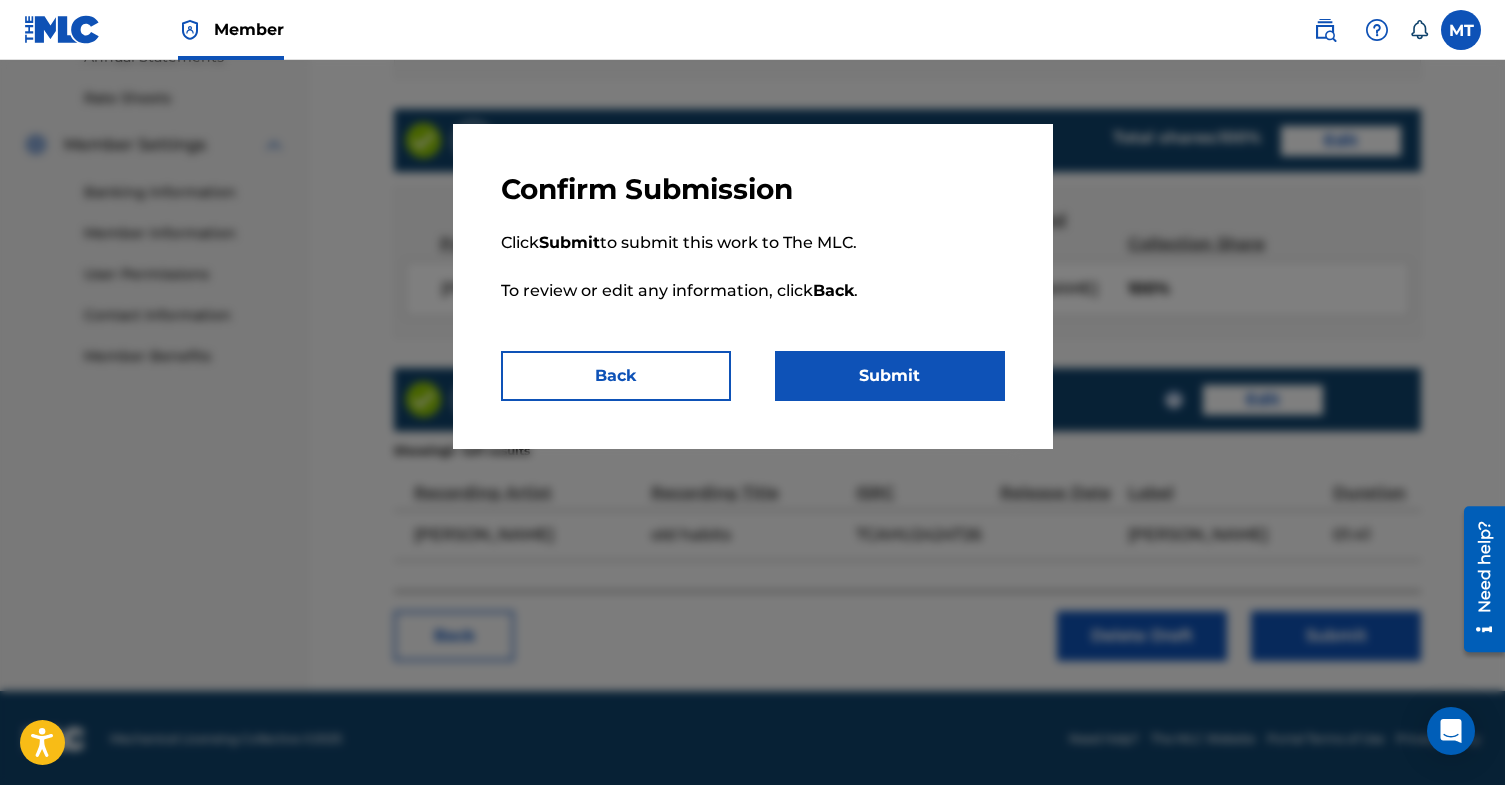 click on "Submit" at bounding box center (890, 376) 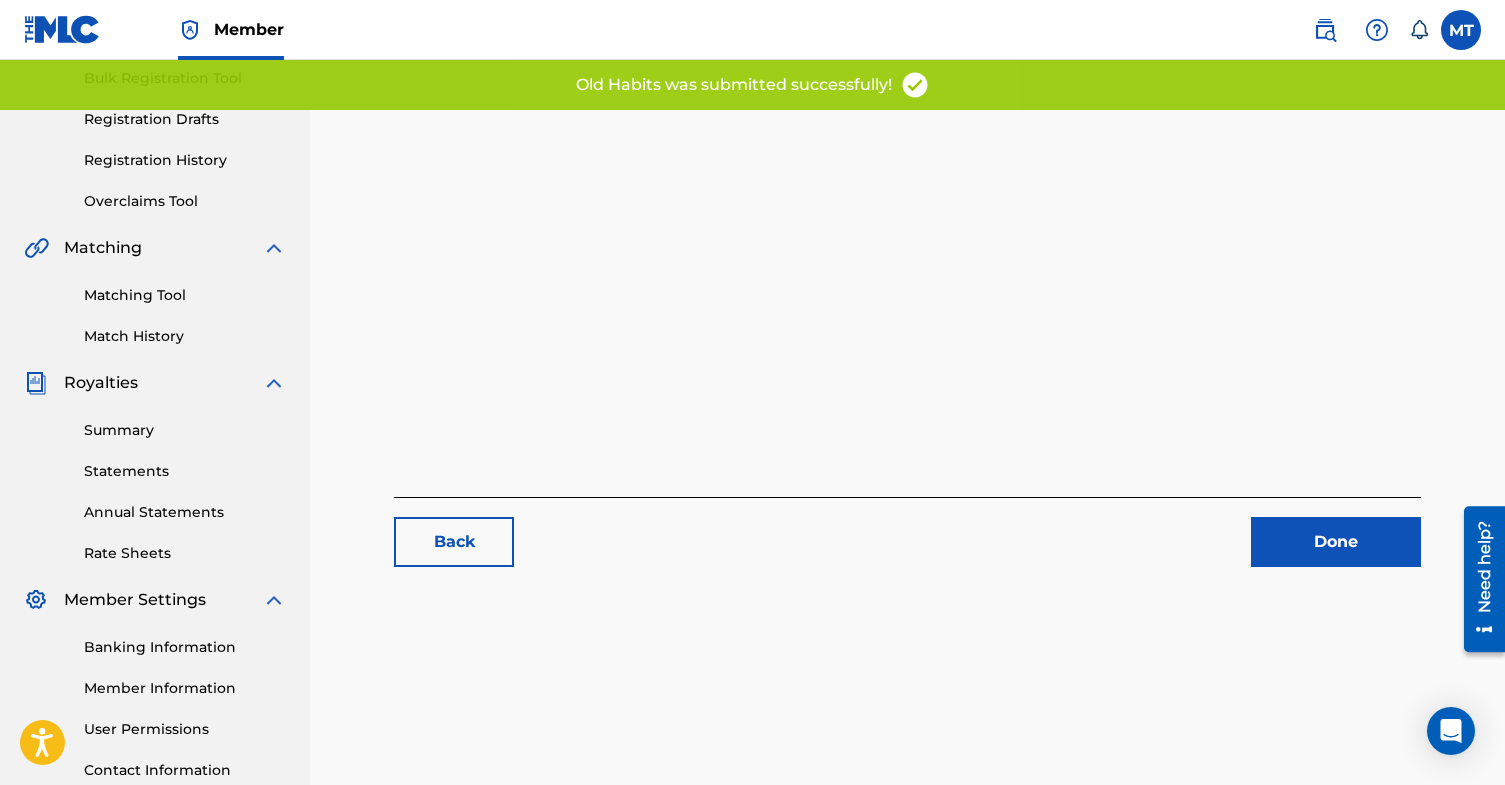 scroll, scrollTop: 455, scrollLeft: 0, axis: vertical 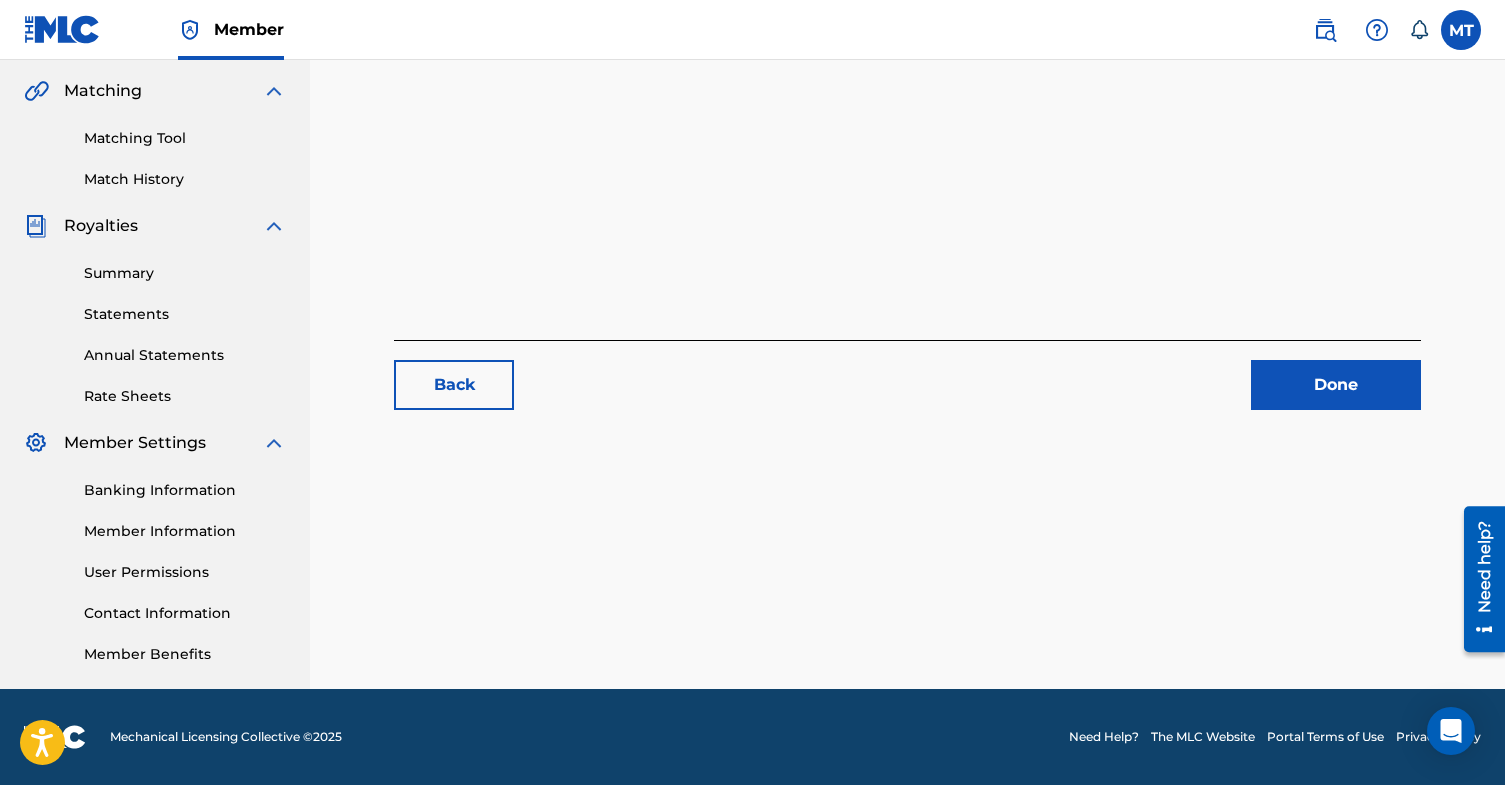 click on "Done" at bounding box center (1336, 385) 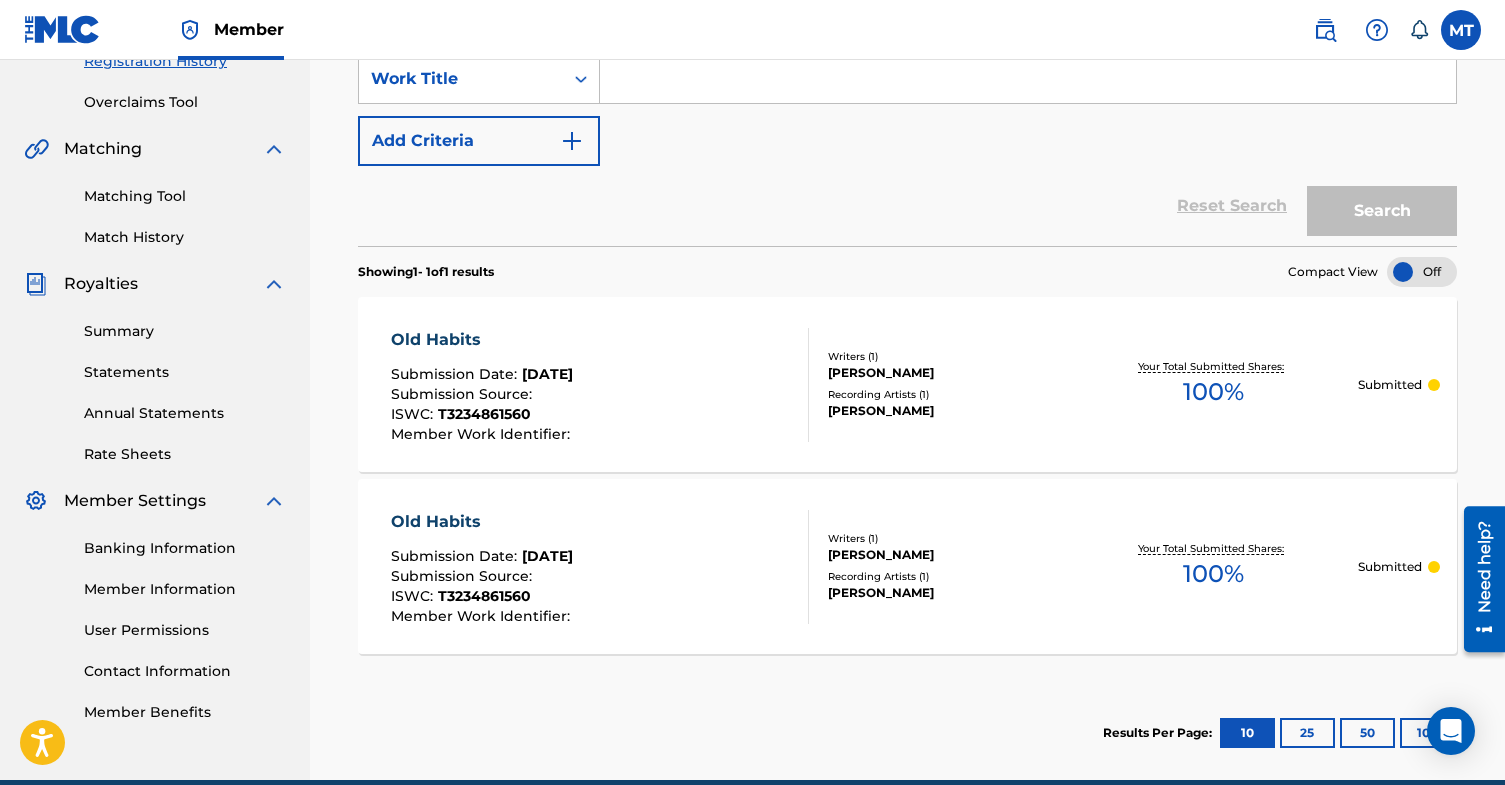scroll, scrollTop: 485, scrollLeft: 0, axis: vertical 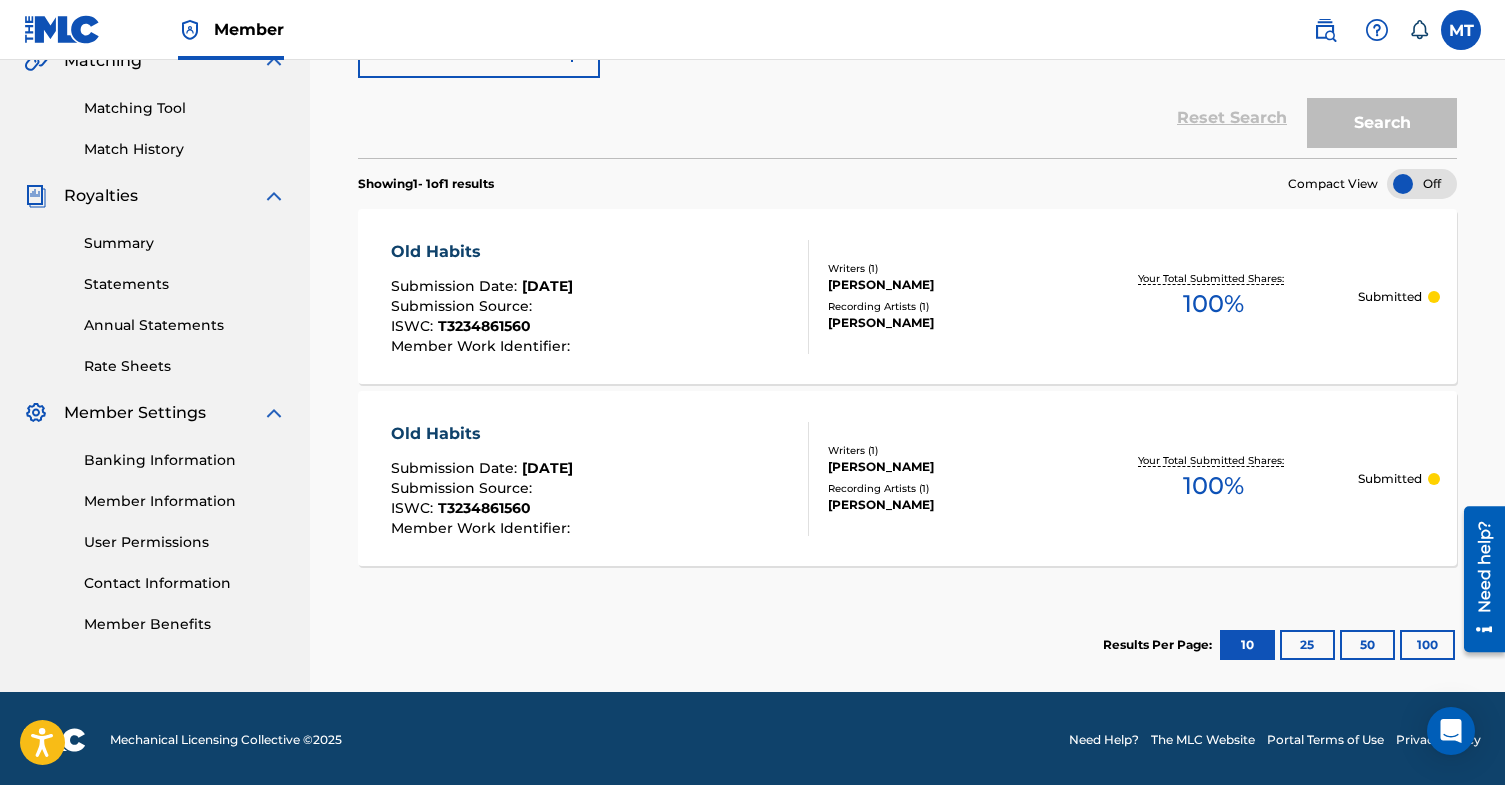 click on "Recording Artists ( 1 )" at bounding box center (949, 306) 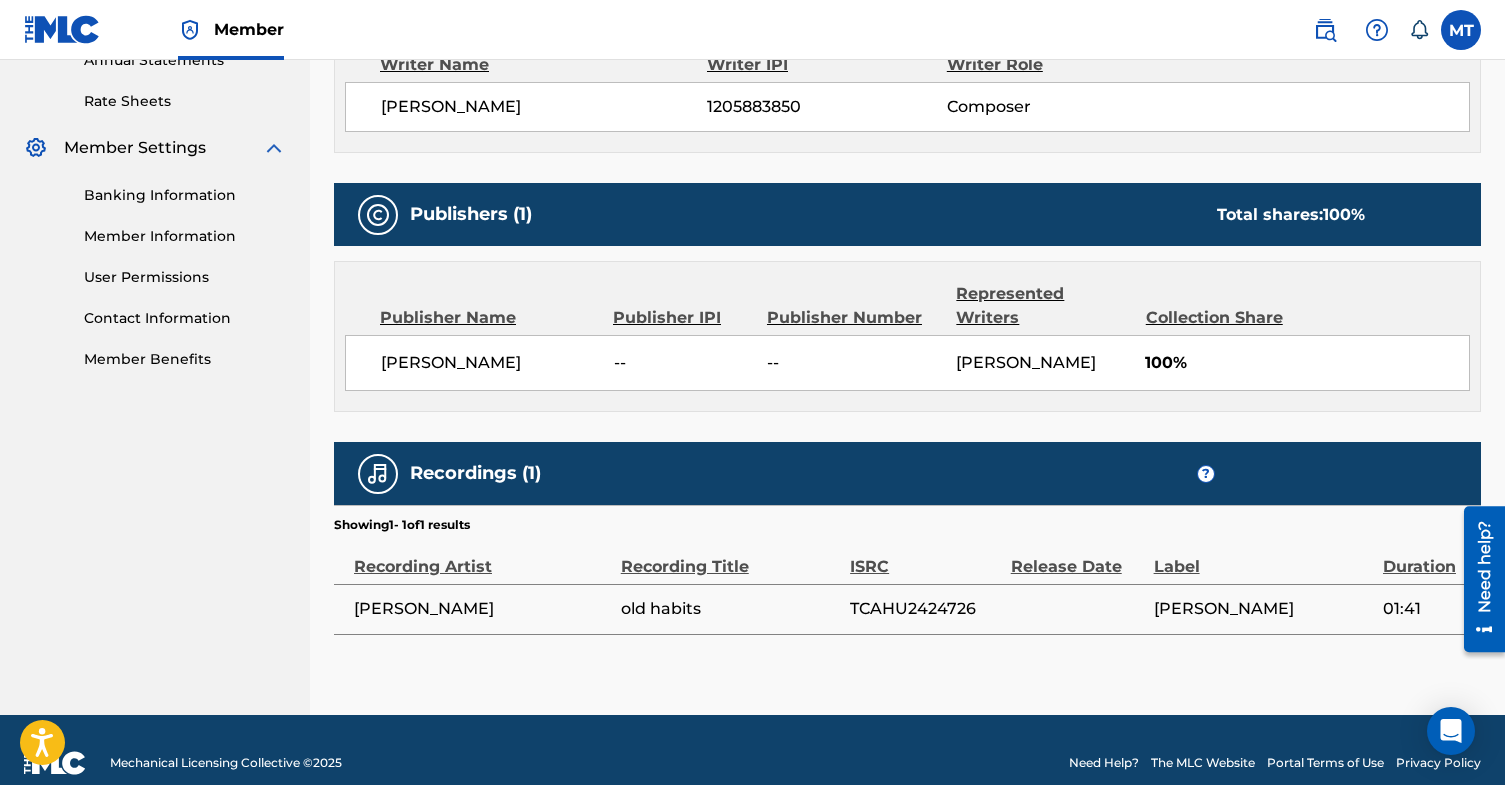 scroll, scrollTop: 0, scrollLeft: 0, axis: both 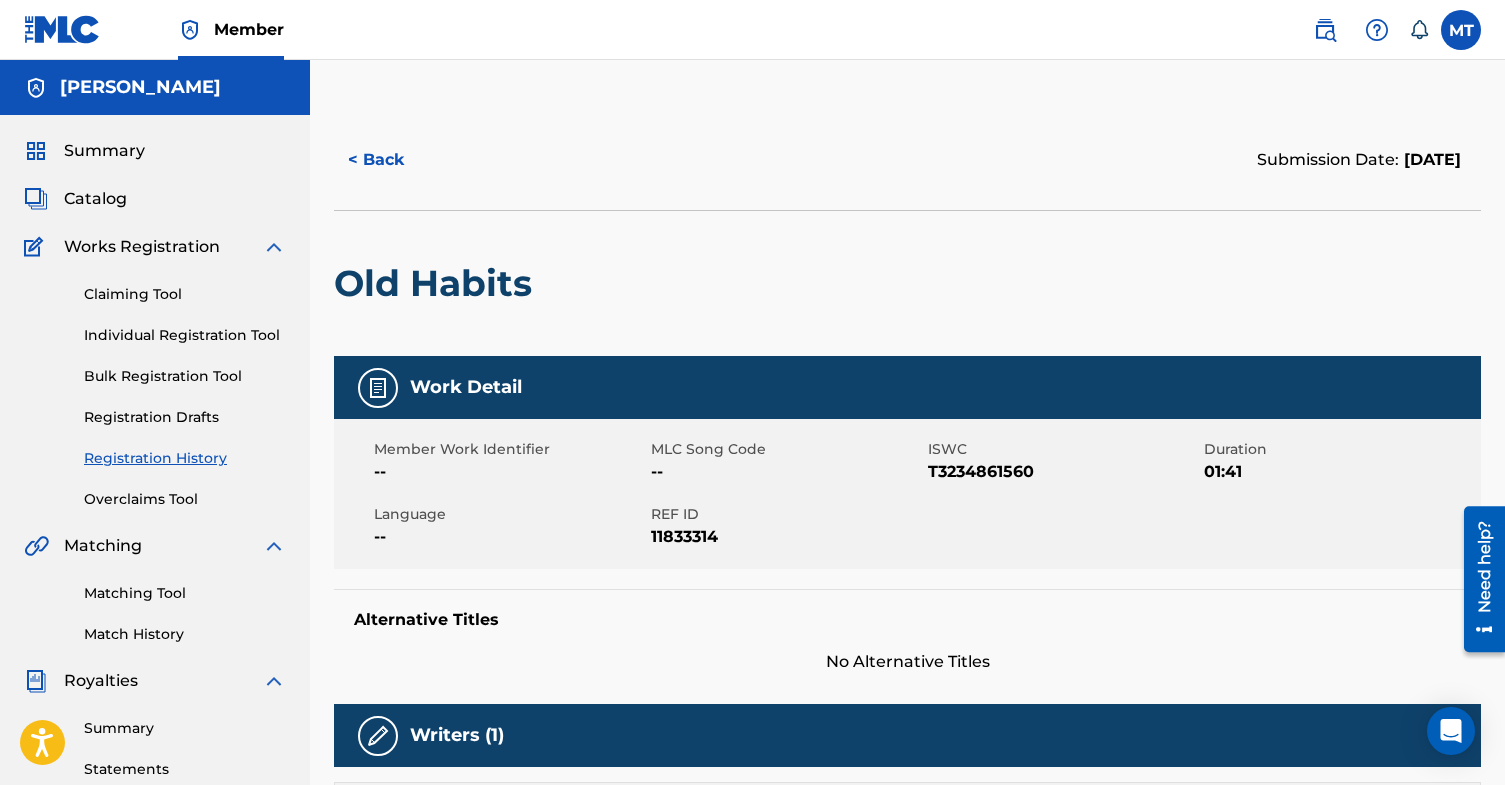 click on "< Back" at bounding box center (394, 160) 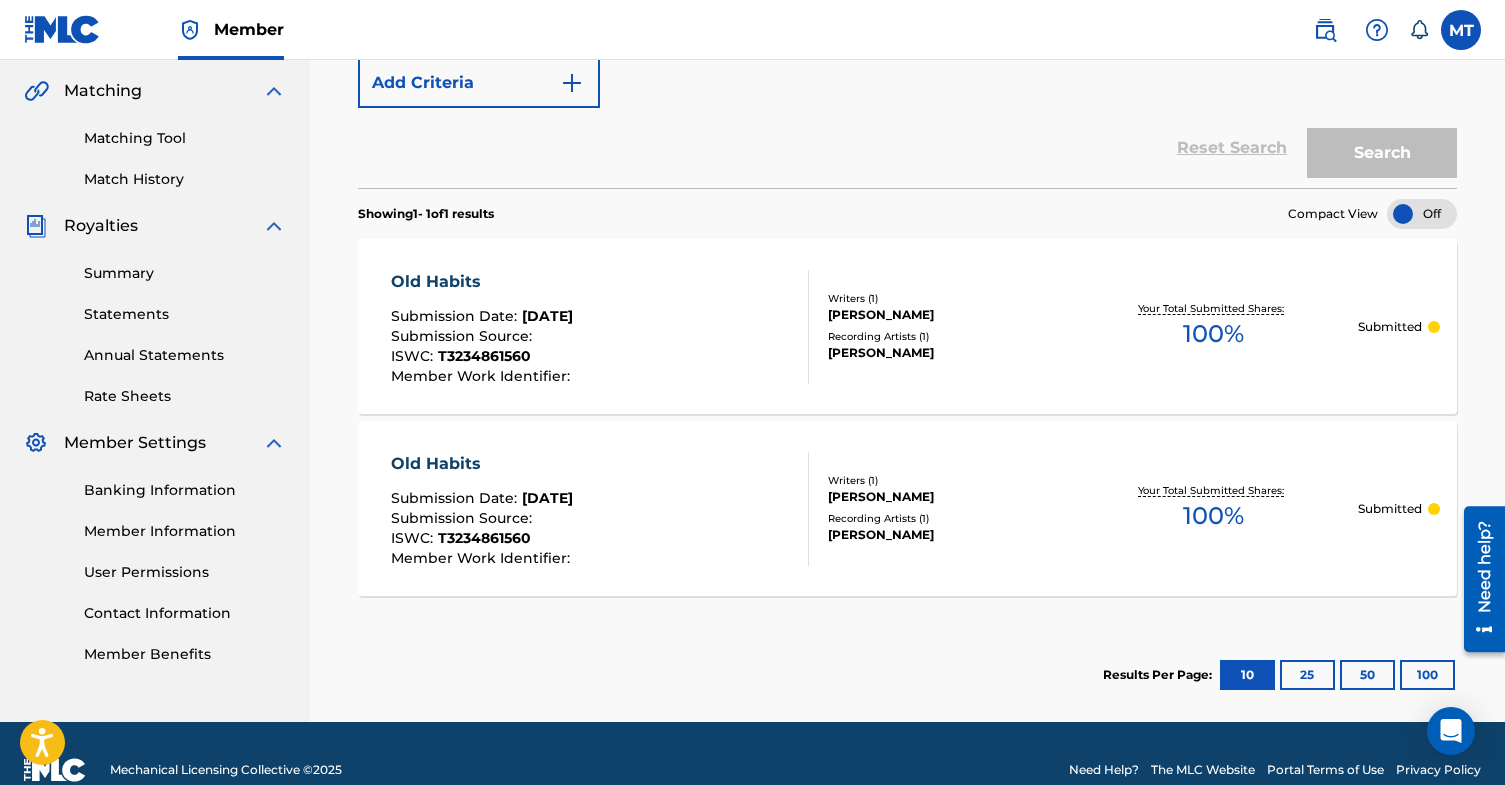 scroll, scrollTop: 479, scrollLeft: 0, axis: vertical 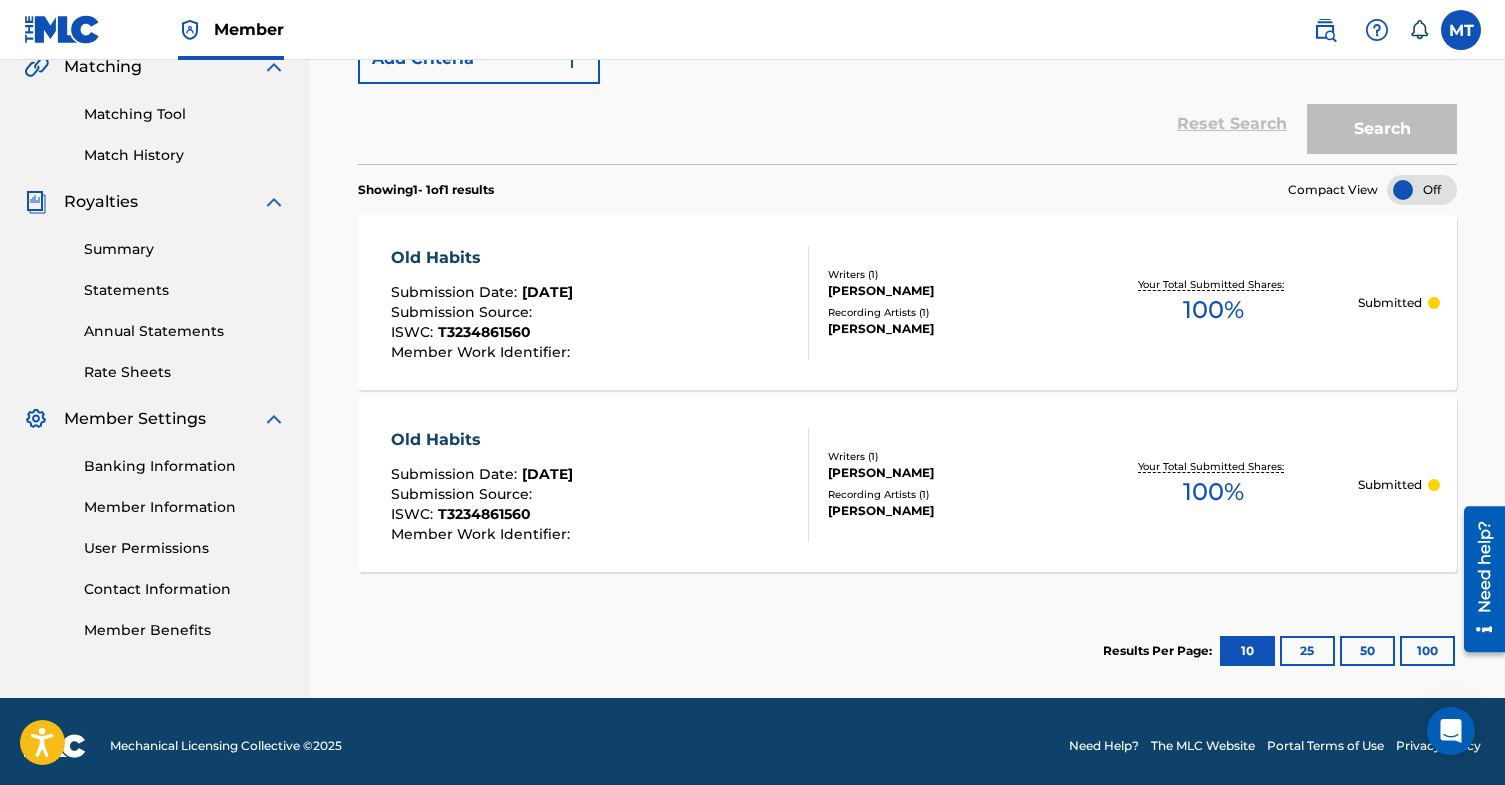 click on "Old Habits Submission Date : Jul 18, 2025 Submission Source : ISWC : T3234861560 Member Work Identifier : Writers ( 1 ) Matthew Tirona Recording Artists ( 1 ) Matthew Tirona Your Total Submitted Shares: 100 %   Submitted" at bounding box center (907, 484) 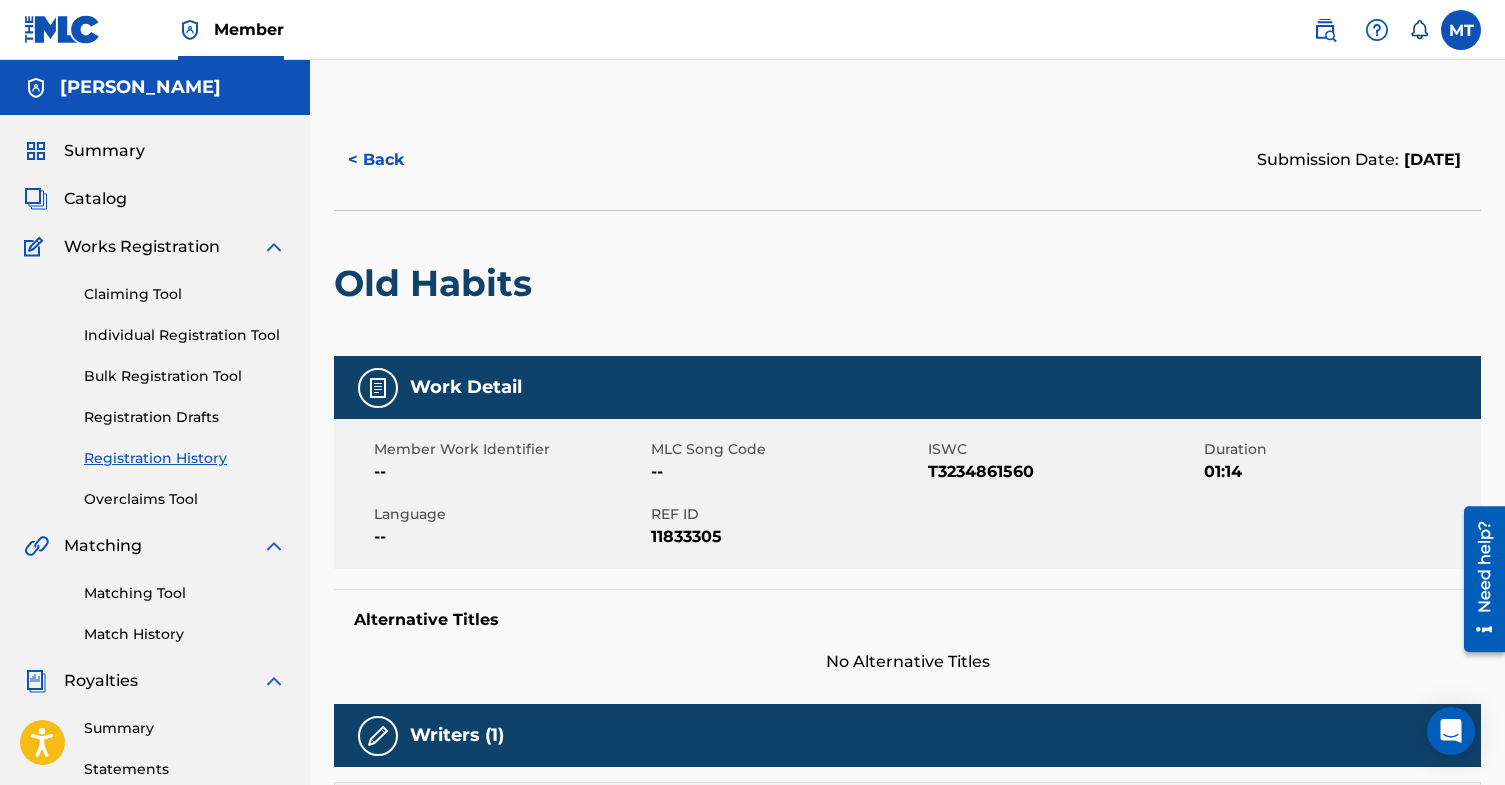 click on "Work Detail" at bounding box center [466, 387] 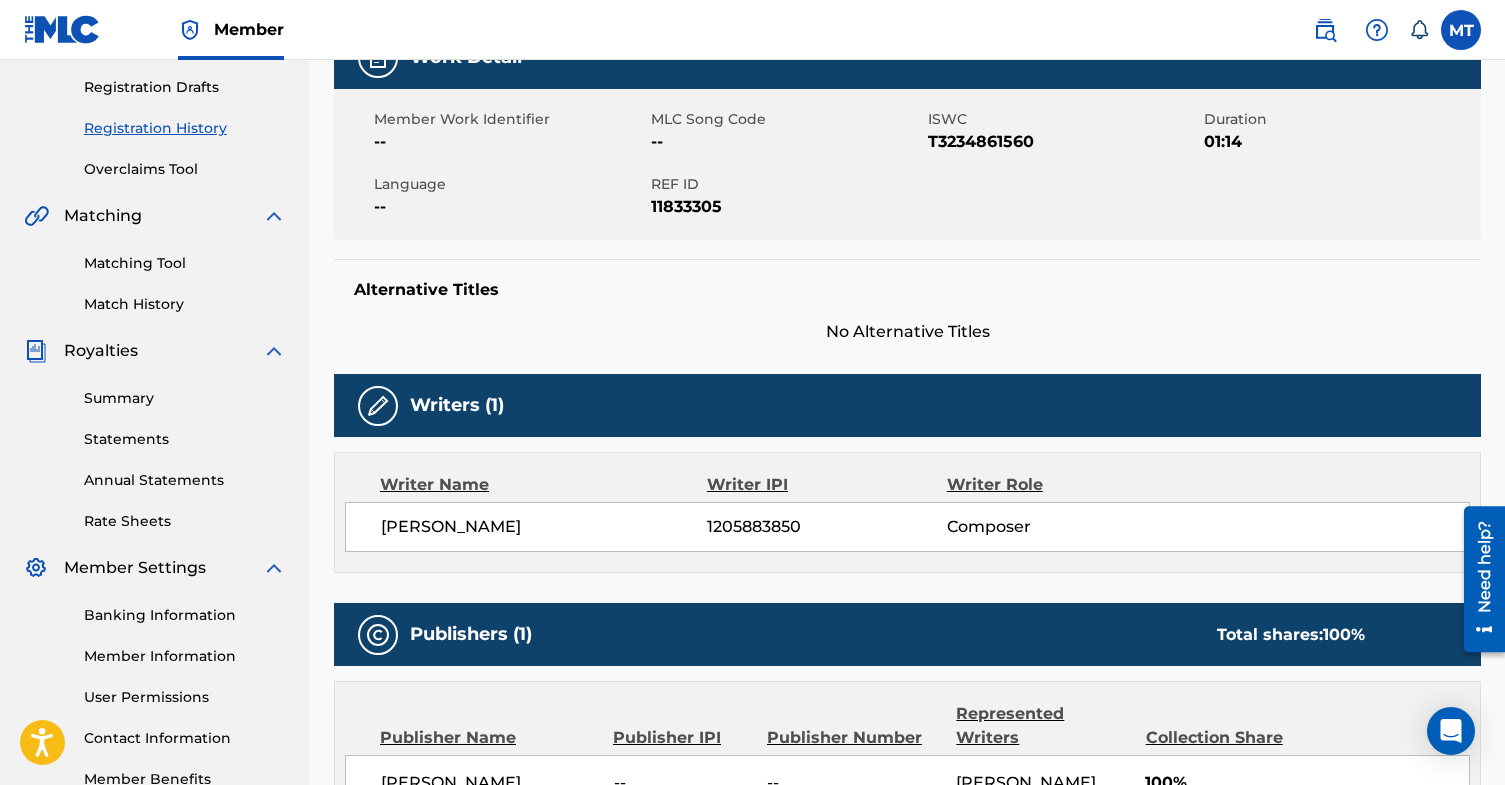 scroll, scrollTop: 0, scrollLeft: 0, axis: both 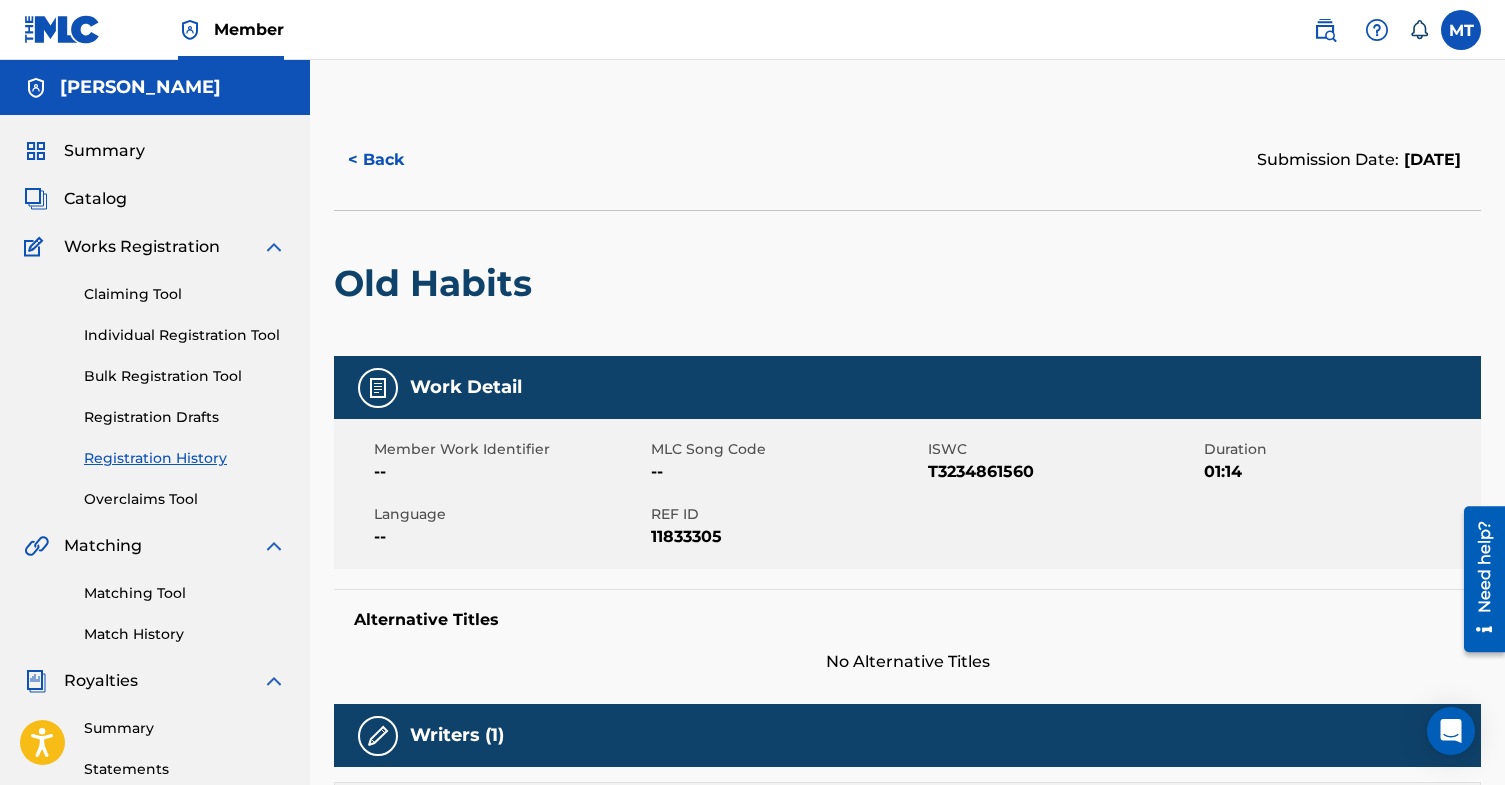 click on "Summary" at bounding box center (155, 151) 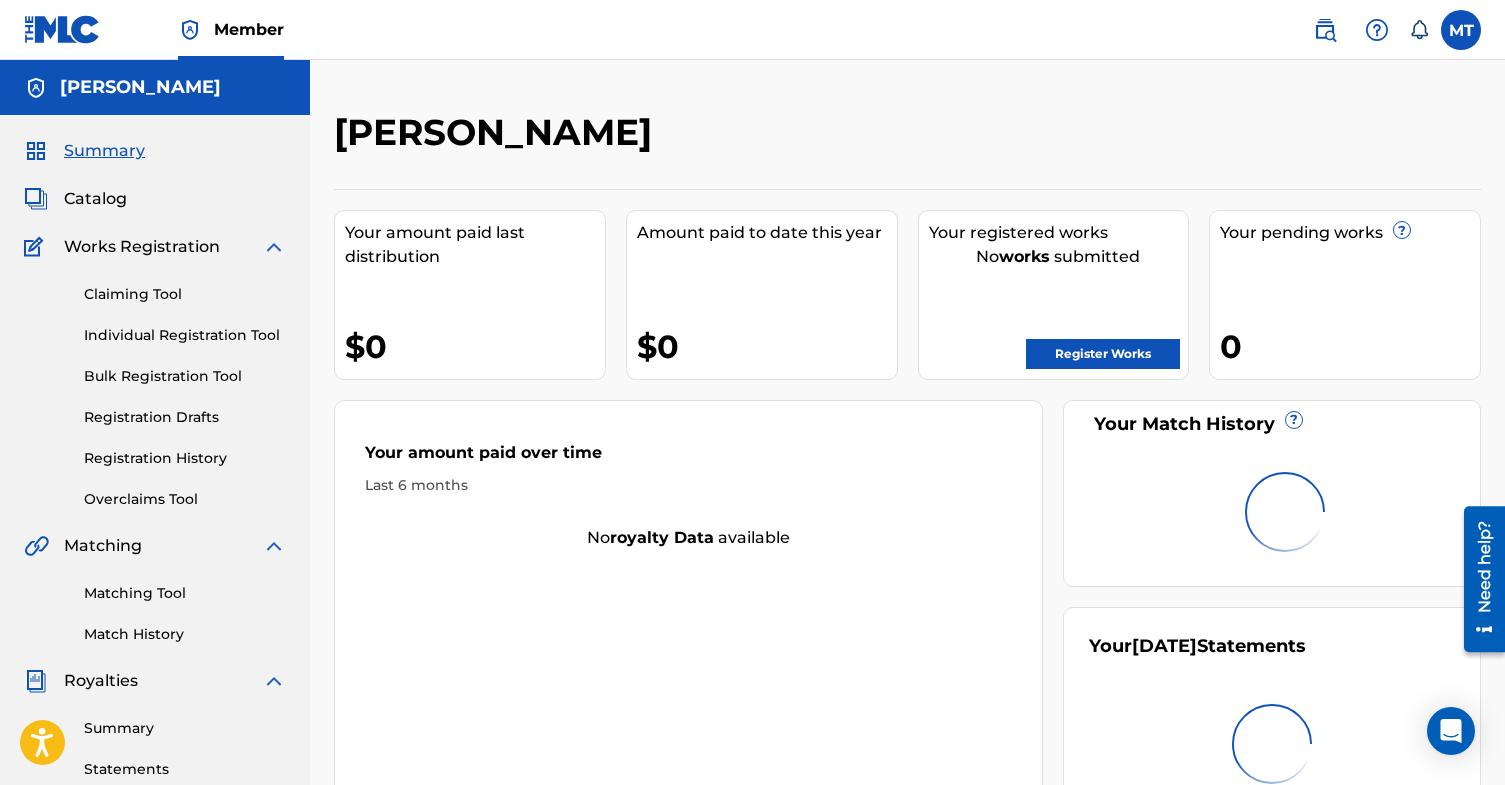 click on "Catalog" at bounding box center (95, 199) 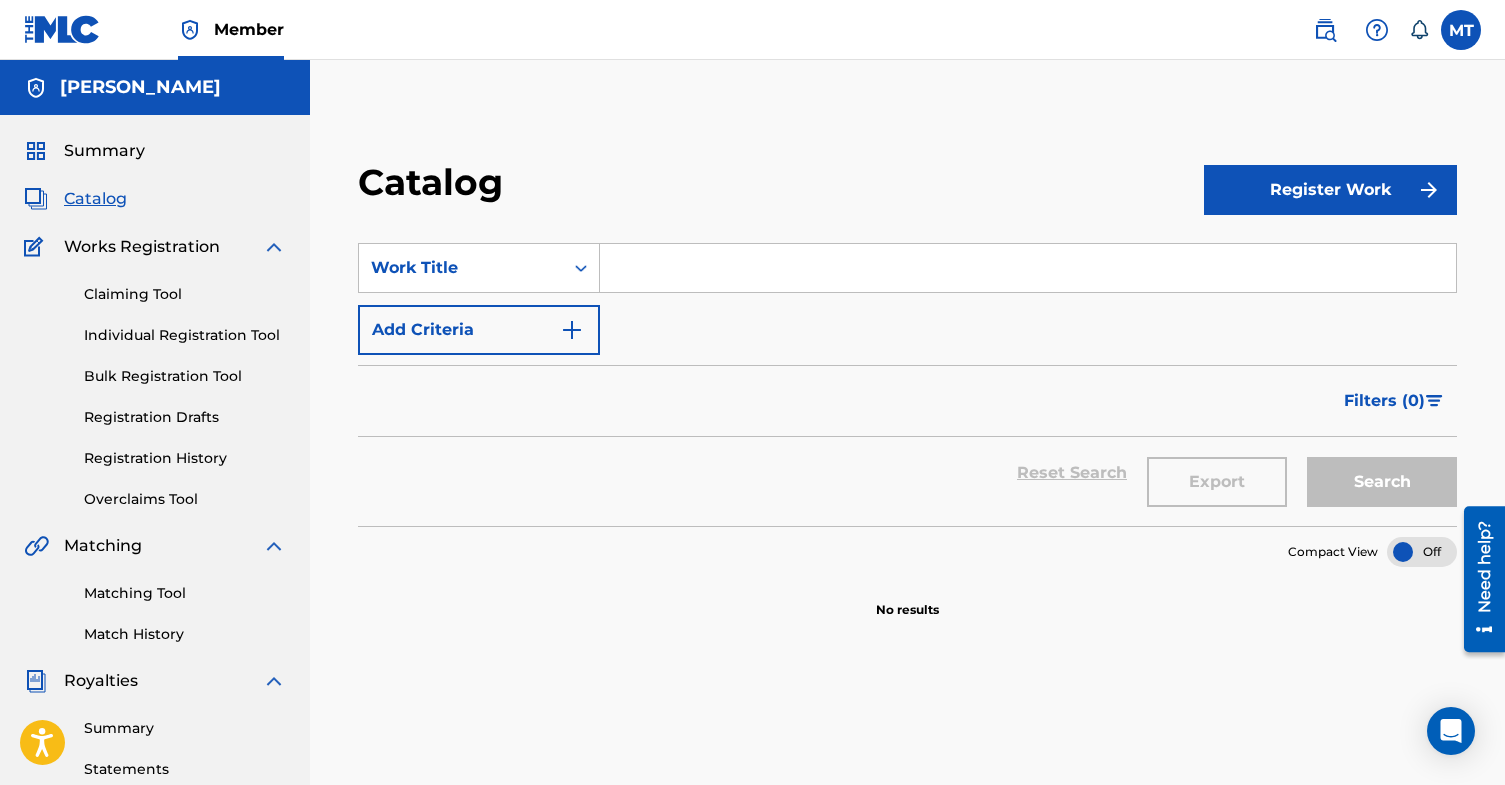 click on "Summary" at bounding box center [104, 151] 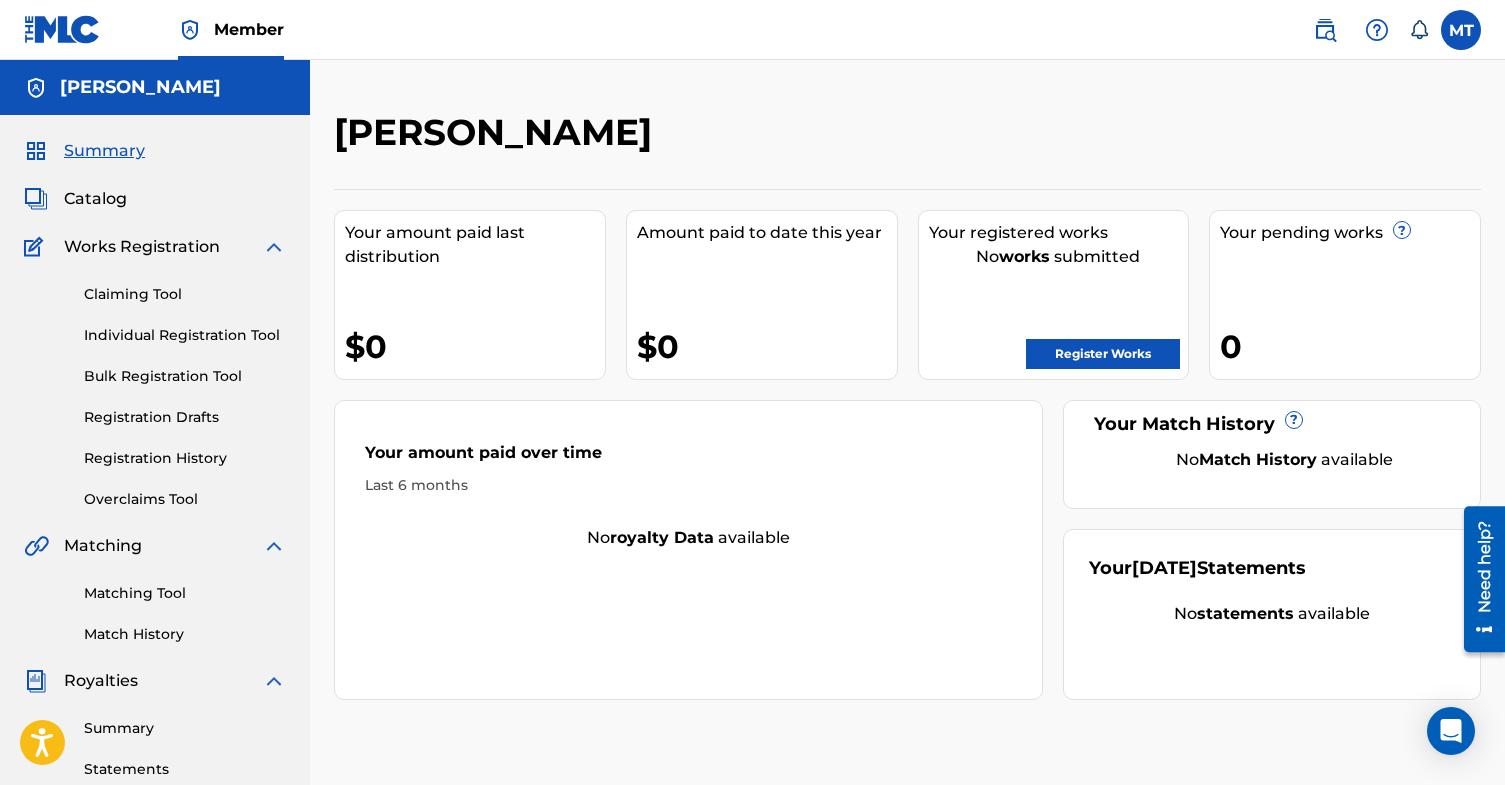 click on "Works Registration" at bounding box center [142, 247] 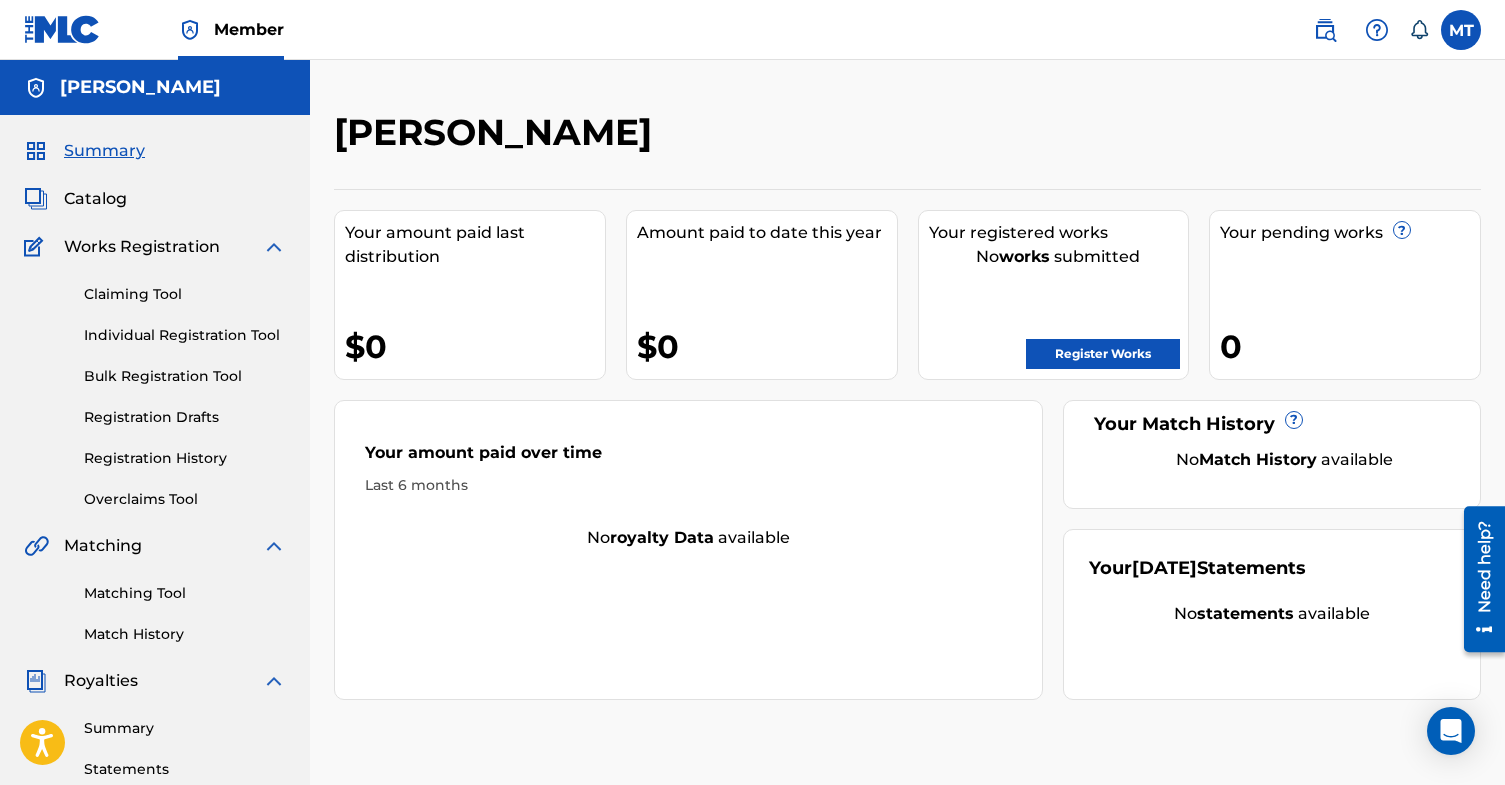 click on "Registration Drafts" at bounding box center [185, 417] 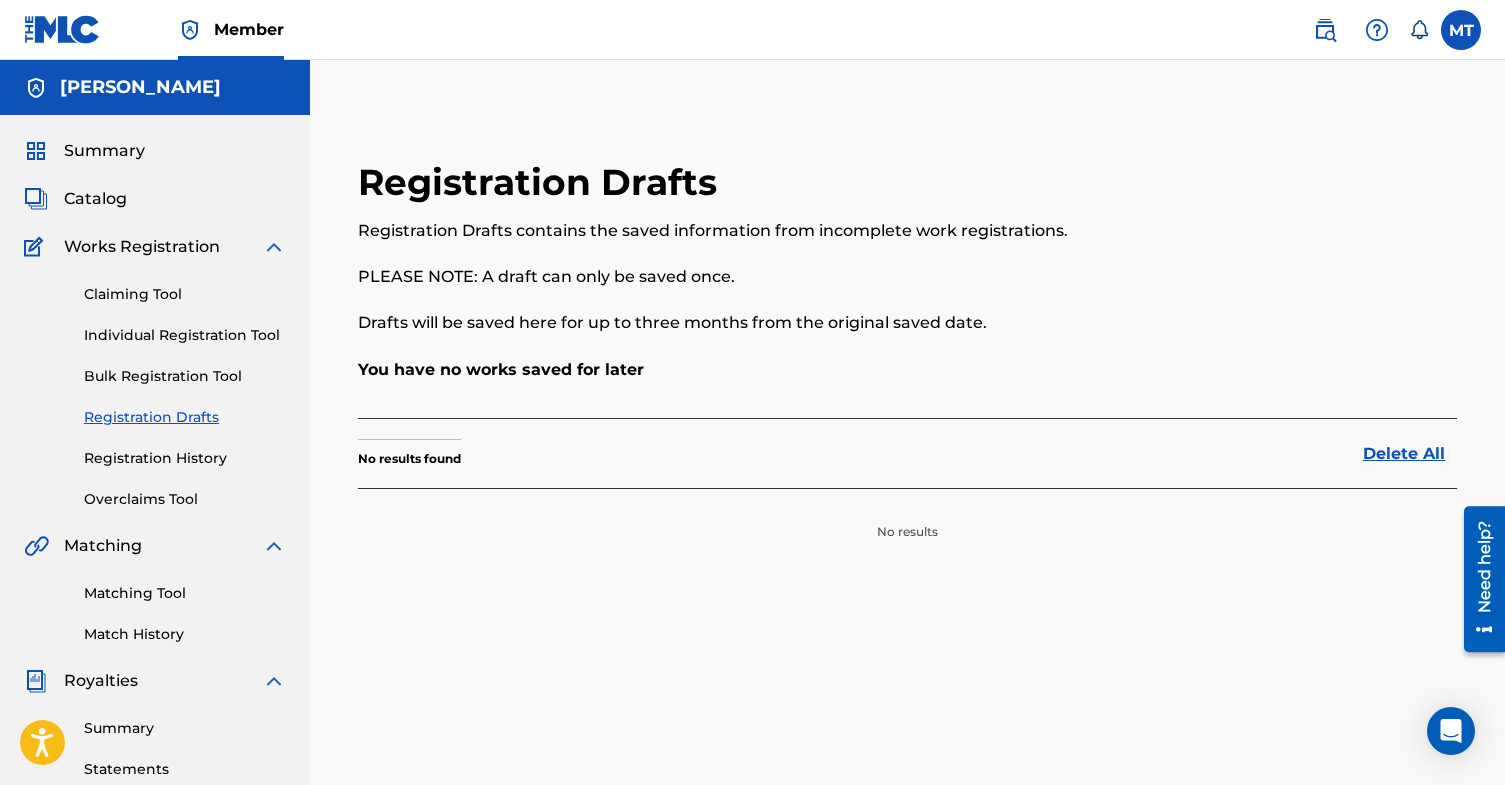 click on "Registration History" at bounding box center [185, 458] 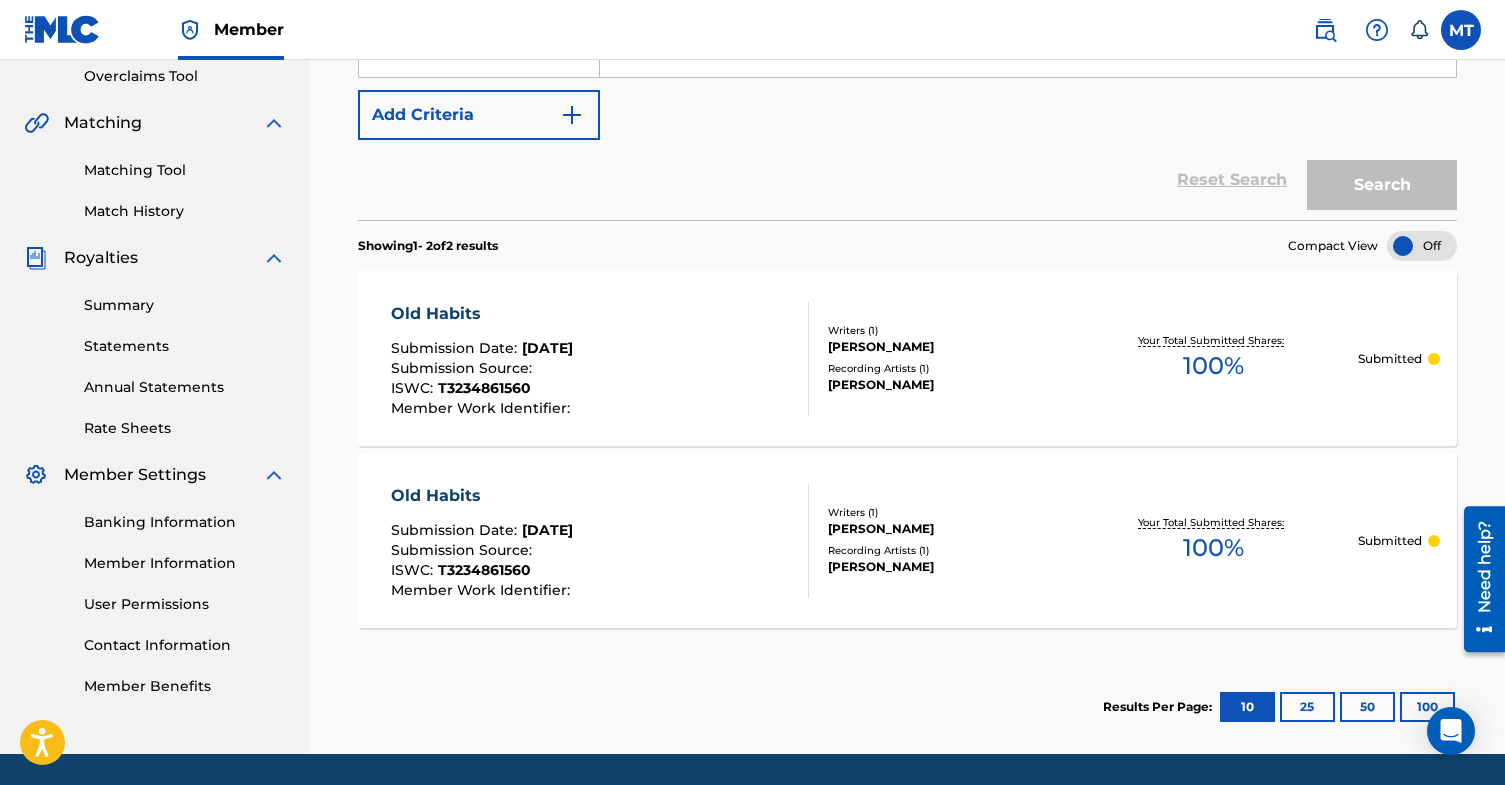 scroll, scrollTop: 458, scrollLeft: 0, axis: vertical 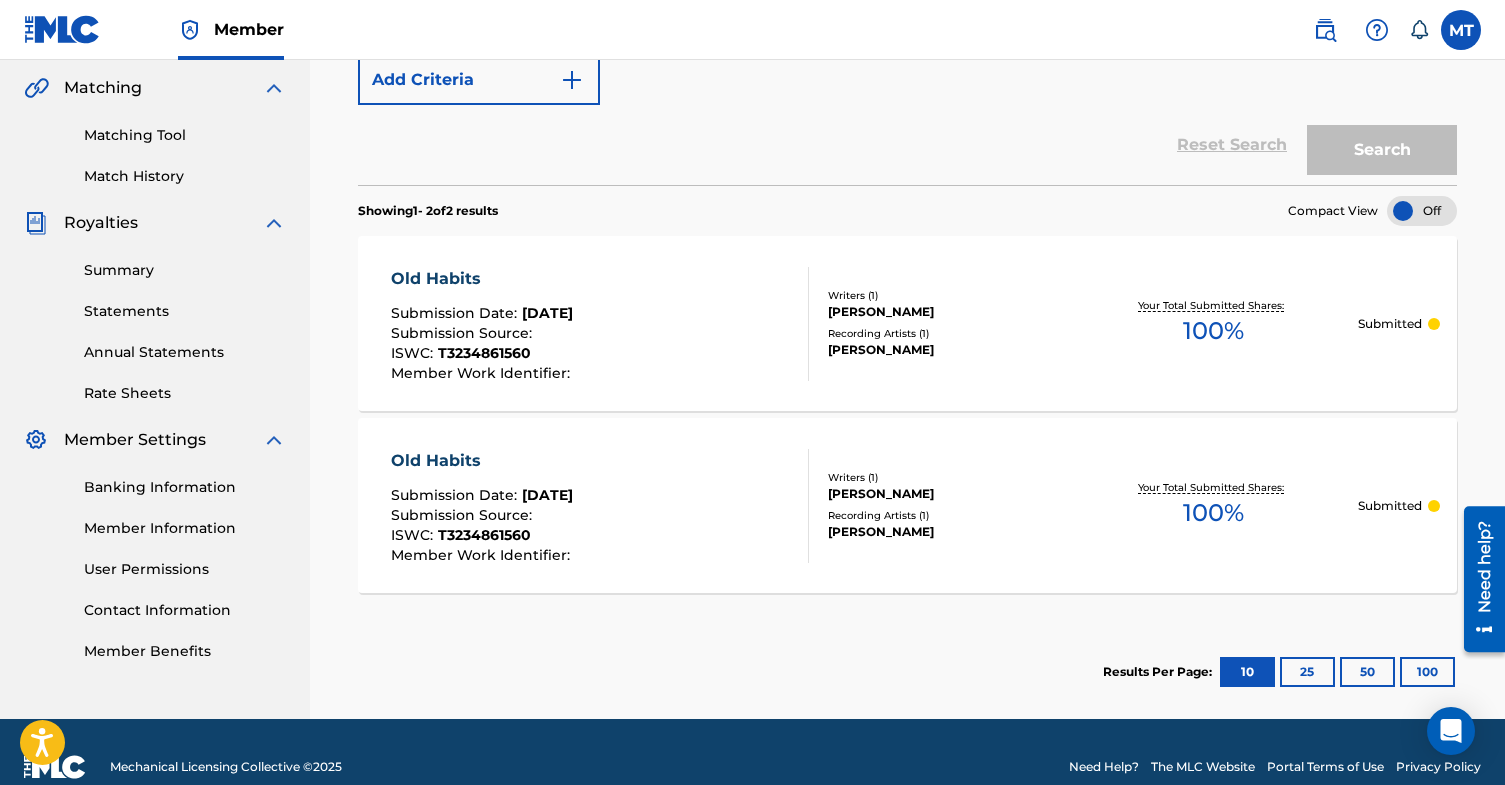 click on "Submitted" at bounding box center (1399, 324) 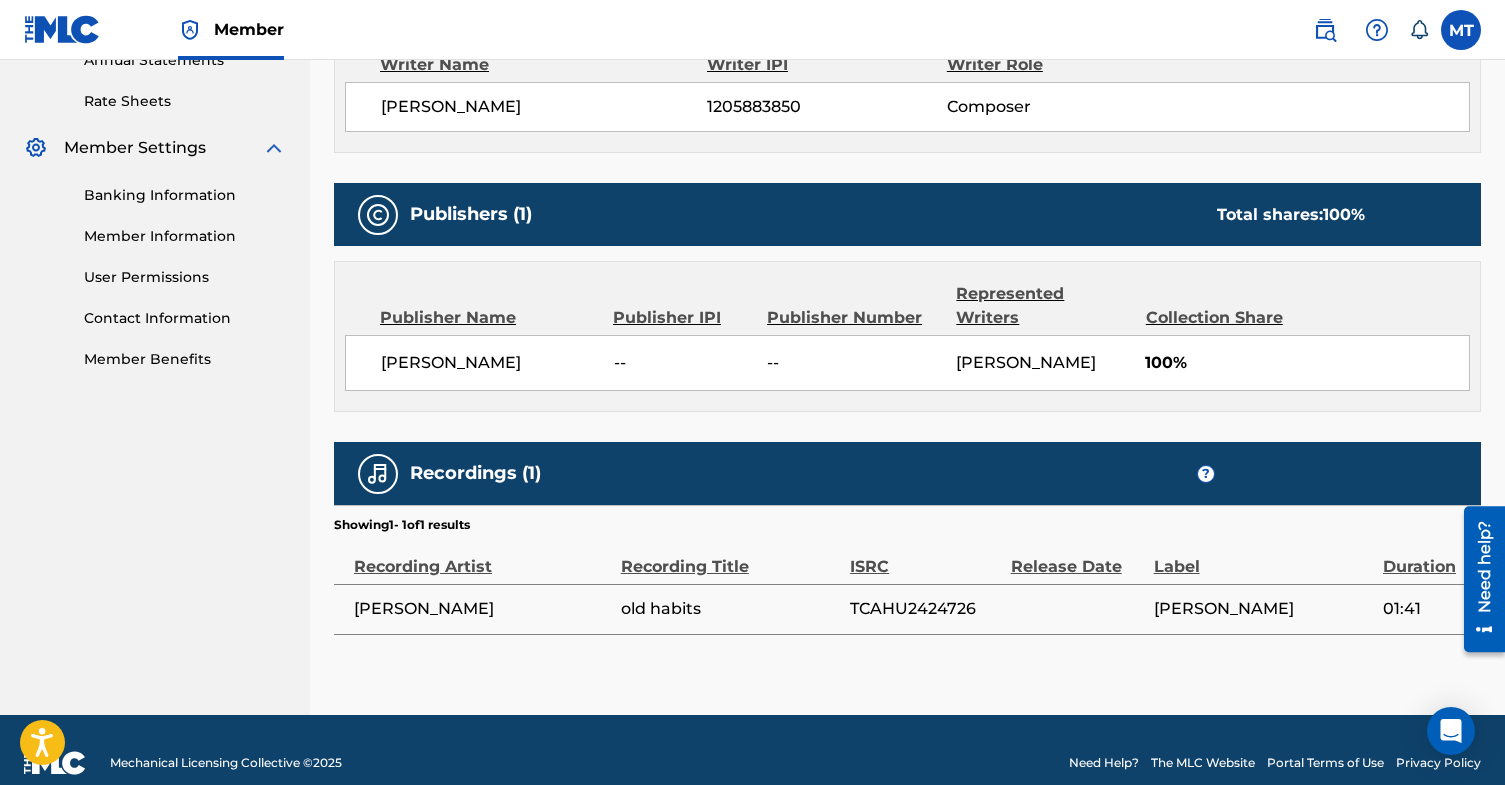 scroll, scrollTop: 0, scrollLeft: 0, axis: both 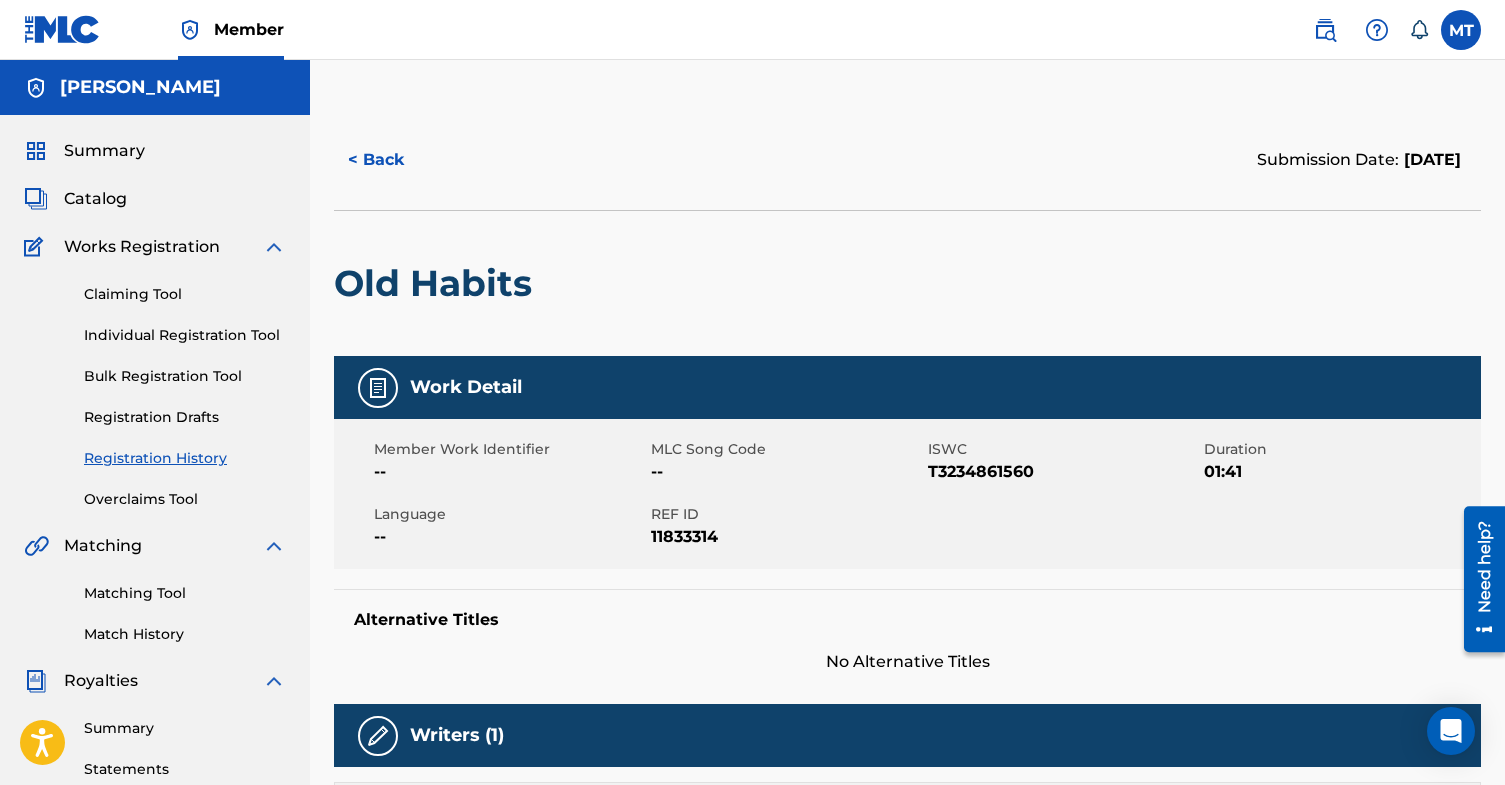 click on "Summary Catalog Works Registration Claiming Tool Individual Registration Tool Bulk Registration Tool Registration Drafts Registration History Overclaims Tool Matching Matching Tool Match History Royalties Summary Statements Annual Statements Rate Sheets Member Settings Banking Information Member Information User Permissions Contact Information Member Benefits" at bounding box center (155, 629) 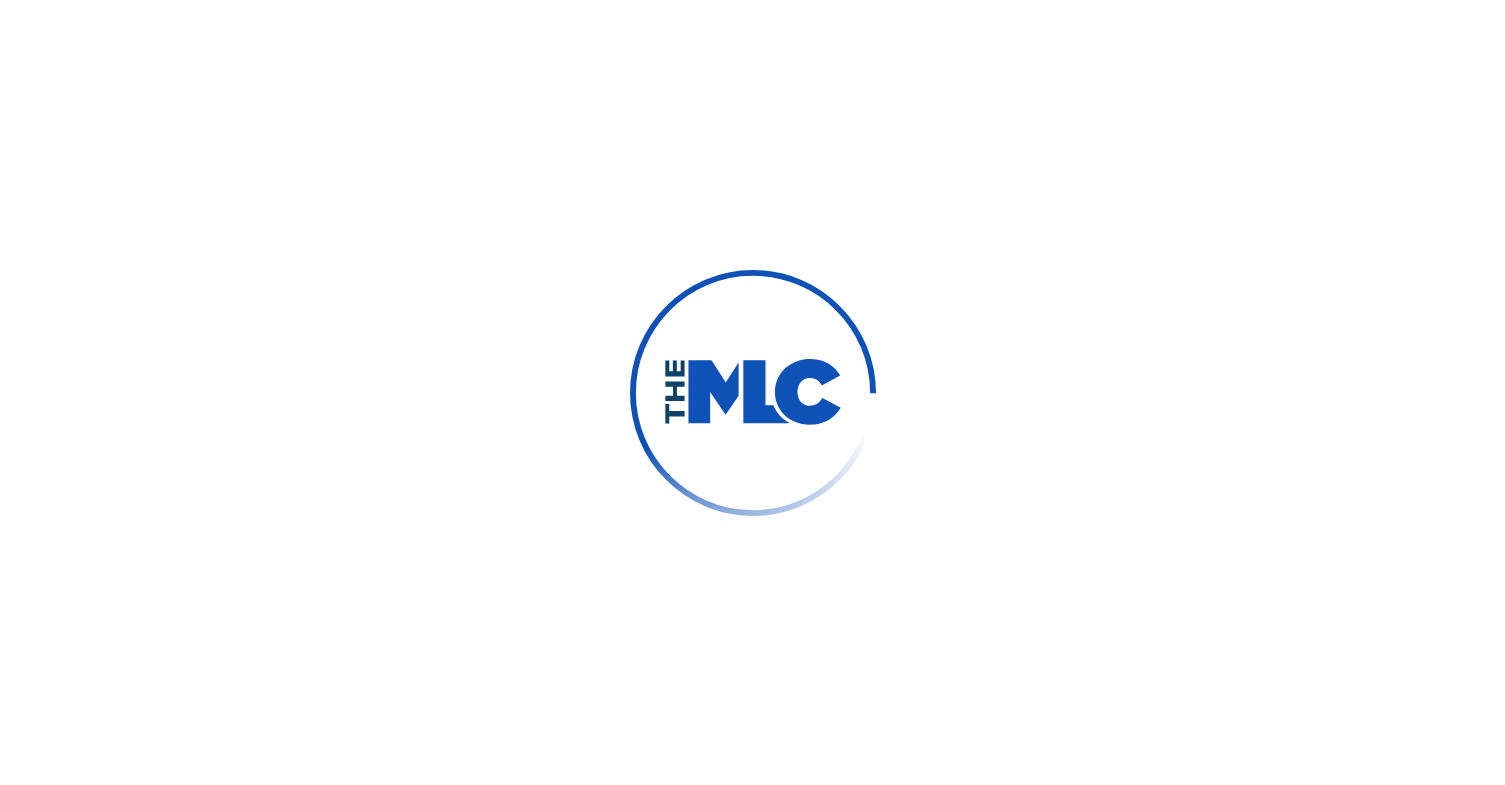 scroll, scrollTop: 0, scrollLeft: 0, axis: both 